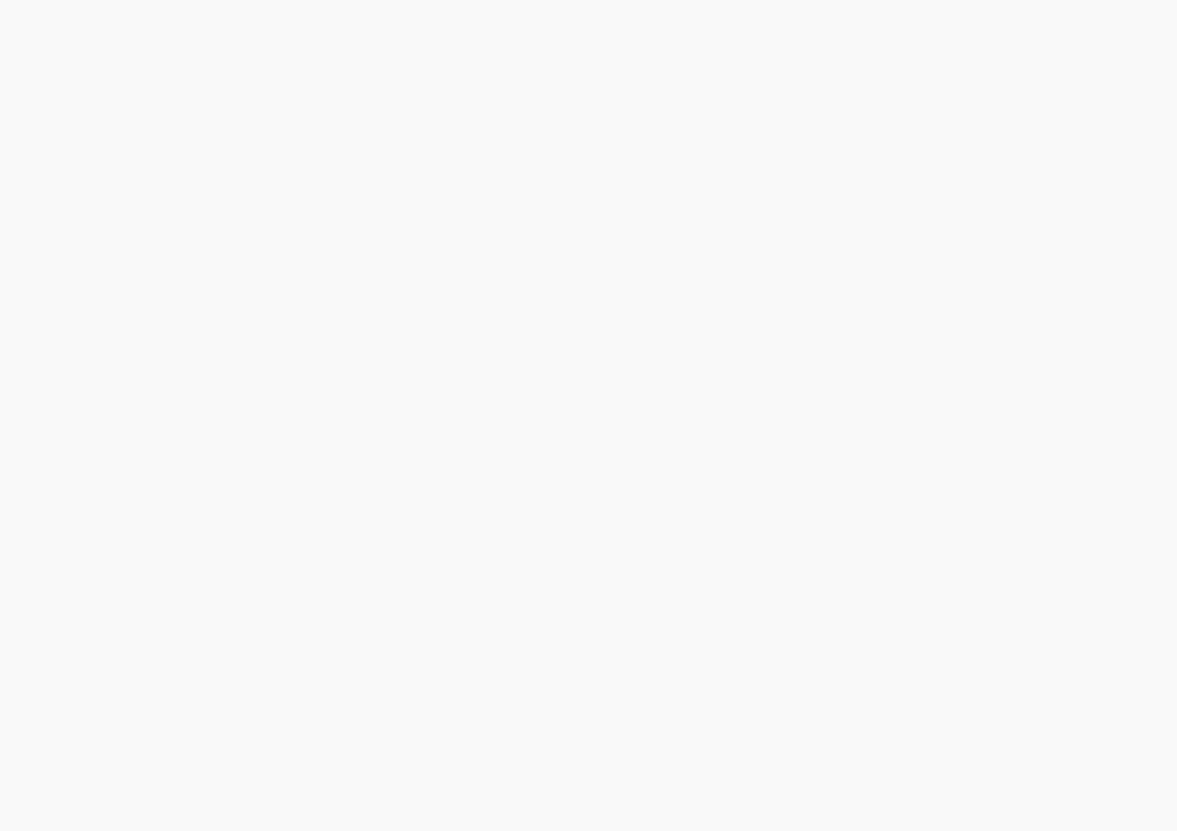 scroll, scrollTop: 0, scrollLeft: 0, axis: both 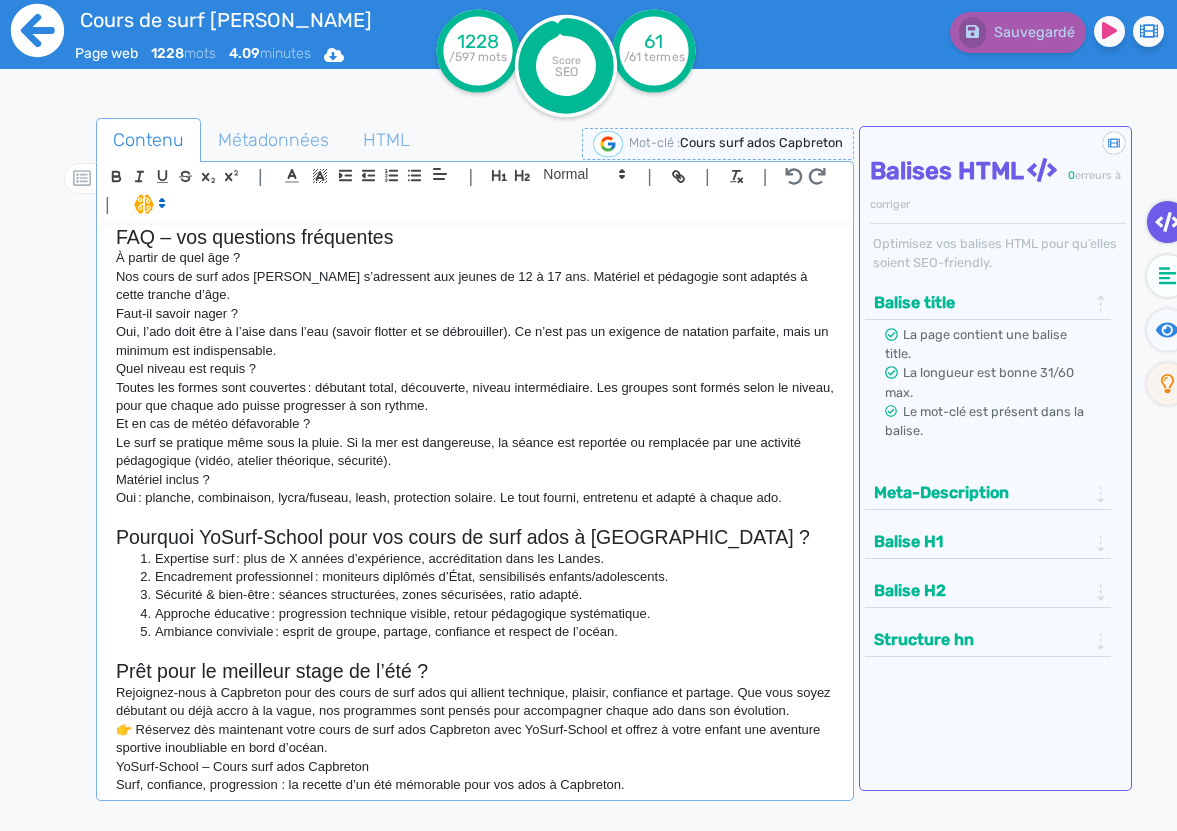 click 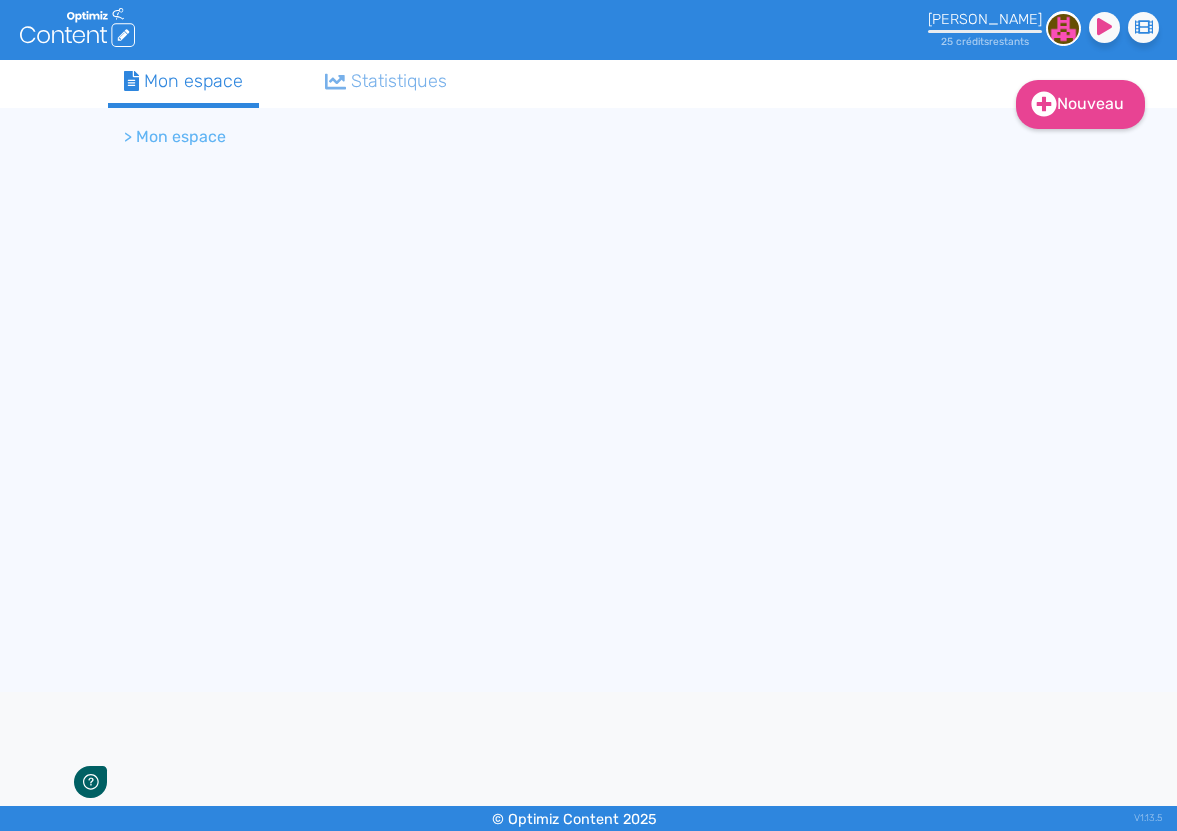 scroll, scrollTop: 0, scrollLeft: 0, axis: both 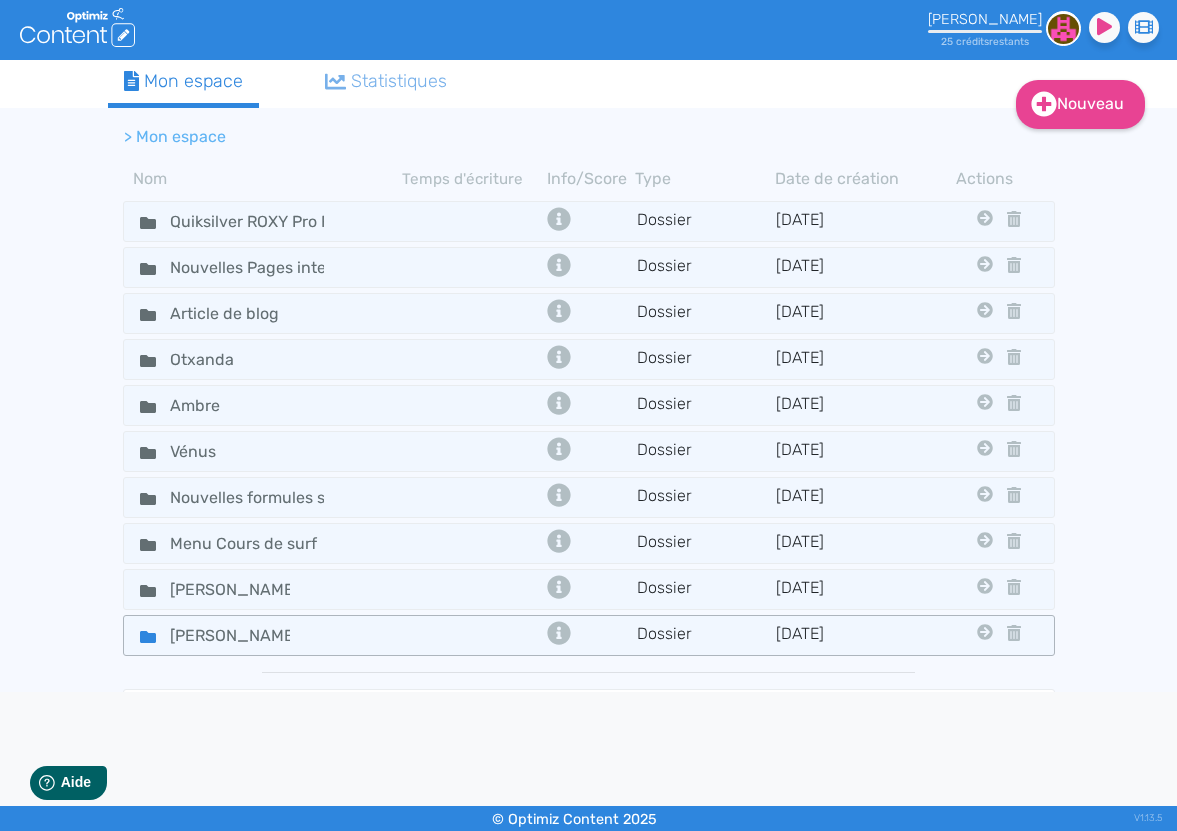 click on "Arthur" 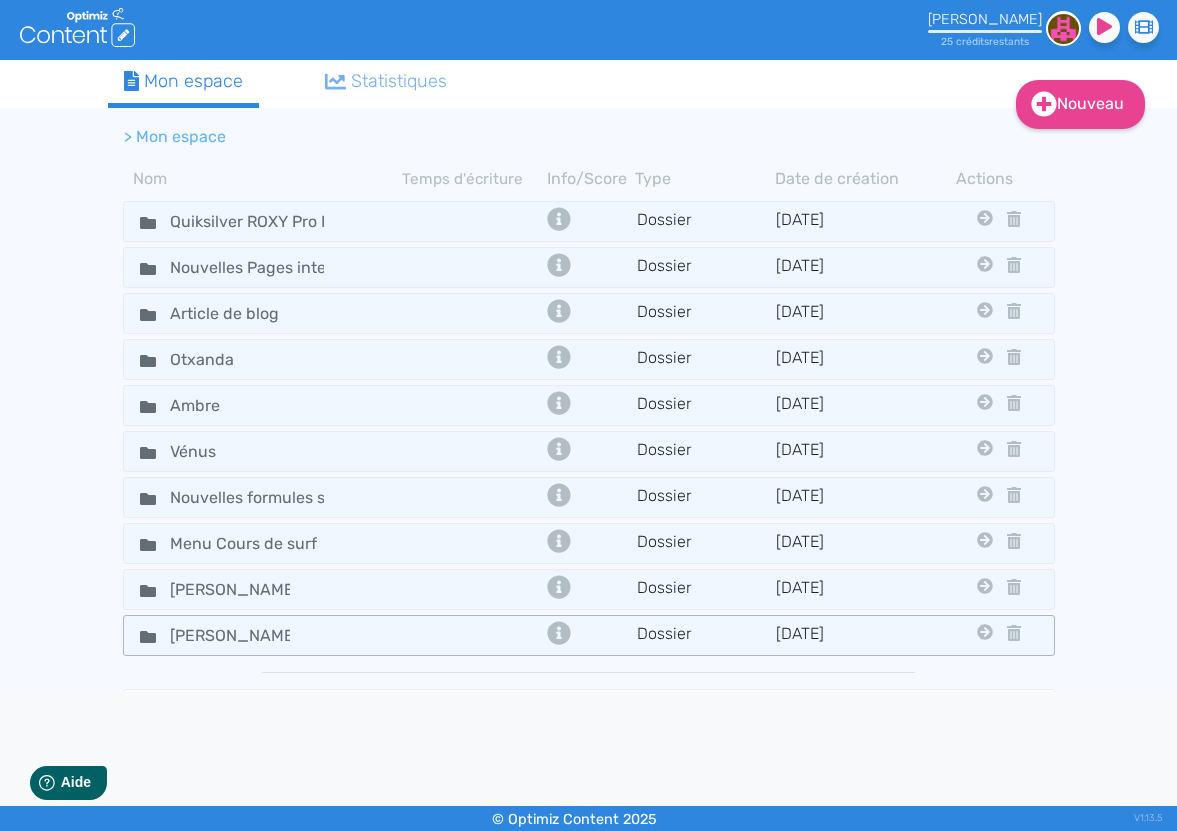 click 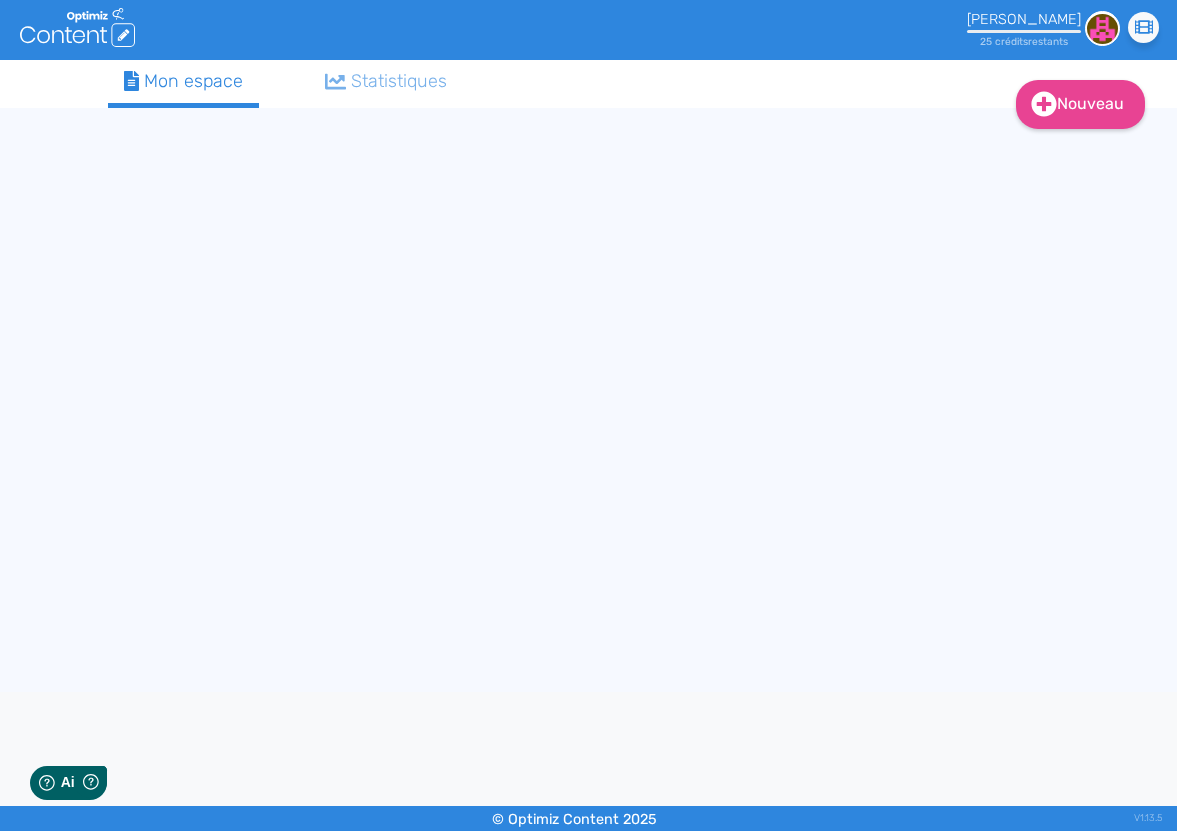 scroll, scrollTop: 0, scrollLeft: 0, axis: both 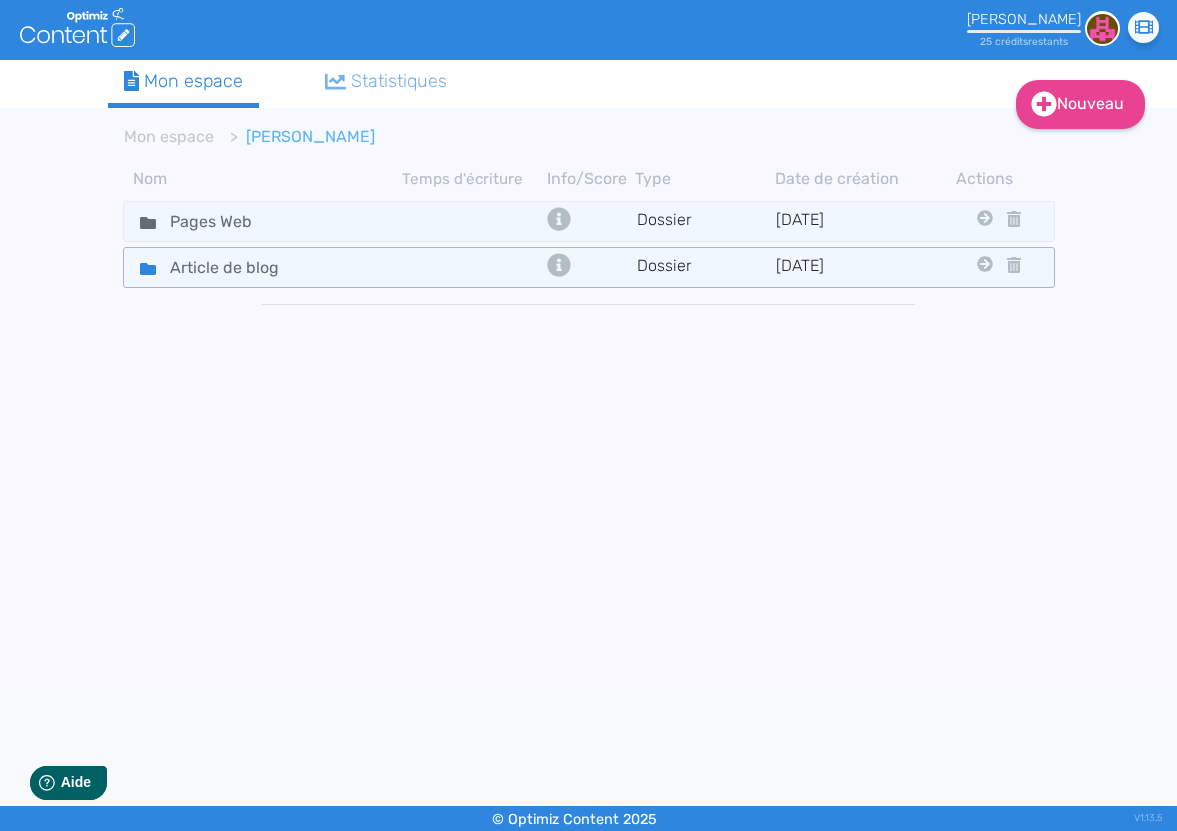 click on "Article de blog" 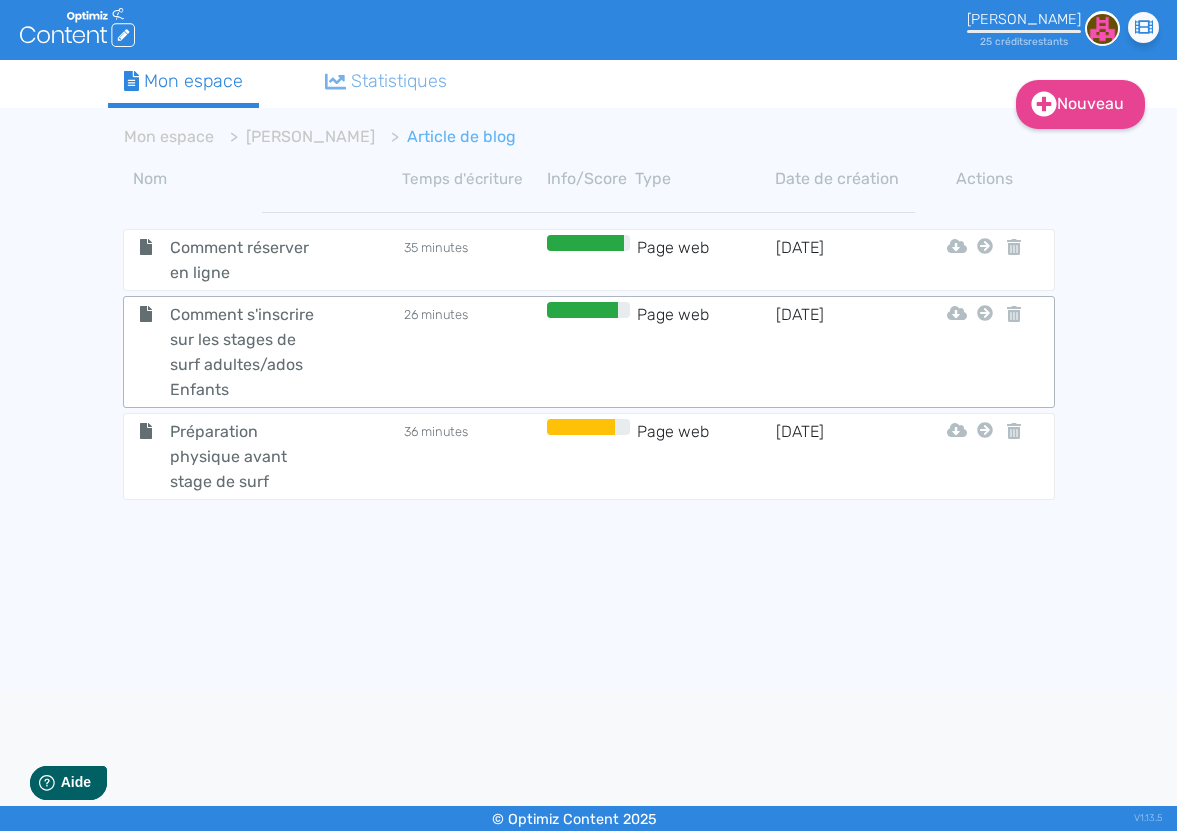 click on "26 minutes" 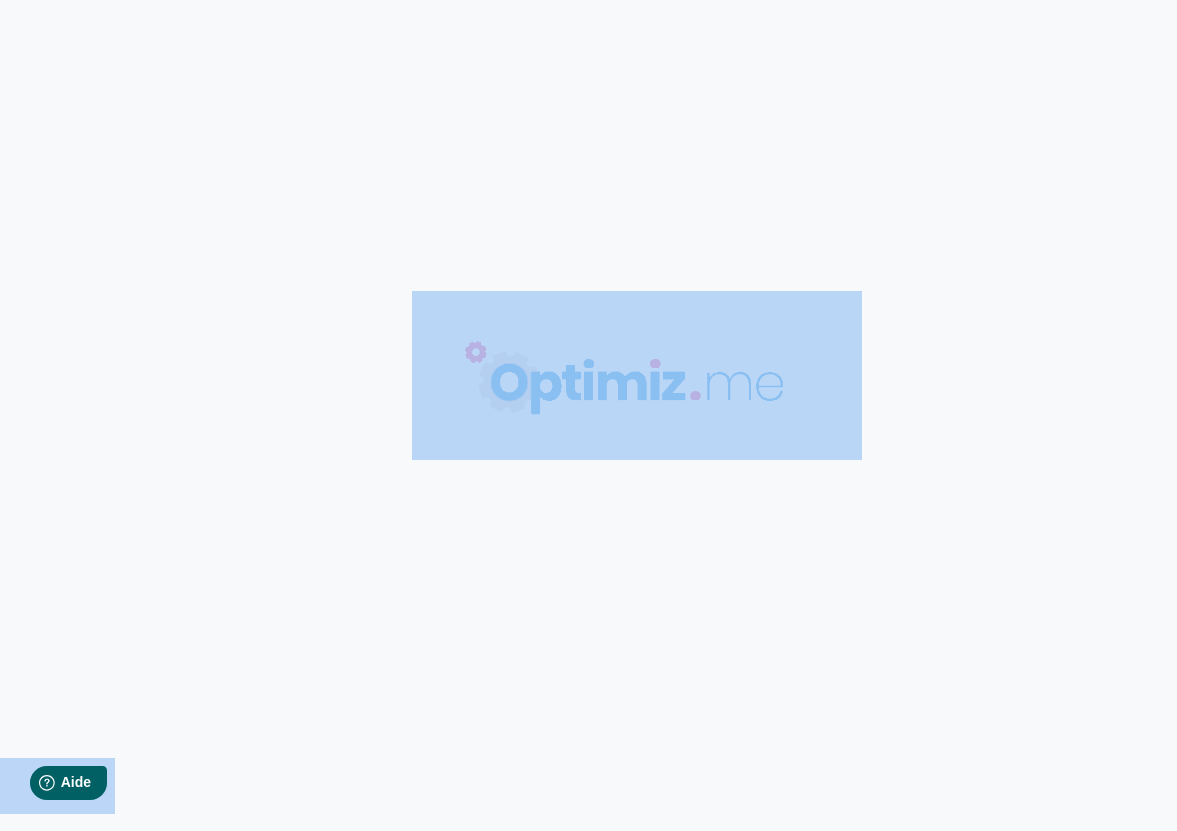 click on "0  mots 0.00  minutes 0 /0 mots Score SEO 0 /- termes Sauvegardé  Contenu   Métadonnées   HTML                                          |                                                                                                                                                                                                         |               H3 H4 H5 H6 Normal |         |             | |
Nous analysons tous vos concurrents sur la requête  .   Balises HTML  0  erreurs à corriger  Optimisez vos balises HTML pour qu’elles soient SEO-friendly.  Nous analysons vos concurrents ... 0%  Sémantique  Vocabulaire à utiliser Enrichissez votre texte avec des termes lexicaux. Nous analysons vos concurrents ... 0%  Idées   Trouvez l’inspiration pour rédiger Nous analysons vos concurrents ... 0%  Lisibilité  Pour une lecture agréable  Nous analysons la lisibilité de votre texte.  Nous analysons vos concurrents ... 0%" at bounding box center (588, 415) 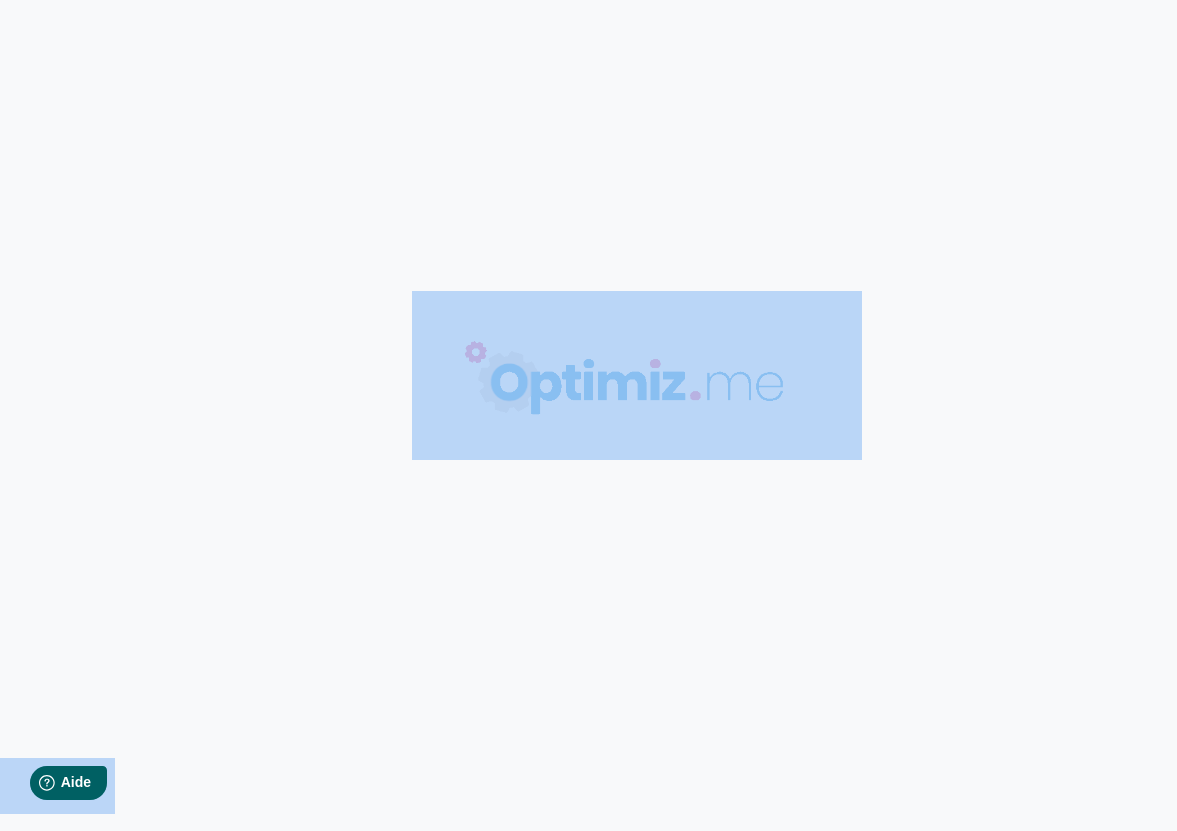 type on "Comment s'inscrire sur les stages de surf adultes/ados Enfants" 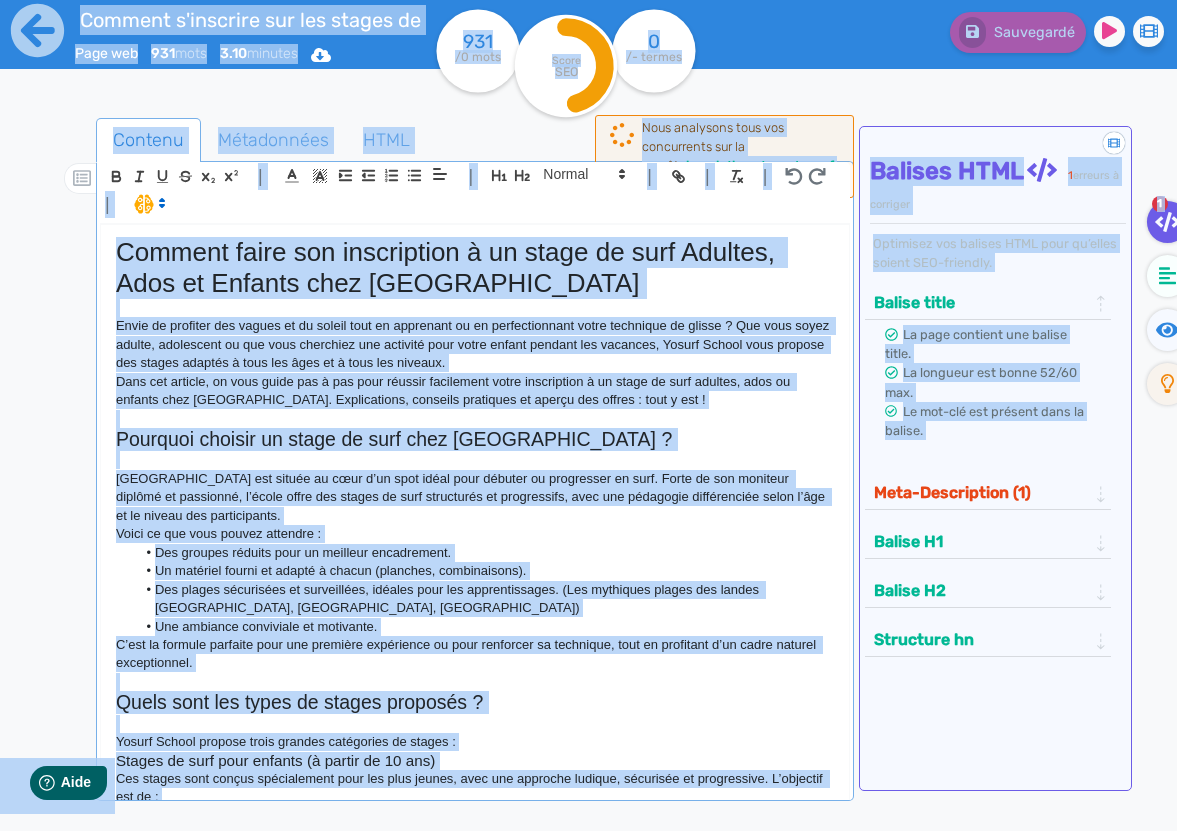 click on "Envie de profiter des vagues et du soleil tout en apprenant ou en perfectionnant votre technique de glisse ? Que vous soyez adulte, adolescent ou que vous cherchiez une activité pour votre enfant pendant les vacances, Yosurf School vous propose des stages adaptés à tous les âges et à tous les niveaux." 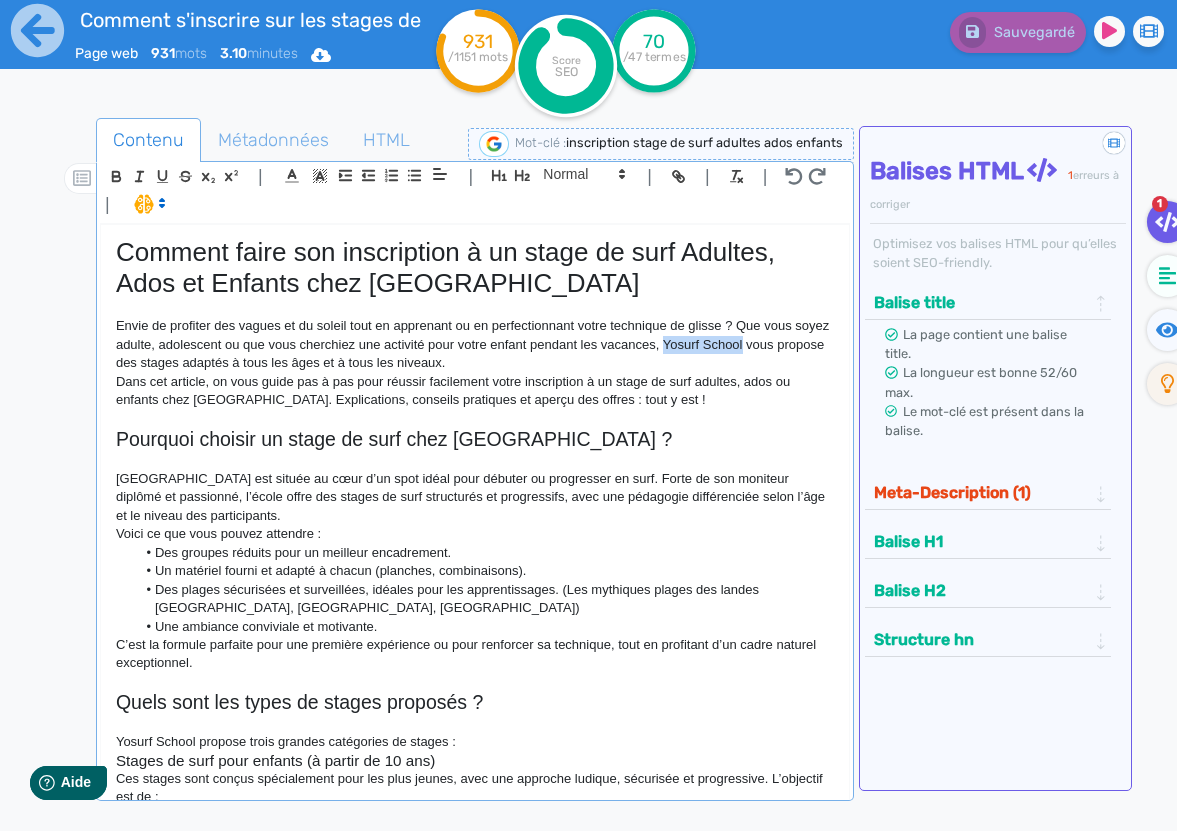 drag, startPoint x: 788, startPoint y: 349, endPoint x: 709, endPoint y: 350, distance: 79.00633 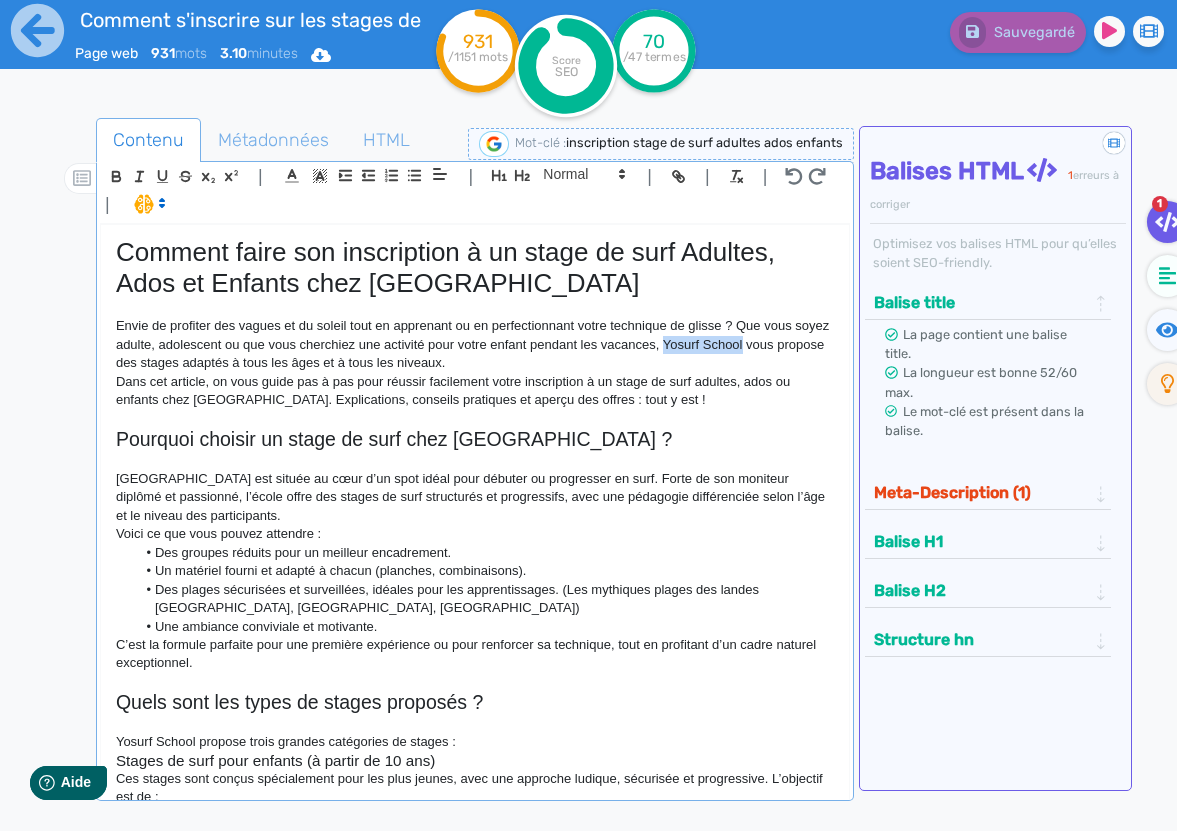 click on "Envie de profiter des vagues et du soleil tout en apprenant ou en perfectionnant votre technique de glisse ? Que vous soyez adulte, adolescent ou que vous cherchiez une activité pour votre enfant pendant les vacances, Yosurf School vous propose des stages adaptés à tous les âges et à tous les niveaux." 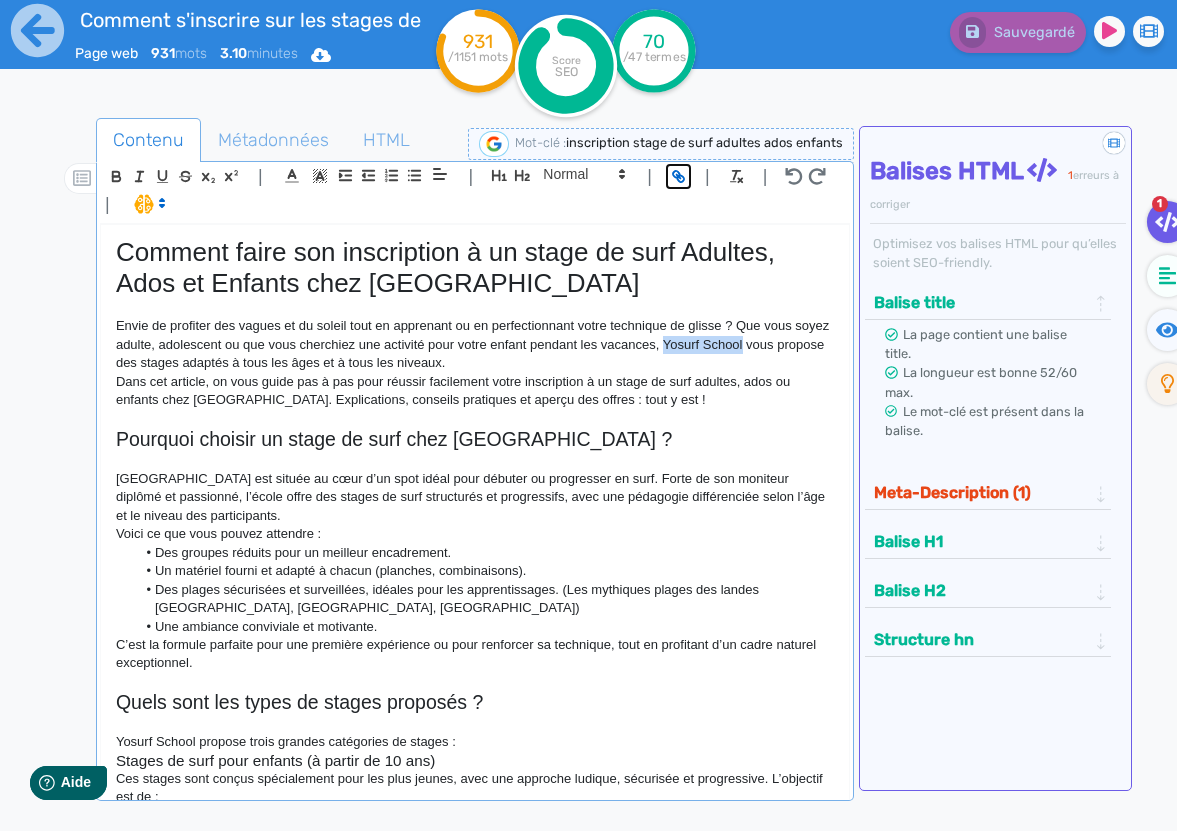 click 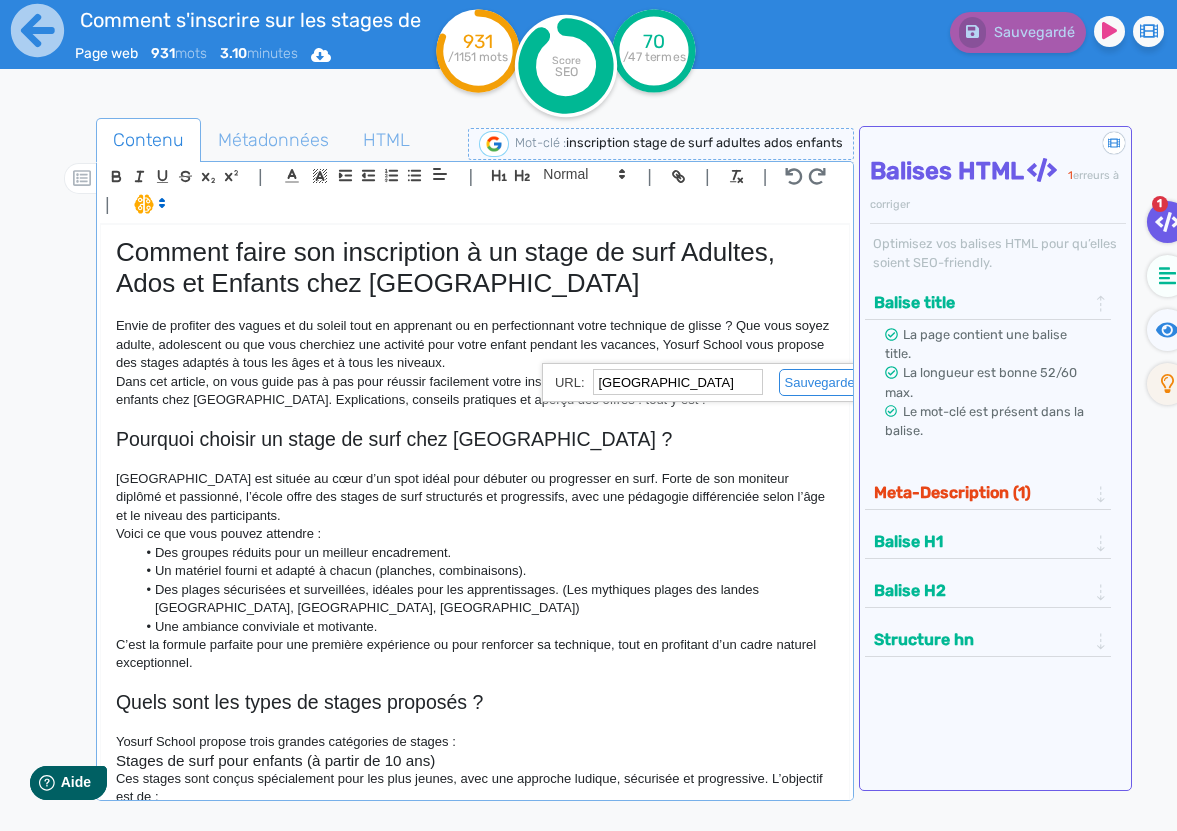 paste on "https://hossegor-surf.fr/lecole-de-surf/" 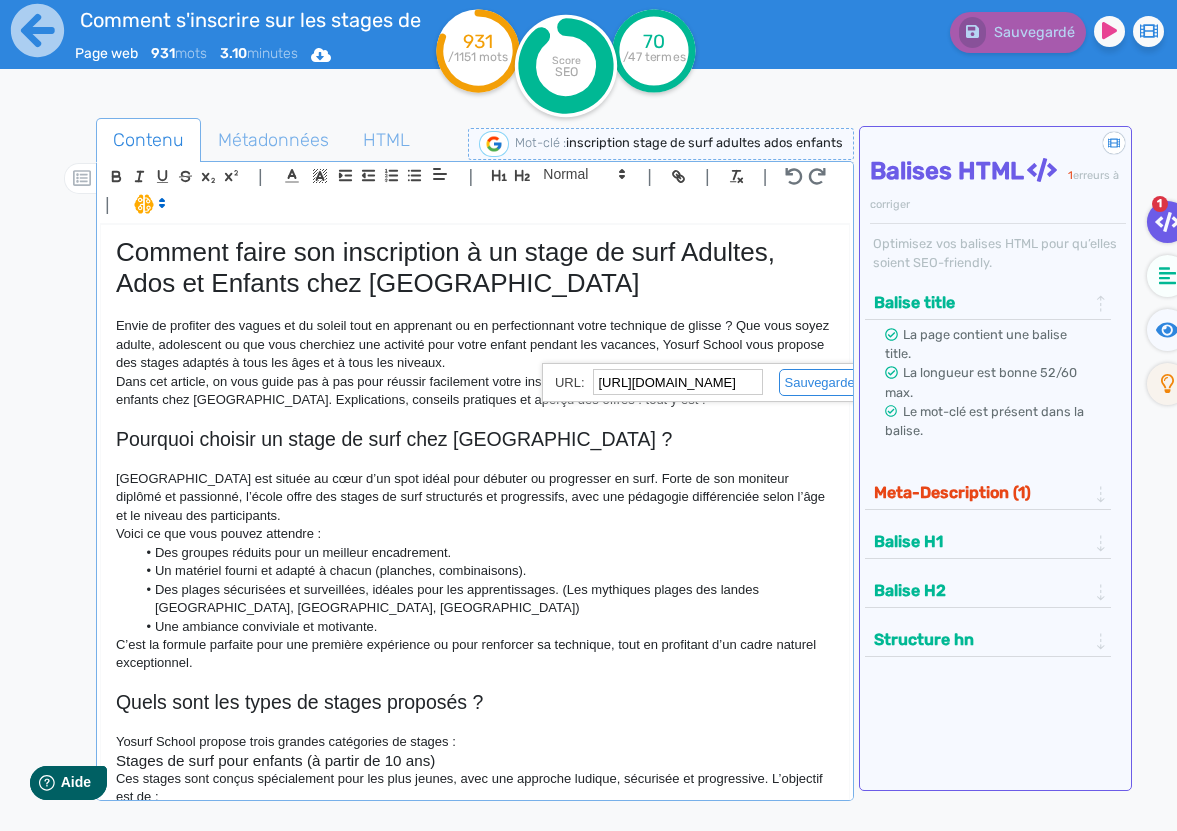 scroll, scrollTop: 0, scrollLeft: 58, axis: horizontal 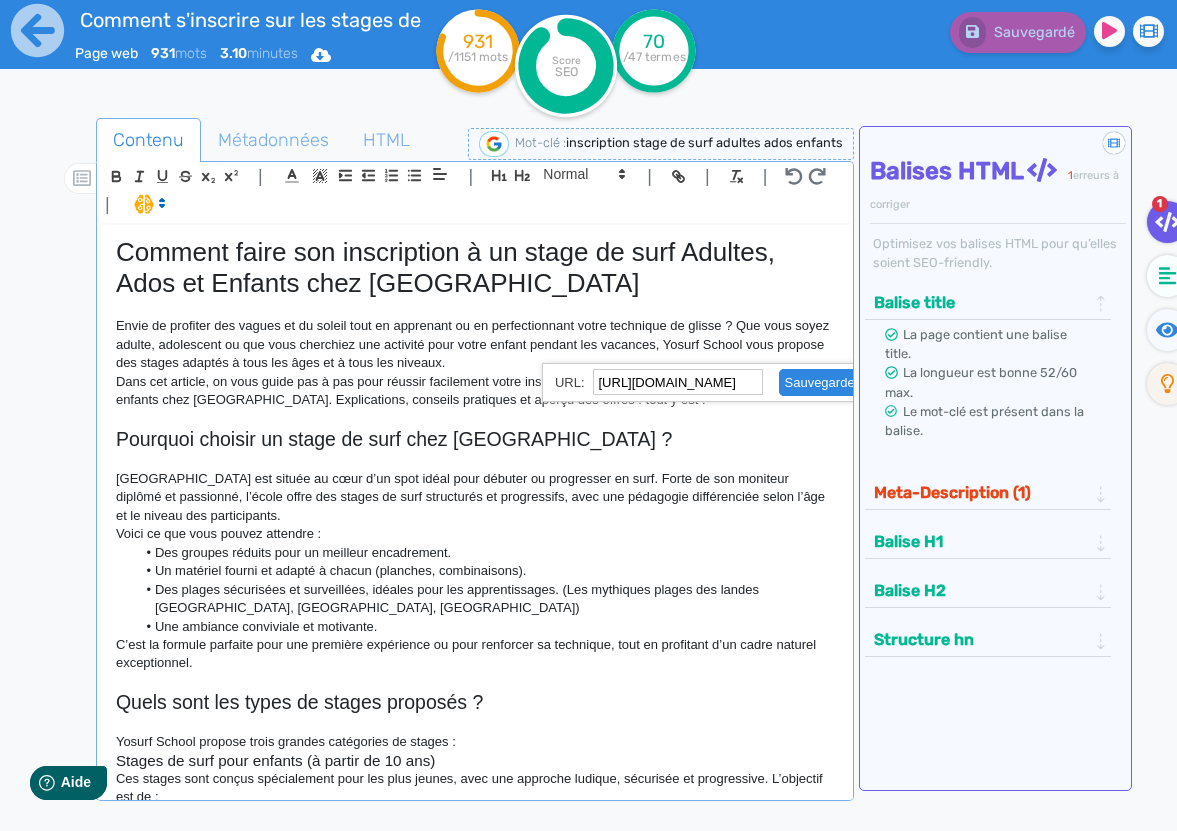 click 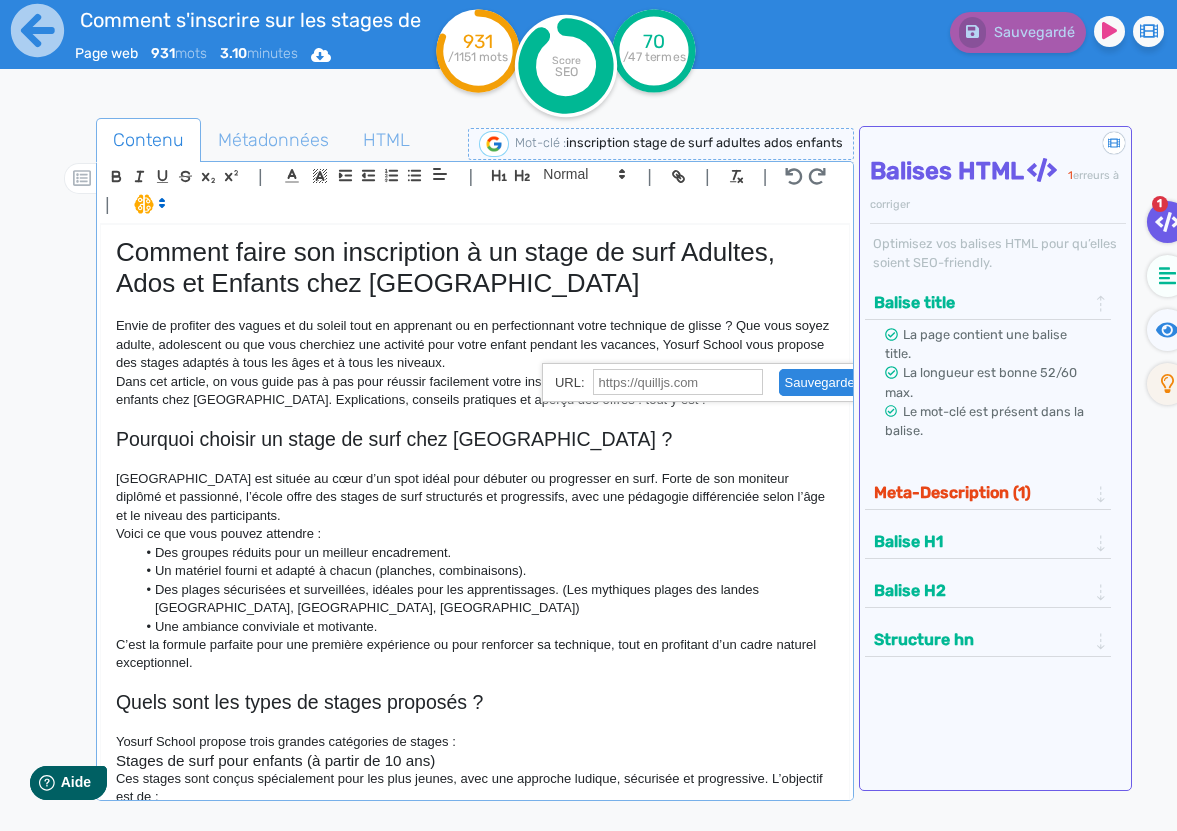 scroll, scrollTop: 0, scrollLeft: 0, axis: both 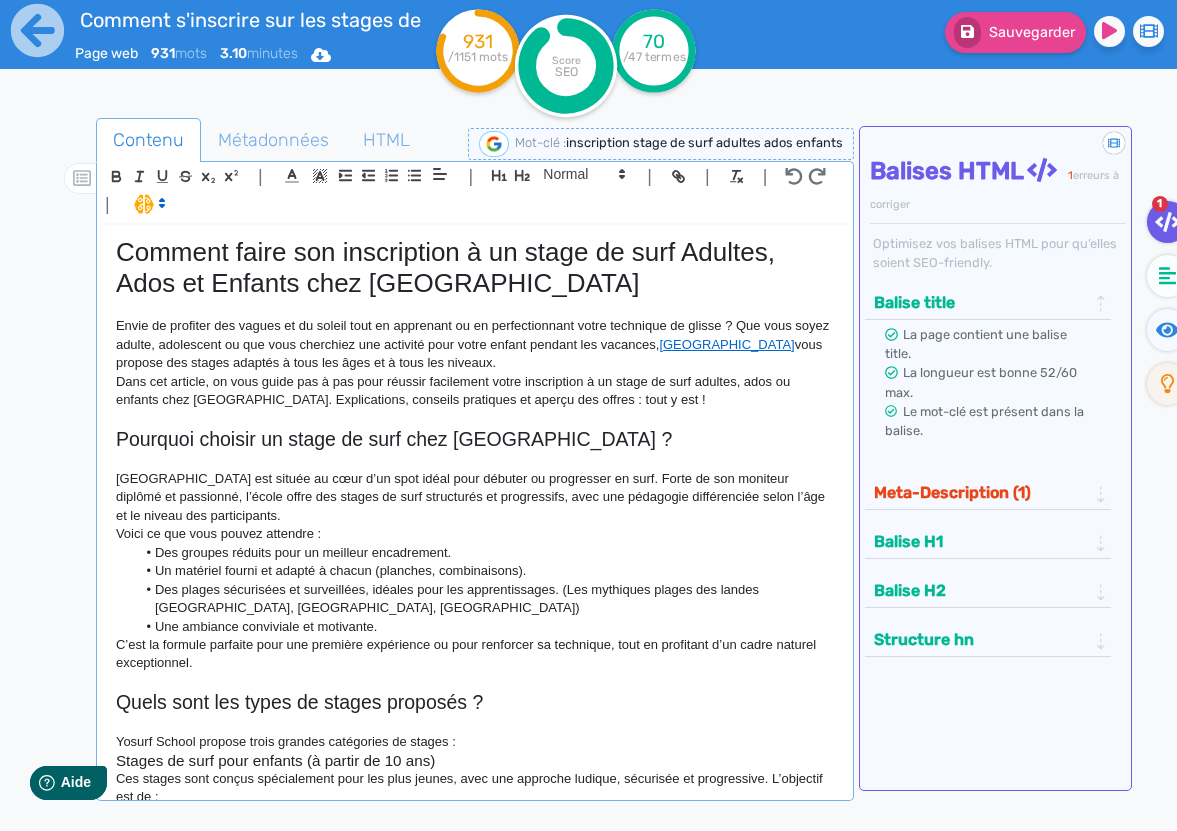 click 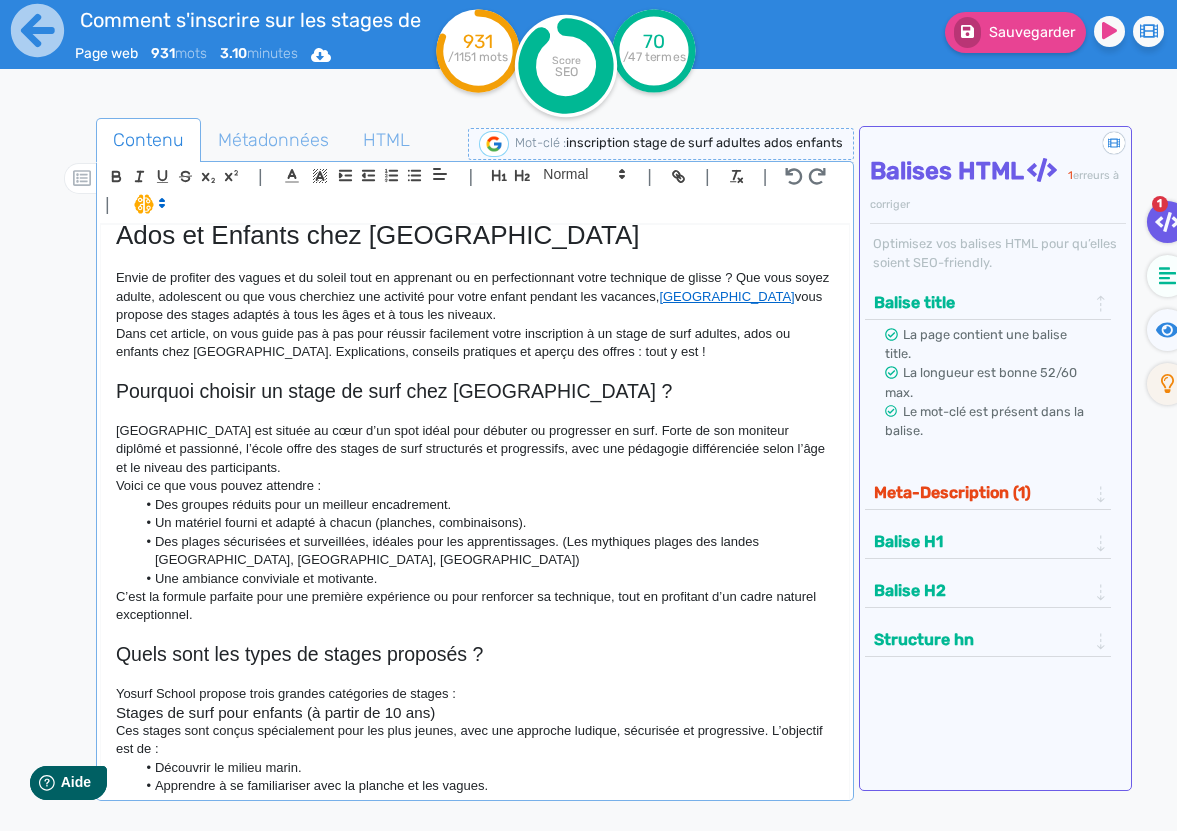 scroll, scrollTop: 56, scrollLeft: 0, axis: vertical 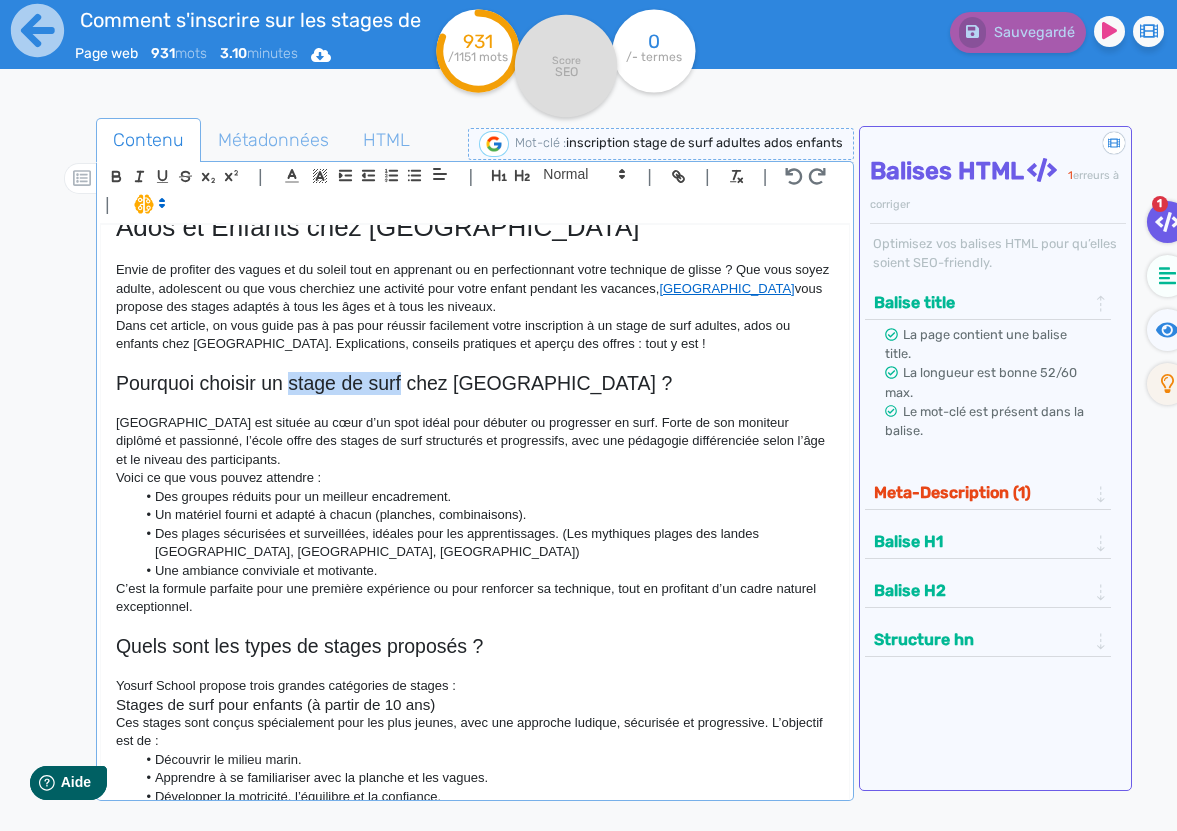 drag, startPoint x: 403, startPoint y: 385, endPoint x: 292, endPoint y: 388, distance: 111.040535 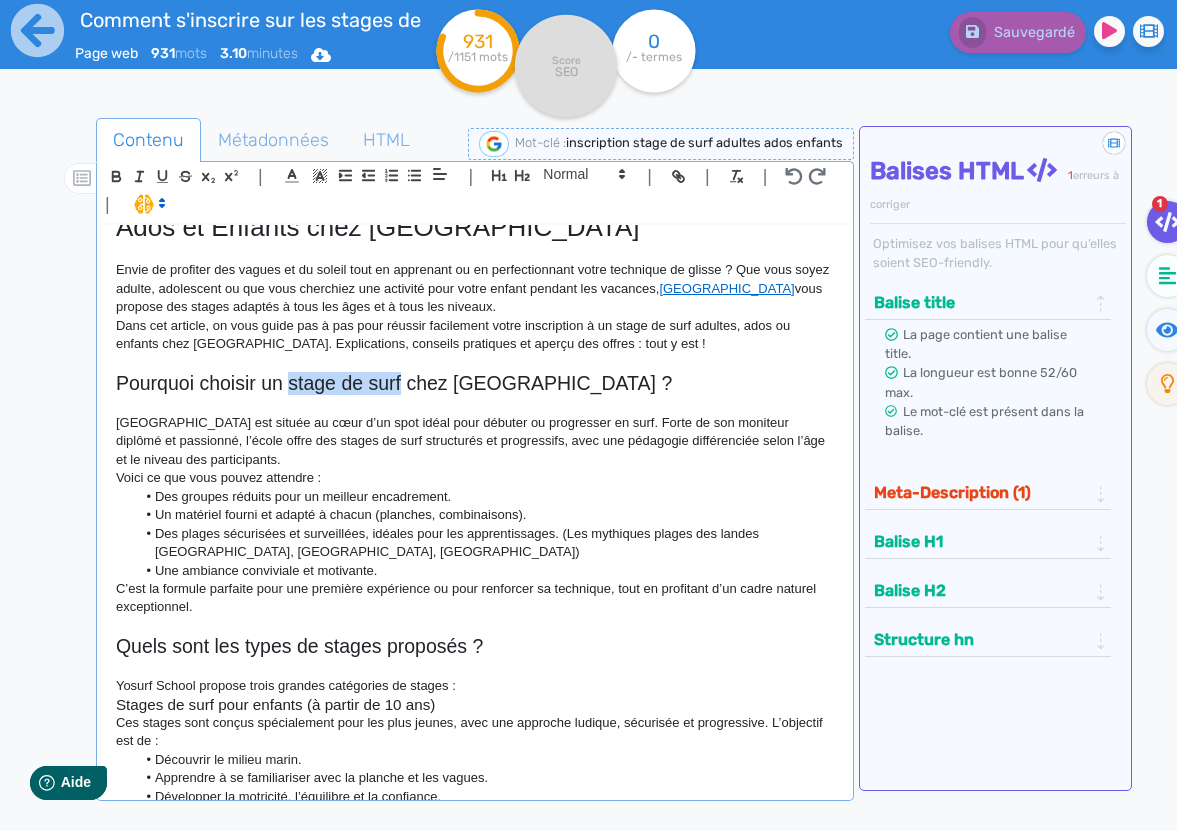 click on "Pourquoi choisir un stage de surf chez Yosurf School ?" 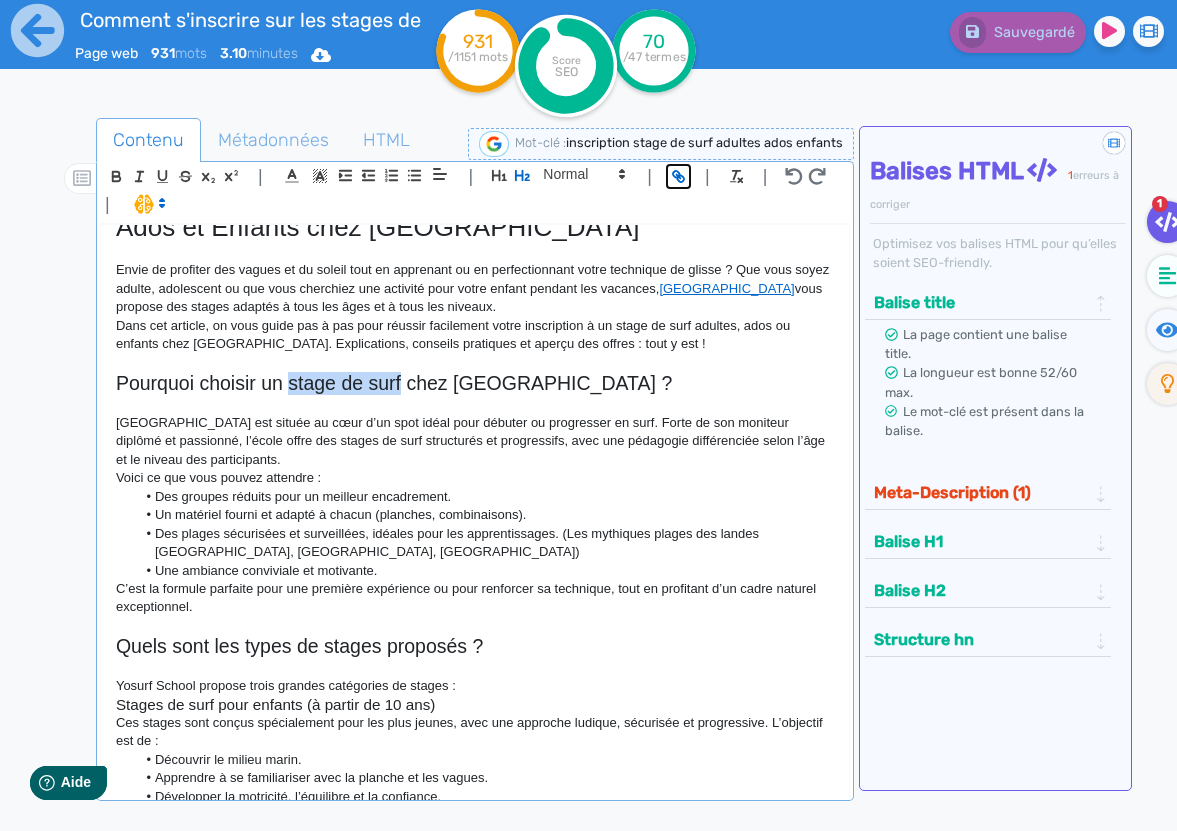 click 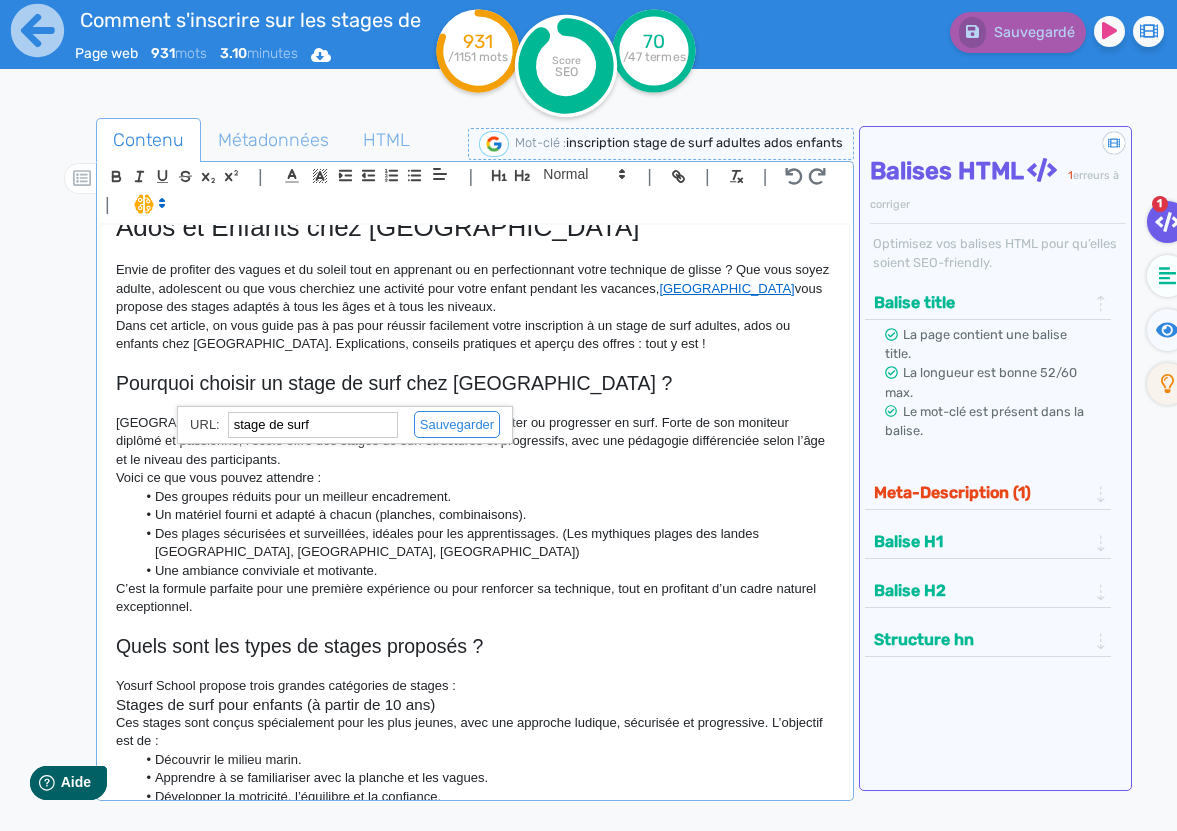 paste on "https://hossegor-surf.fr/lecole-de-surf/" 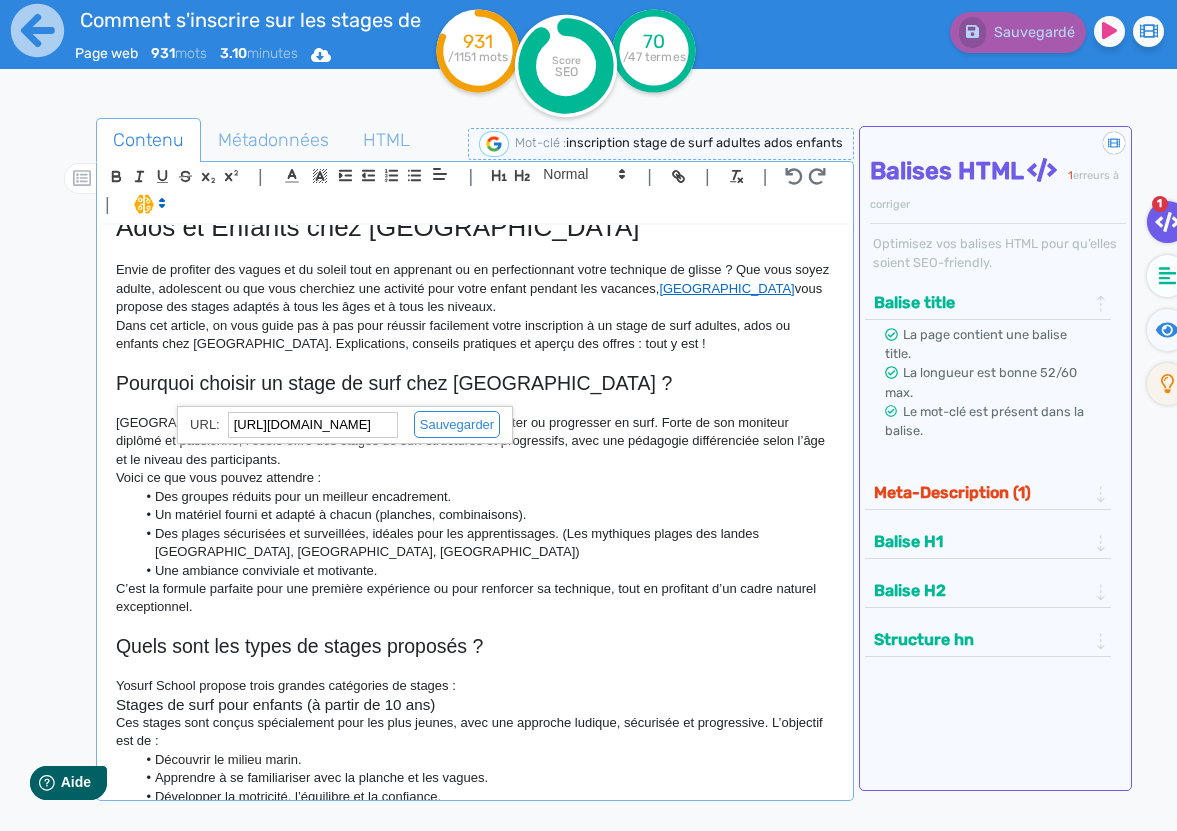 scroll, scrollTop: 0, scrollLeft: 58, axis: horizontal 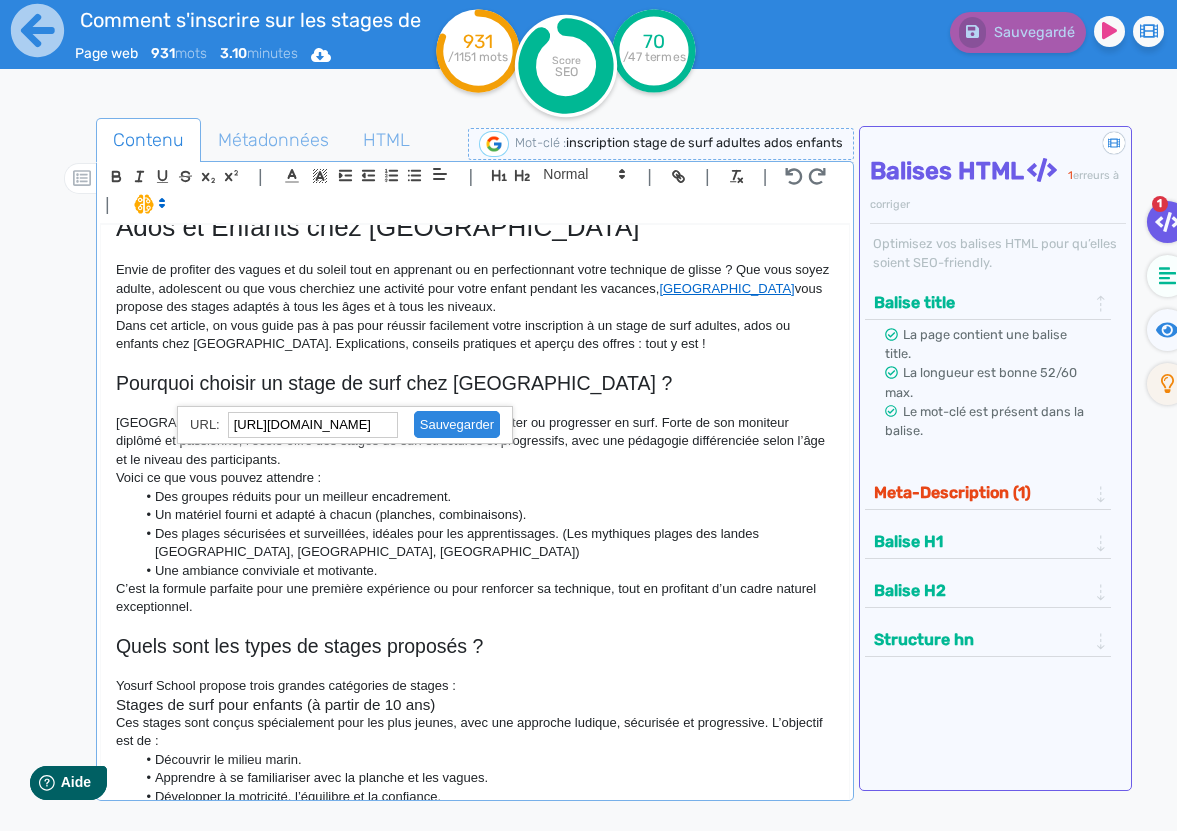 click 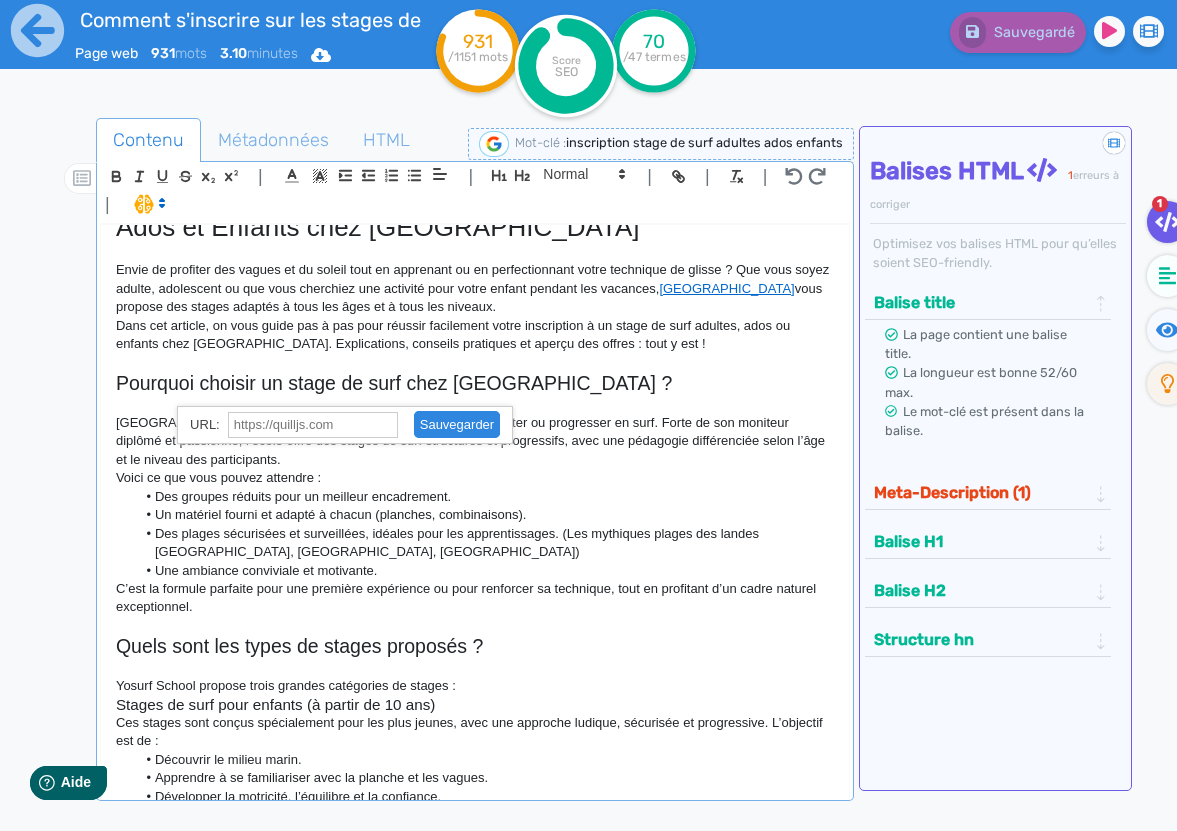 scroll, scrollTop: 0, scrollLeft: 0, axis: both 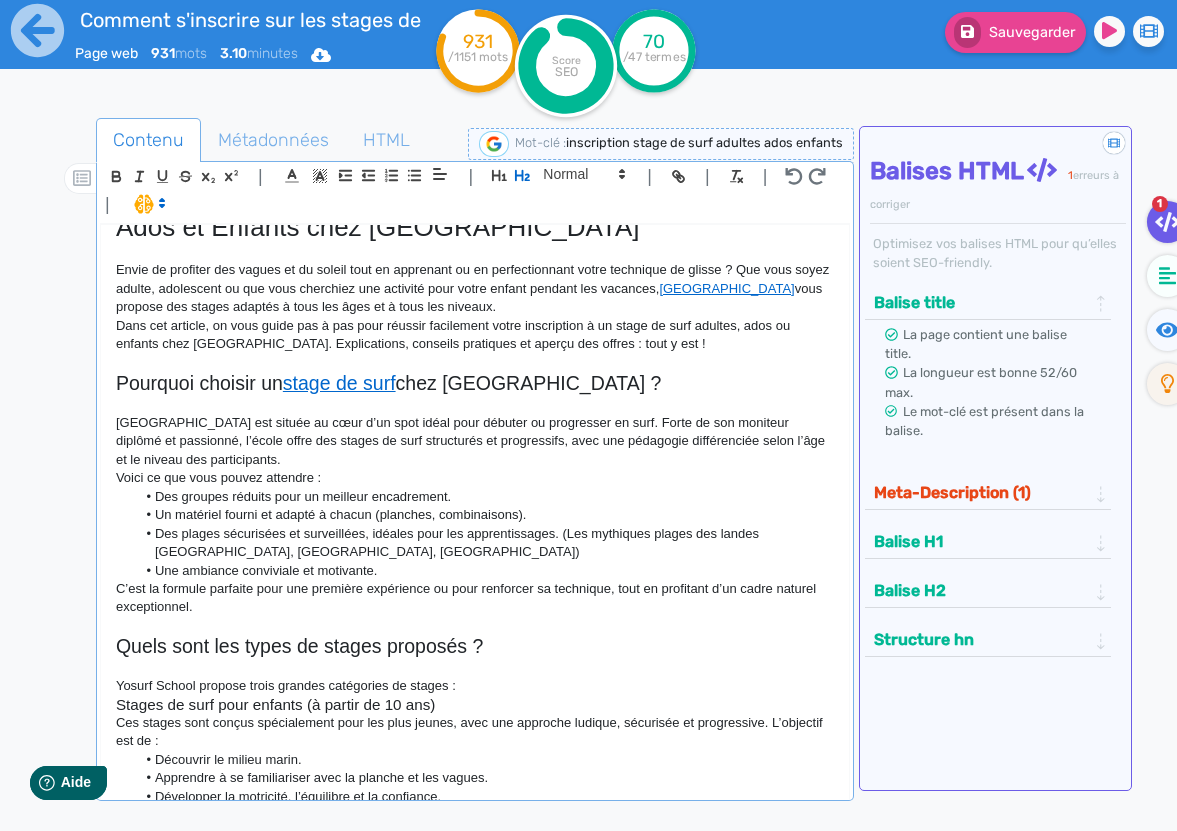 click on "Yosurf School est située au cœur d’un spot idéal pour débuter ou progresser en surf. Forte de son moniteur diplômé et passionné, l’école offre des stages de surf structurés et progressifs, avec une pédagogie différenciée selon l’âge et le niveau des participants." 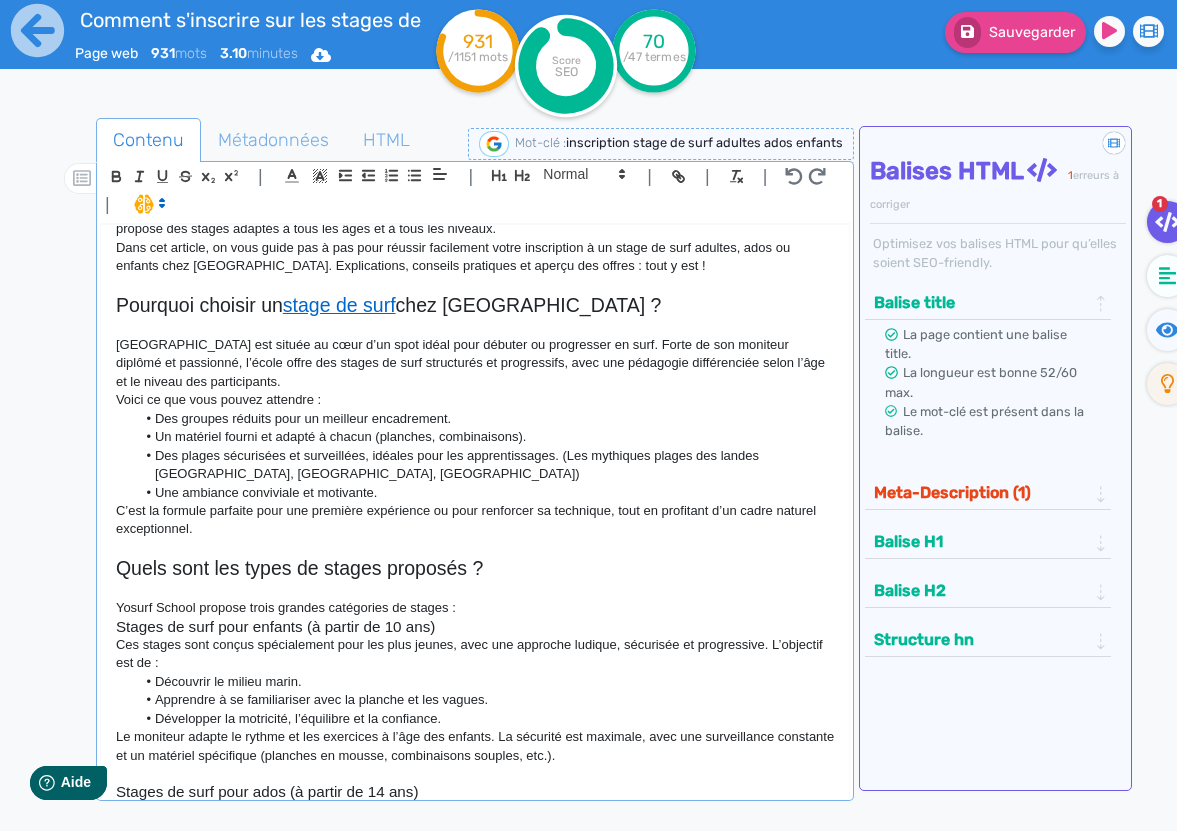 scroll, scrollTop: 180, scrollLeft: 0, axis: vertical 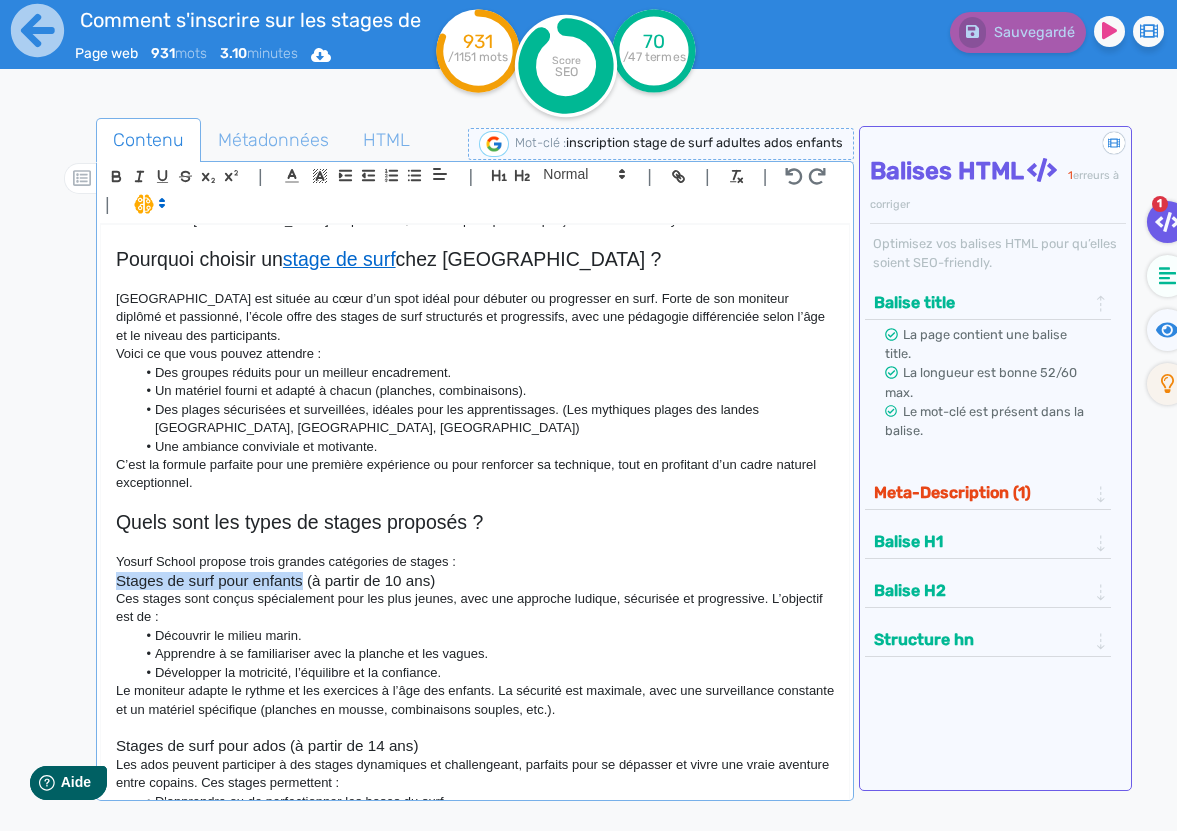 drag, startPoint x: 302, startPoint y: 585, endPoint x: 119, endPoint y: 583, distance: 183.01093 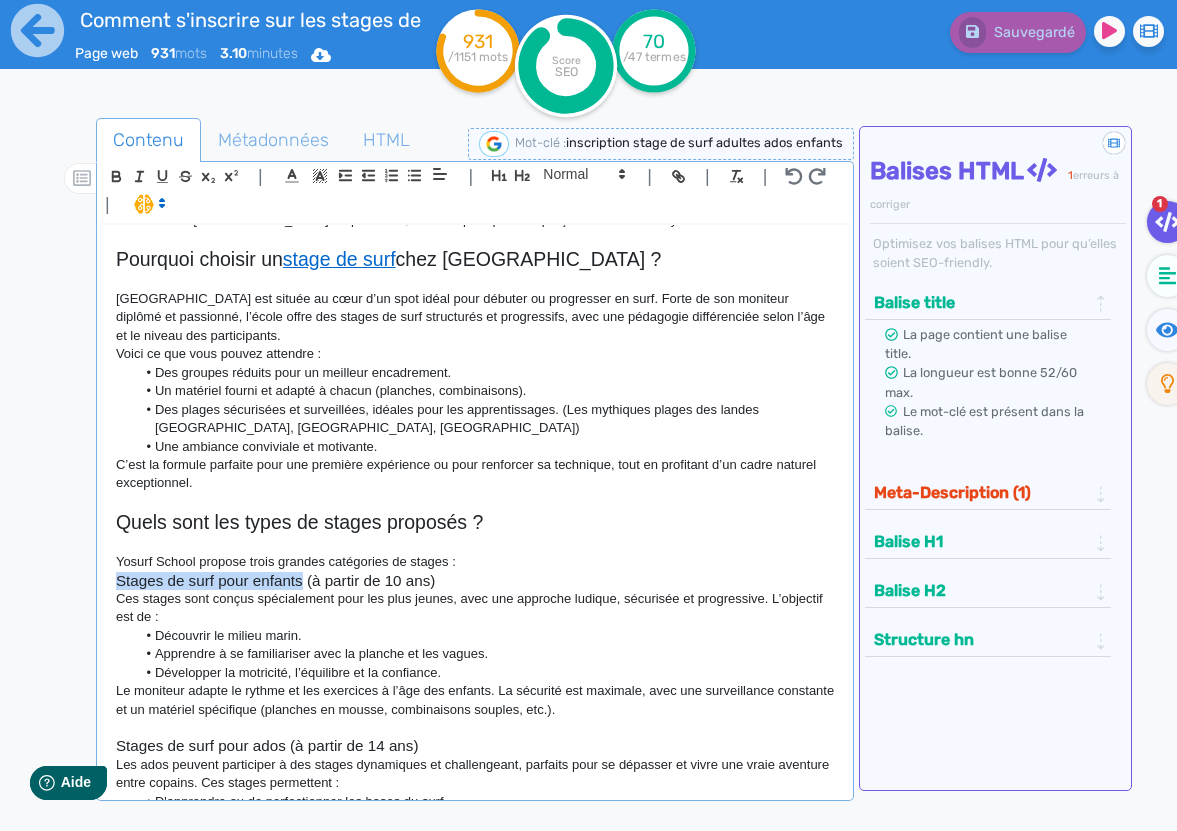 click on "Stages de surf pour enfants (à partir de 10 ans)" 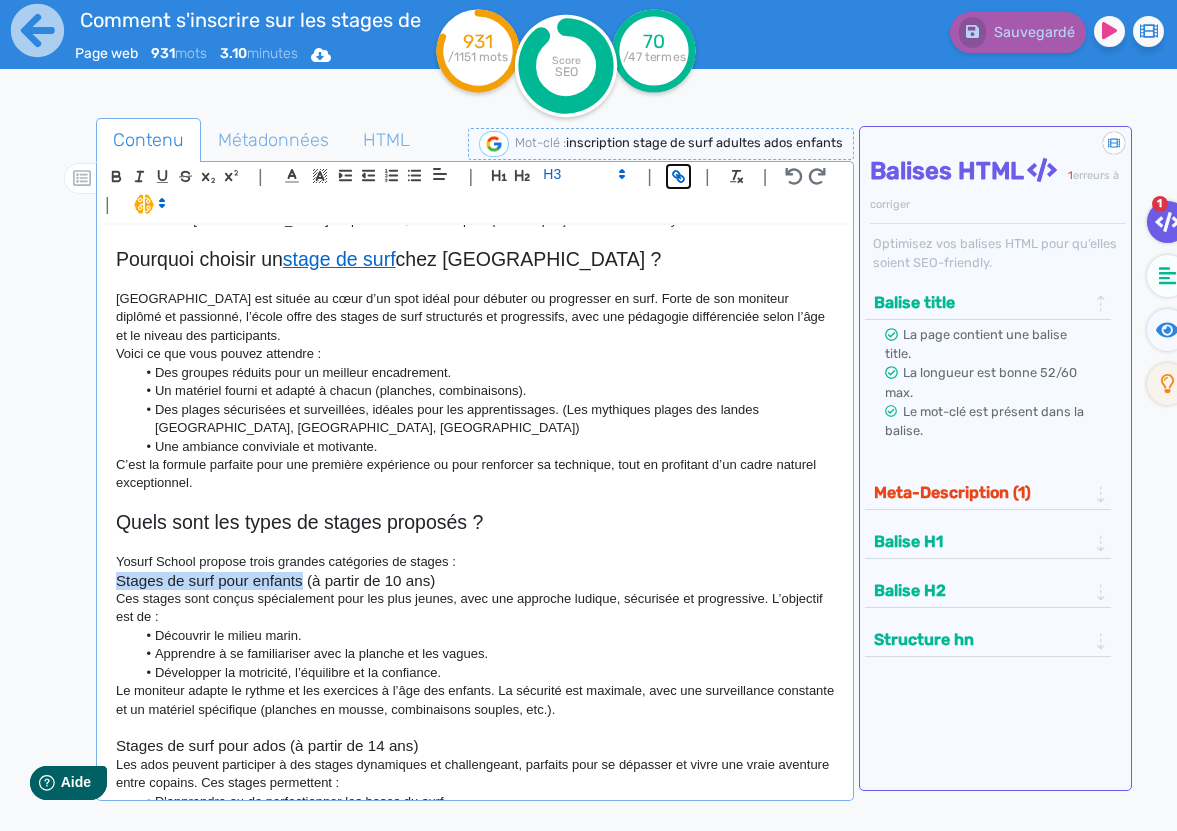 click 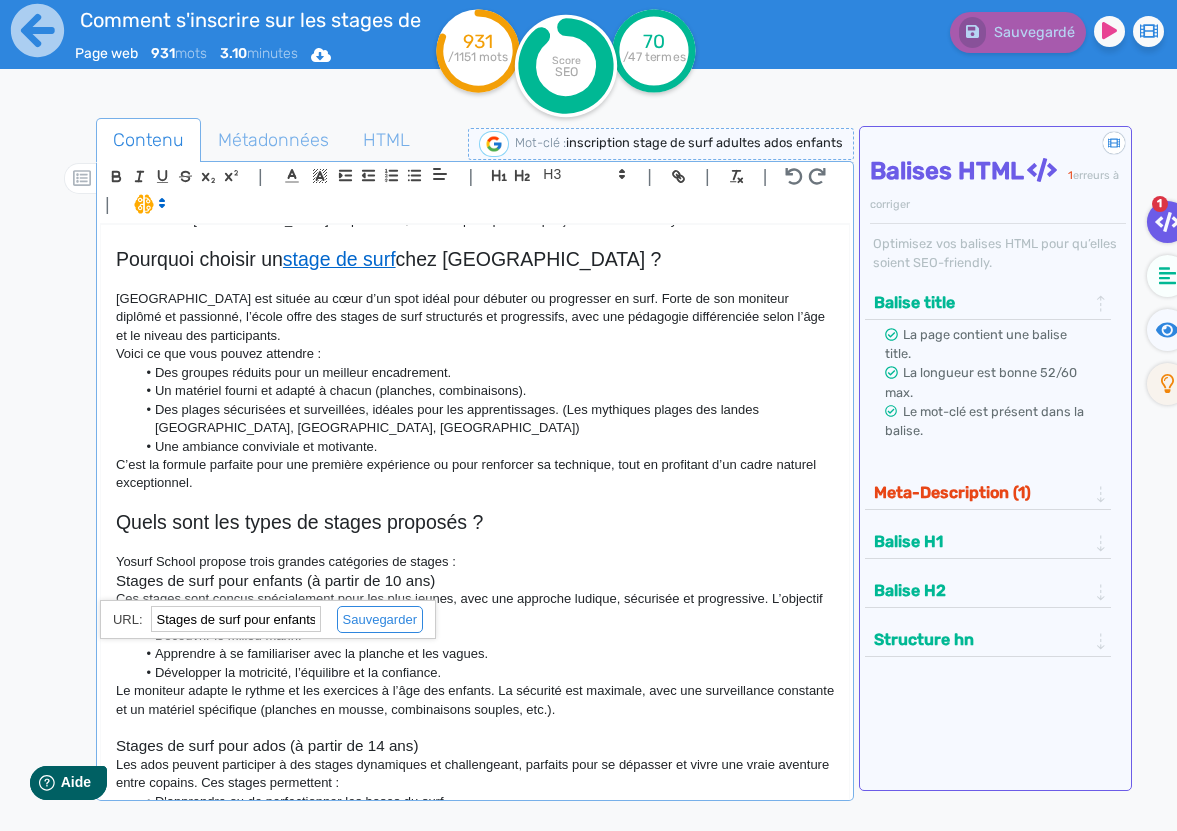paste on "https://hossegor-surf.fr/lecole-de-surf/" 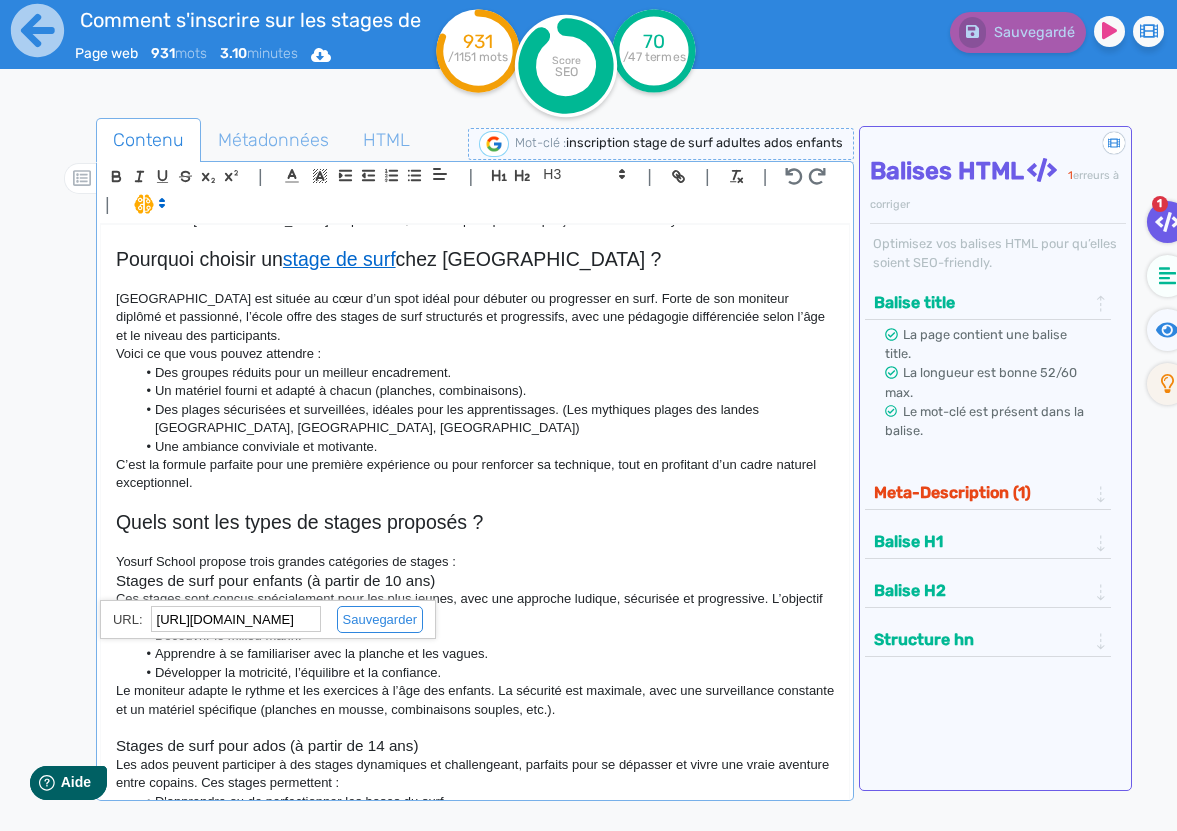scroll, scrollTop: 0, scrollLeft: 58, axis: horizontal 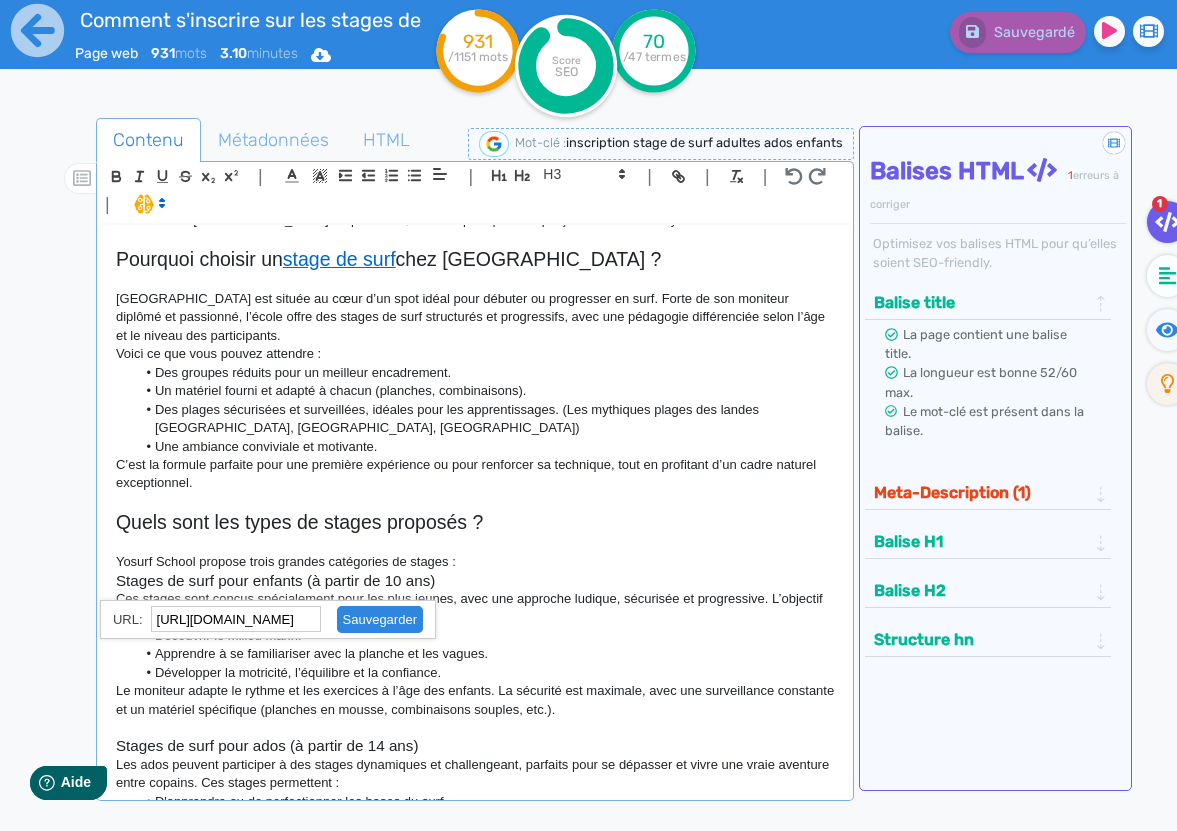 click 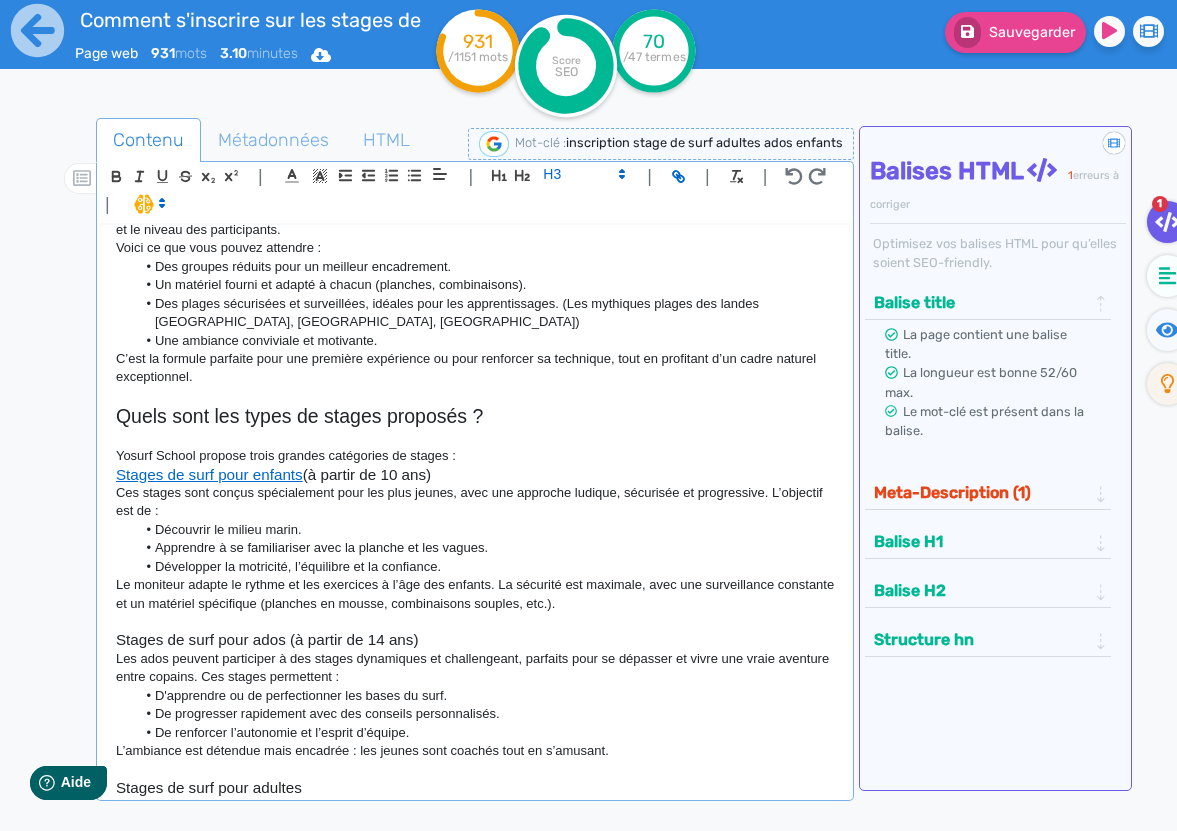 scroll, scrollTop: 287, scrollLeft: 0, axis: vertical 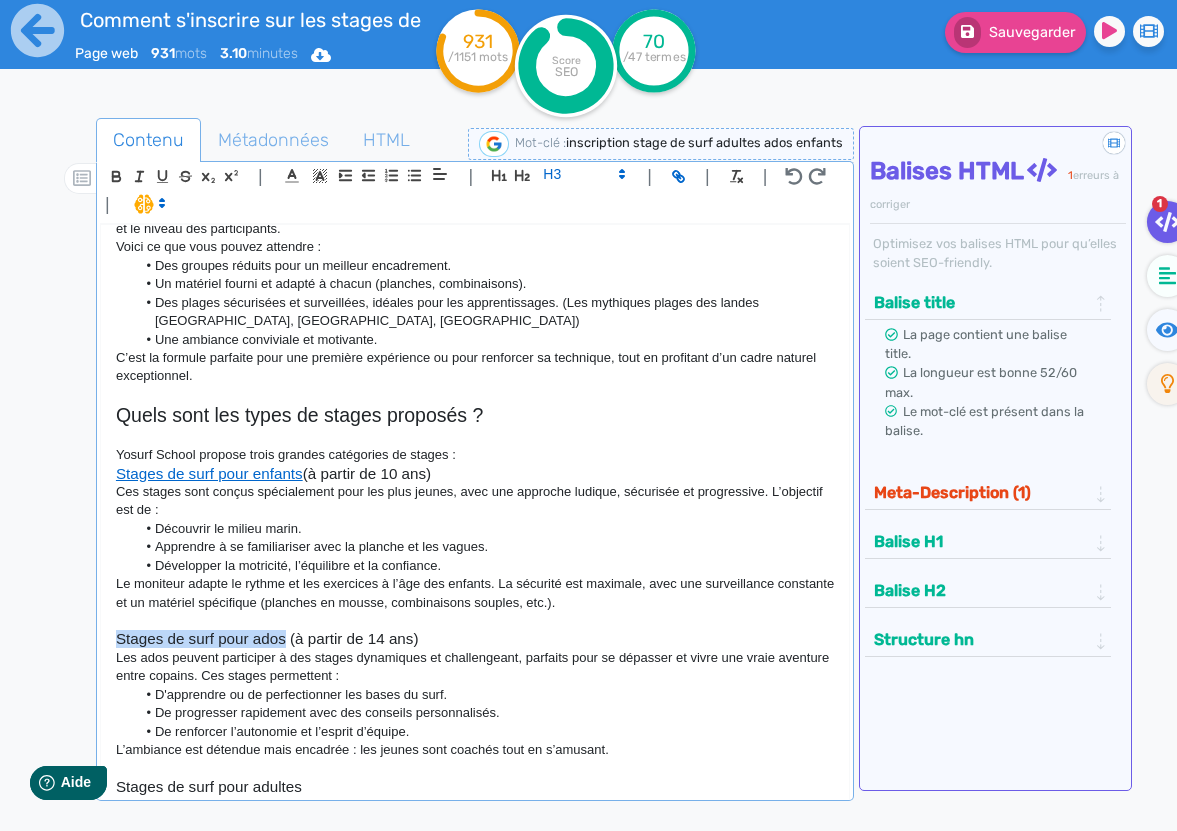 drag, startPoint x: 286, startPoint y: 644, endPoint x: 117, endPoint y: 649, distance: 169.07394 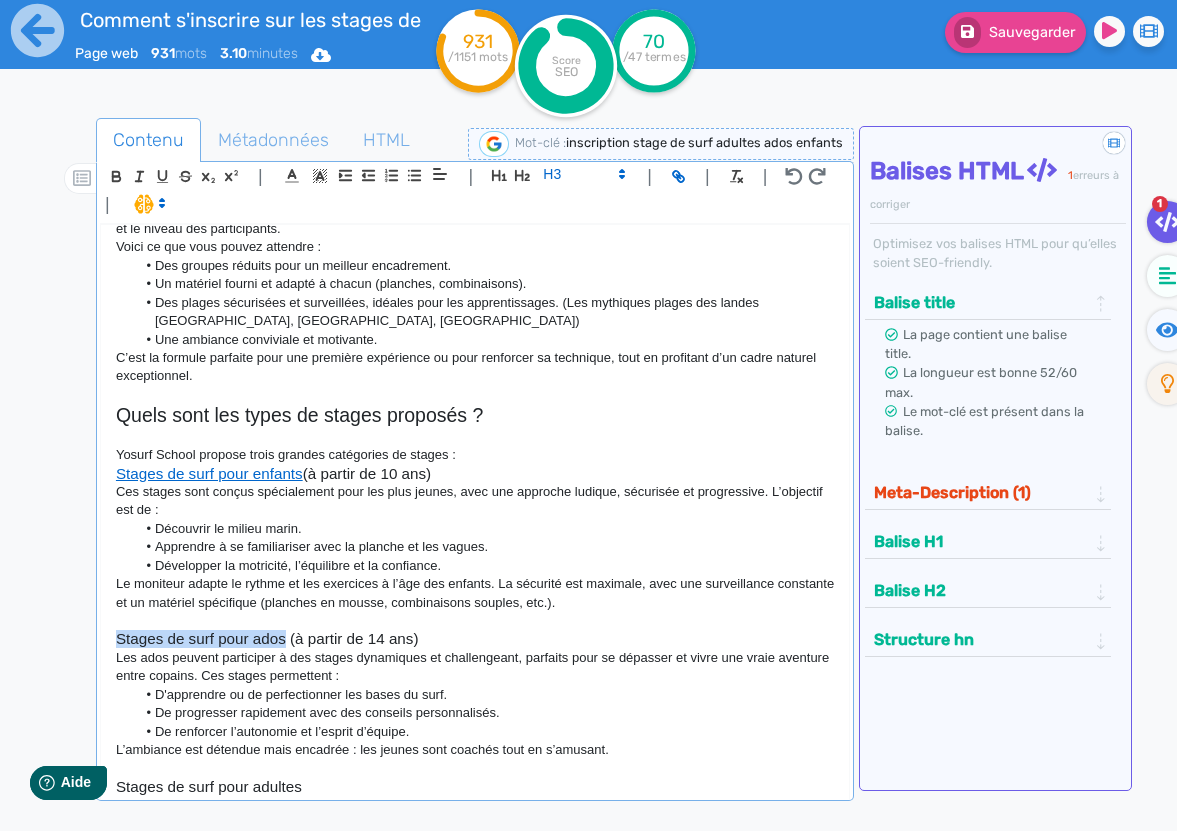 click on "Stages de surf pour ados (à partir de 14 ans)" 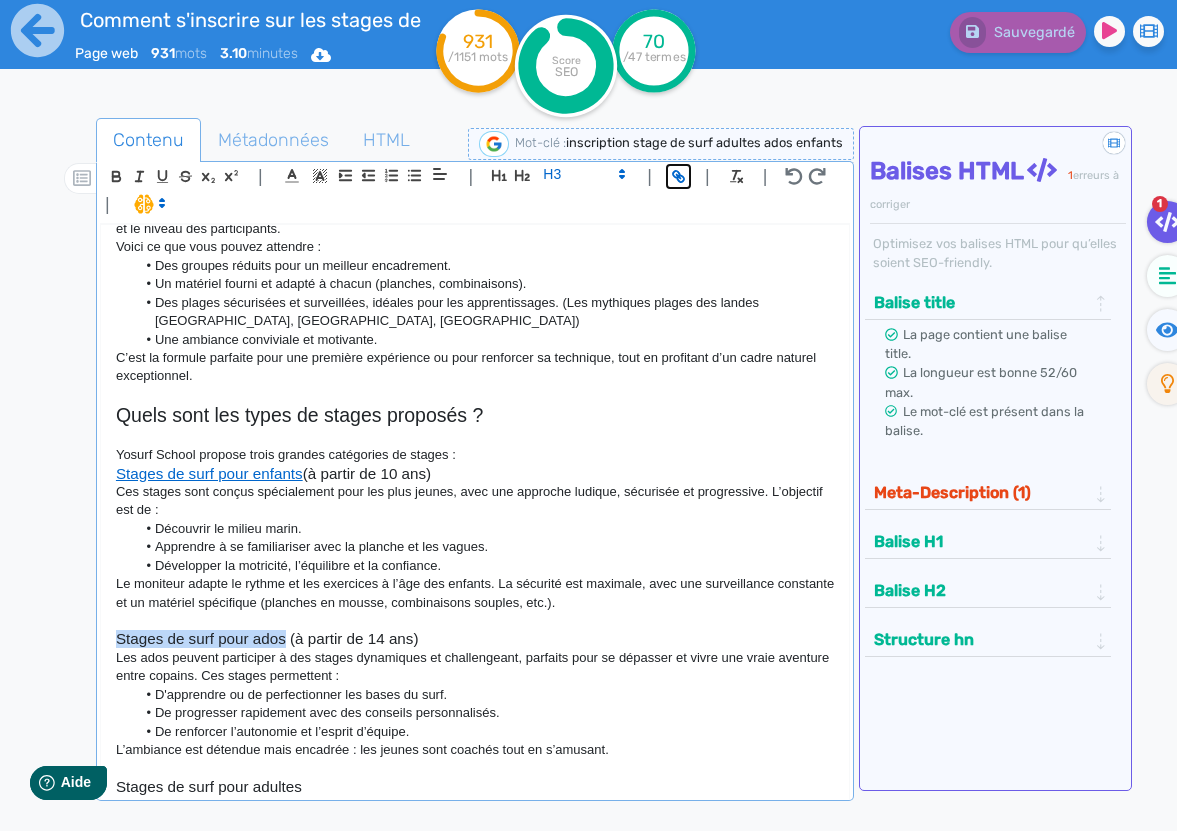 click 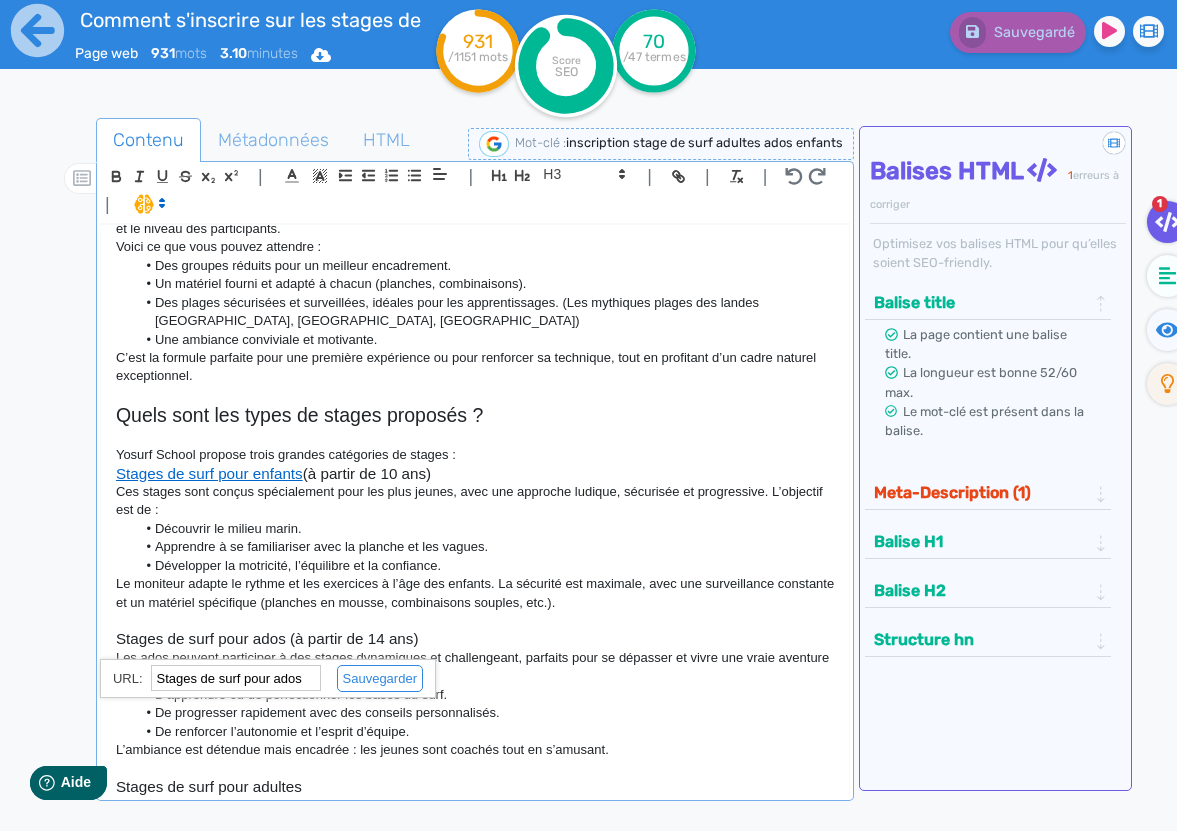 paste on "https://hossegor-surf.fr/lecole-de-surf/" 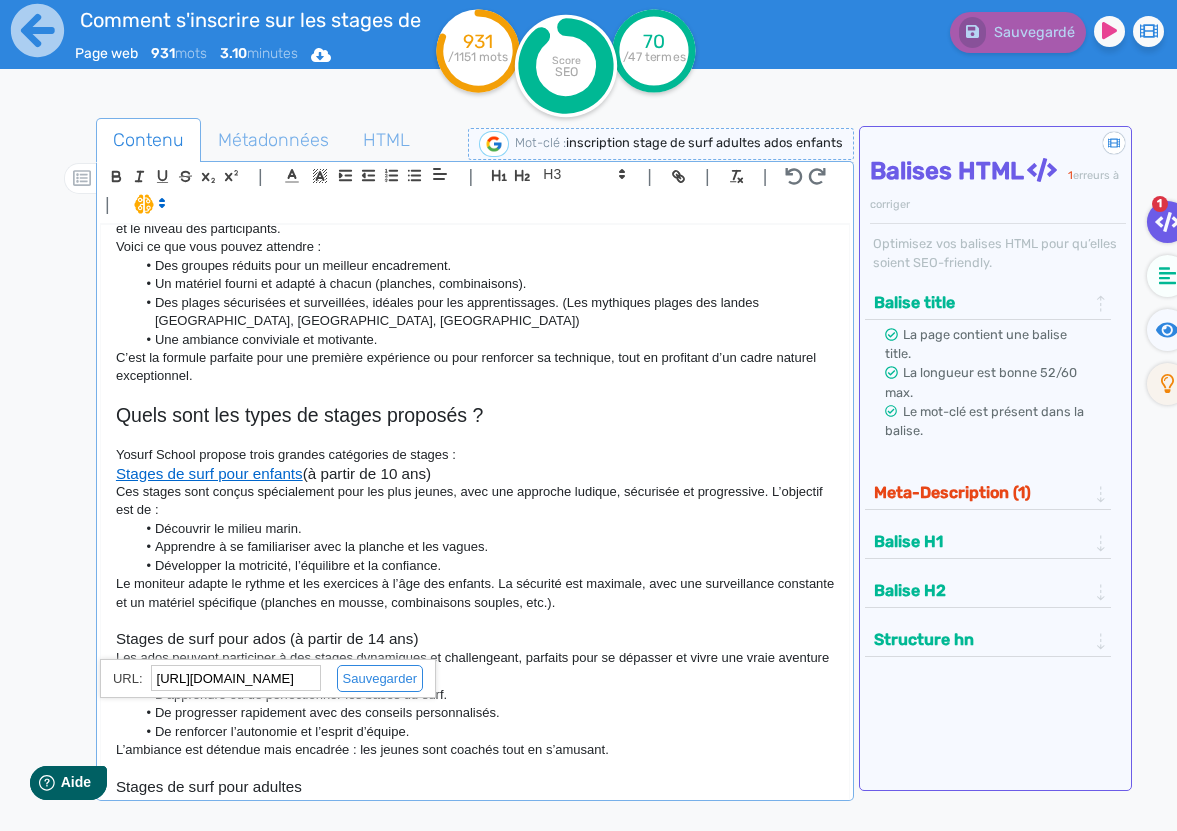 scroll, scrollTop: 0, scrollLeft: 58, axis: horizontal 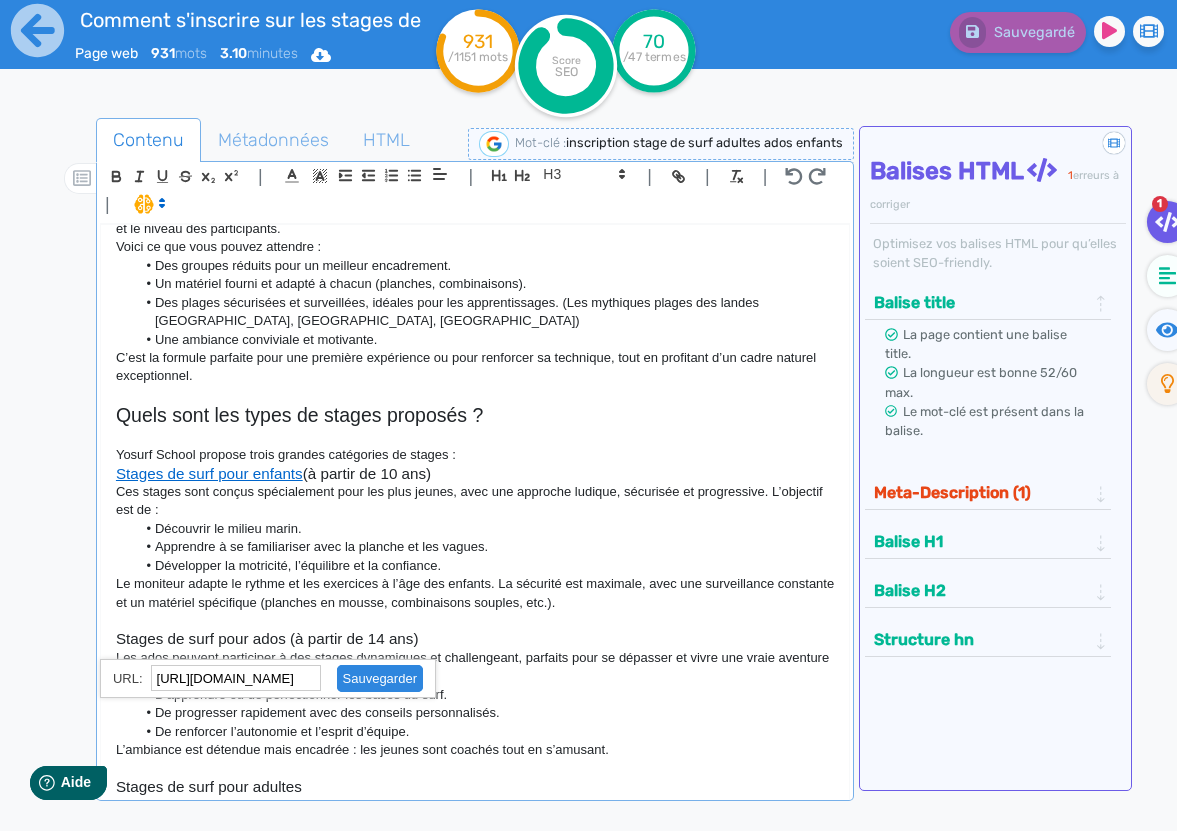 click 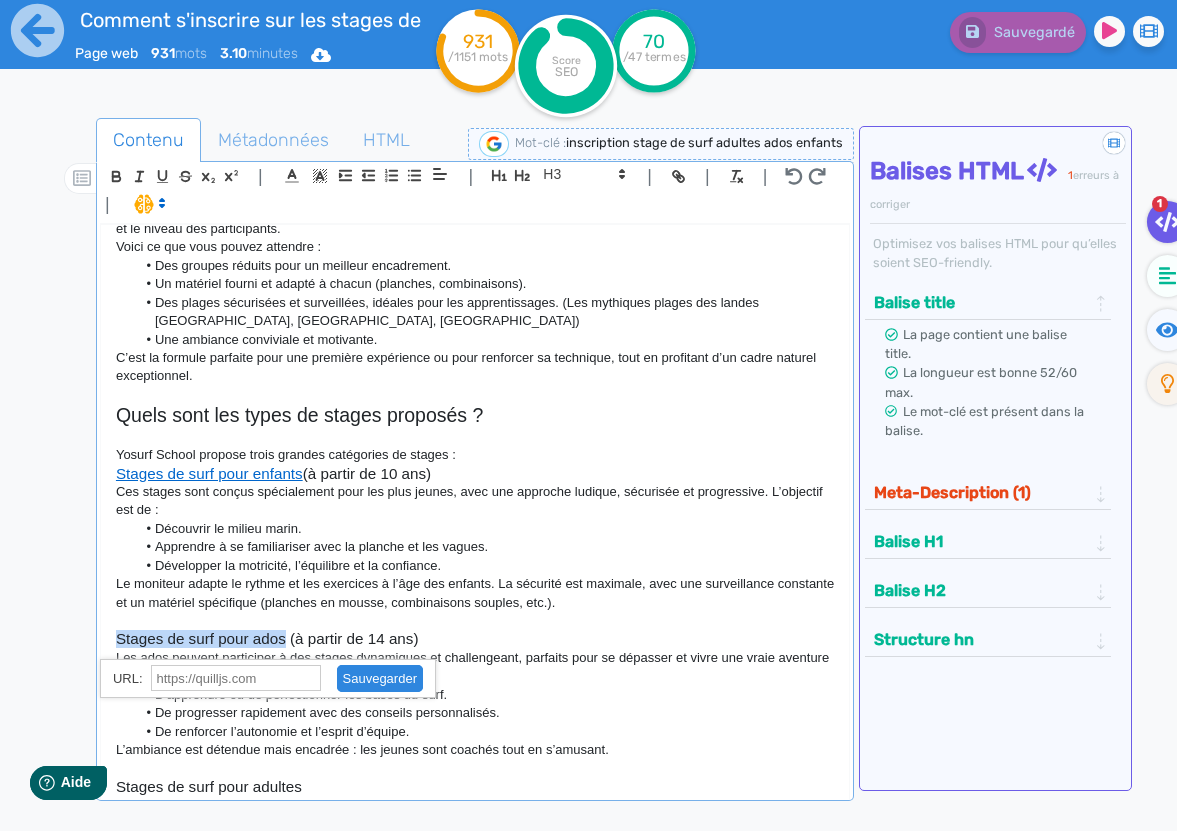 scroll, scrollTop: 287, scrollLeft: 0, axis: vertical 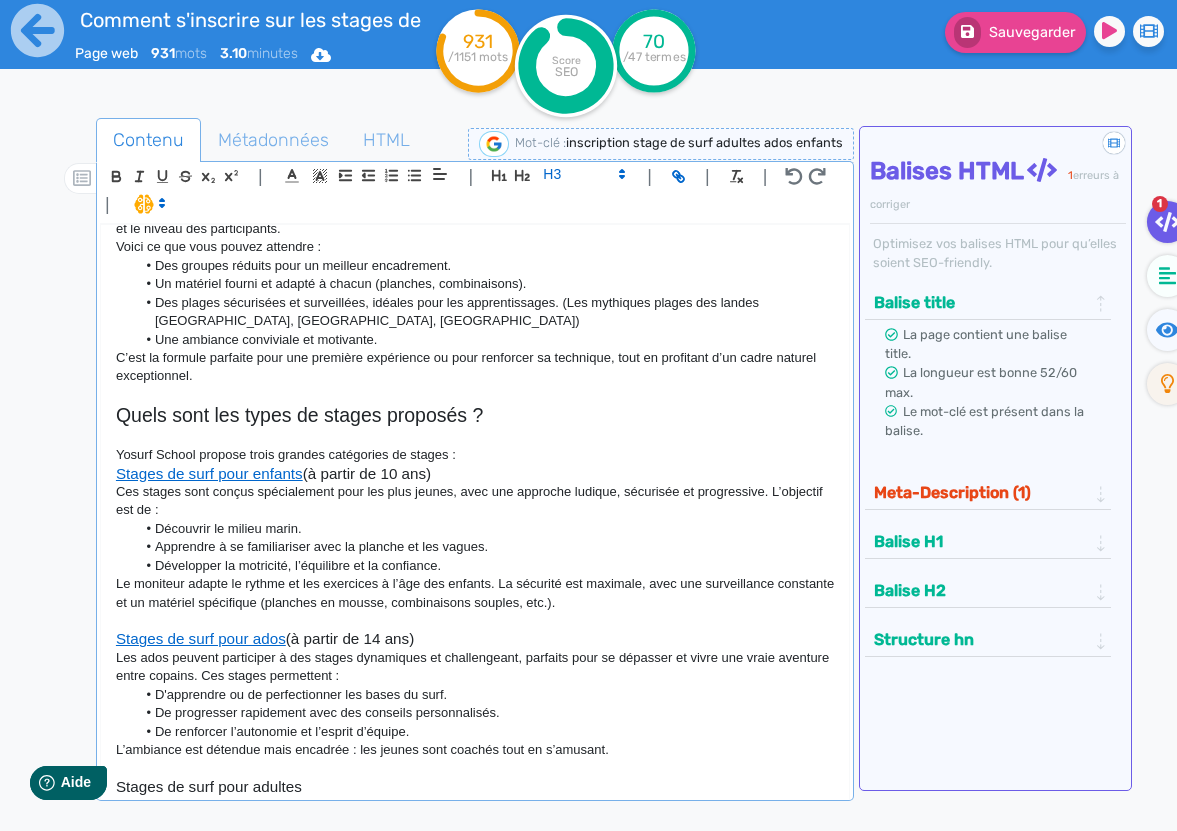 click on "Les ados peuvent participer à des stages dynamiques et challengeant, parfaits pour se dépasser et vivre une vraie aventure entre copains. Ces stages permettent :" 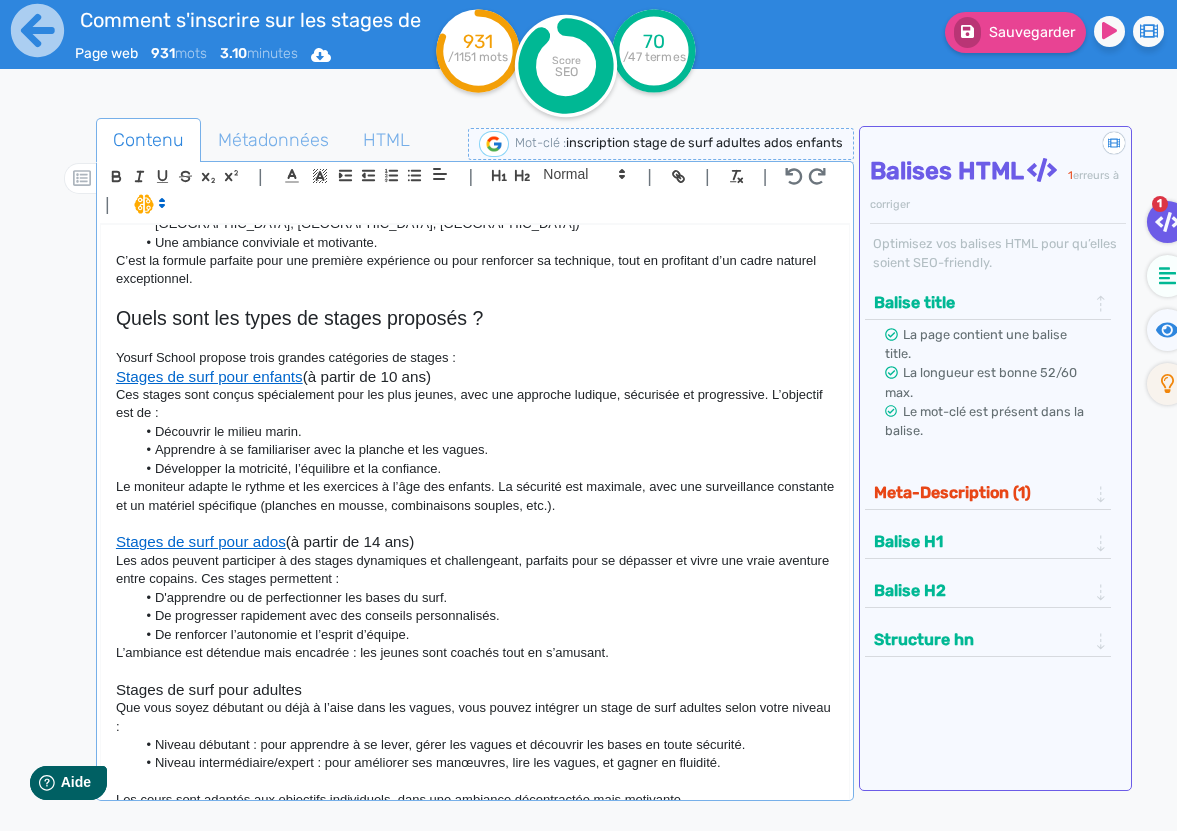 scroll, scrollTop: 424, scrollLeft: 0, axis: vertical 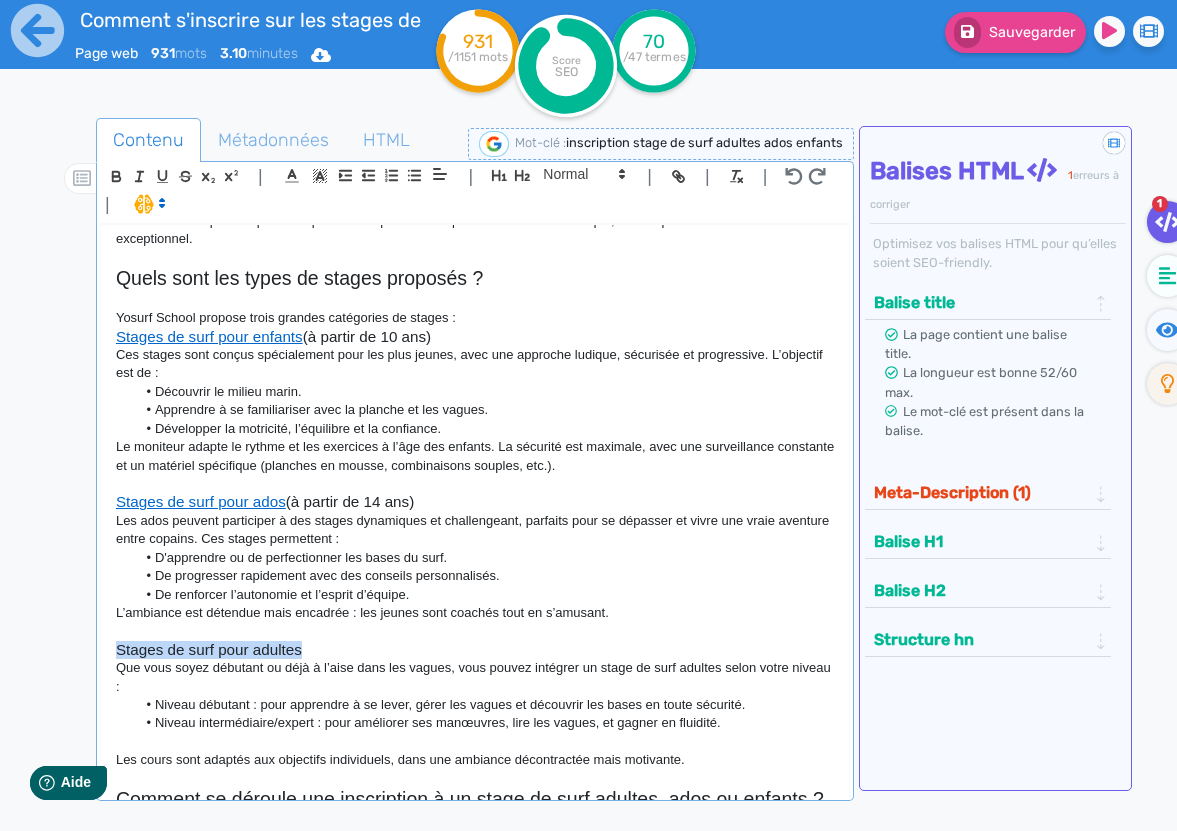 drag, startPoint x: 314, startPoint y: 655, endPoint x: 112, endPoint y: 645, distance: 202.24738 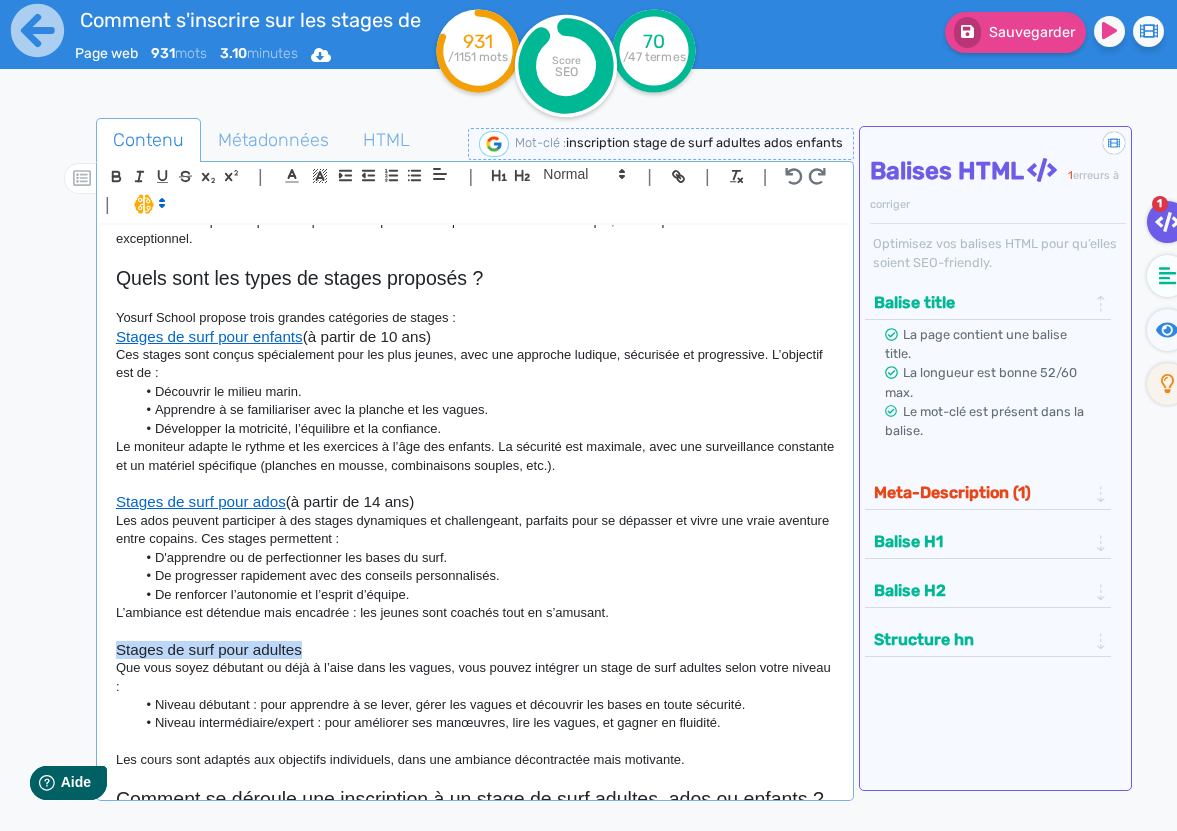 click on "Comment faire son inscription à un stage de surf Adultes, Ados et Enfants chez Yosurf School Envie de profiter des vagues et du soleil tout en apprenant ou en perfectionnant votre technique de glisse ? Que vous soyez adulte, adolescent ou que vous cherchiez une activité pour votre enfant pendant les vacances,  Yosurf School  vous propose des stages adaptés à tous les âges et à tous les niveaux. Dans cet article, on vous guide pas à pas pour réussir facilement votre inscription à un stage de surf adultes, ados ou enfants chez Yosurf School. Explications, conseils pratiques et aperçu des offres : tout y est ! Pourquoi choisir un  stage de surf  chez Yosurf School ? Yosurf School est située au cœur d’un spot idéal pour débuter ou progresser en surf. Forte de son moniteur diplômé et passionné, l’école offre des stages de surf structurés et progressifs, avec une pédagogie différenciée selon l’âge et le niveau des participants. Voici ce que vous pouvez attendre :  (à partir de 10 ans)" 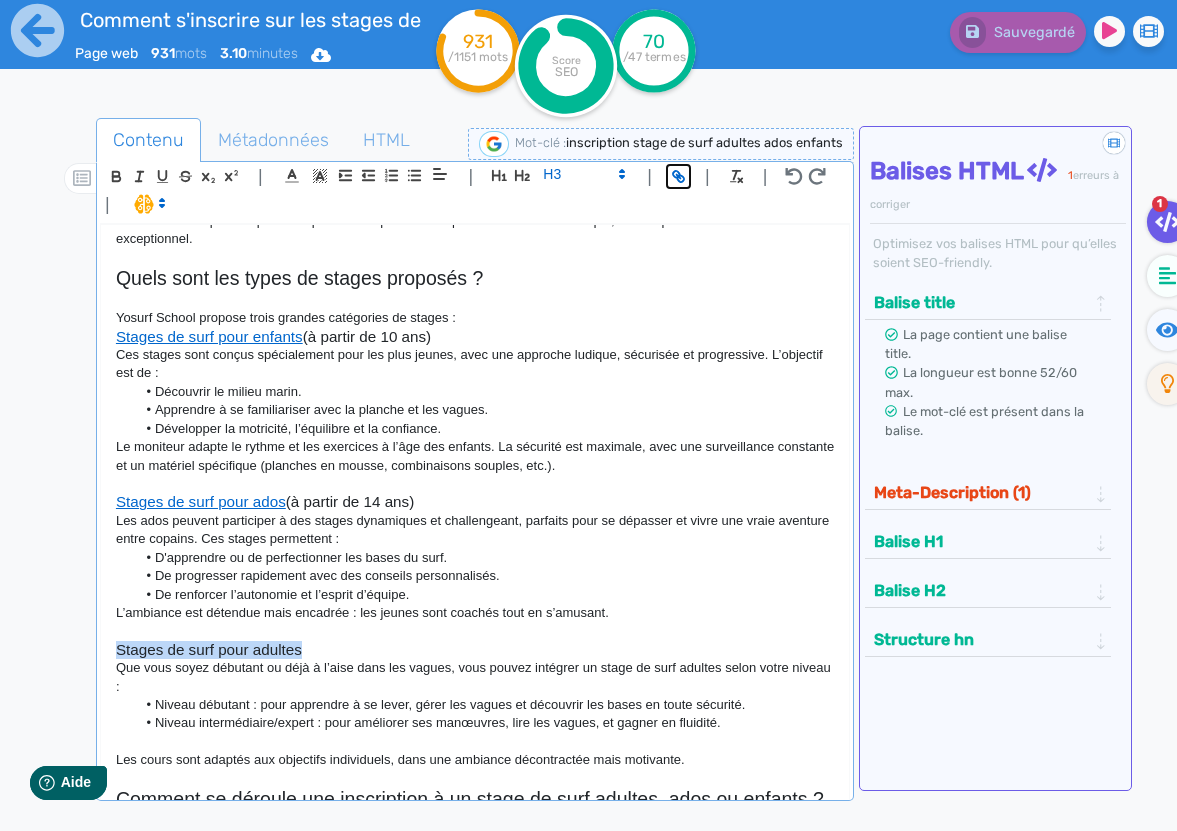 click 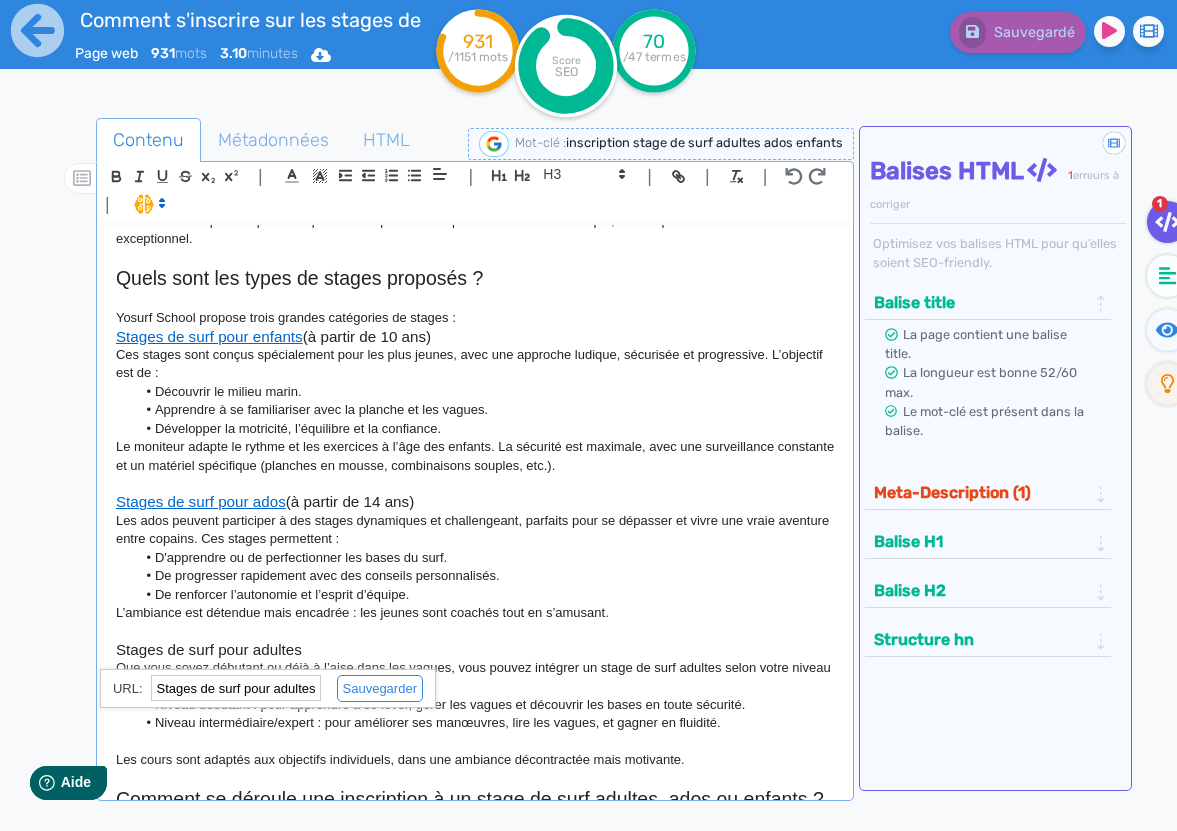paste on "https://hossegor-surf.fr/lecole-de-surf/" 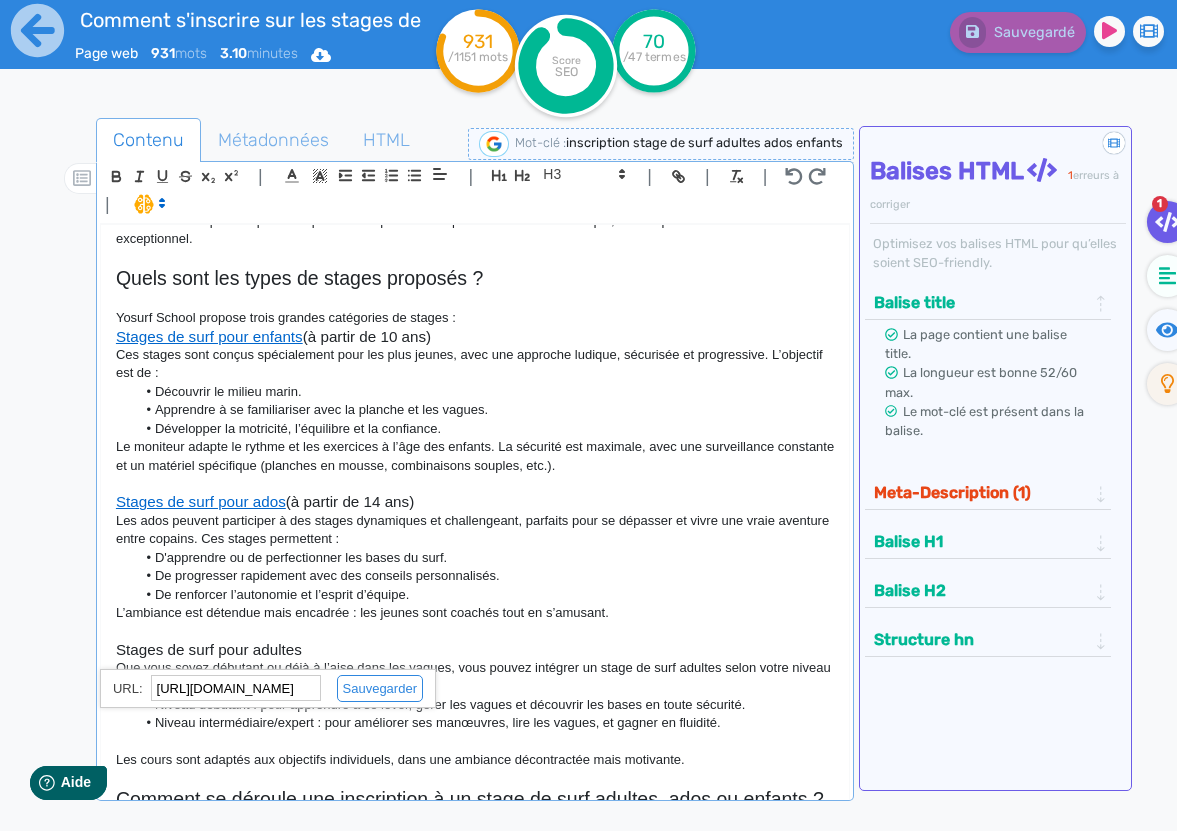 scroll, scrollTop: 0, scrollLeft: 58, axis: horizontal 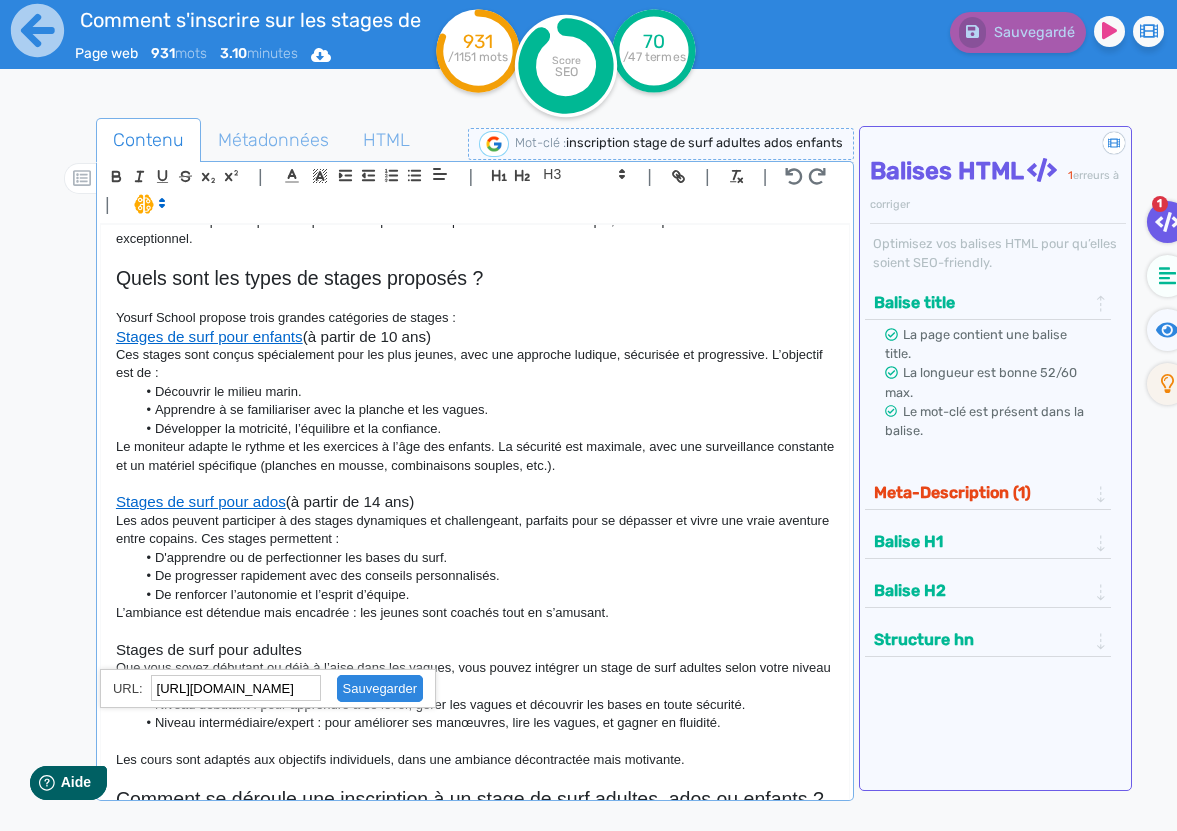 click 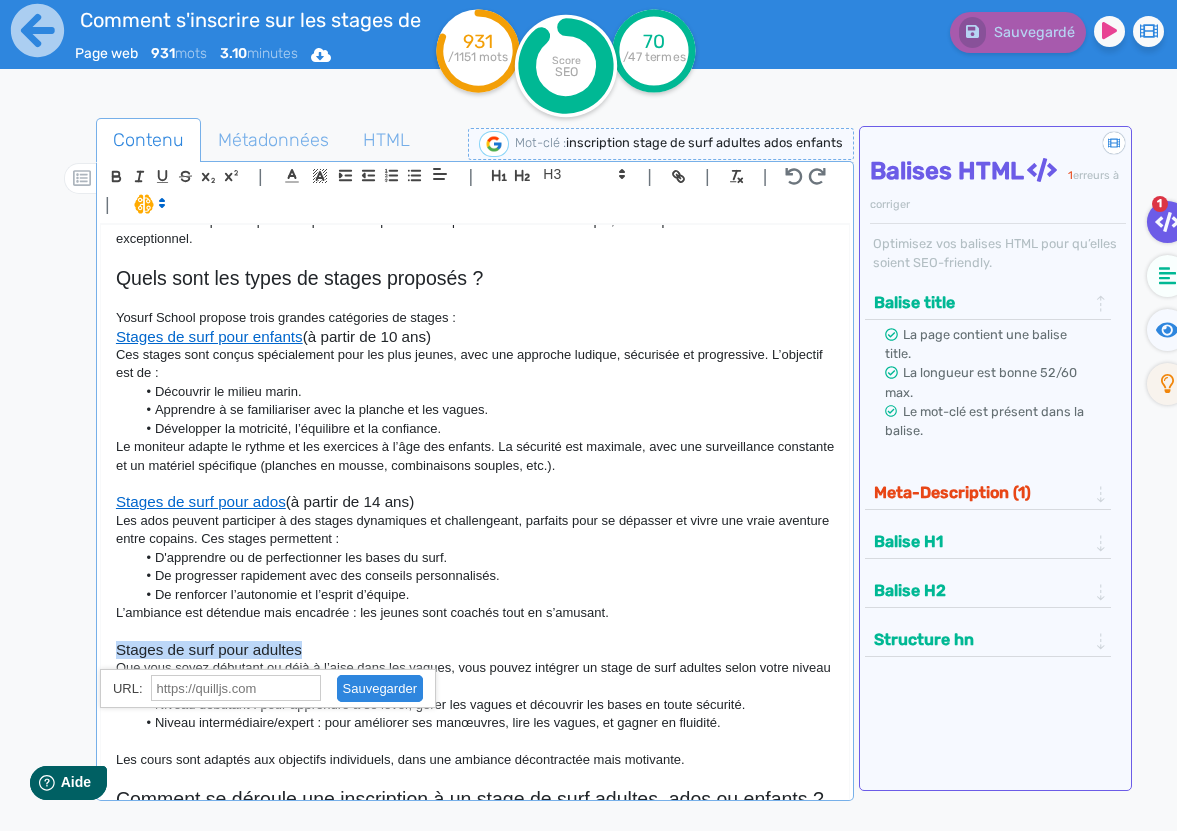 scroll, scrollTop: 424, scrollLeft: 0, axis: vertical 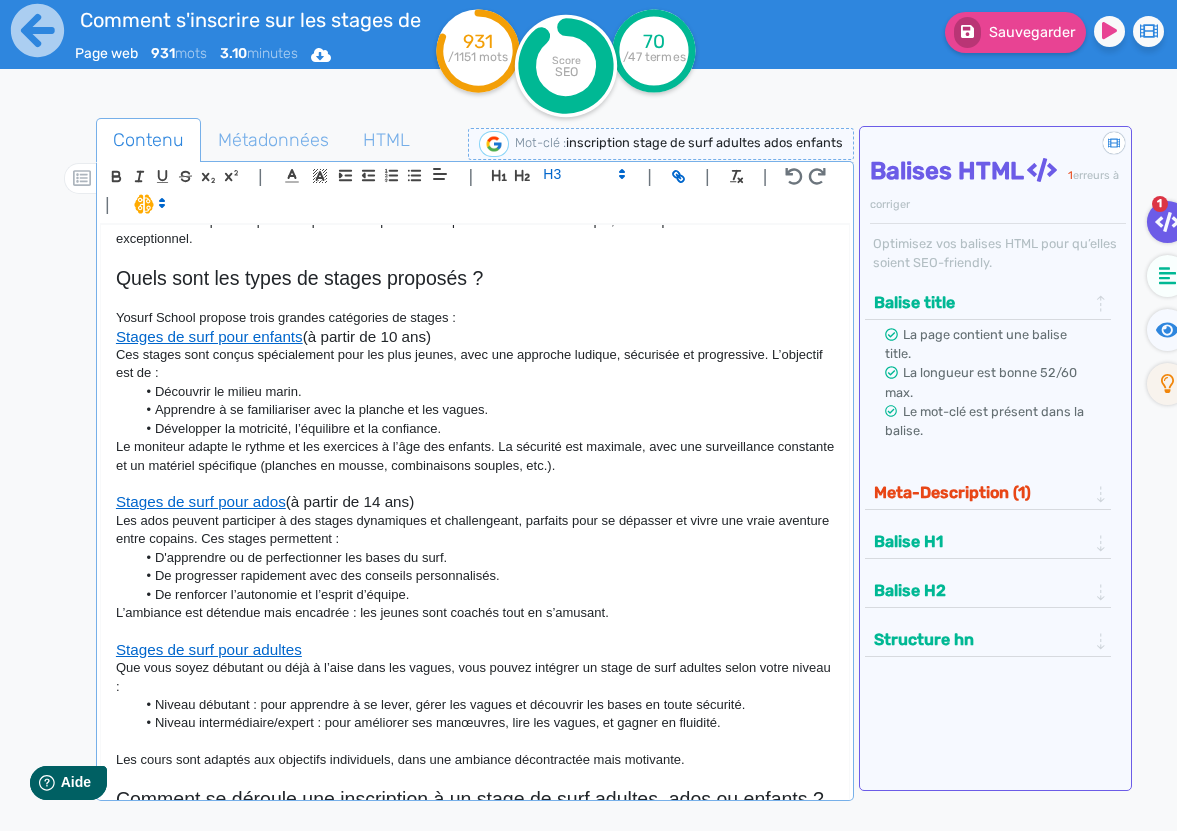 click on "De renforcer l’autonomie et l’esprit d’équipe." 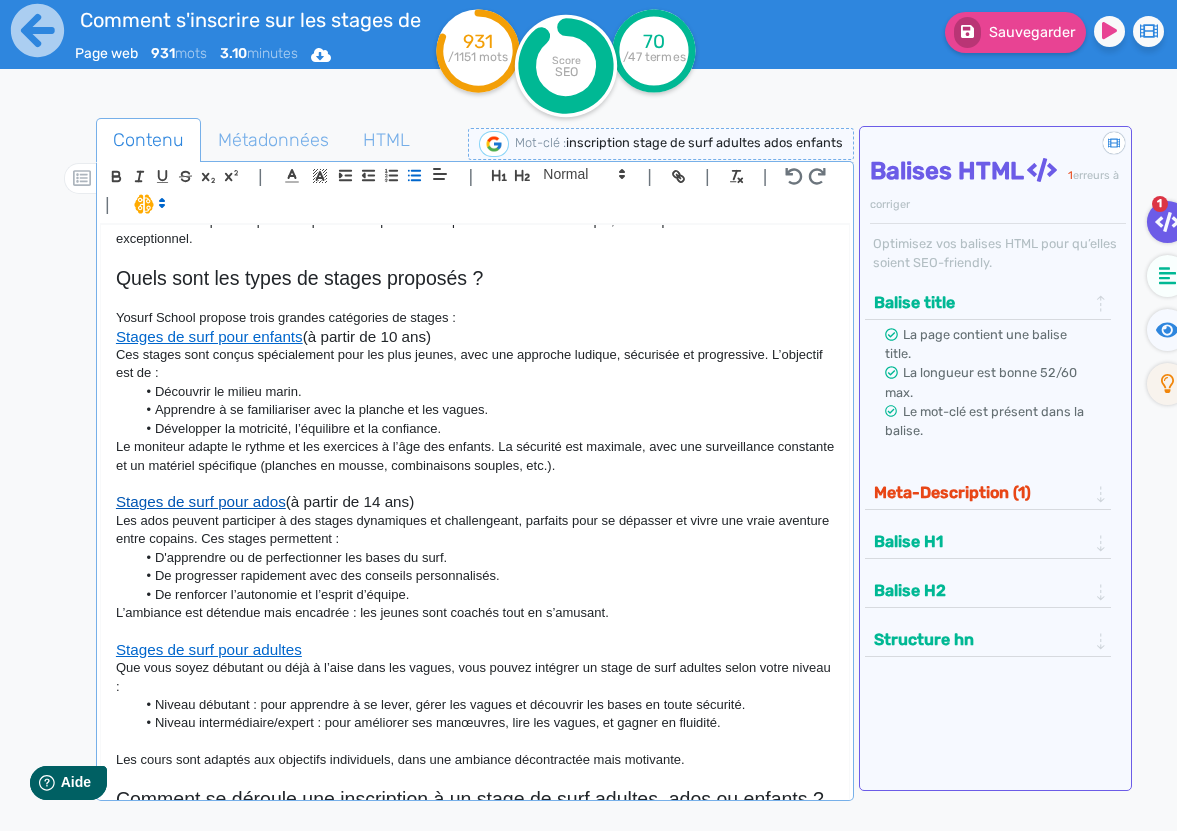 click on "Stages de surf pour ados" 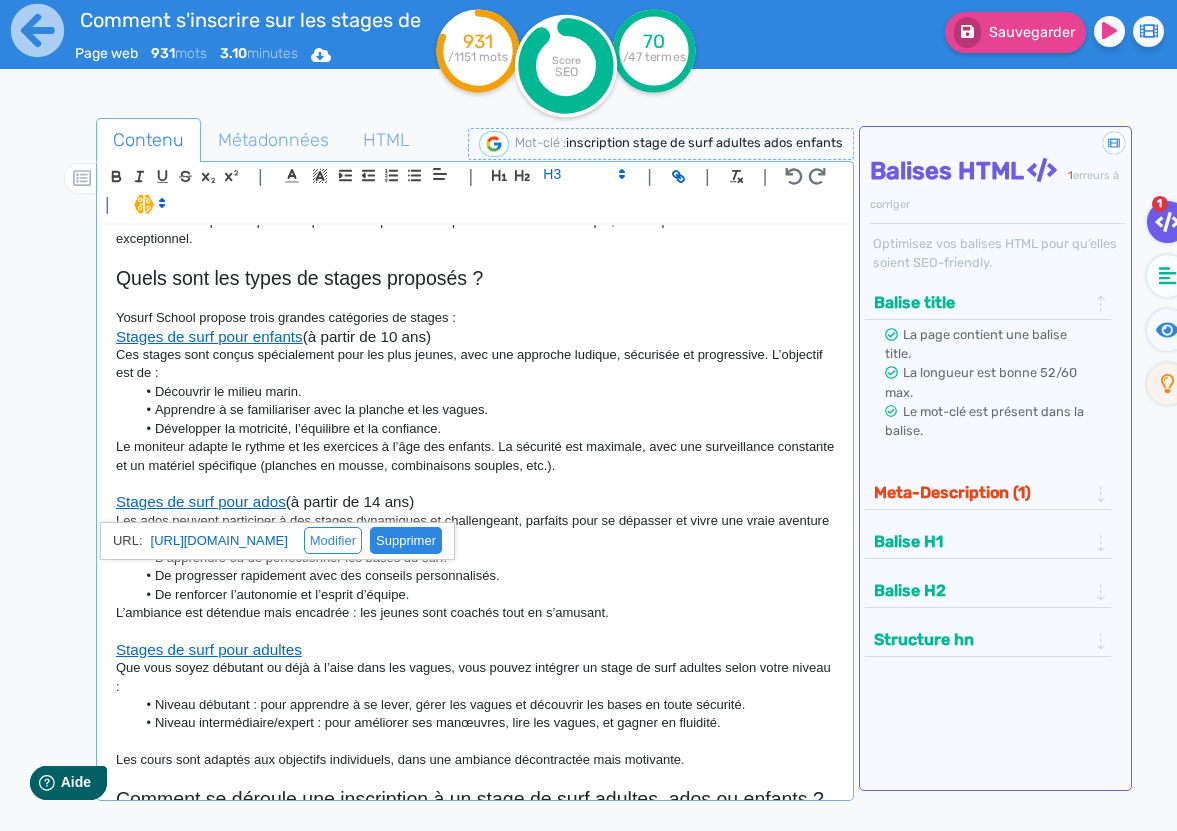 click 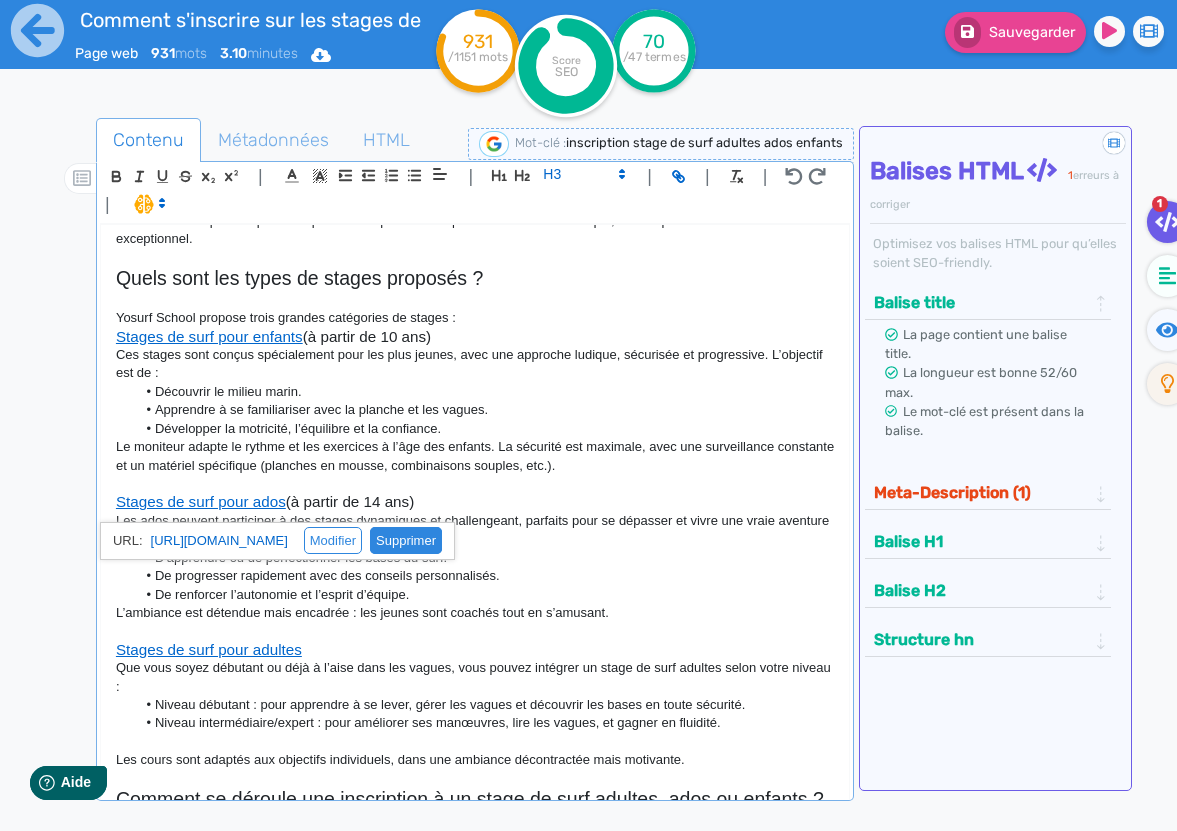 scroll, scrollTop: 424, scrollLeft: 0, axis: vertical 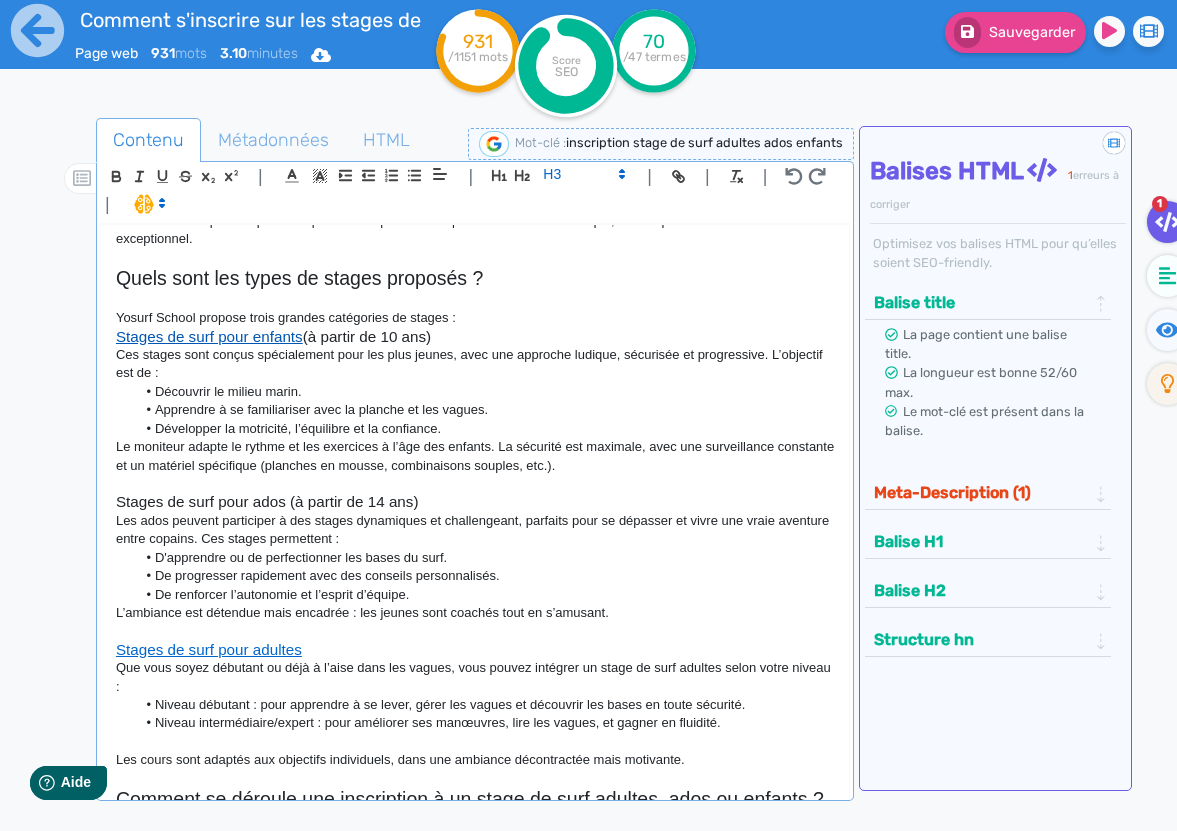 click on "Stages de surf pour enfants" 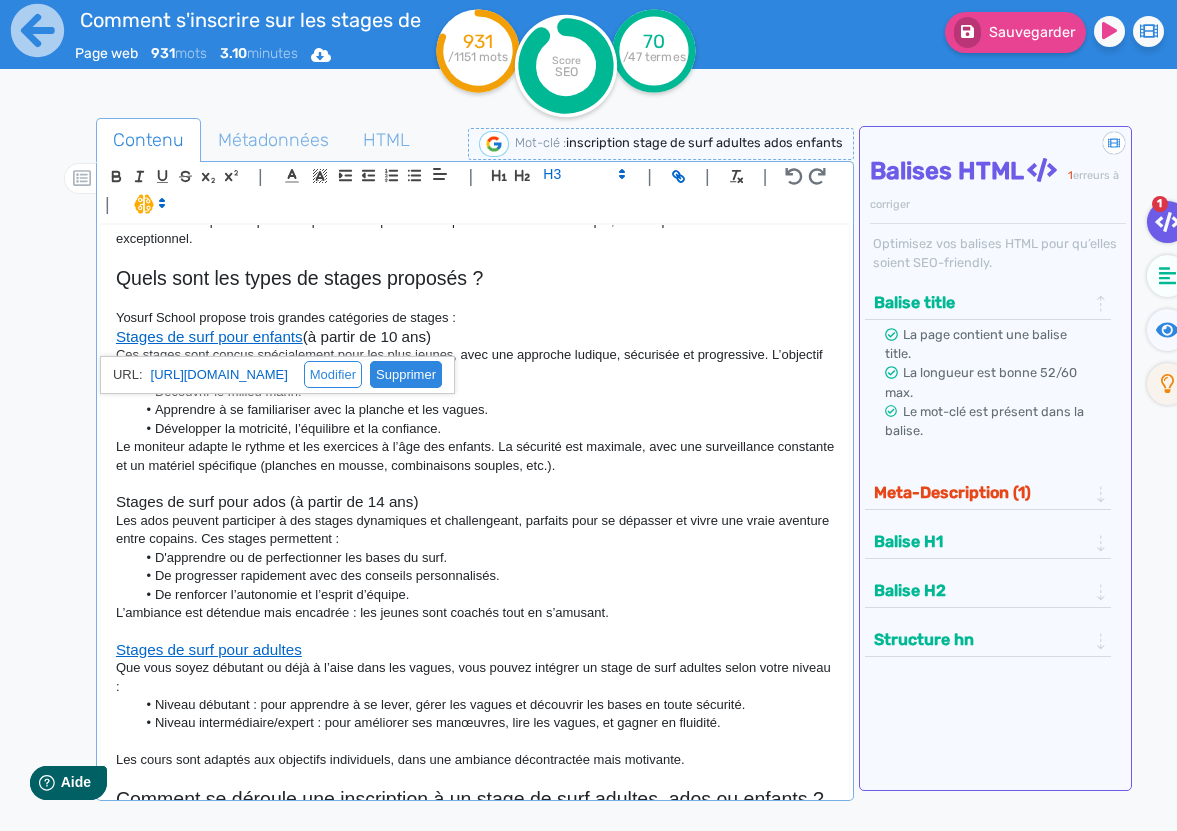 click 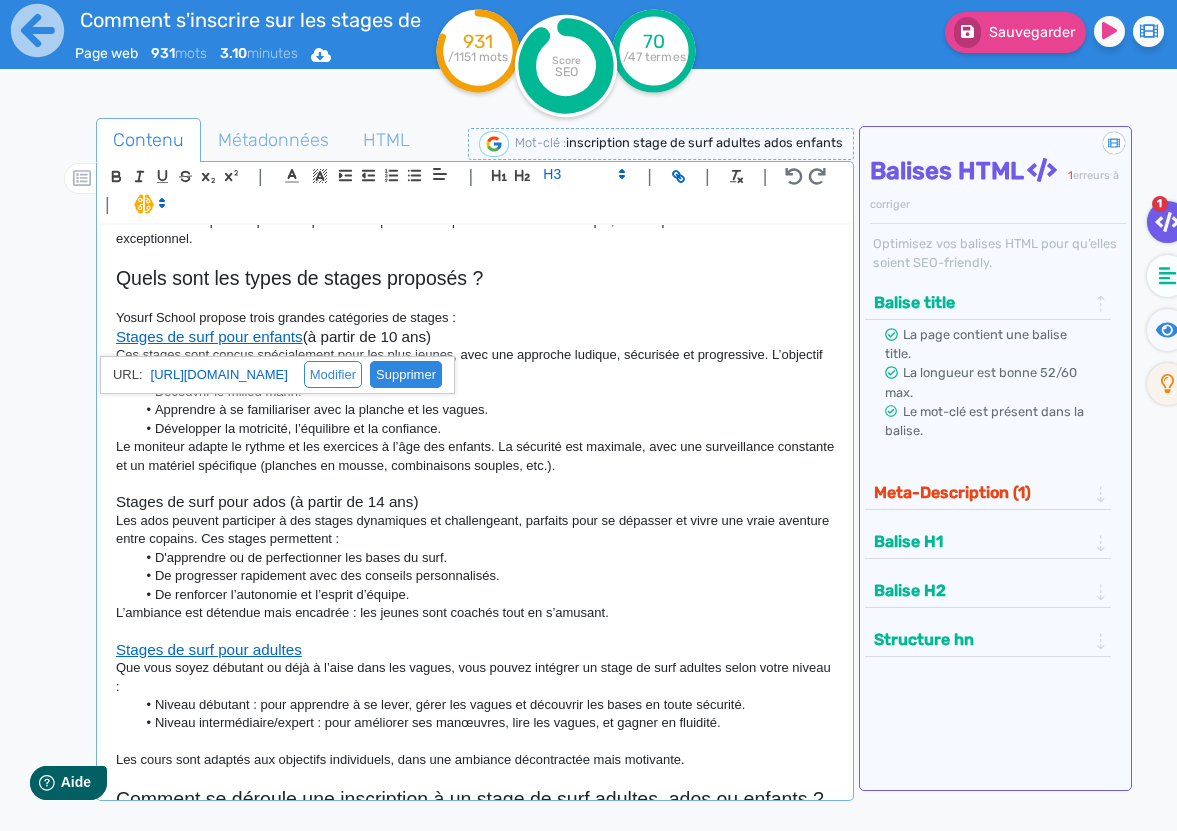 scroll, scrollTop: 424, scrollLeft: 0, axis: vertical 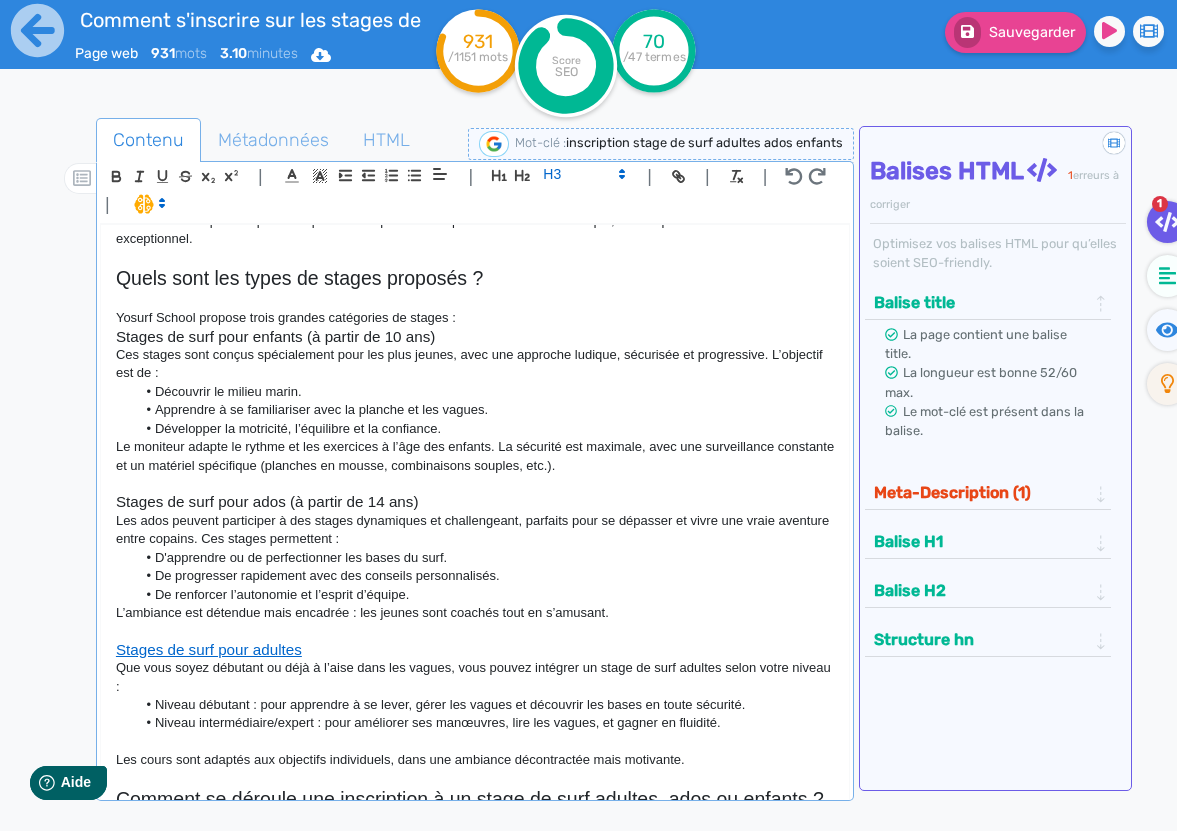 click on "Stages de surf pour enfants (à partir de 10 ans)" 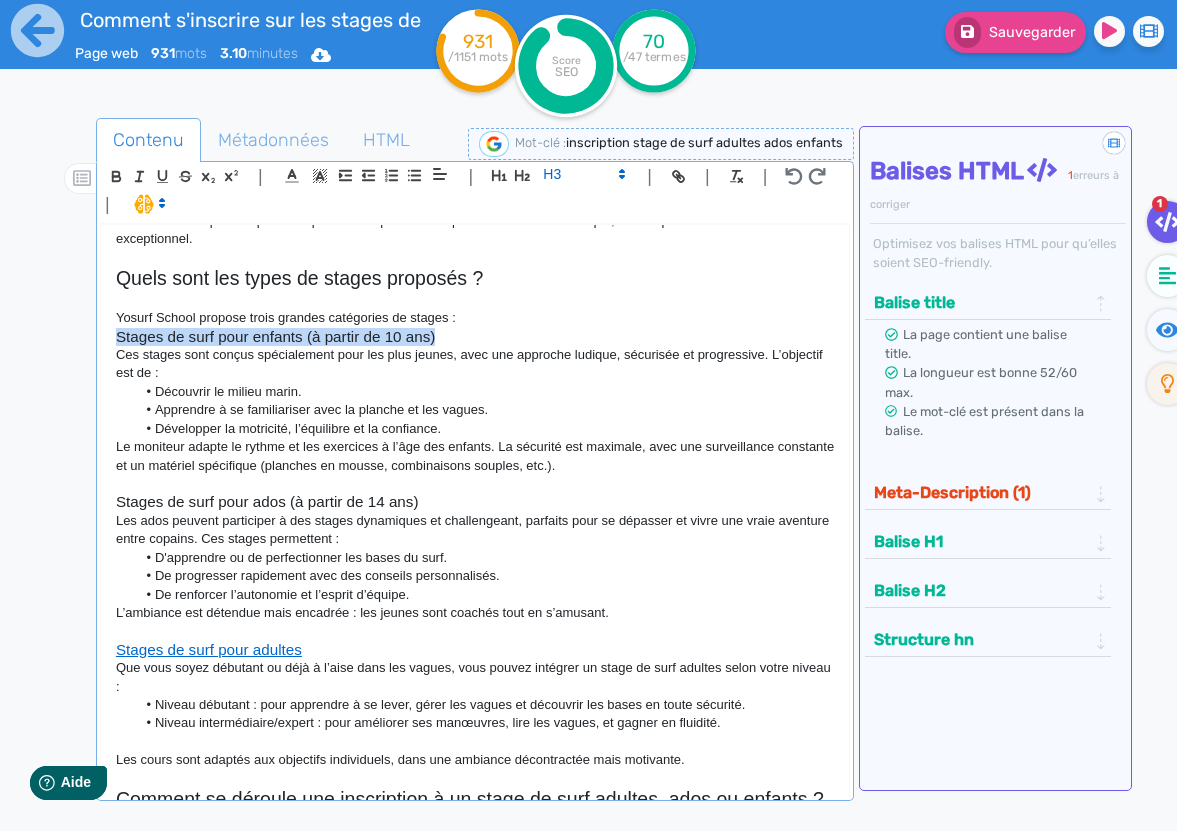drag, startPoint x: 450, startPoint y: 345, endPoint x: 82, endPoint y: 333, distance: 368.1956 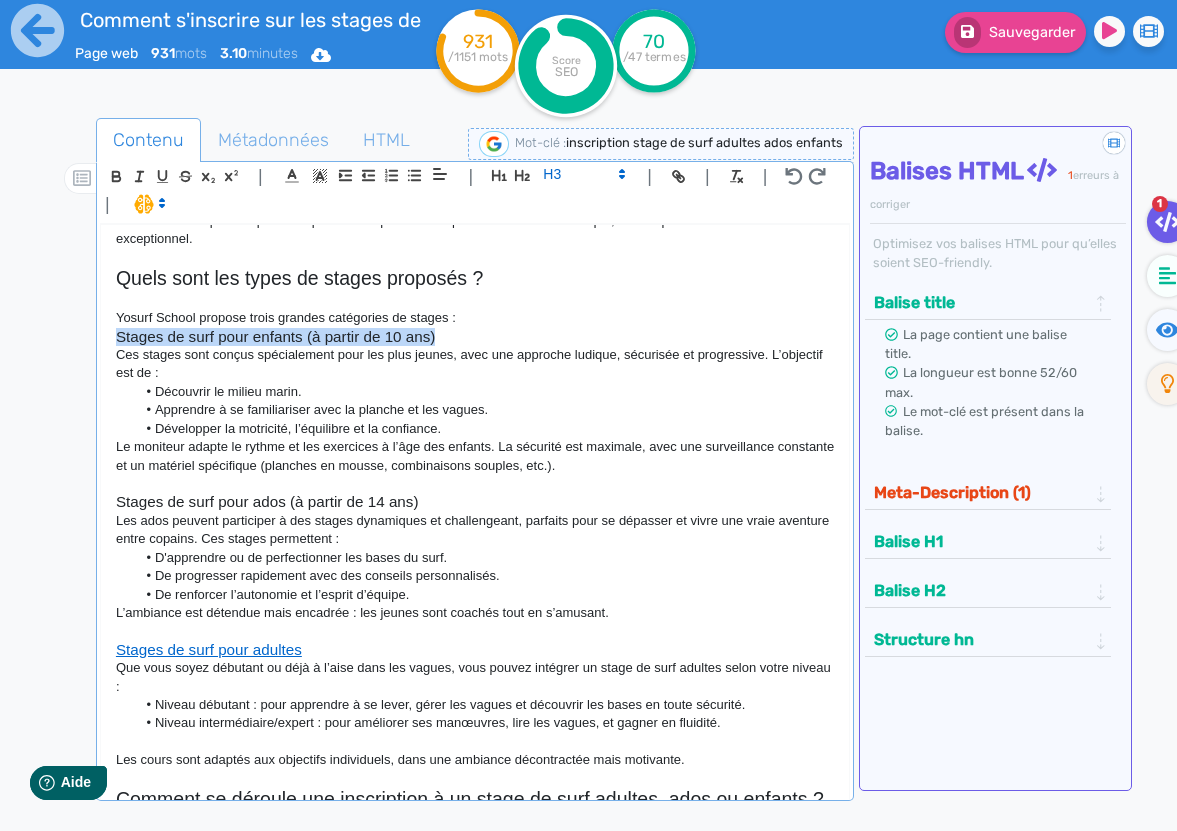 click on "Contenu   Métadonnées   HTML                                          |                                                                                                                                                                                                         |               H3 H4 H5 H6 Normal |         |             | |       Comment faire son inscription à un stage de surf Adultes, Ados et Enfants chez Yosurf School Envie de profiter des vagues et du soleil tout en apprenant ou en perfectionnant votre technique de glisse ? Que vous soyez adulte, adolescent ou que vous cherchiez une activité pour votre enfant pendant les vacances,  Yosurf School  vous propose des stages adaptés à tous les âges et à tous les niveaux. Dans cet article, on vous guide pas à pas pour réussir facilement votre inscription à un stage de surf adultes, ados ou enfants chez Yosurf School. Explications, conseils pratiques et aperçu des offres : tout y est ! Pourquoi choisir un  stage de surf Une serviette." 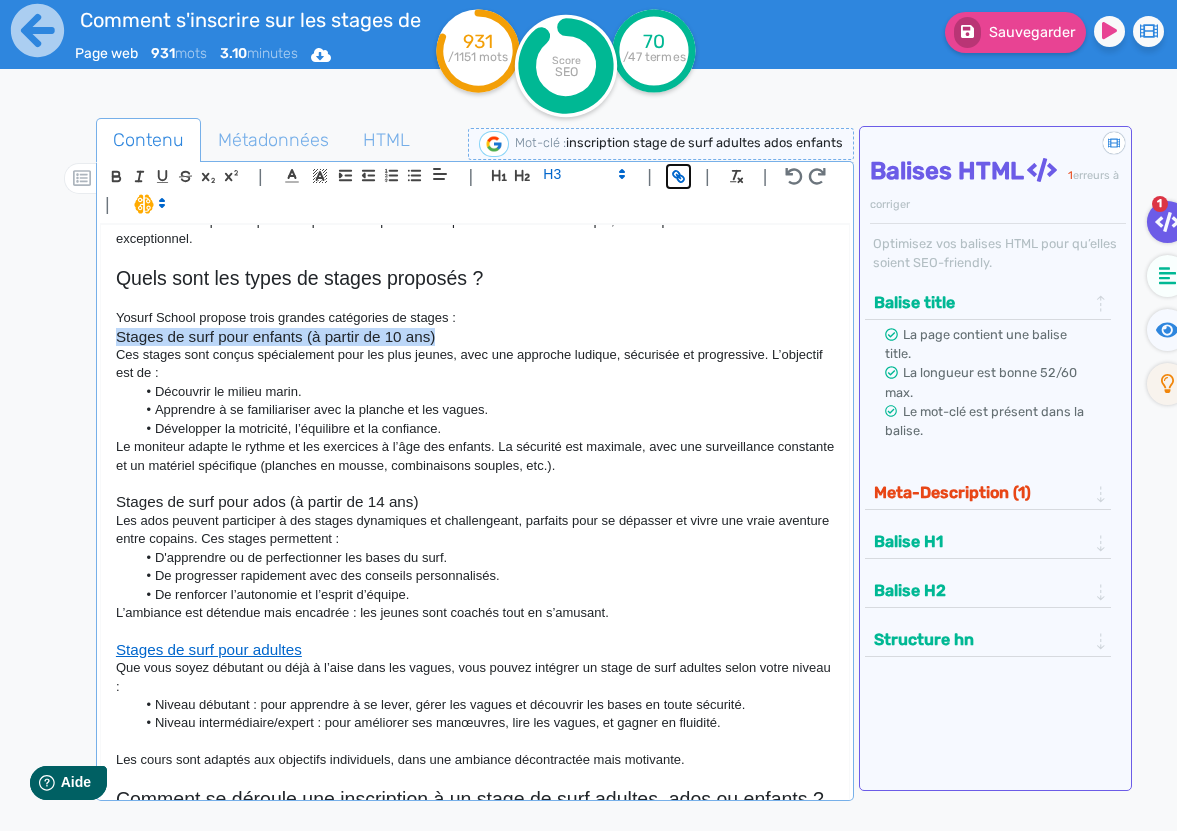 click 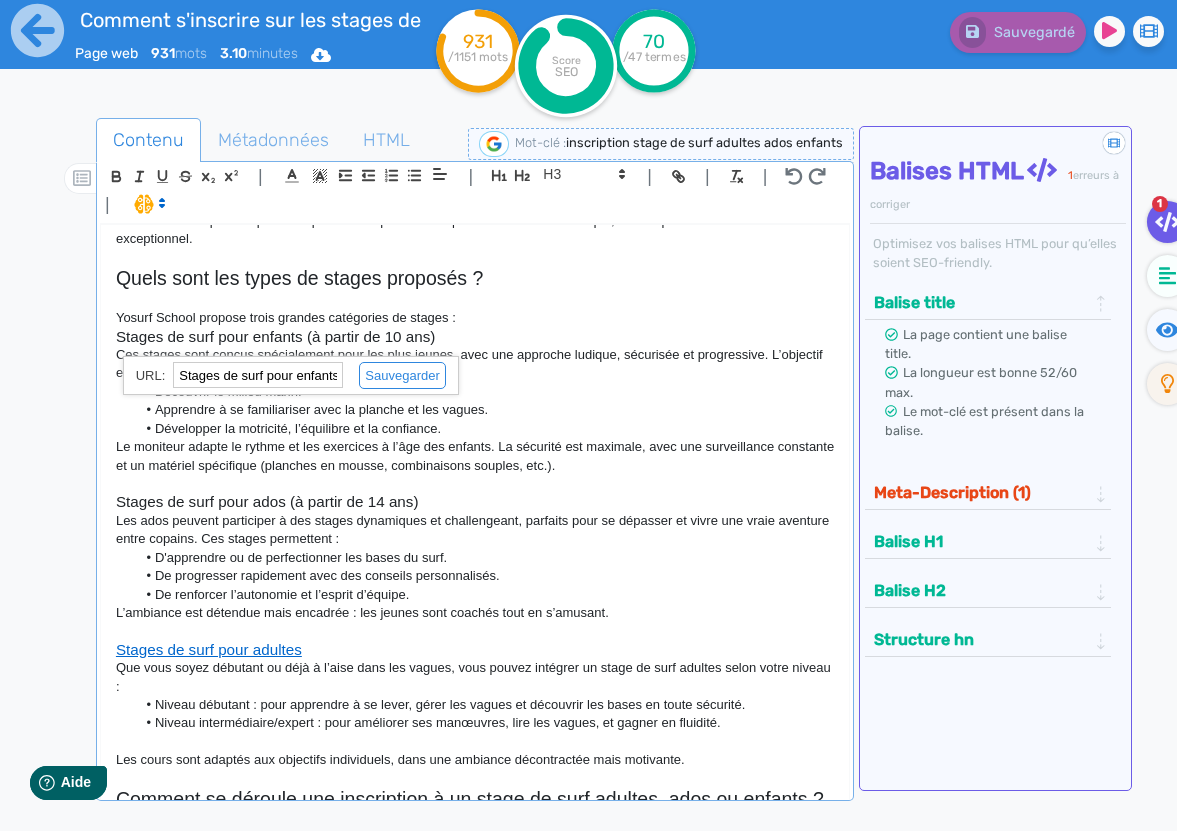 paste on "https://hossegor-surf.fr/cours-de-surf-2/stage-de-surf/" 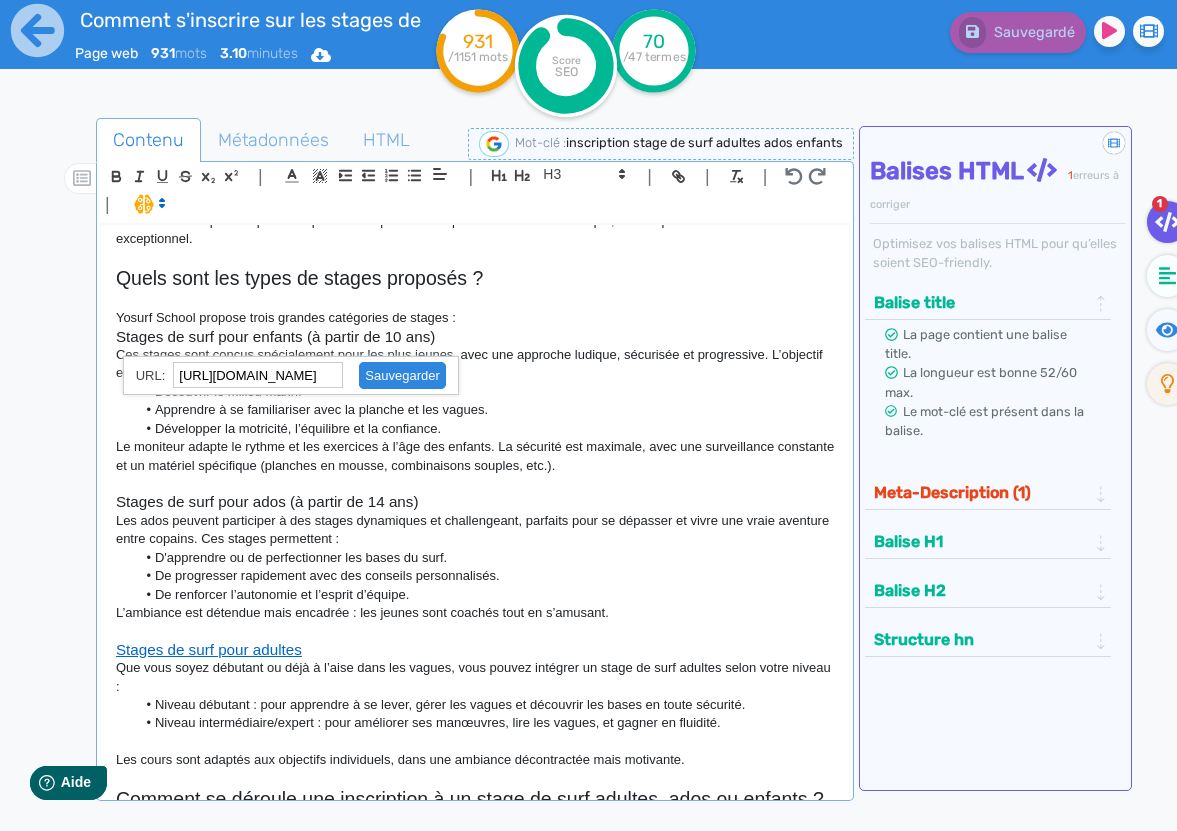 scroll, scrollTop: 0, scrollLeft: 0, axis: both 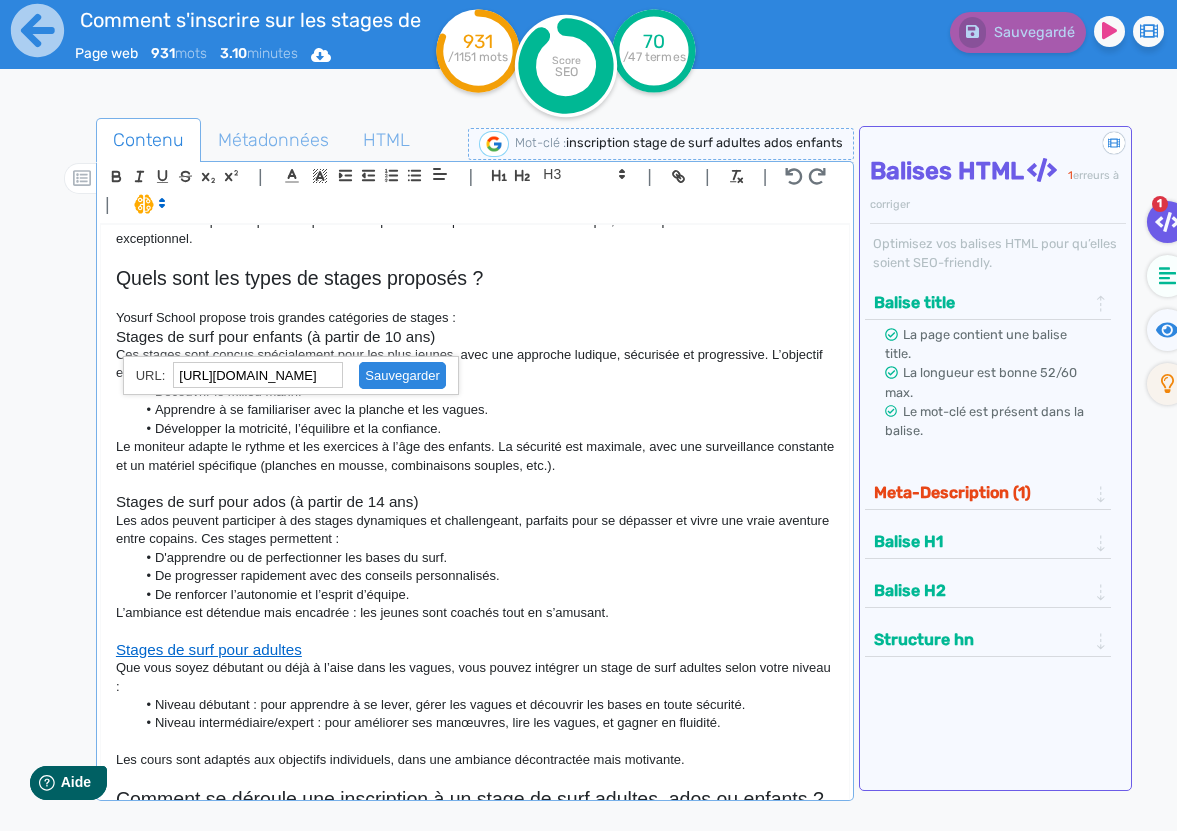 click 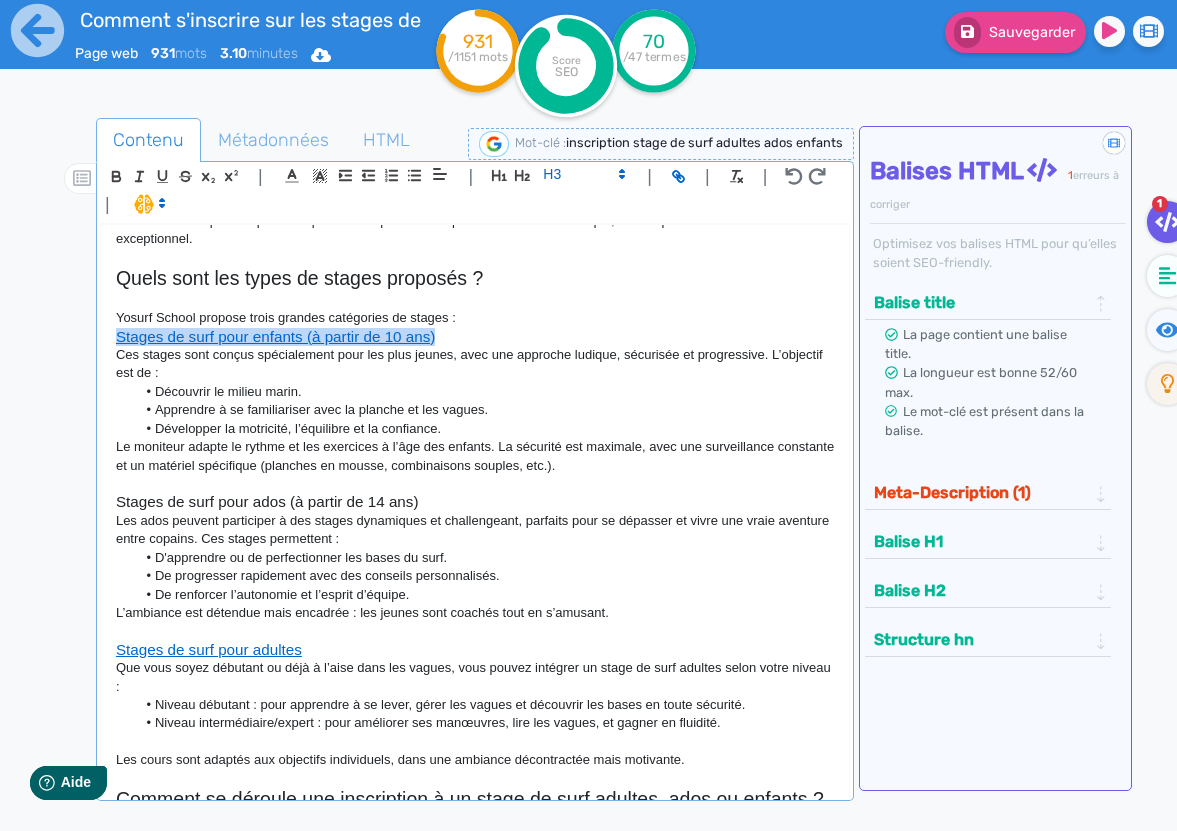 scroll, scrollTop: 424, scrollLeft: 0, axis: vertical 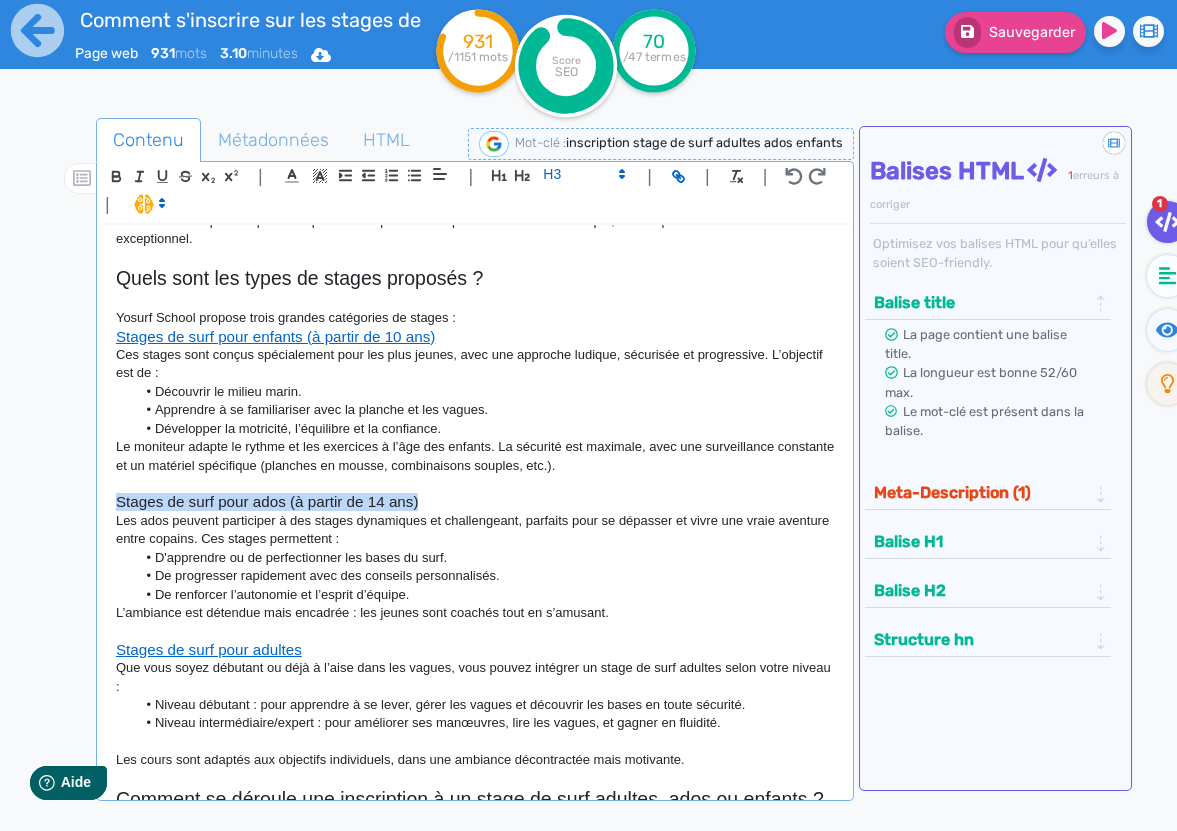 drag, startPoint x: 422, startPoint y: 506, endPoint x: 108, endPoint y: 500, distance: 314.0573 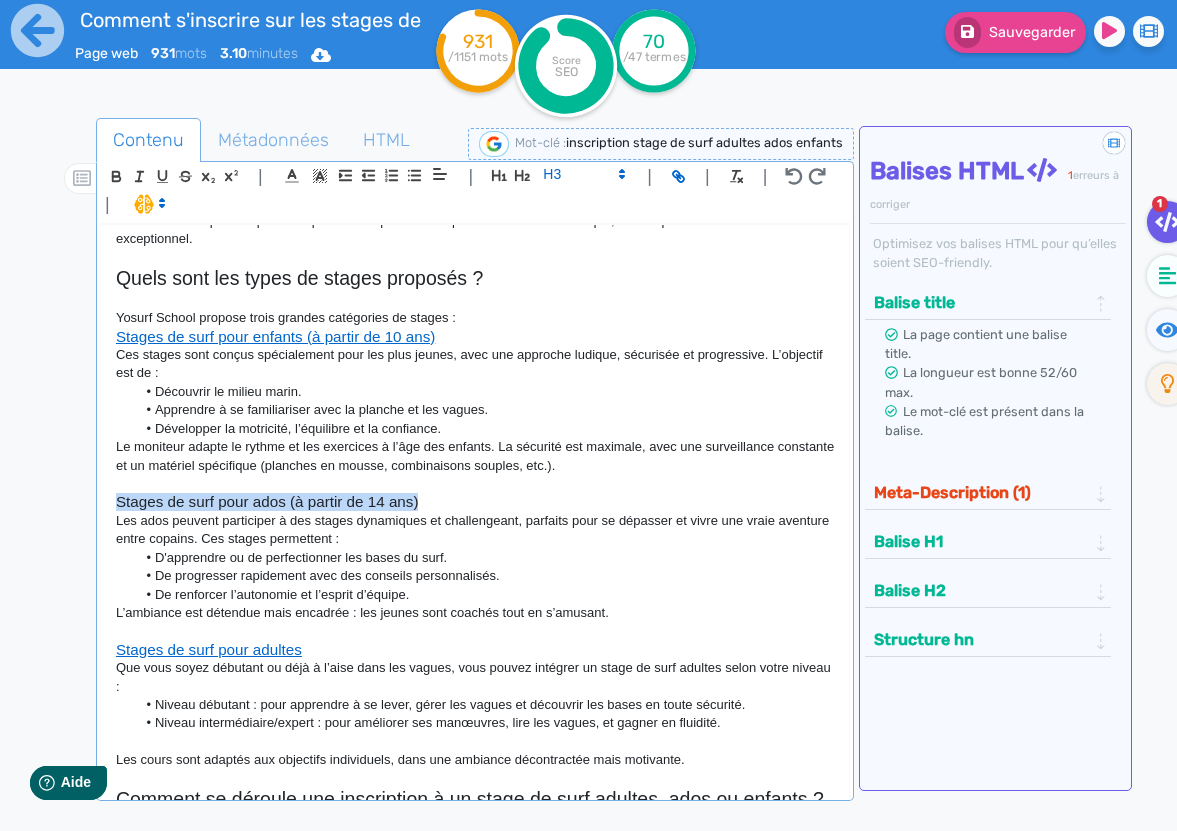 click on "Comment faire son inscription à un stage de surf Adultes, Ados et Enfants chez Yosurf School Envie de profiter des vagues et du soleil tout en apprenant ou en perfectionnant votre technique de glisse ? Que vous soyez adulte, adolescent ou que vous cherchiez une activité pour votre enfant pendant les vacances,  Yosurf School  vous propose des stages adaptés à tous les âges et à tous les niveaux. Dans cet article, on vous guide pas à pas pour réussir facilement votre inscription à un stage de surf adultes, ados ou enfants chez Yosurf School. Explications, conseils pratiques et aperçu des offres : tout y est ! Pourquoi choisir un  stage de surf  chez Yosurf School ? Yosurf School est située au cœur d’un spot idéal pour débuter ou progresser en surf. Forte de son moniteur diplômé et passionné, l’école offre des stages de surf structurés et progressifs, avec une pédagogie différenciée selon l’âge et le niveau des participants. Voici ce que vous pouvez attendre : Une serviette." 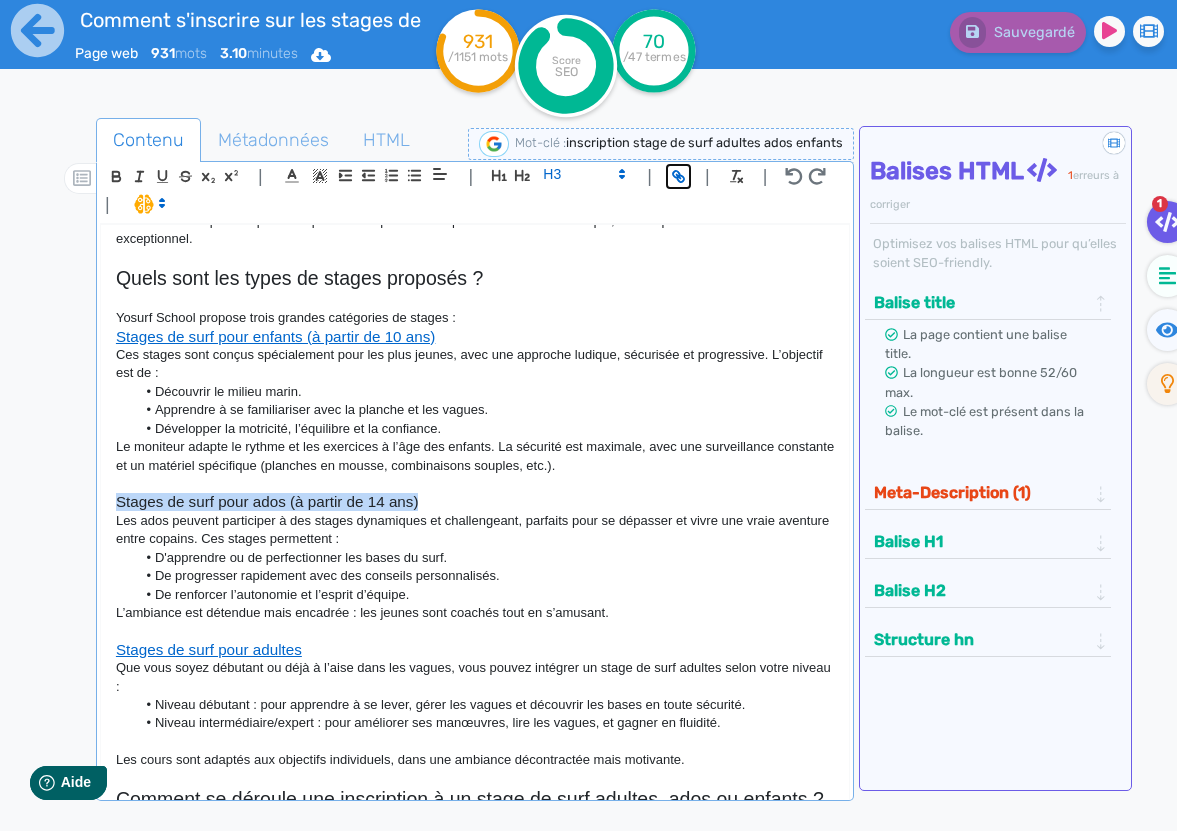 click 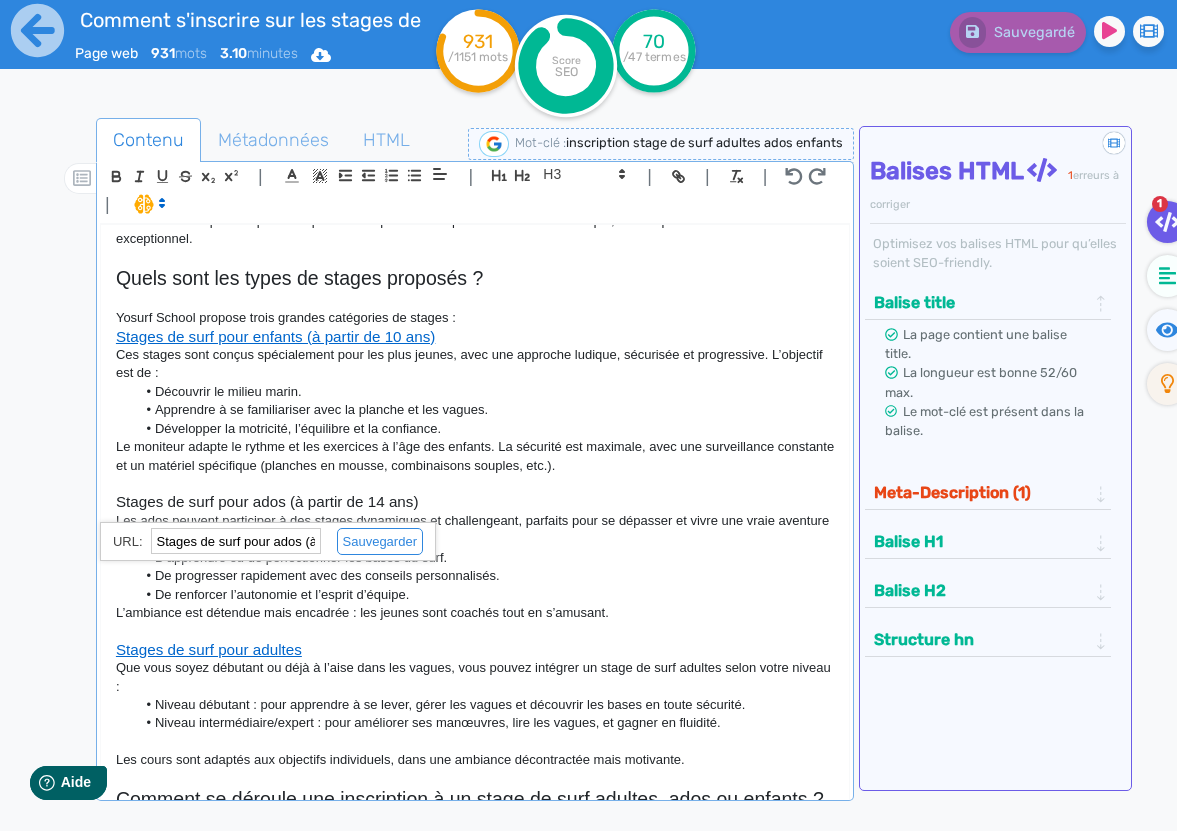 paste on "https://hossegor-surf.fr/cours-de-surf-2/stage-de-surf-" 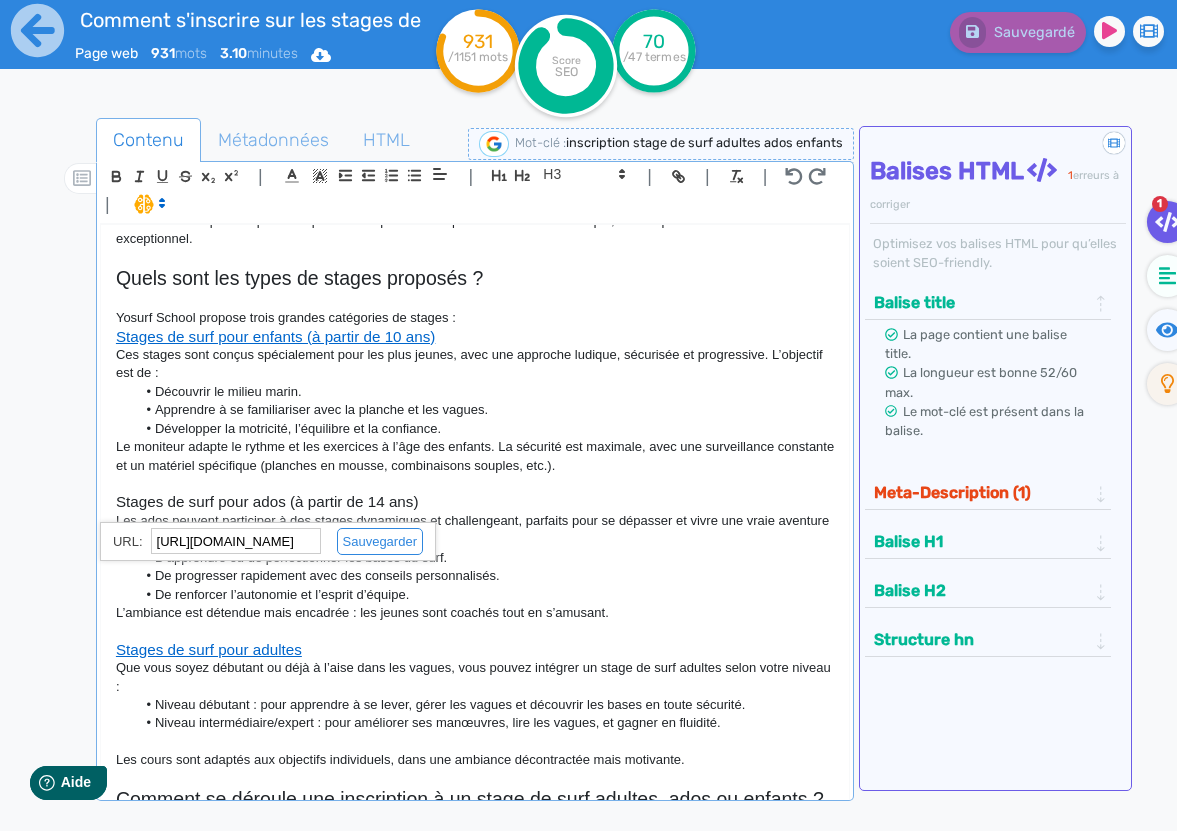 scroll, scrollTop: 0, scrollLeft: 148, axis: horizontal 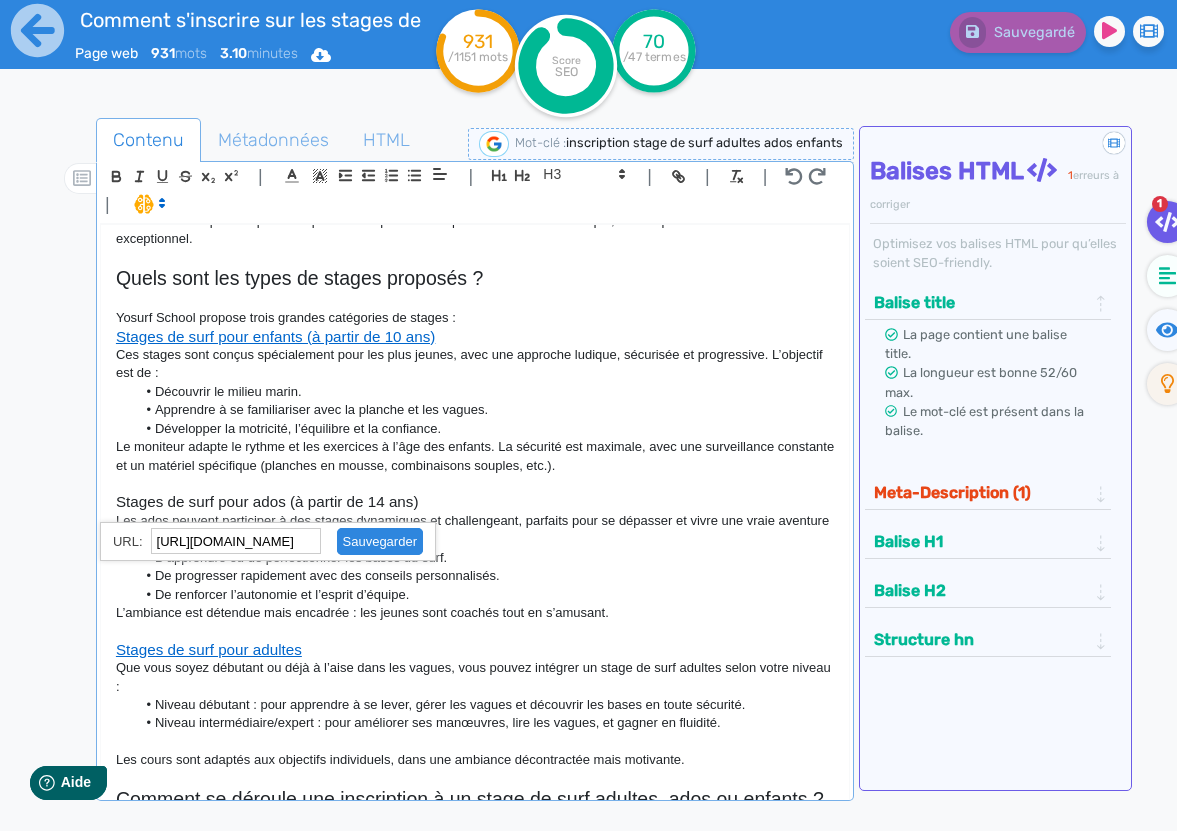 click 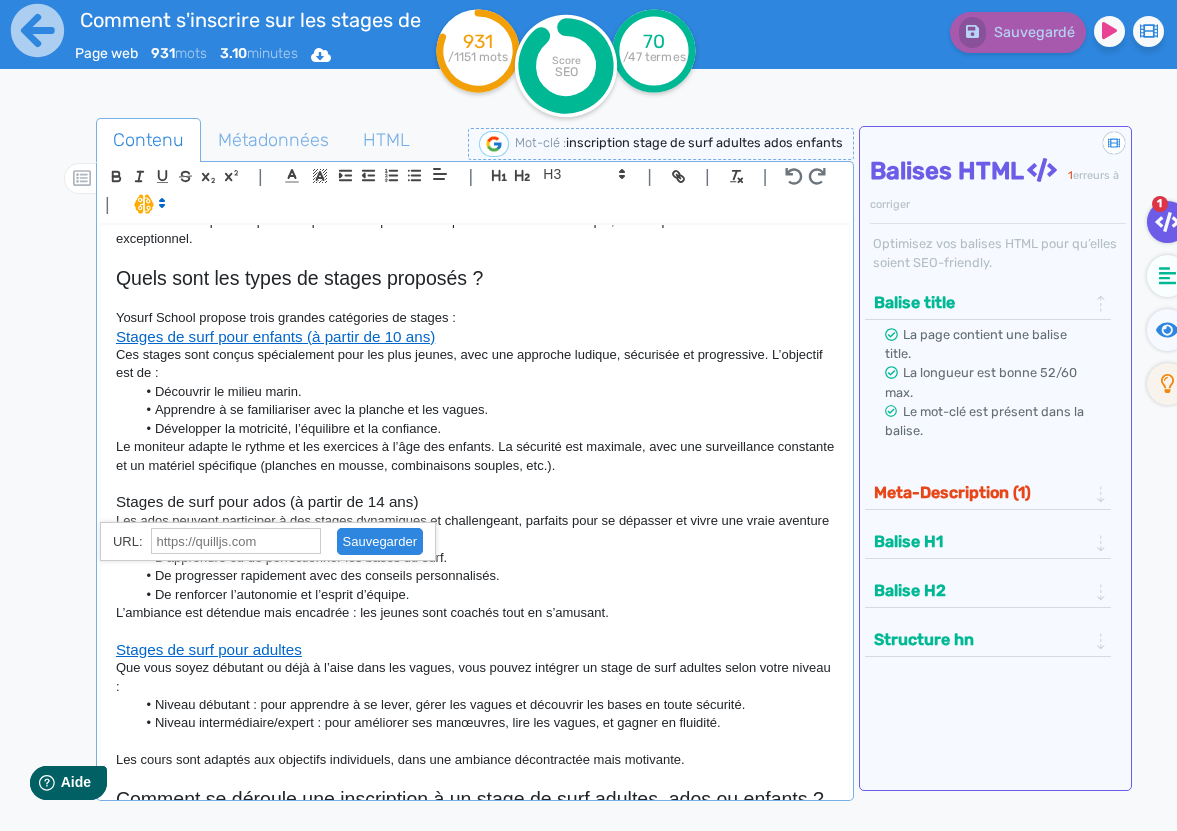 scroll, scrollTop: 0, scrollLeft: 0, axis: both 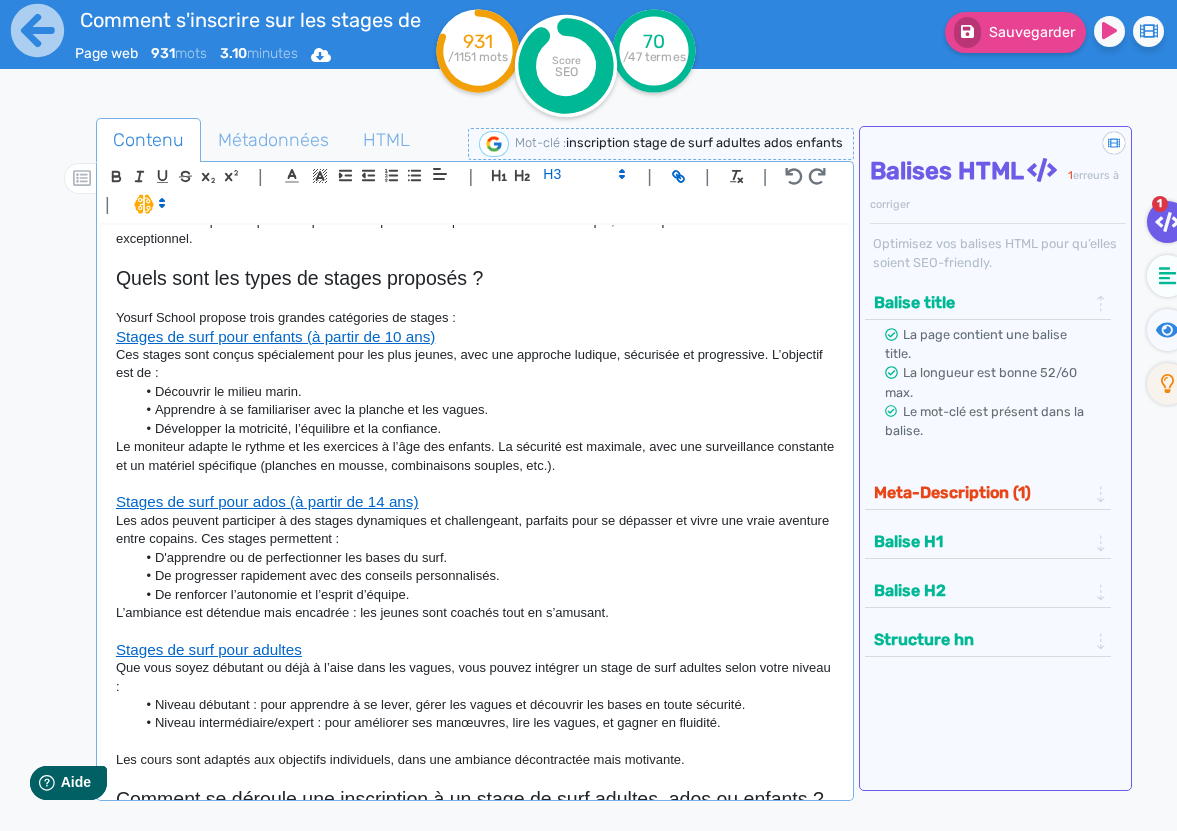 click on "D'apprendre ou de perfectionner les bases du surf." 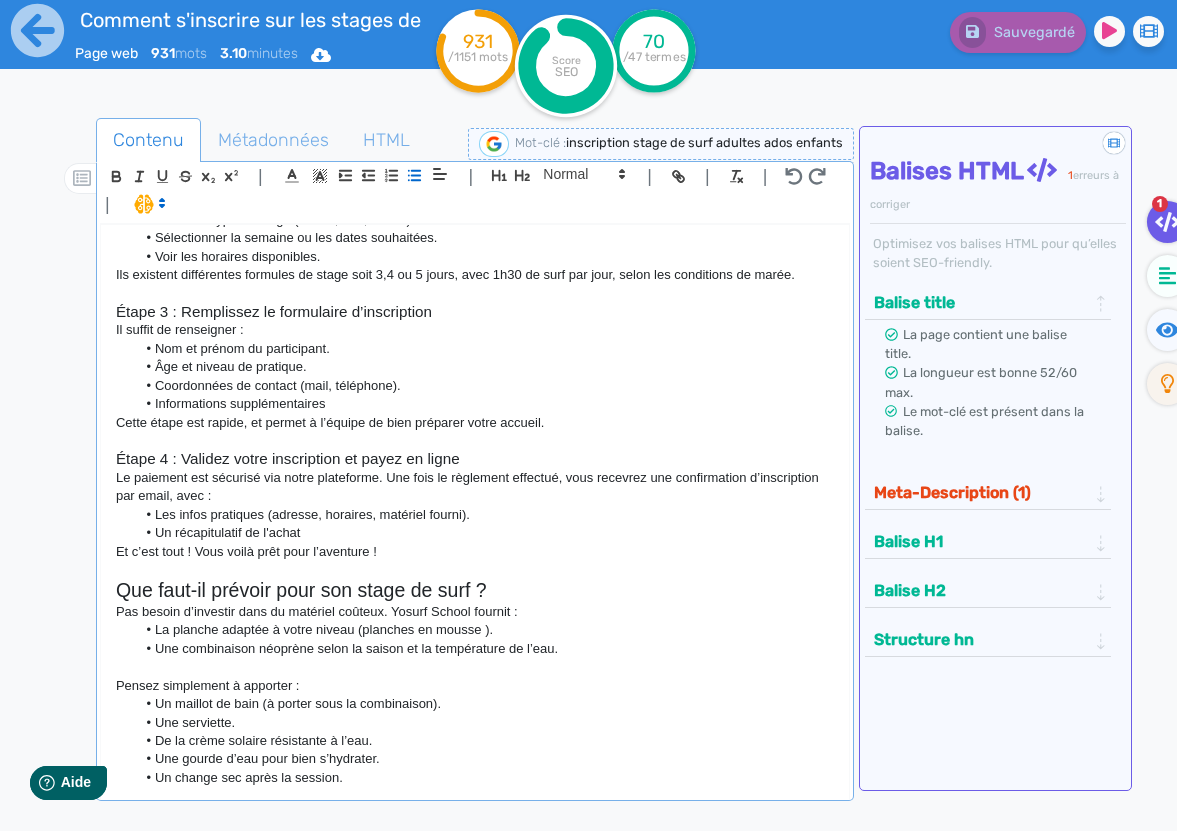 scroll, scrollTop: 1232, scrollLeft: 0, axis: vertical 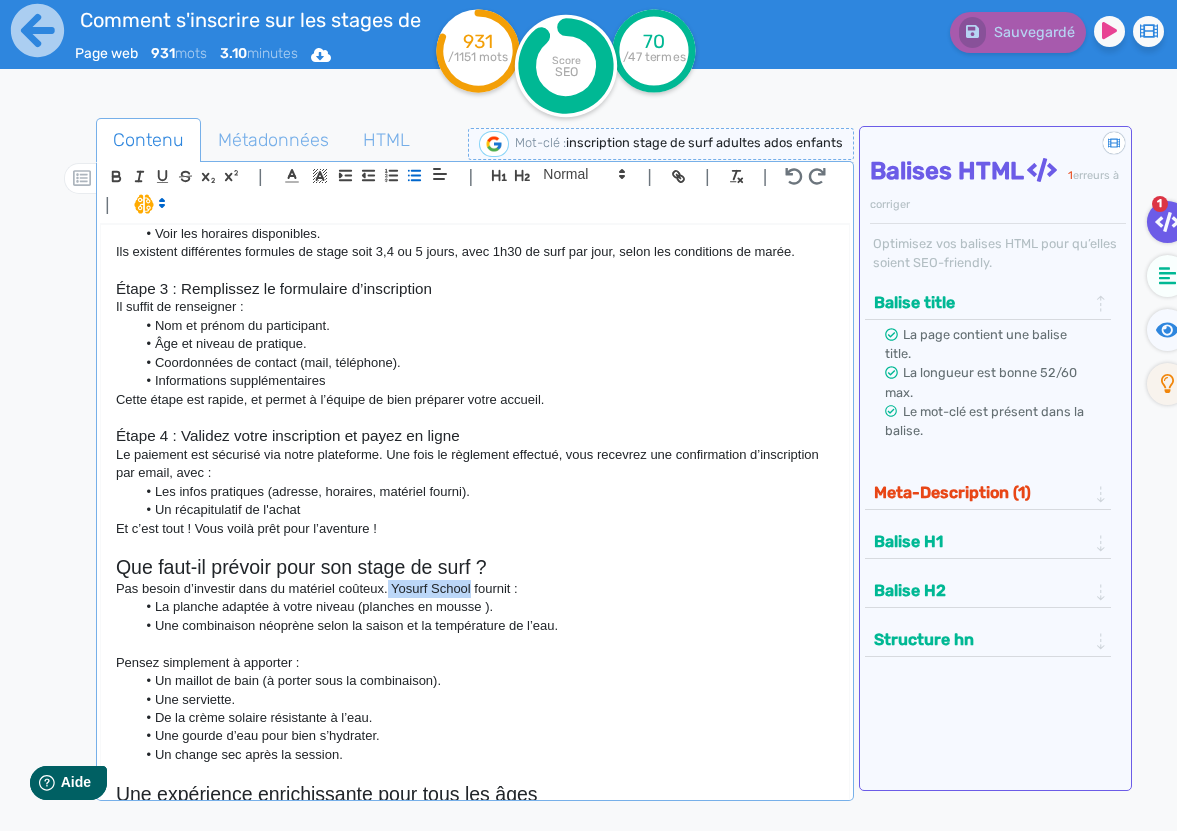 drag, startPoint x: 473, startPoint y: 591, endPoint x: 390, endPoint y: 593, distance: 83.02409 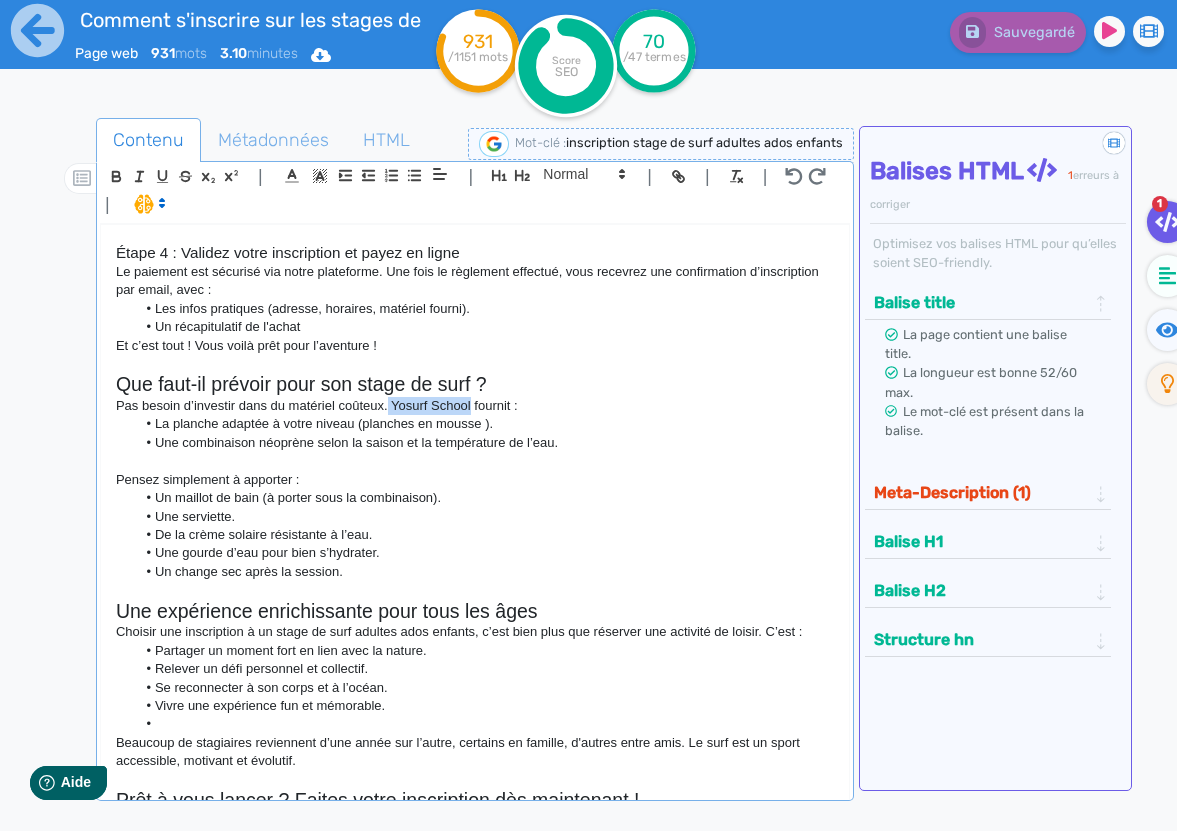 scroll, scrollTop: 1599, scrollLeft: 0, axis: vertical 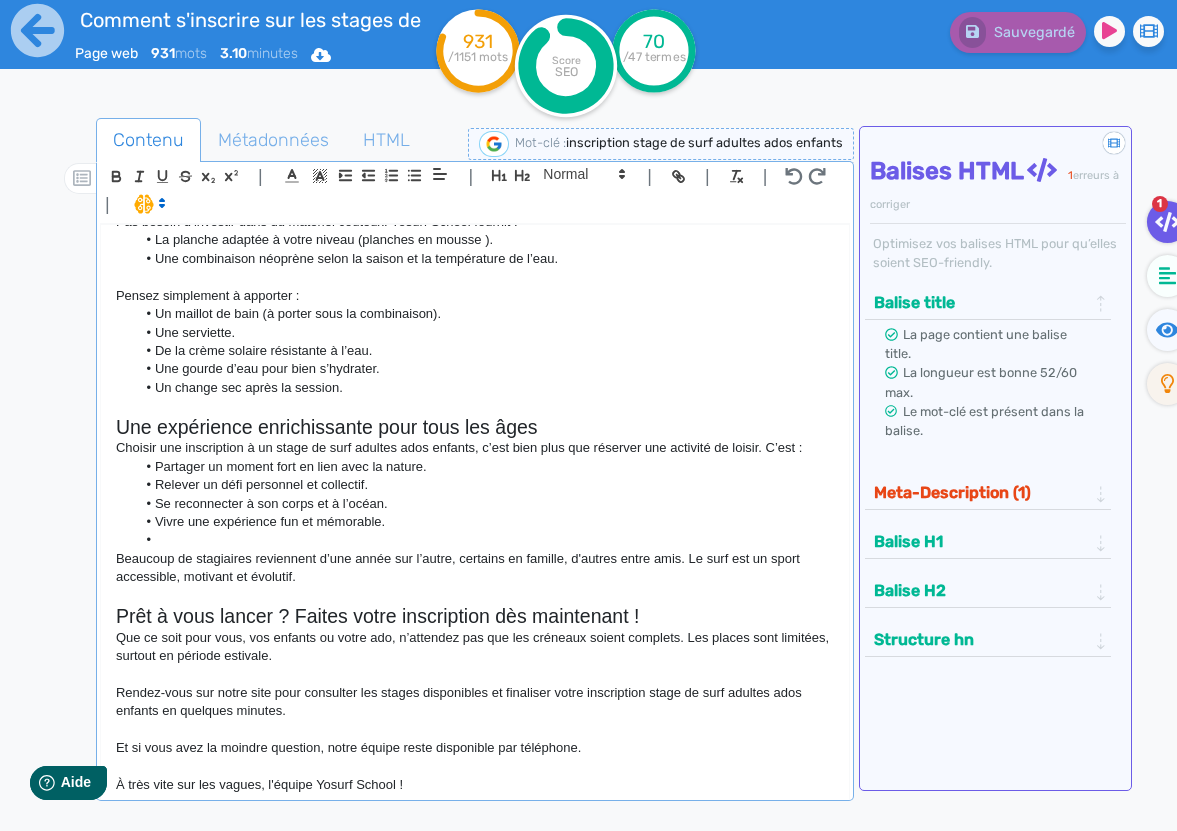 click on "Beaucoup de stagiaires reviennent d’une année sur l’autre, certains en famille, d'autres entre amis. Le surf est un sport accessible, motivant et évolutif." 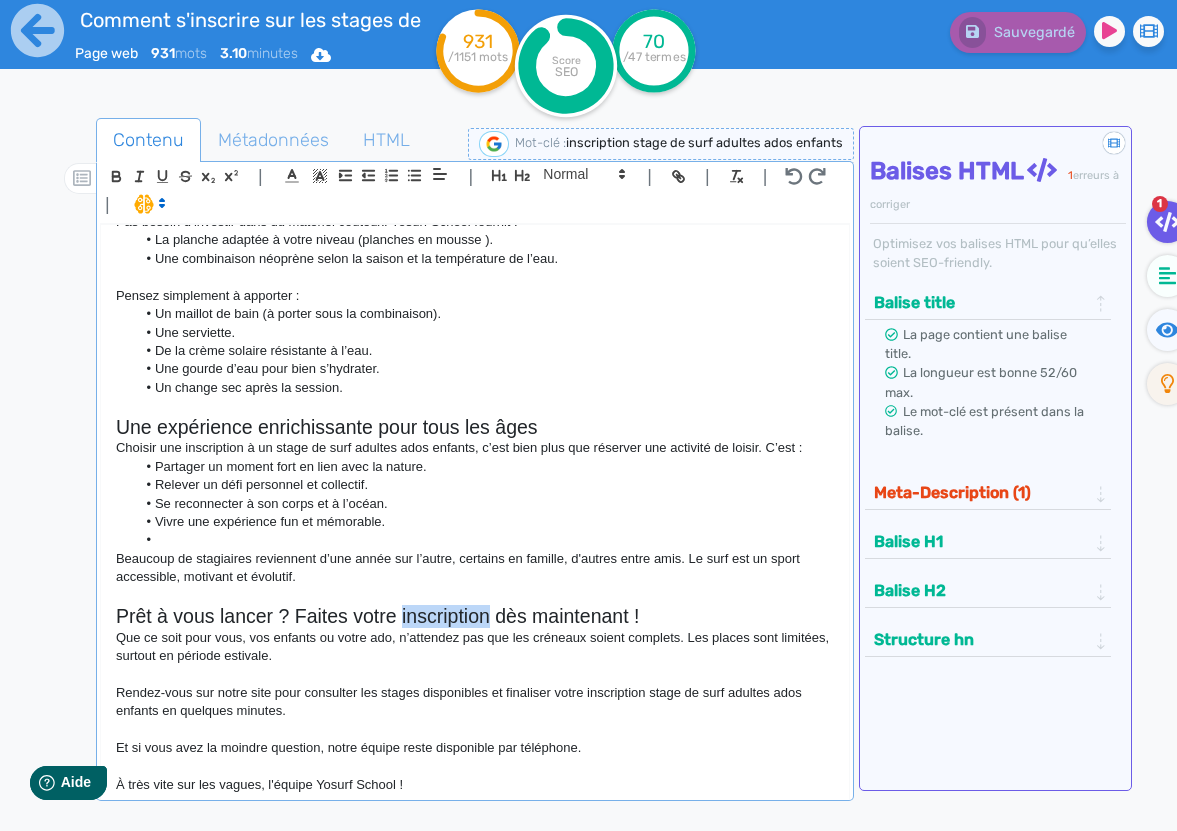 drag, startPoint x: 489, startPoint y: 617, endPoint x: 403, endPoint y: 617, distance: 86 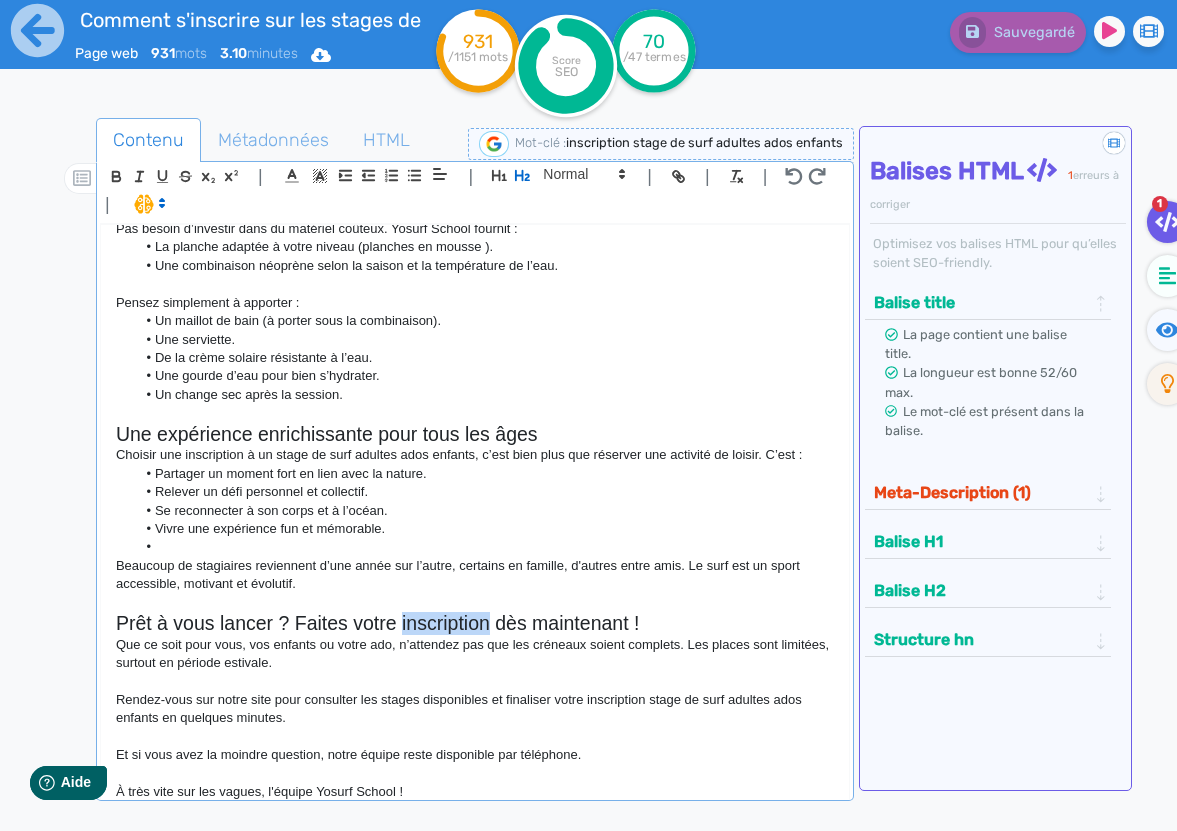 scroll, scrollTop: 1599, scrollLeft: 0, axis: vertical 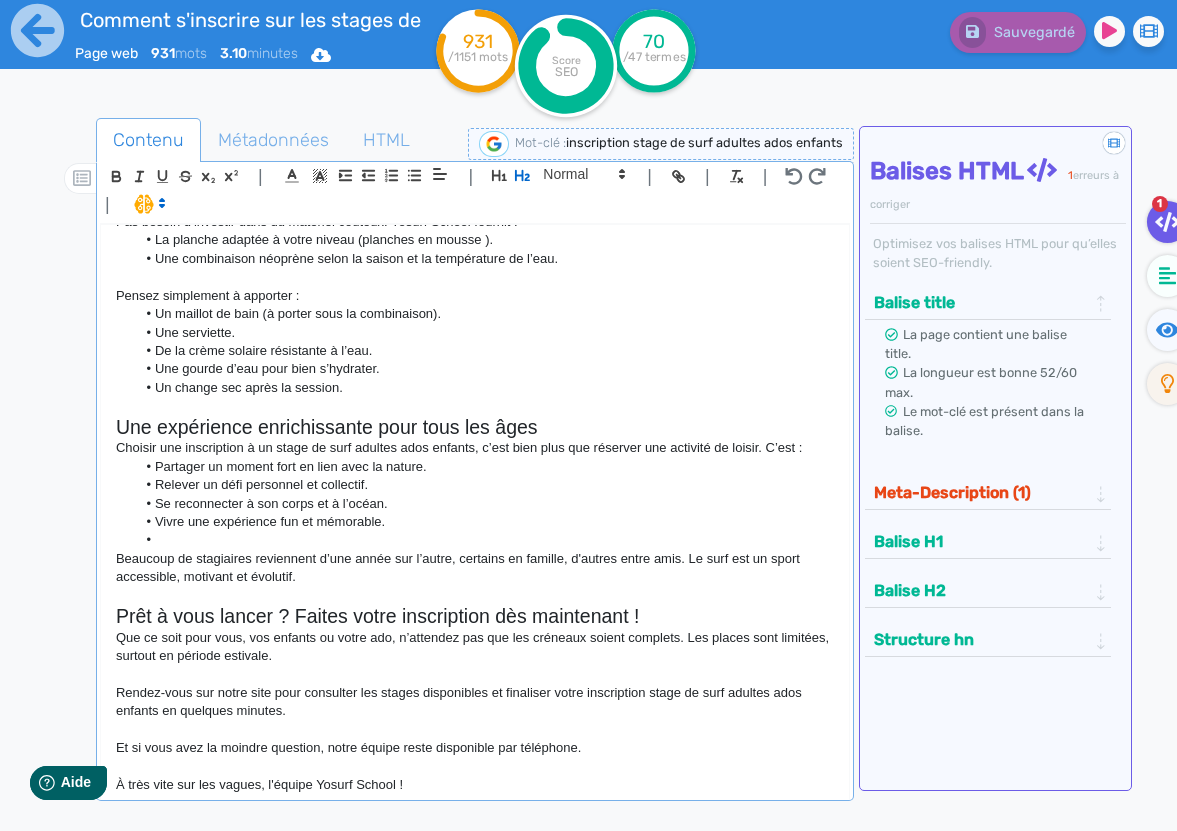 click 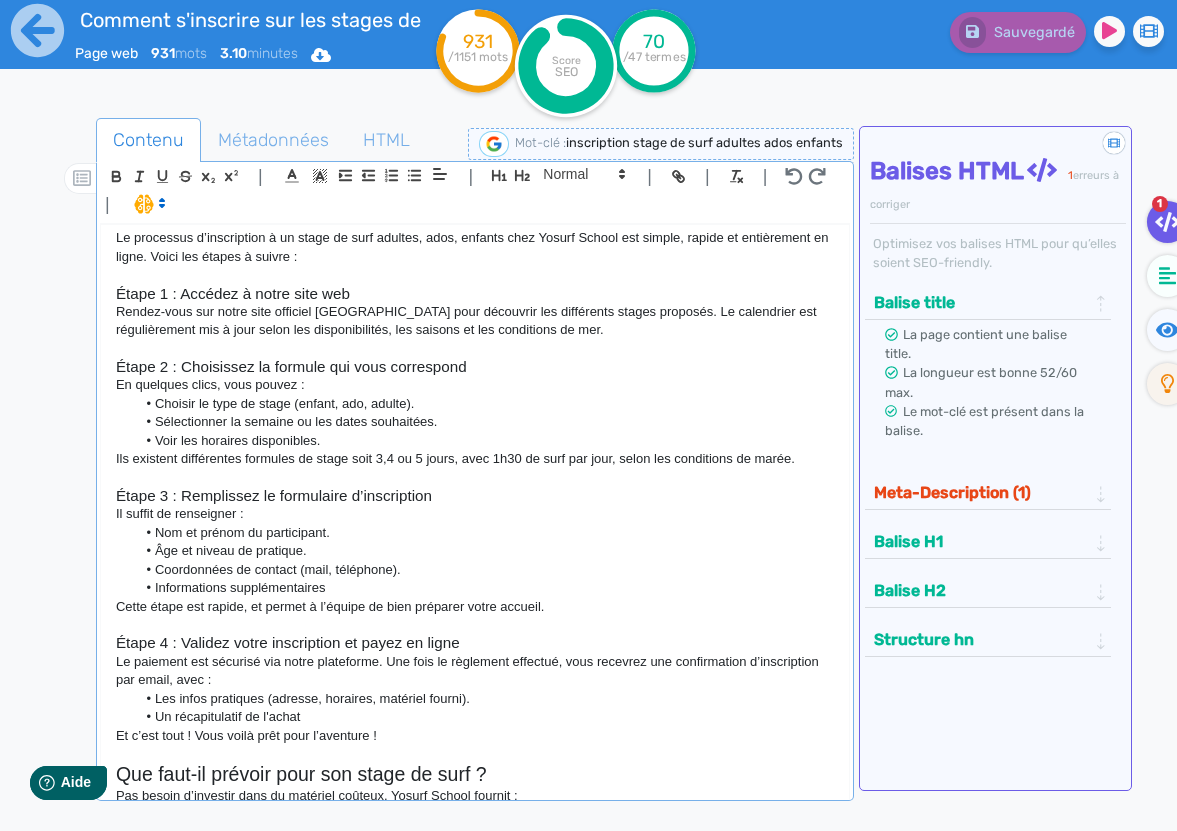 scroll, scrollTop: 957, scrollLeft: 0, axis: vertical 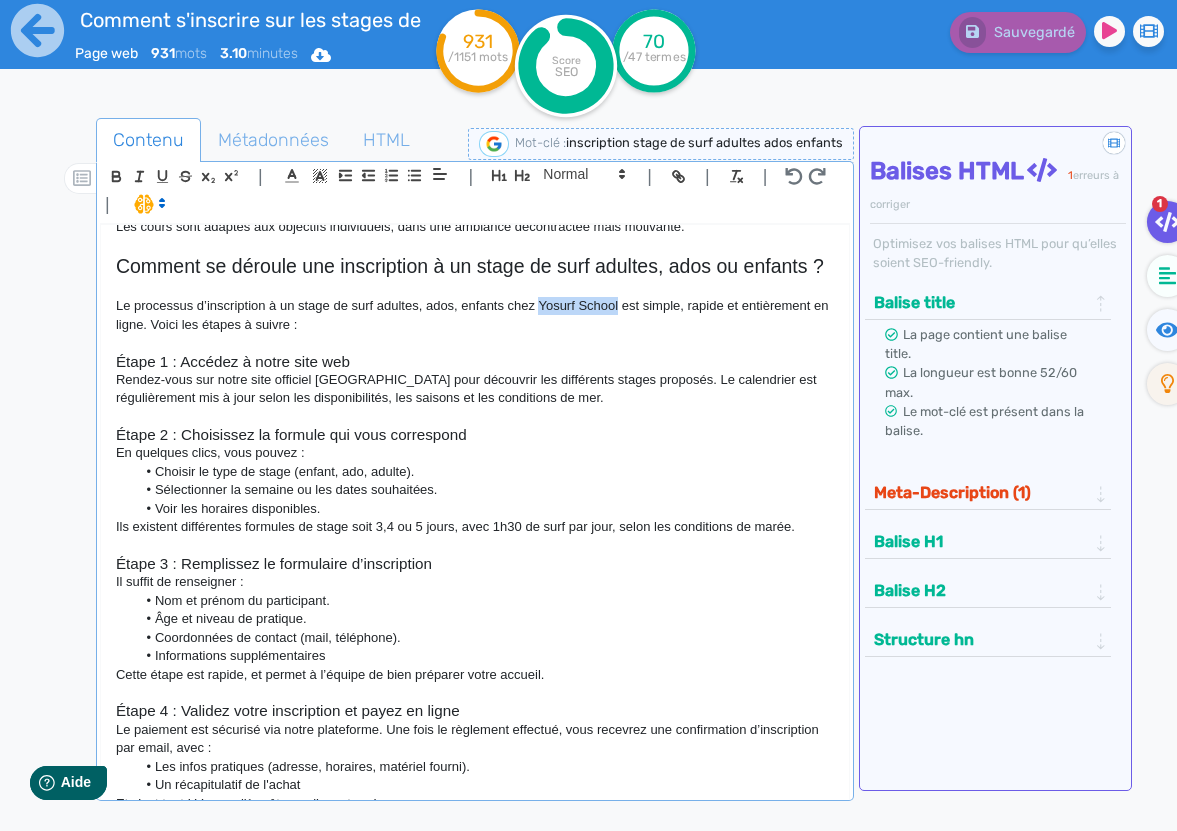 drag, startPoint x: 625, startPoint y: 310, endPoint x: 547, endPoint y: 309, distance: 78.00641 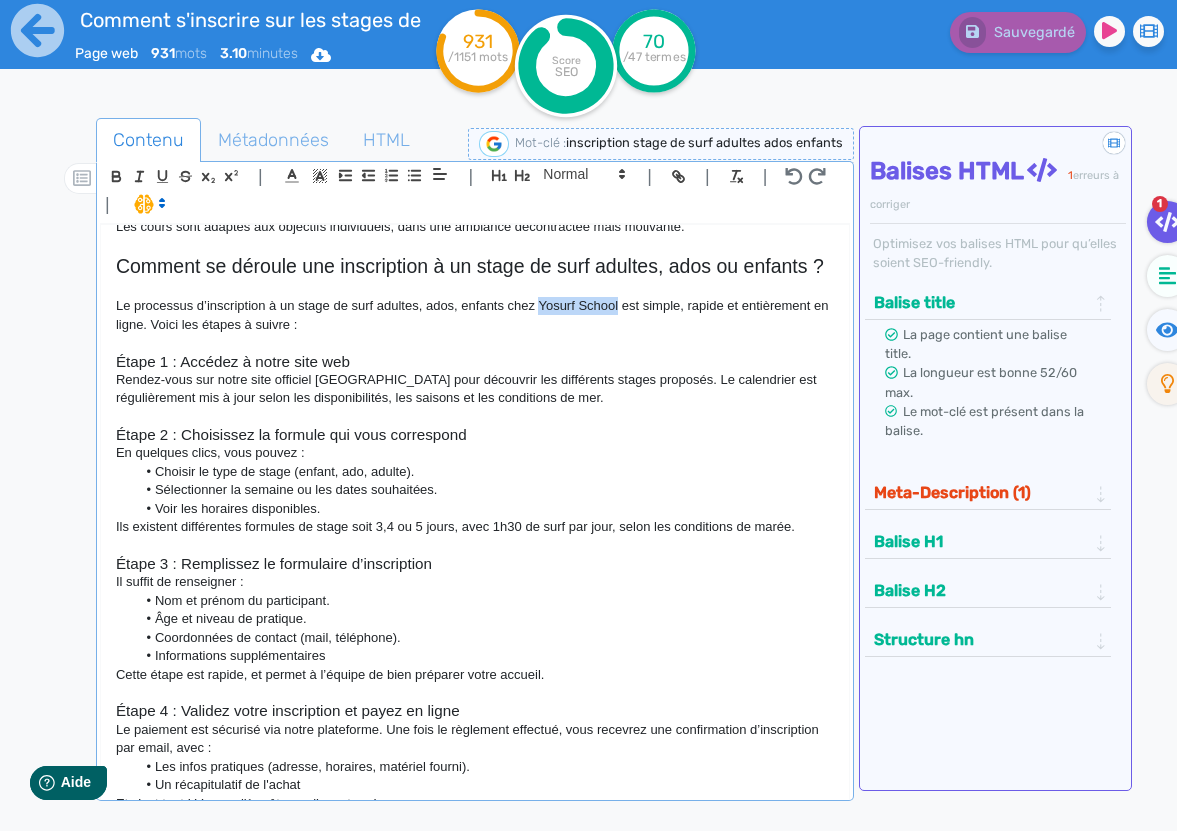 click on "Le processus d’inscription à un stage de surf adultes, ados, enfants chez Yosurf School est simple, rapide et entièrement en ligne. Voici les étapes à suivre :" 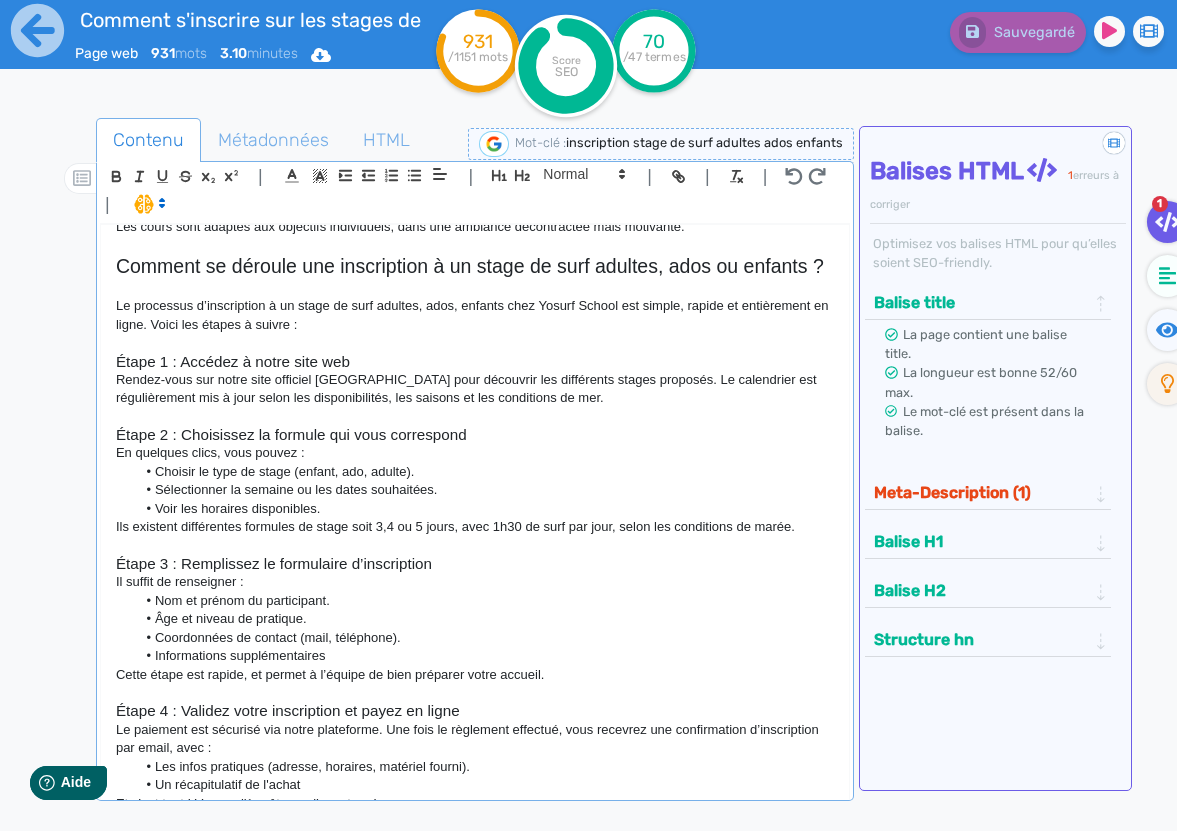 click on "|                                                                                                                                                                                                         |               H3 H4 H5 H6 Normal |         |             | |" 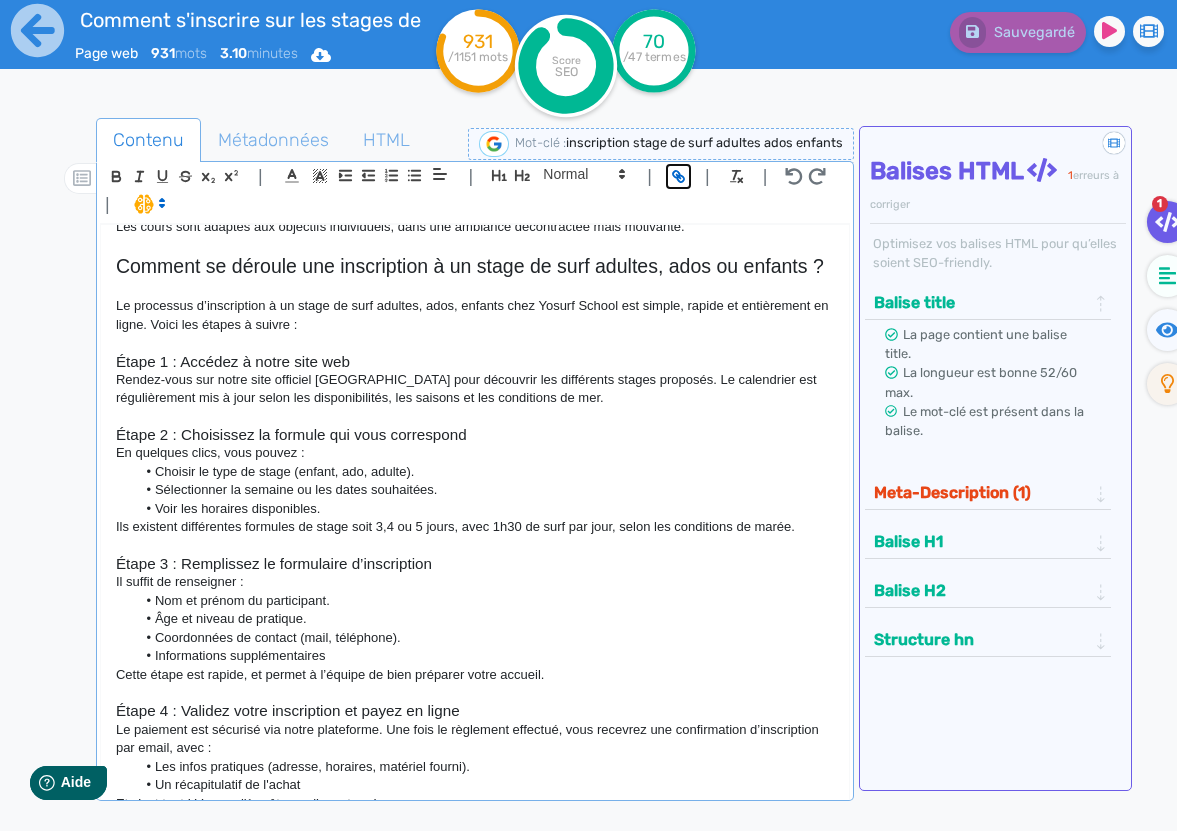 click 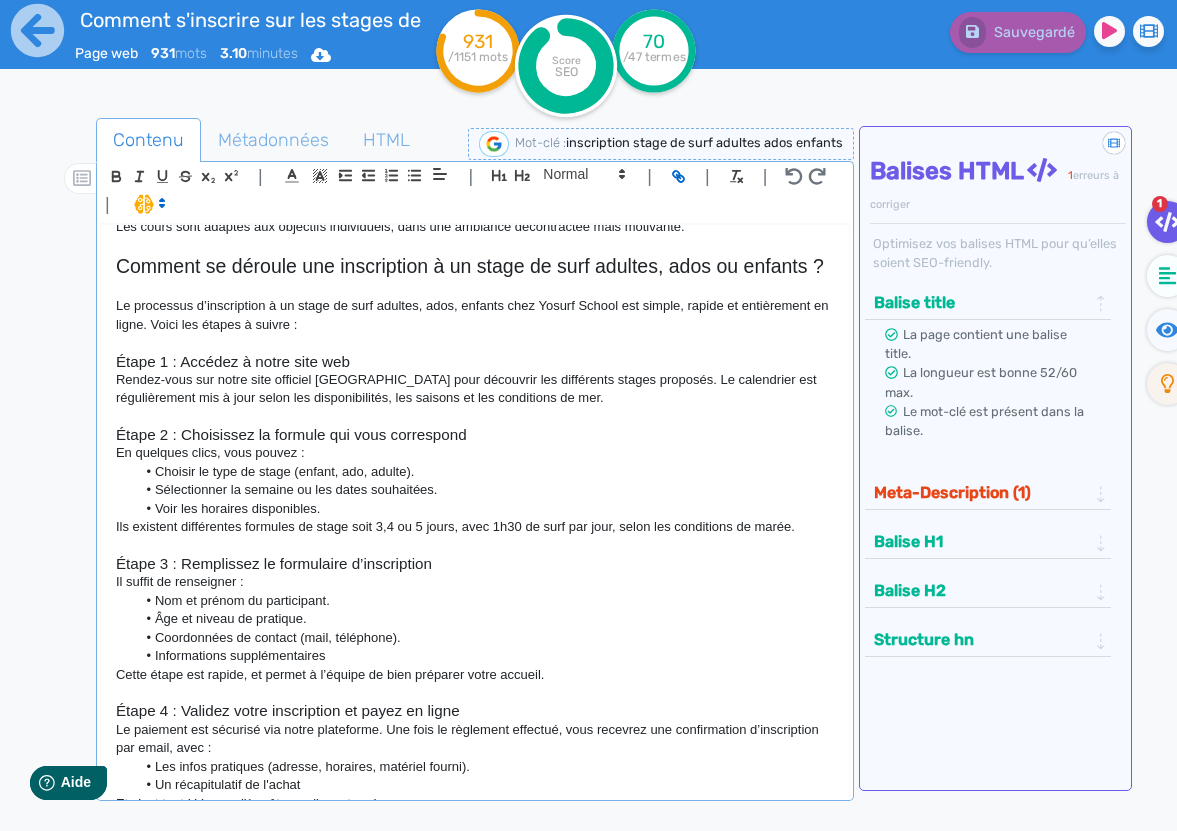 scroll, scrollTop: 957, scrollLeft: 0, axis: vertical 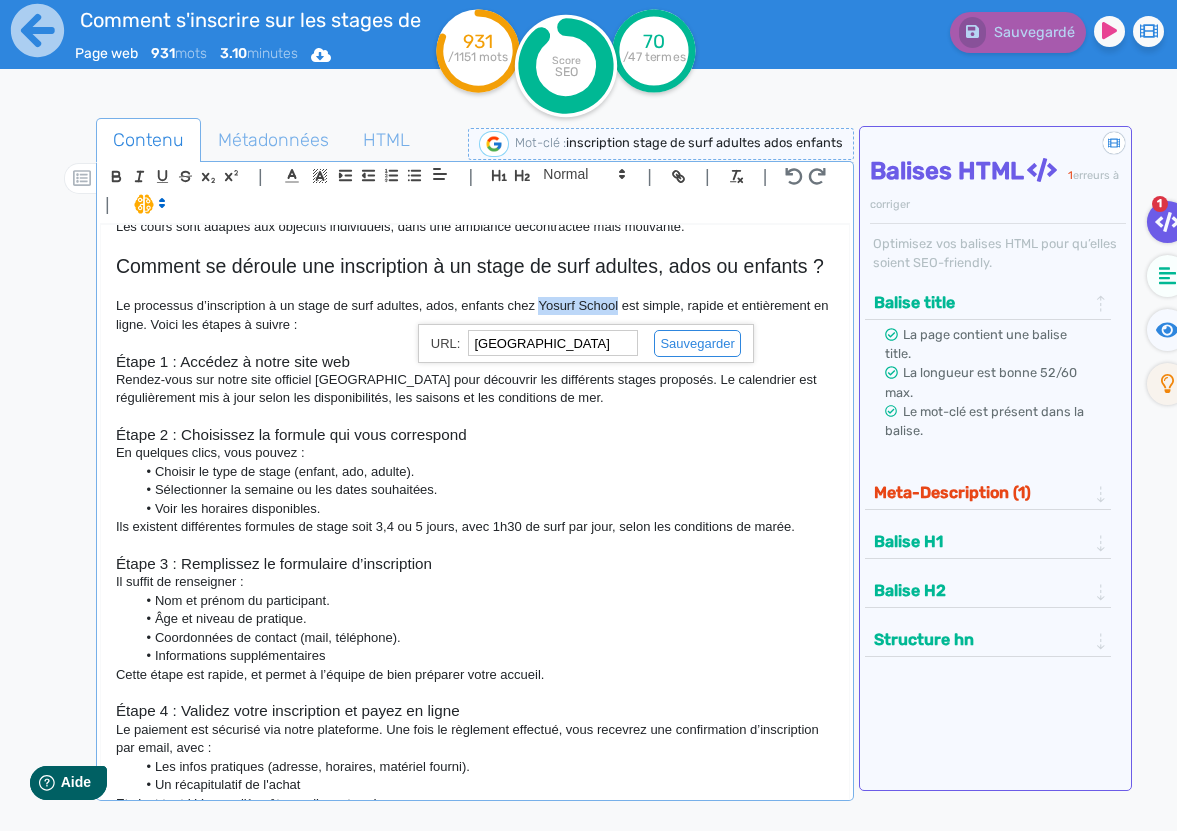 drag, startPoint x: 627, startPoint y: 308, endPoint x: 547, endPoint y: 311, distance: 80.05623 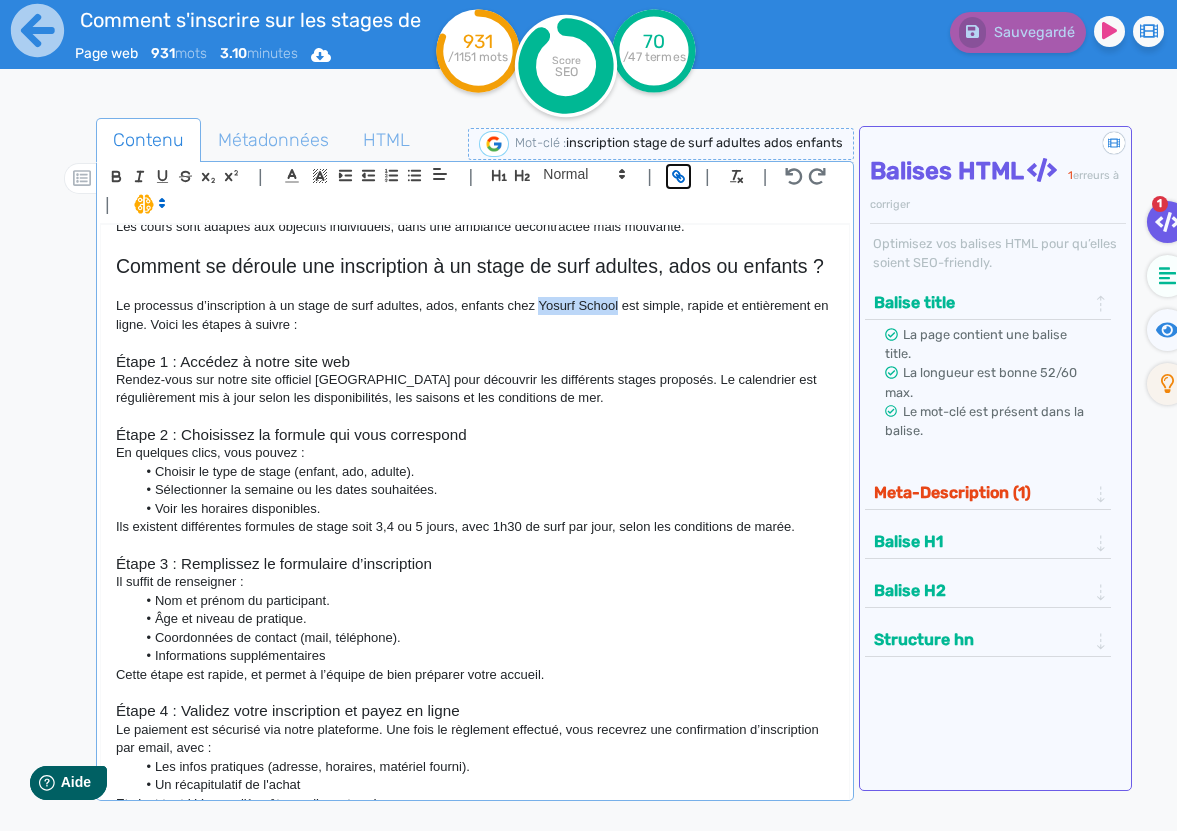 click 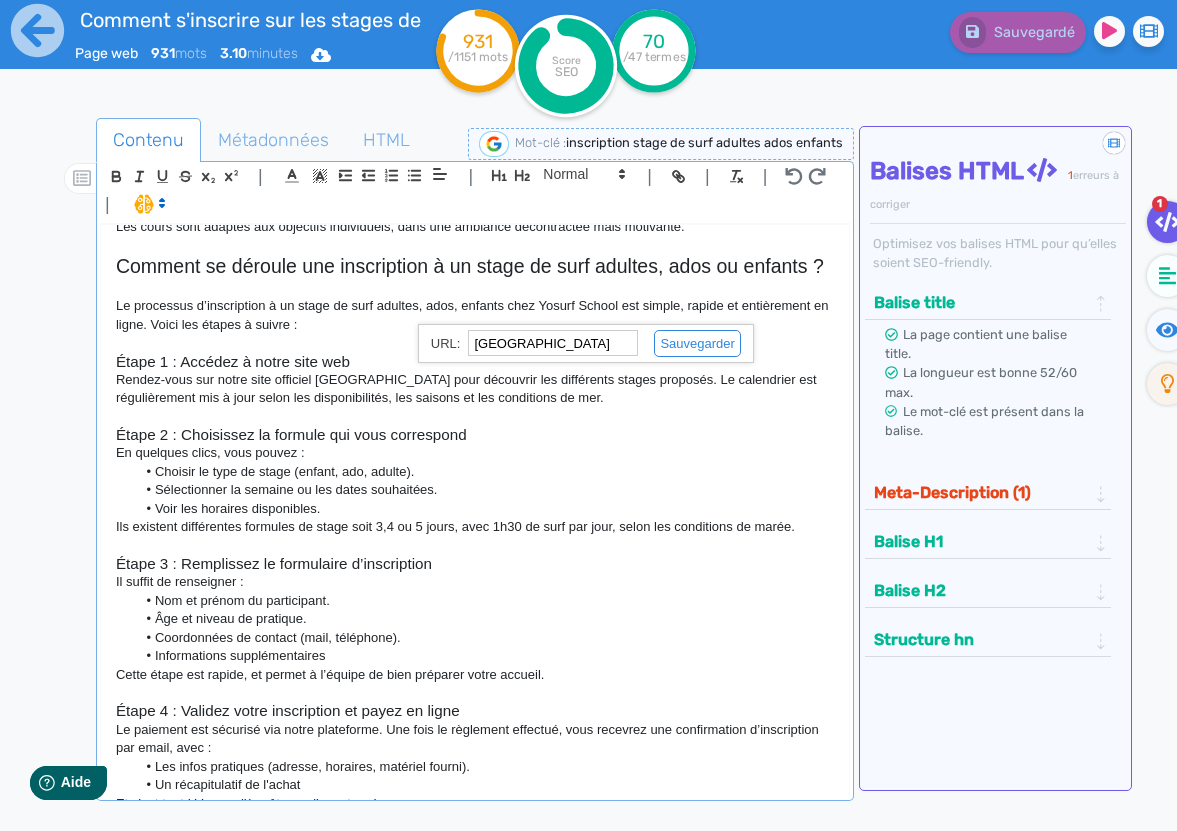 paste on "https://hossegor-surf.fr/cours-de-surf-2/stage-de-surf-" 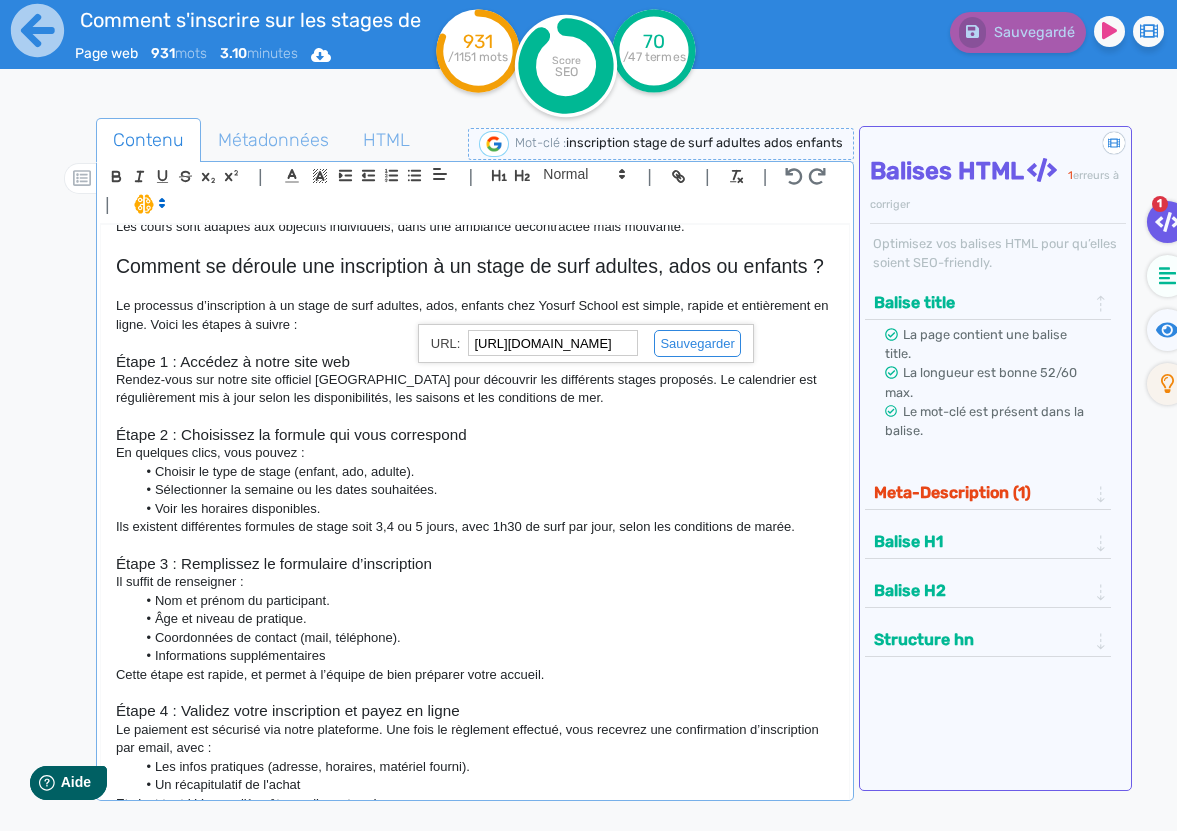 scroll, scrollTop: 0, scrollLeft: 148, axis: horizontal 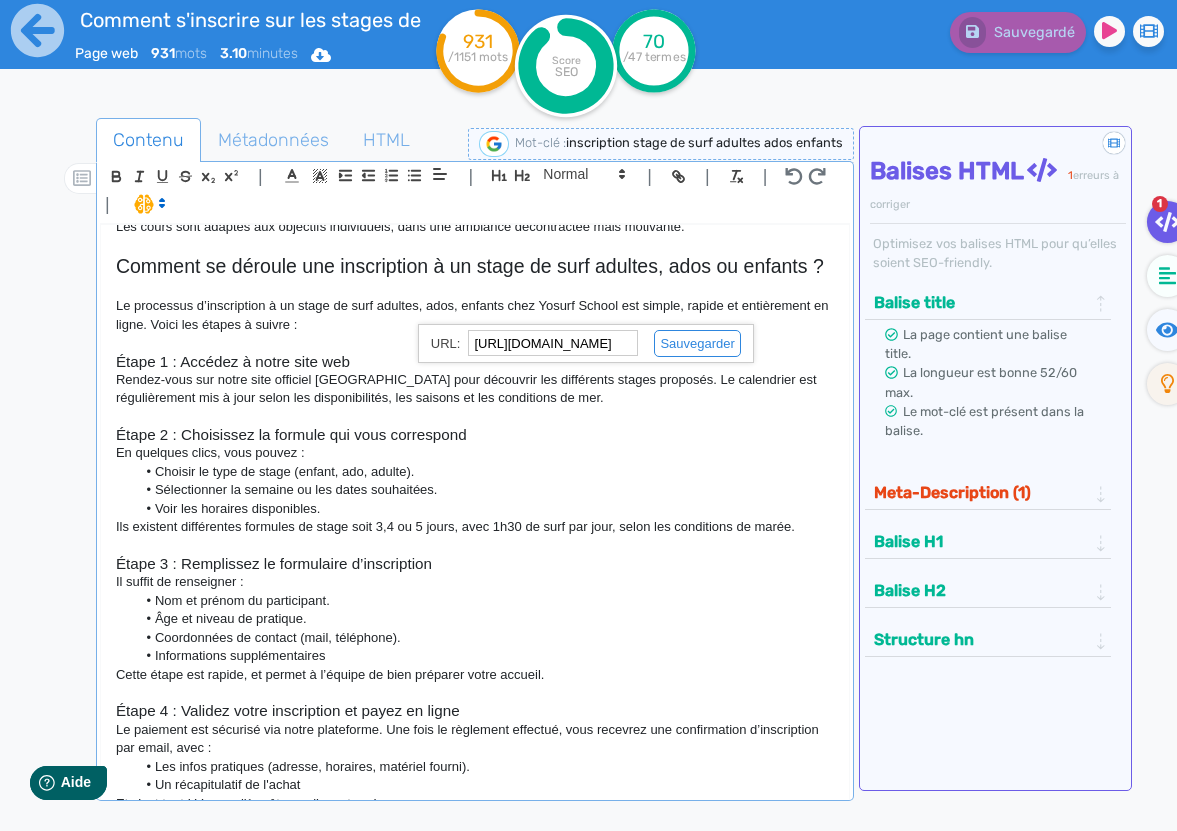 click on "https://hossegor-surf.fr/cours-de-surf-2/stage-de-surf-" 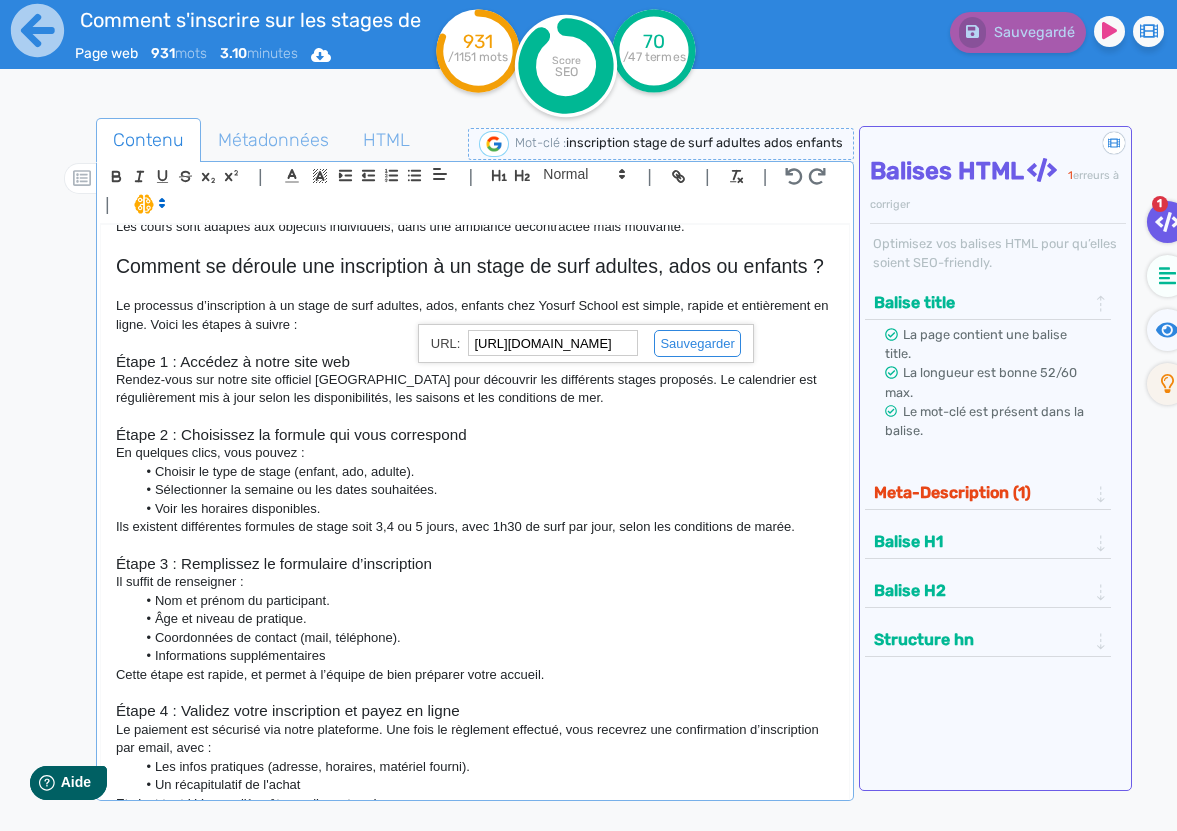 scroll, scrollTop: 0, scrollLeft: 148, axis: horizontal 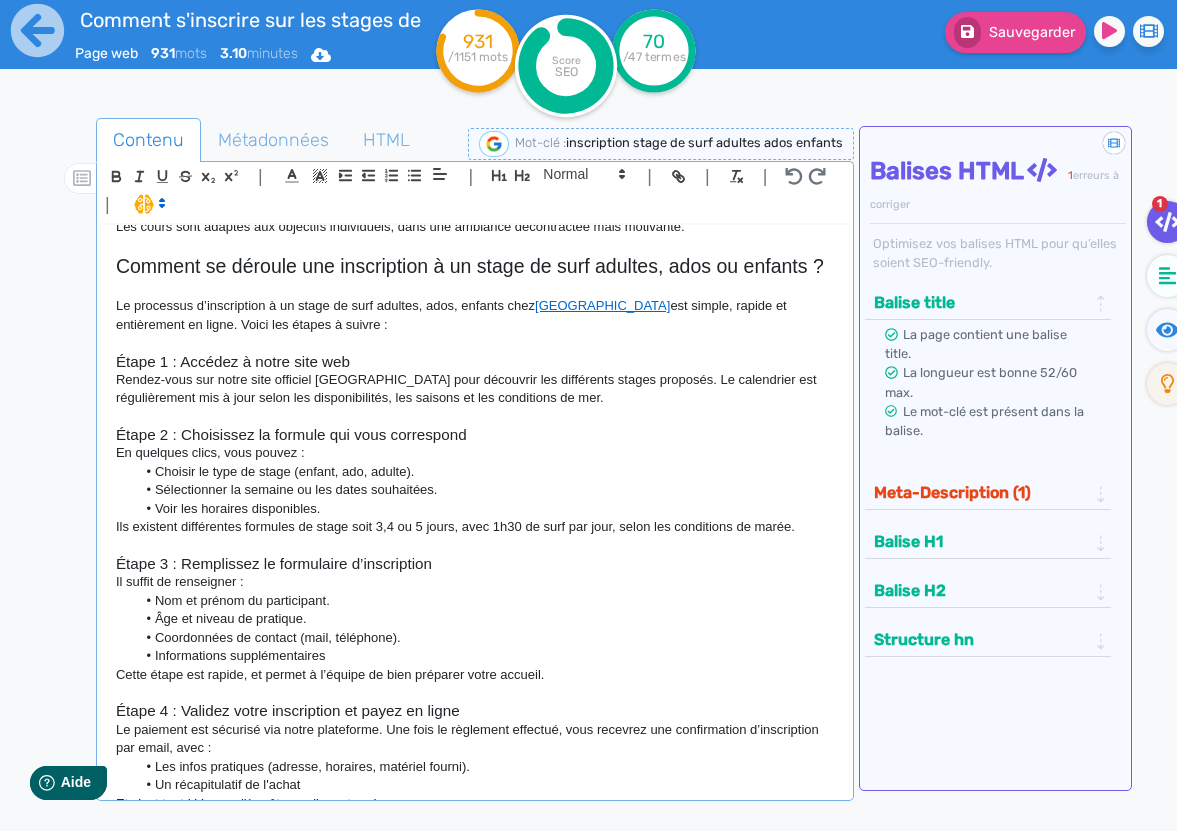 click 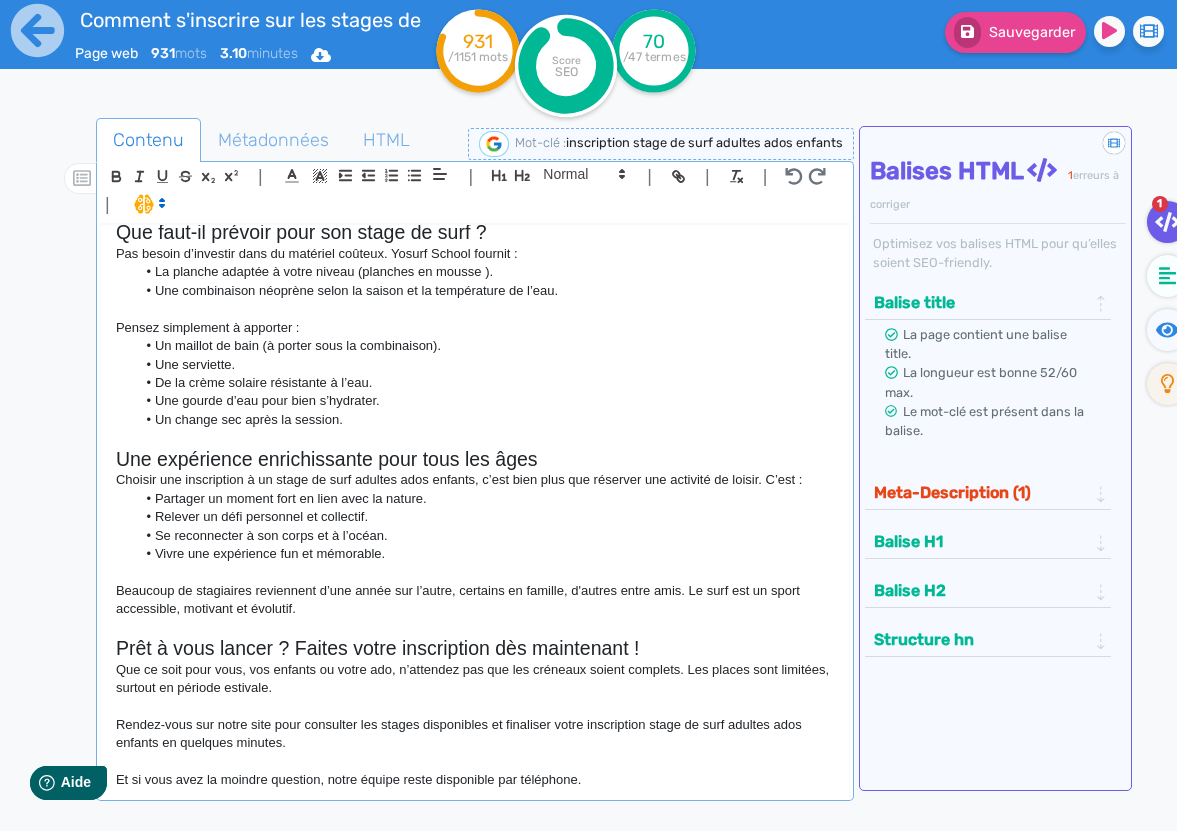 scroll, scrollTop: 1599, scrollLeft: 0, axis: vertical 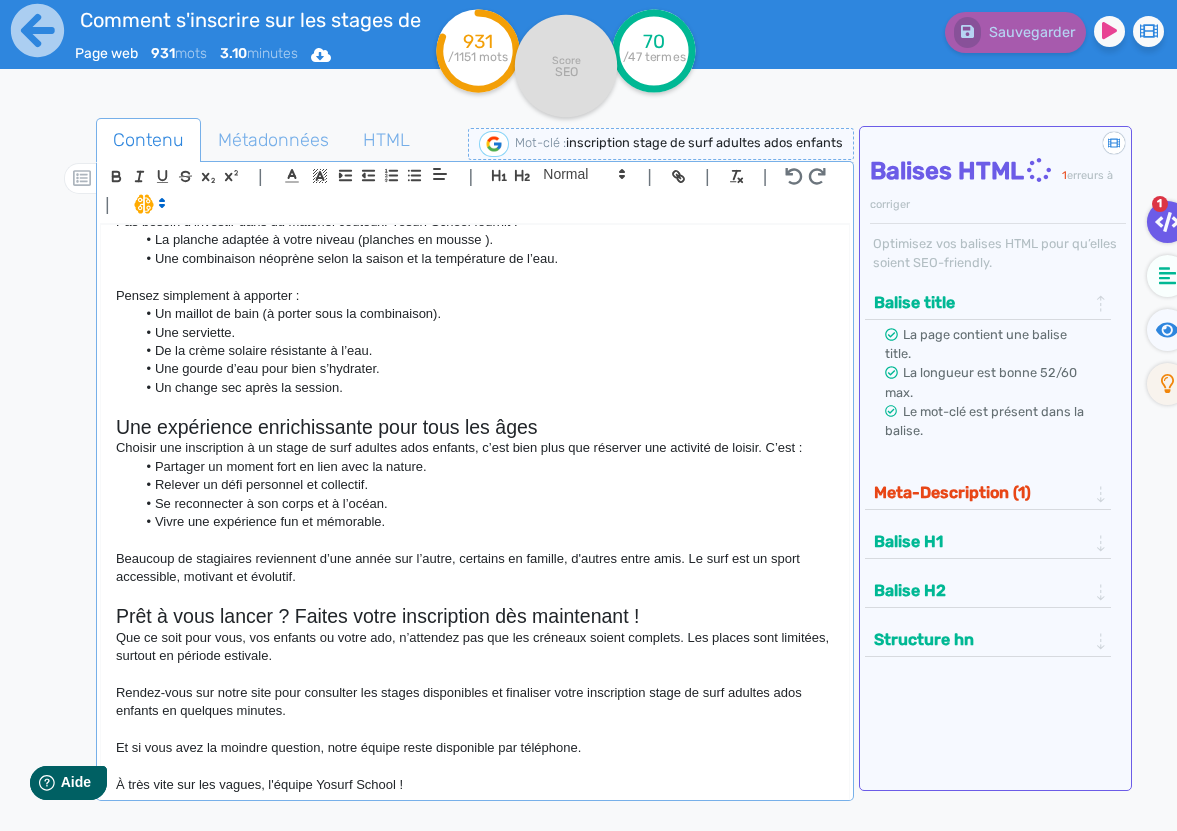 click on "Prêt à vous lancer ? Faites votre inscription dès maintenant !" 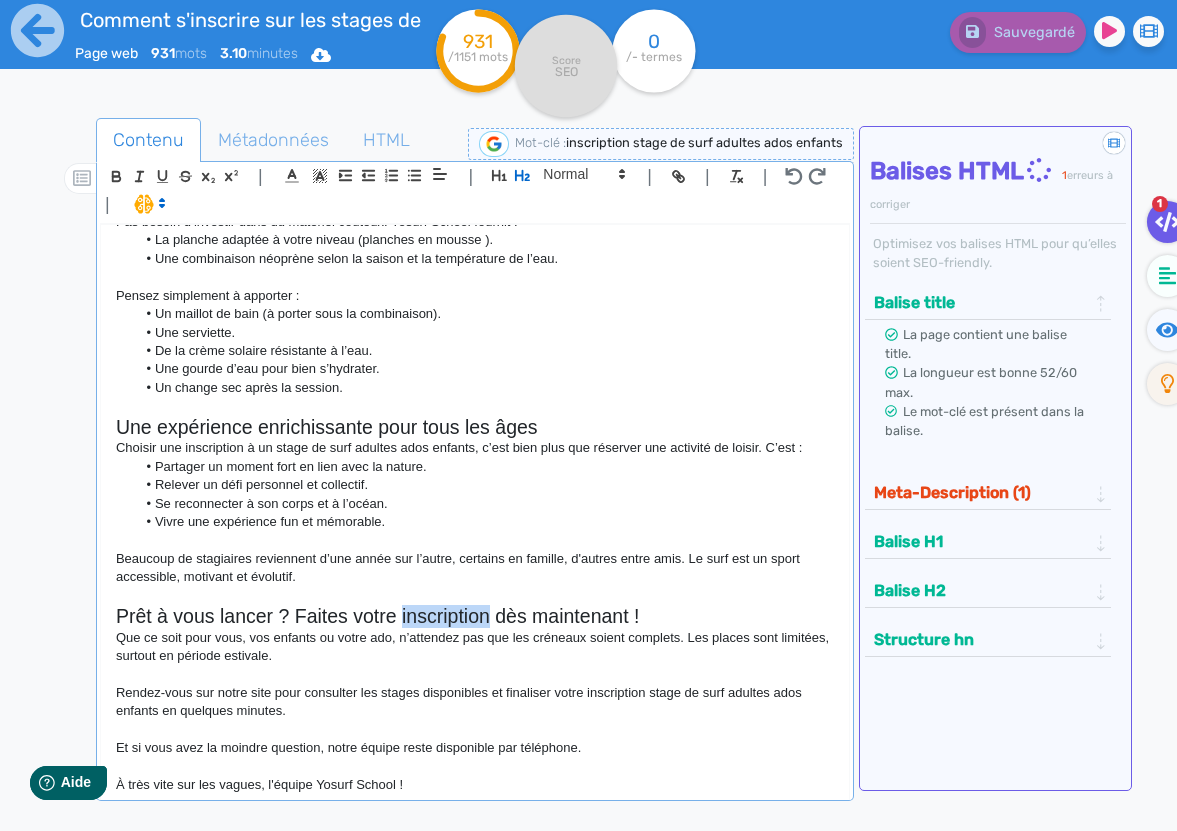 click on "Prêt à vous lancer ? Faites votre inscription dès maintenant !" 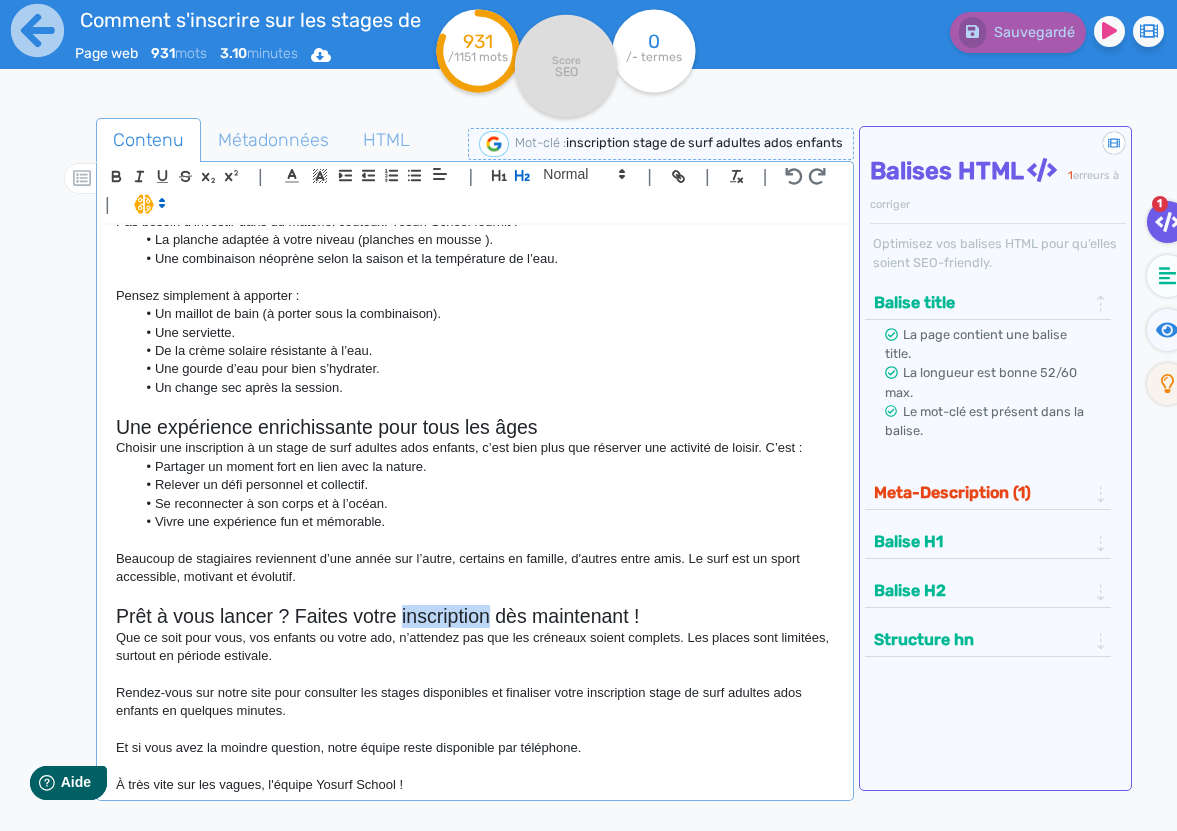 copy on "inscription" 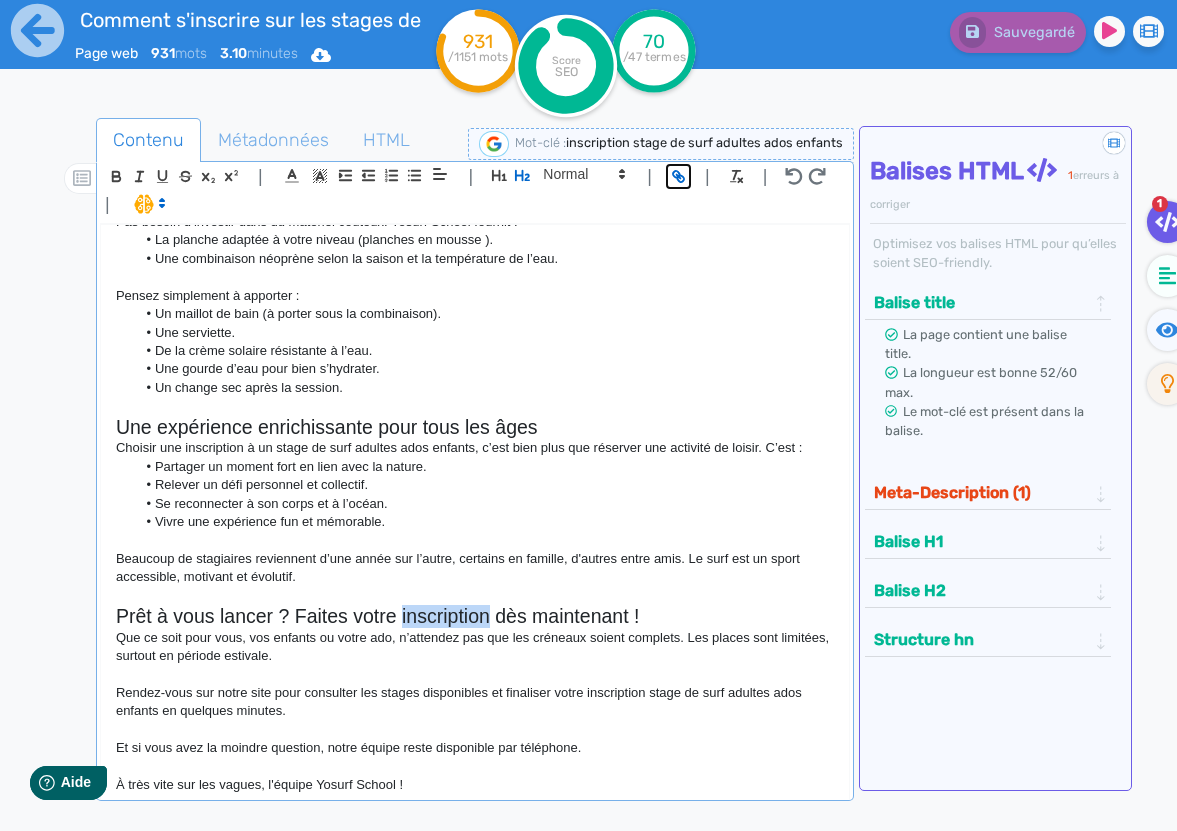 click 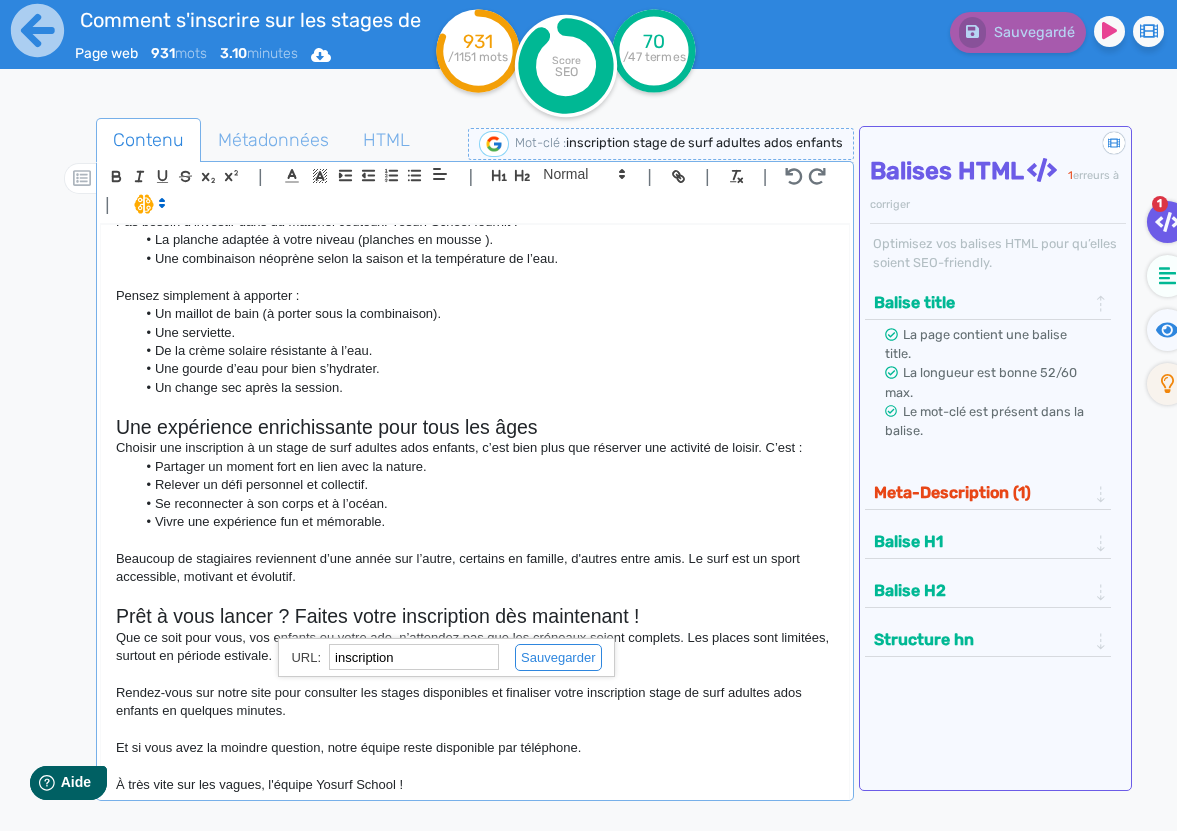 paste on "https://hossegor-surf.fr/reservation-cours-de-surf-a-hossegor/" 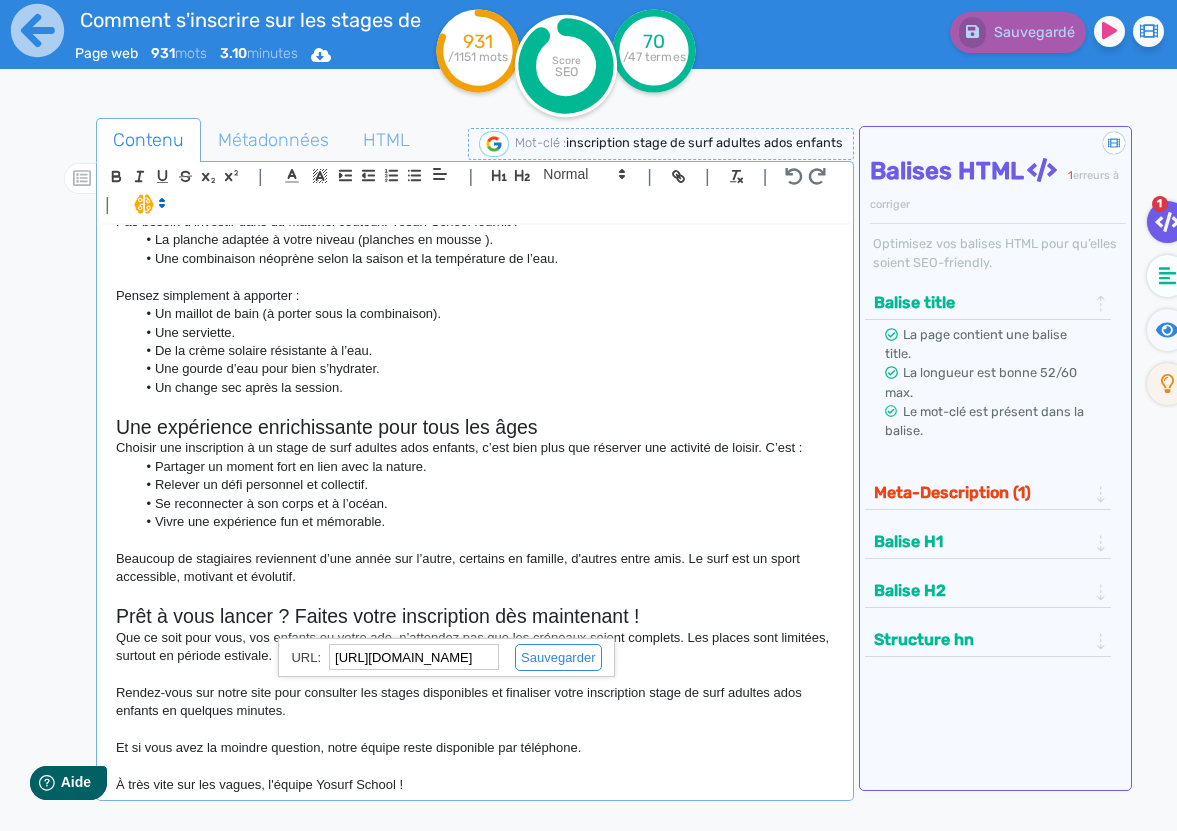 scroll, scrollTop: 0, scrollLeft: 194, axis: horizontal 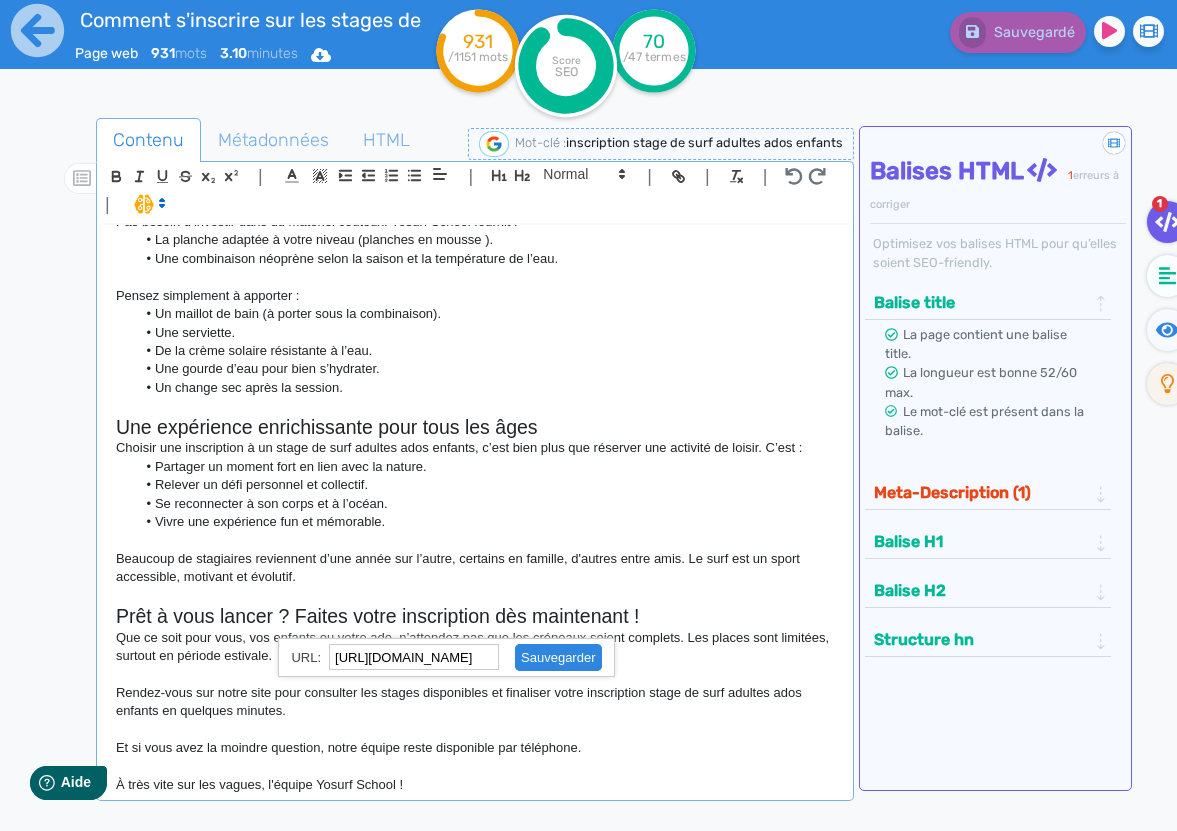type on "https://hossegor-surf.fr/reservation-cours-de-surf-a-hossegor/" 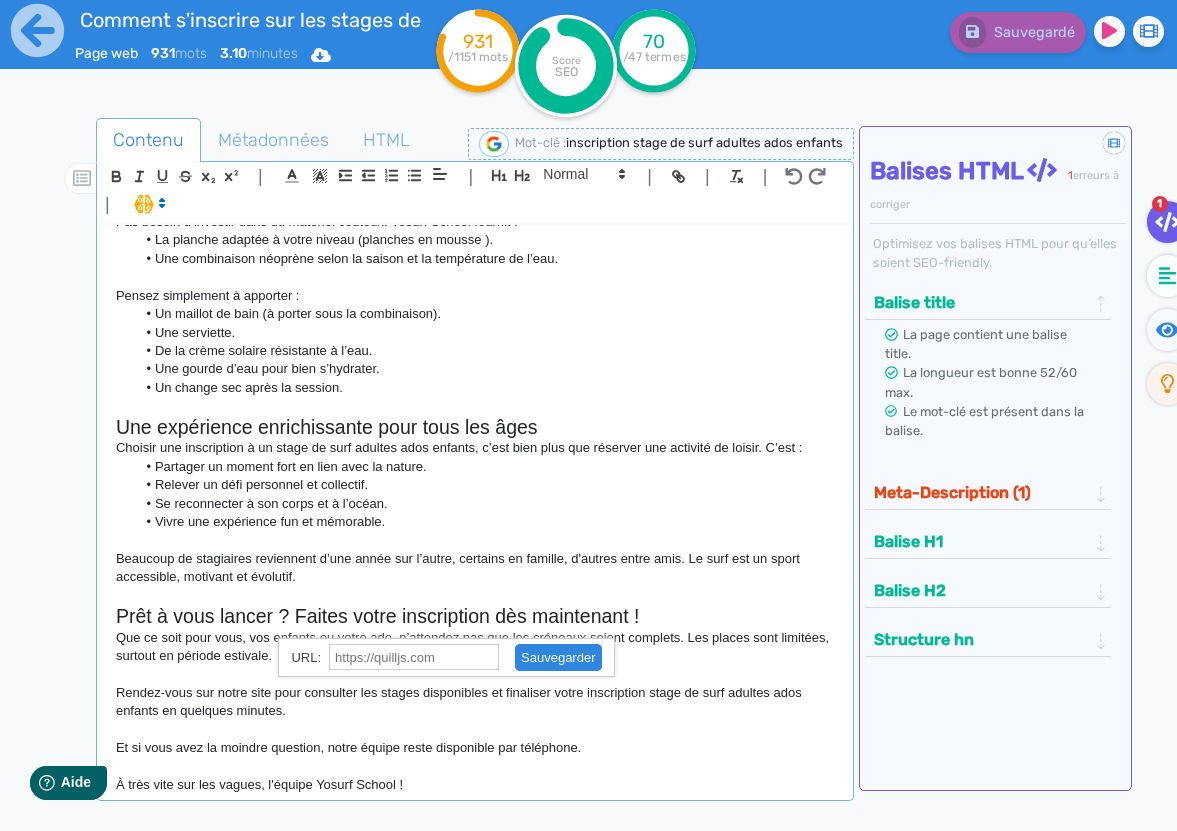 scroll, scrollTop: 0, scrollLeft: 0, axis: both 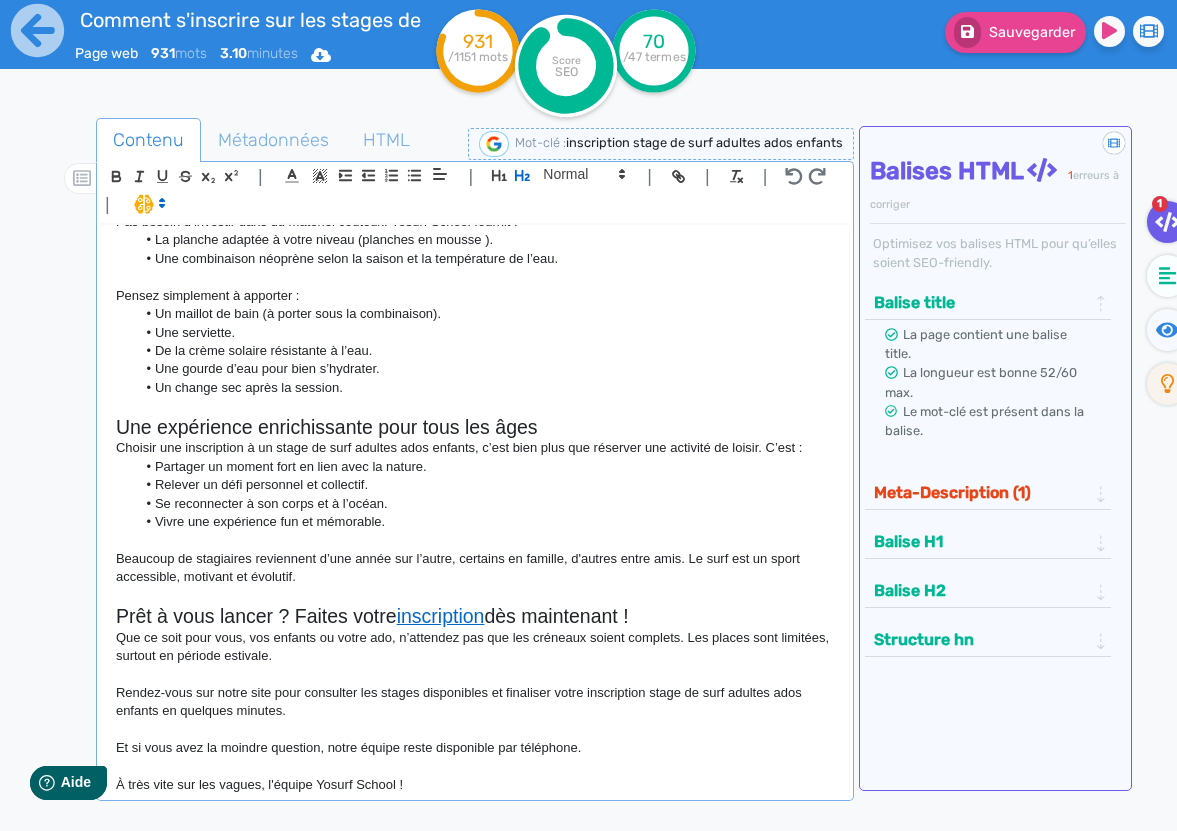 click on "Que ce soit pour vous, vos enfants ou votre ado, n’attendez pas que les créneaux soient complets. Les places sont limitées, surtout en période estivale." 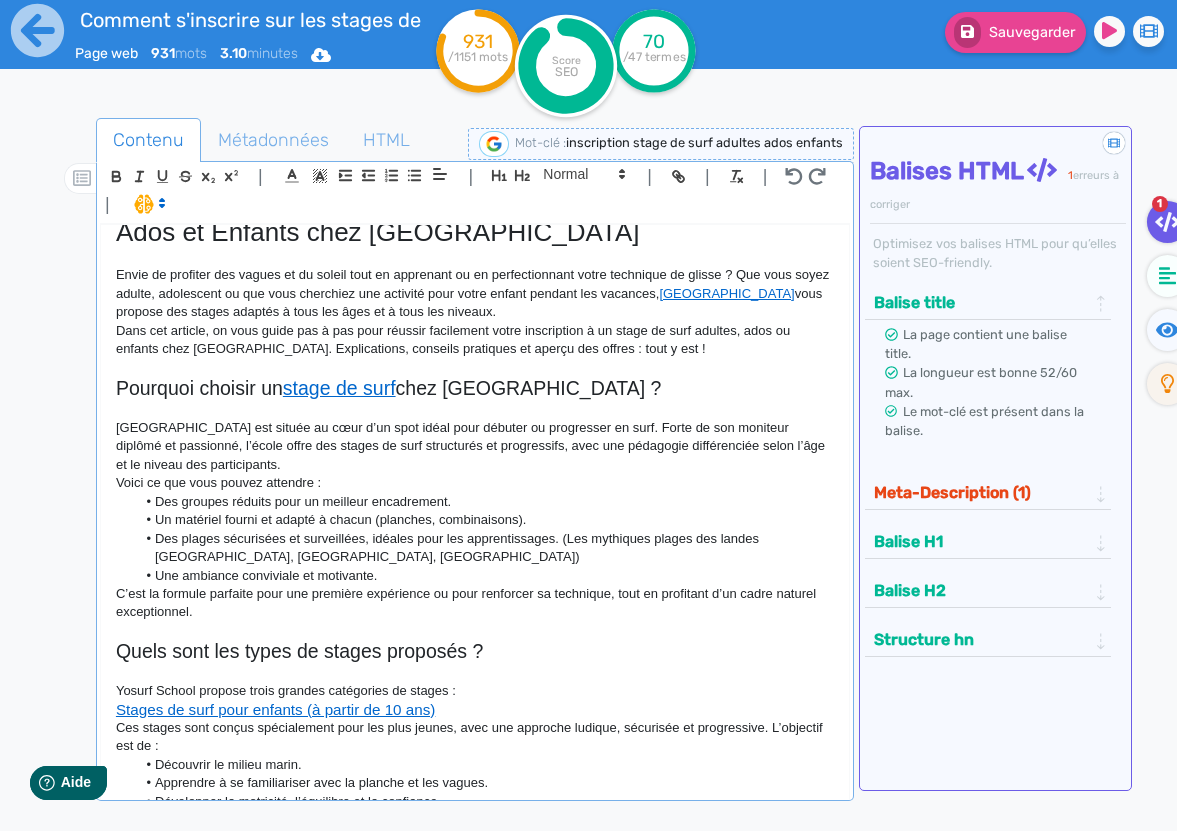 scroll, scrollTop: 0, scrollLeft: 0, axis: both 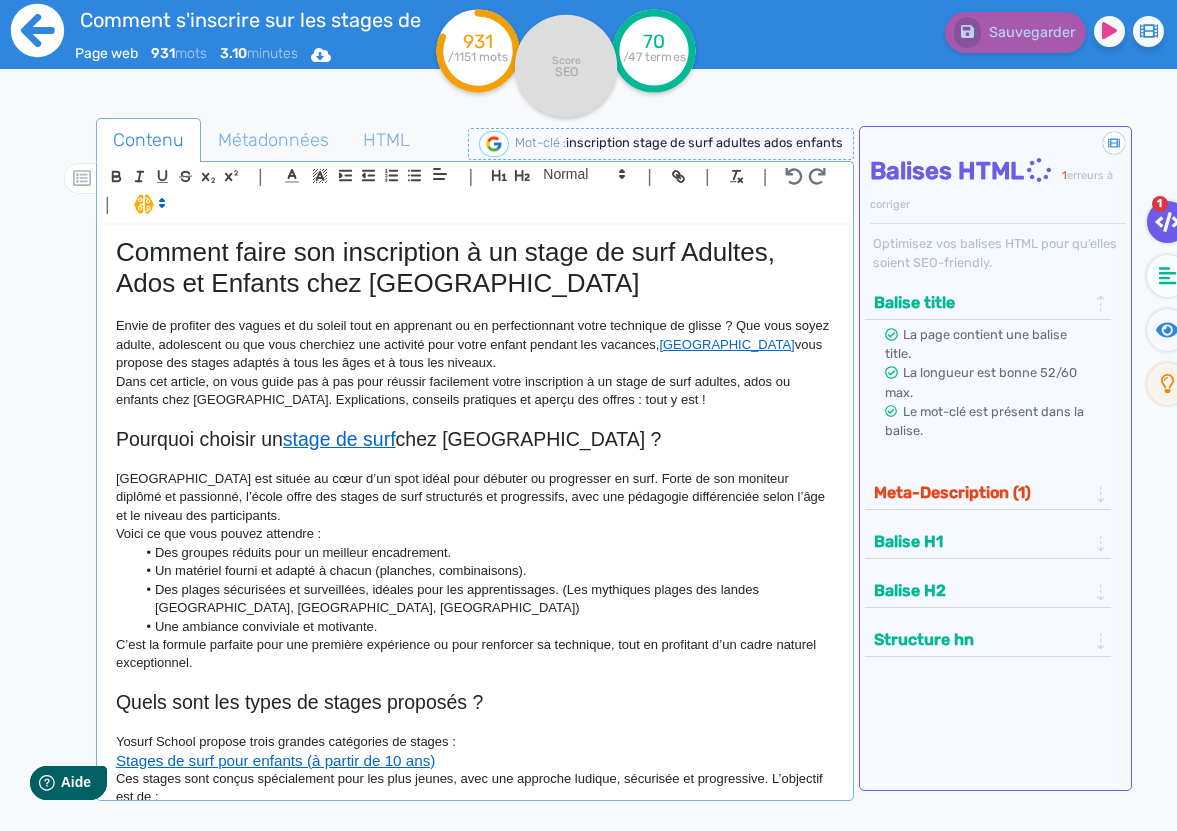 click 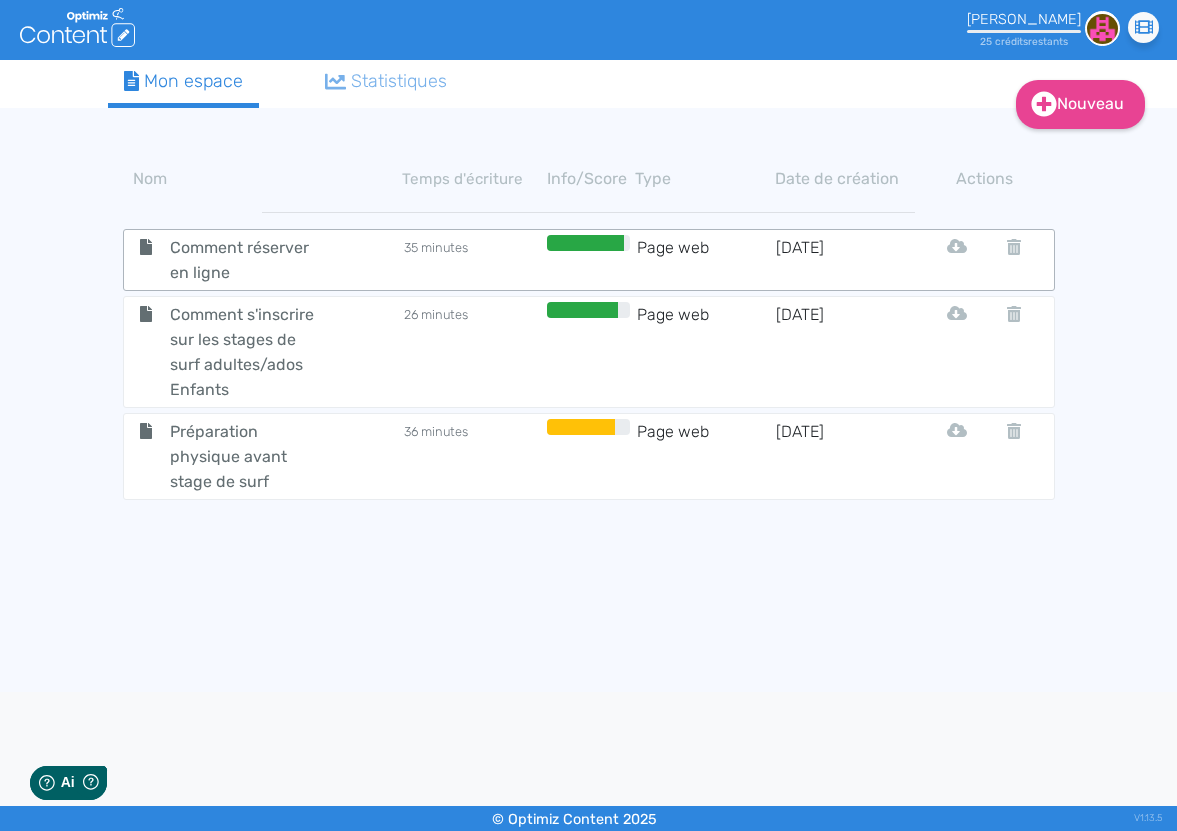 scroll, scrollTop: 0, scrollLeft: 0, axis: both 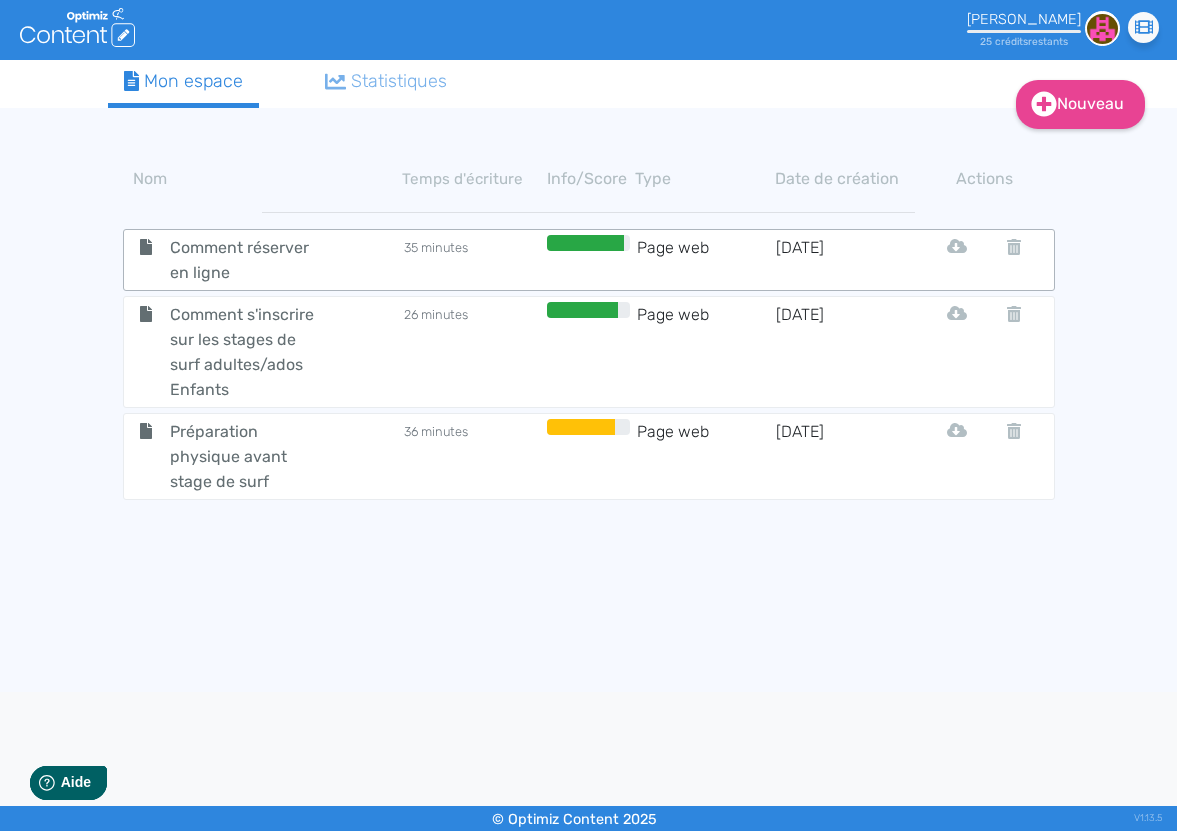 click on "35 minutes" 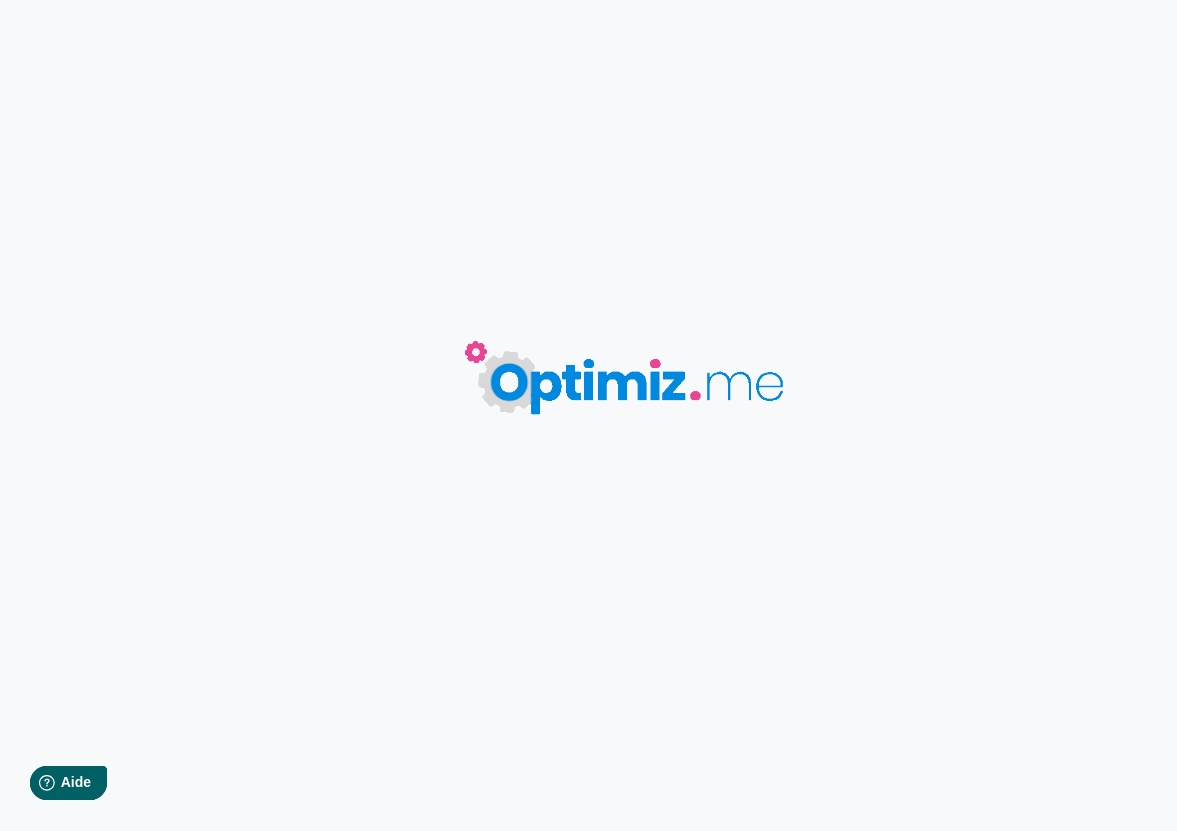 type on "Comment réserver en ligne" 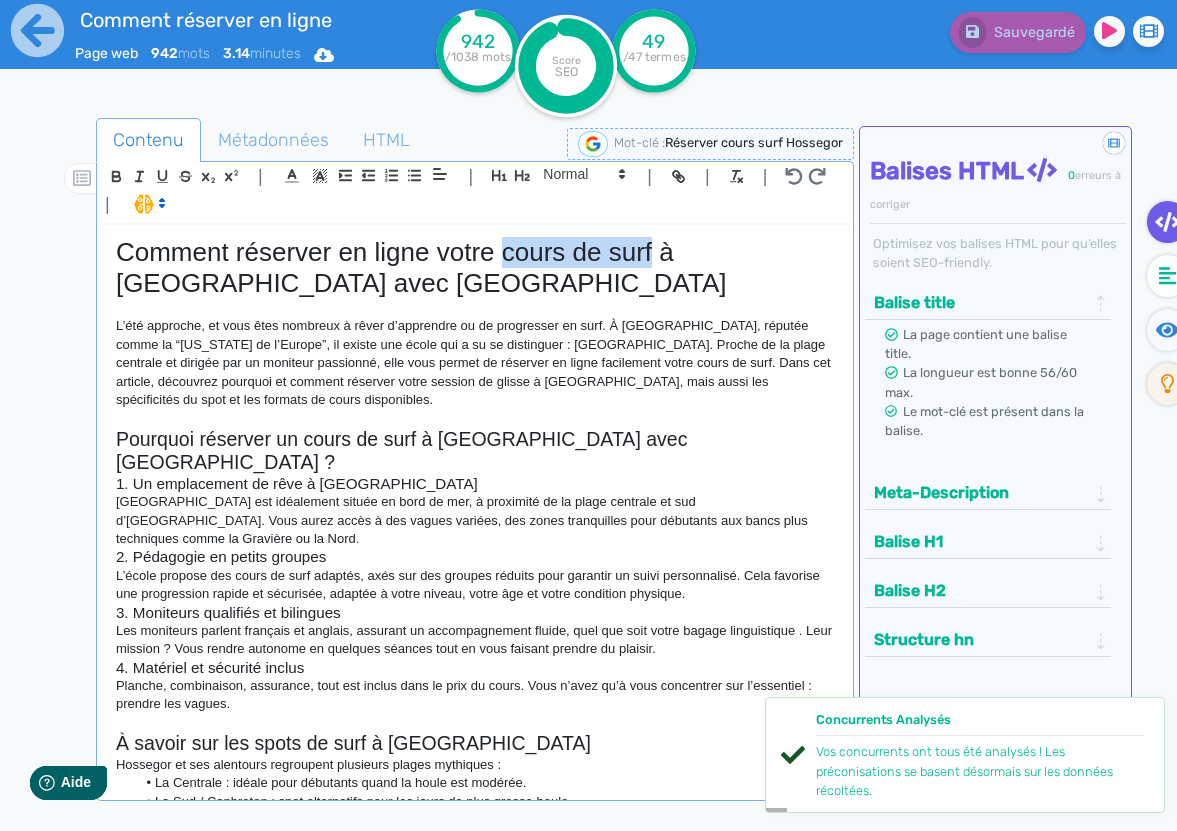 drag, startPoint x: 507, startPoint y: 258, endPoint x: 651, endPoint y: 265, distance: 144.17004 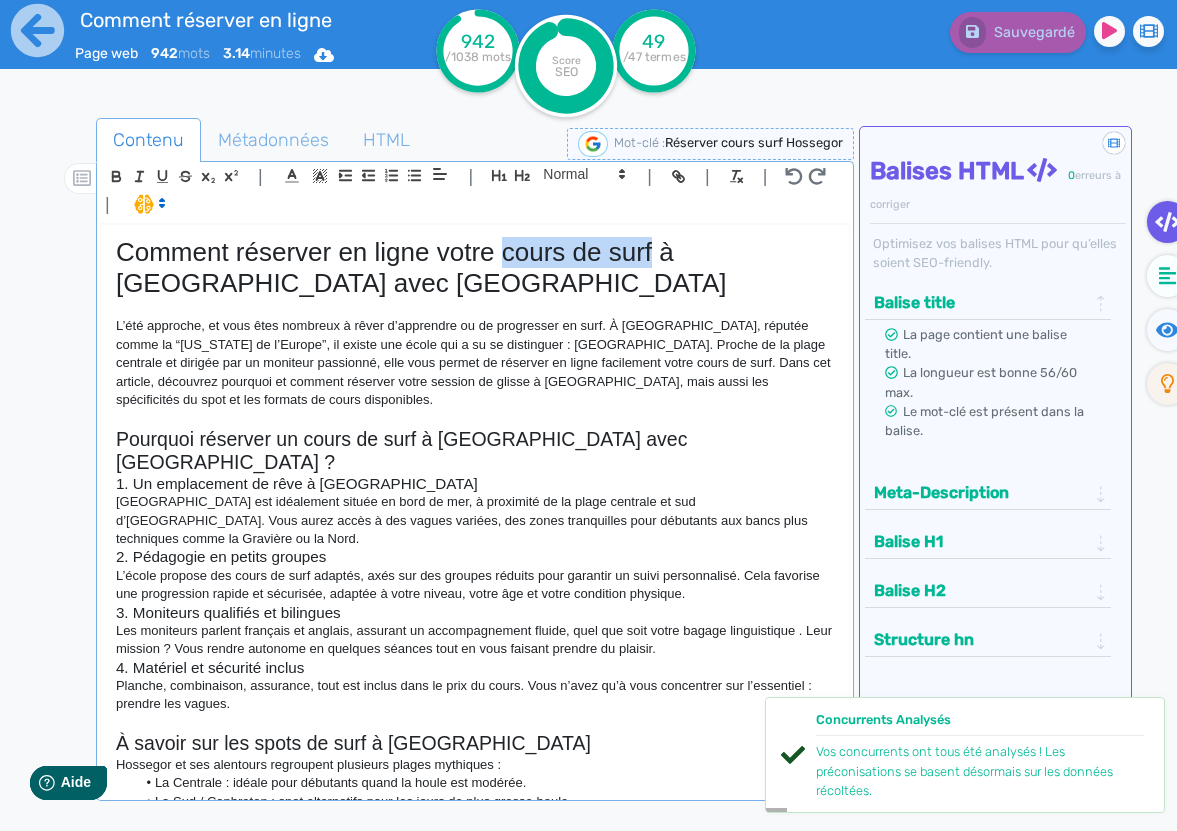 click on "Comment réserver en ligne votre cours de surf à Hossegor avec Yosurf School" 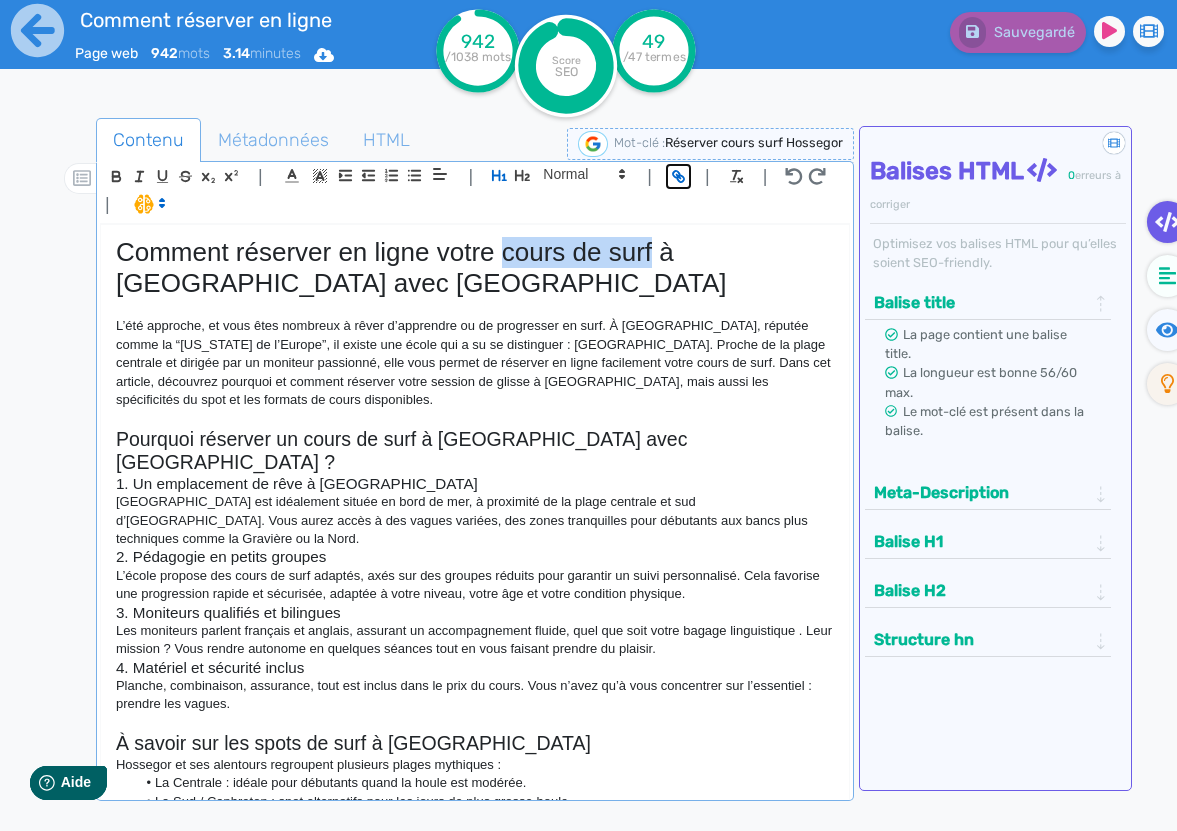 click 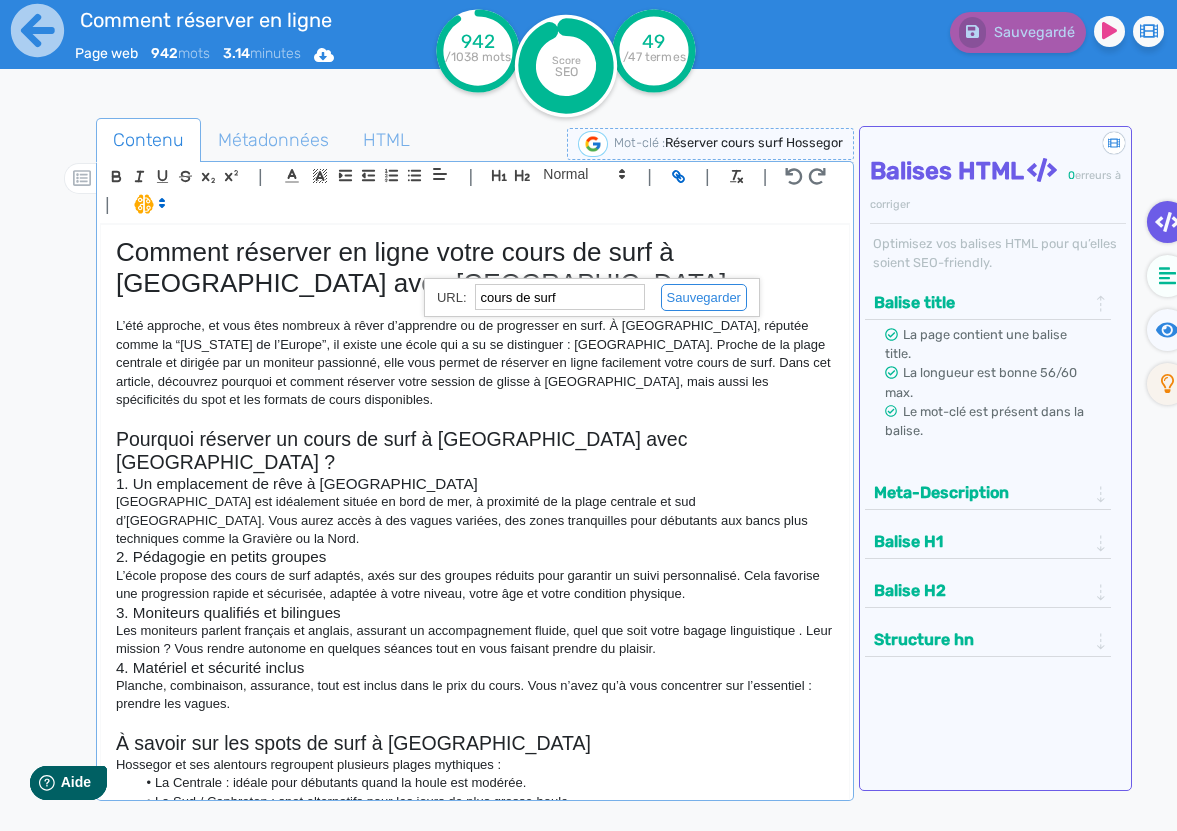 paste on "https://hossegor-surf.fr/cours-de-surf-2/stage-de-surf-" 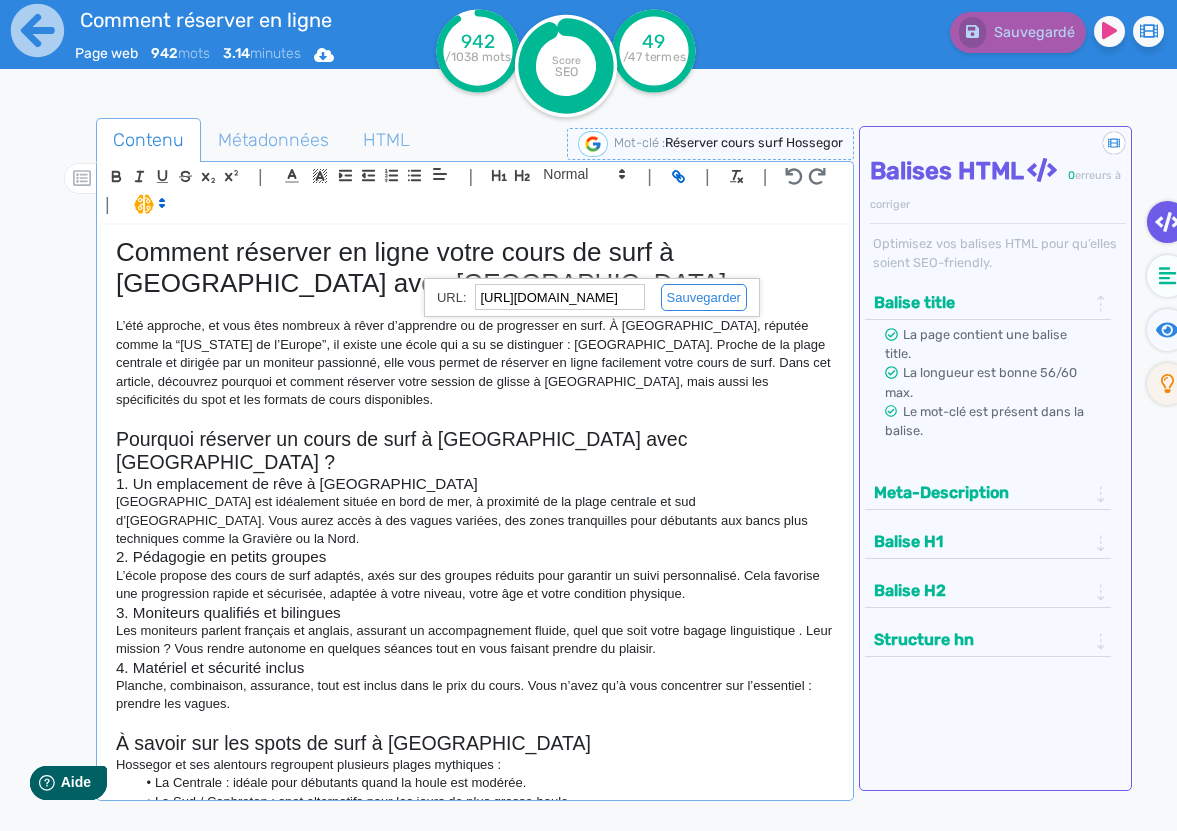scroll, scrollTop: 0, scrollLeft: 148, axis: horizontal 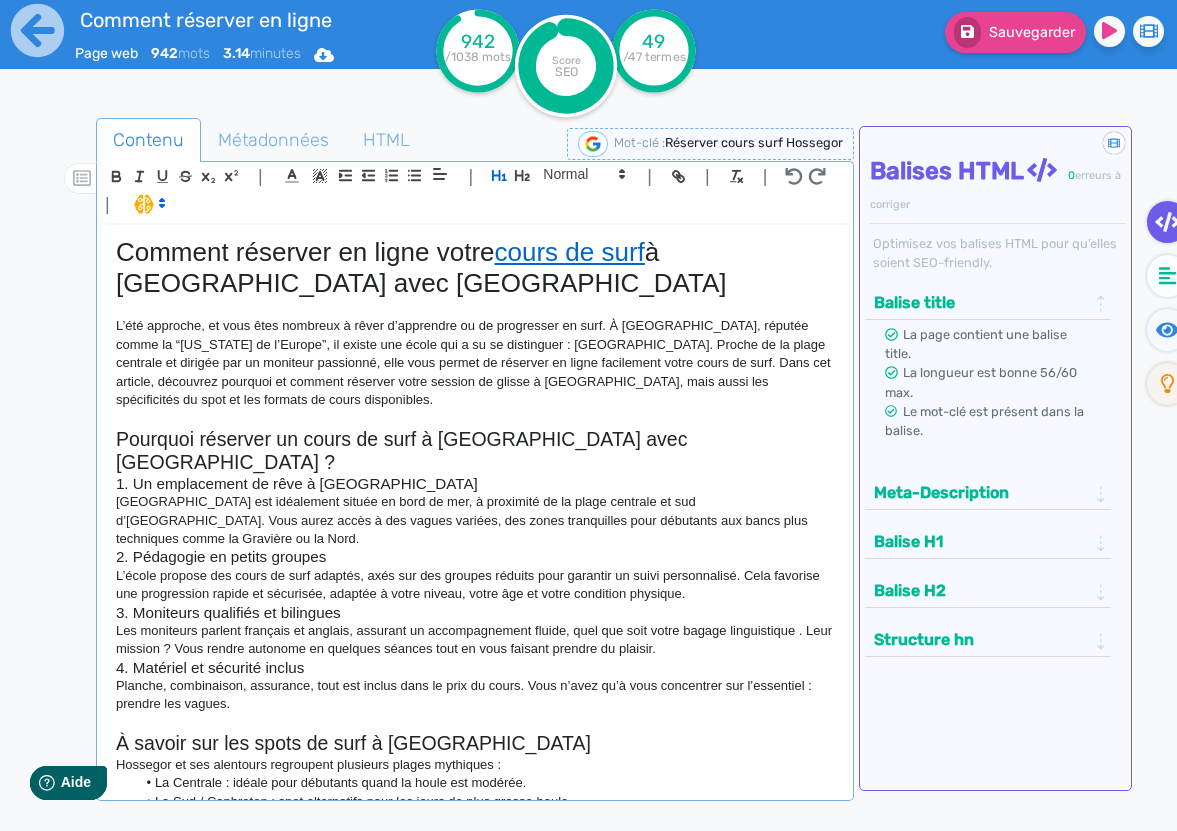 click on "Comment réserver en ligne votre  cours de surf  à Hossegor avec Yosurf School" 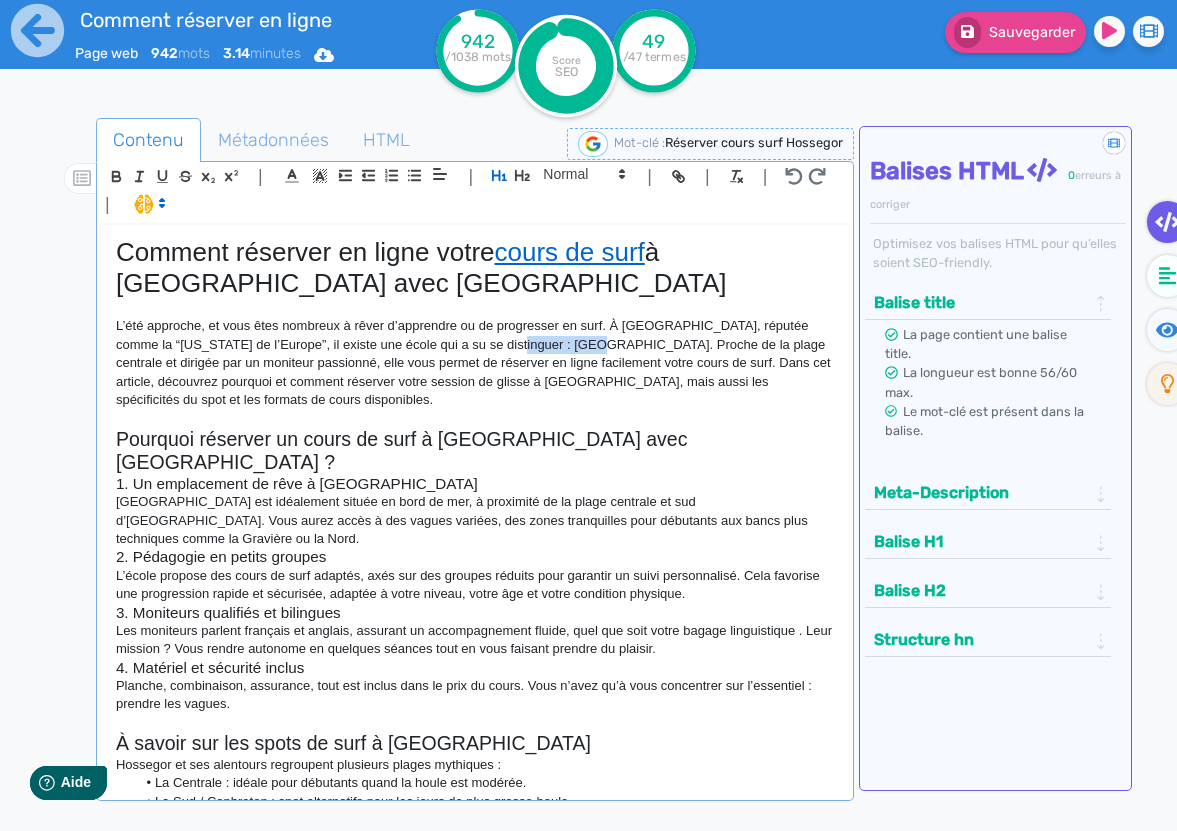 drag, startPoint x: 503, startPoint y: 349, endPoint x: 580, endPoint y: 348, distance: 77.00649 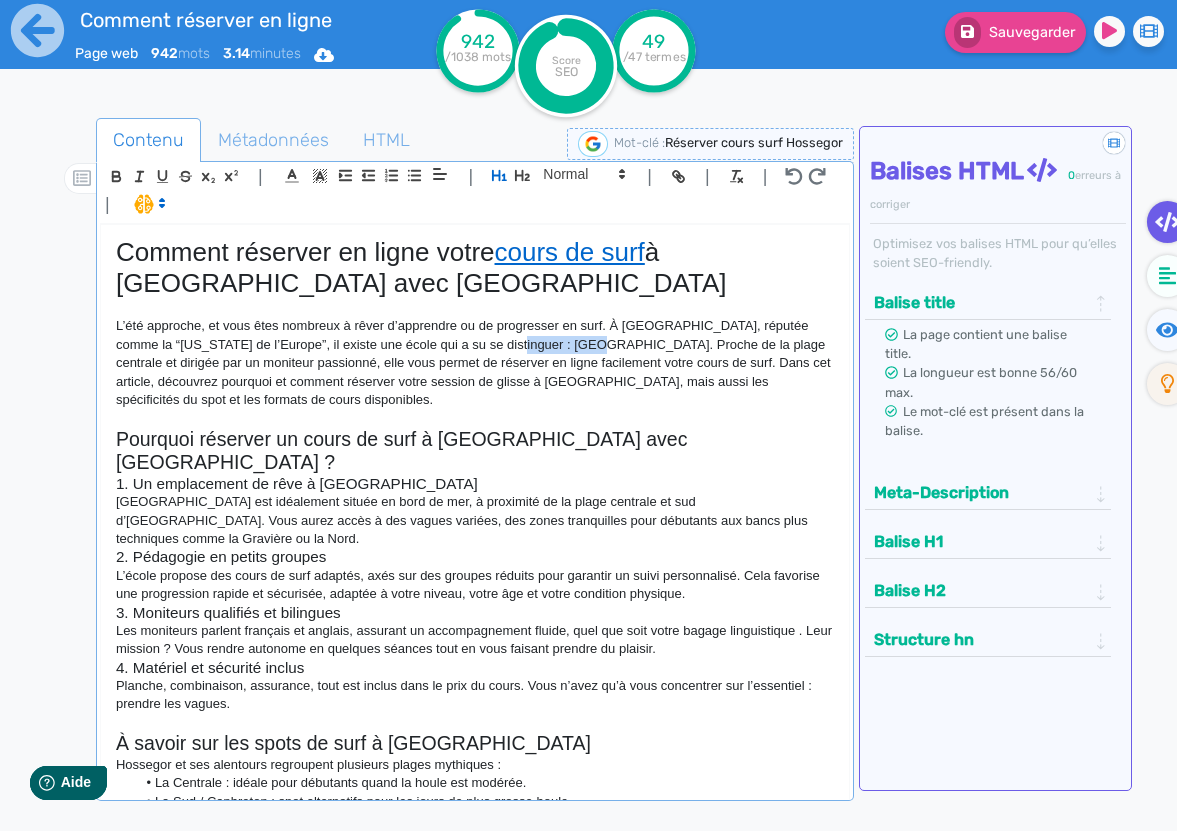 click on "L’été approche, et vous êtes nombreux à rêver d’apprendre ou de progresser en surf. À Hossegor, réputée comme la “California de l’Europe”, il existe une école qui a su se distinguer : Yosurf School. Proche de la plage centrale et dirigée par un moniteur passionné, elle vous permet de réserver en ligne facilement votre cours de surf. Dans cet article, découvrez pourquoi et comment réserver votre session de glisse à Hossegor, mais aussi les spécificités du spot et les formats de cours disponibles." 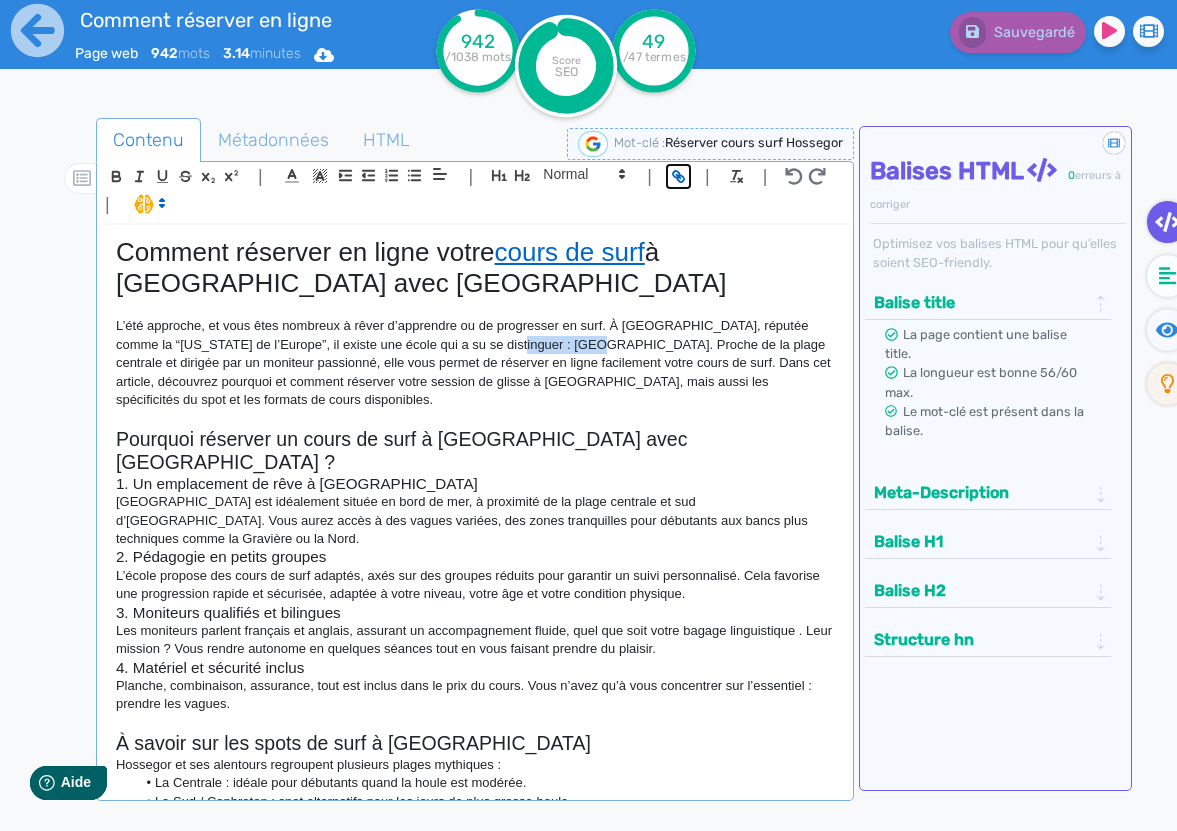 click 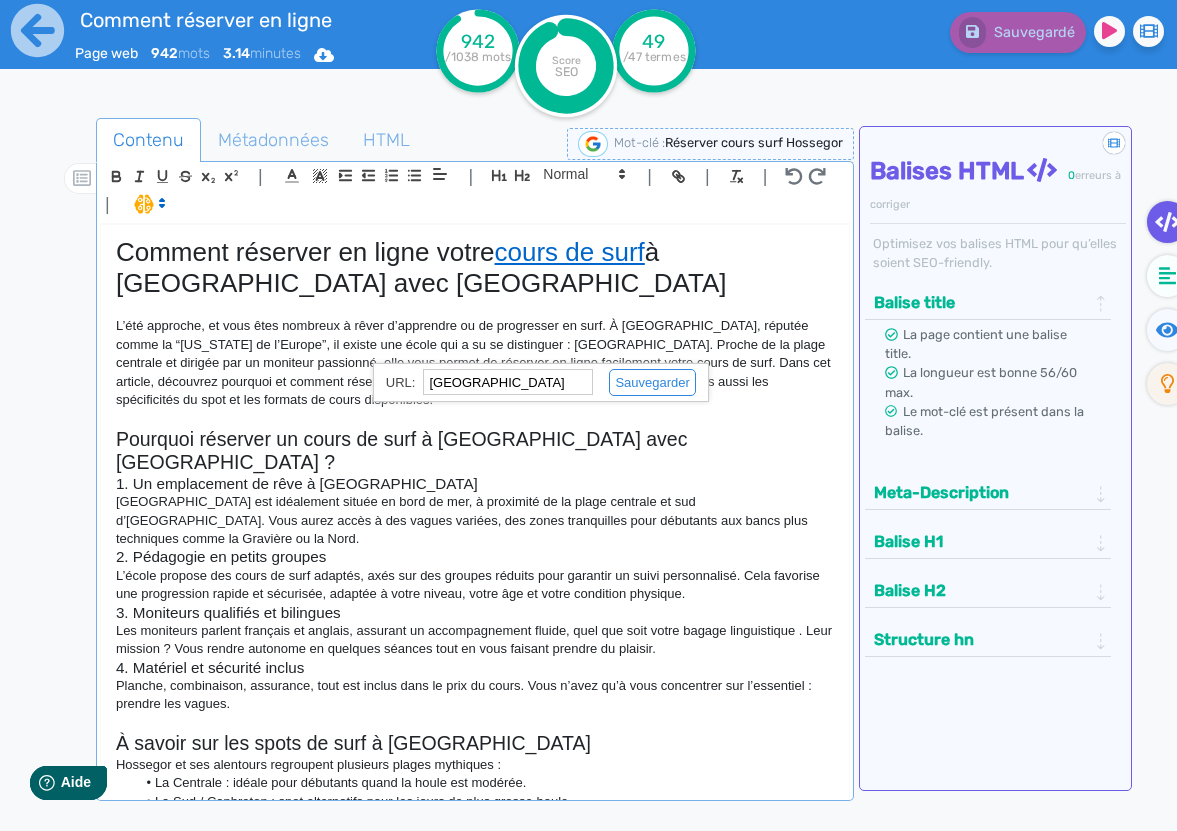 paste on "https://hossegor-surf.fr/cours-de-surf-2/stage-de-surf-" 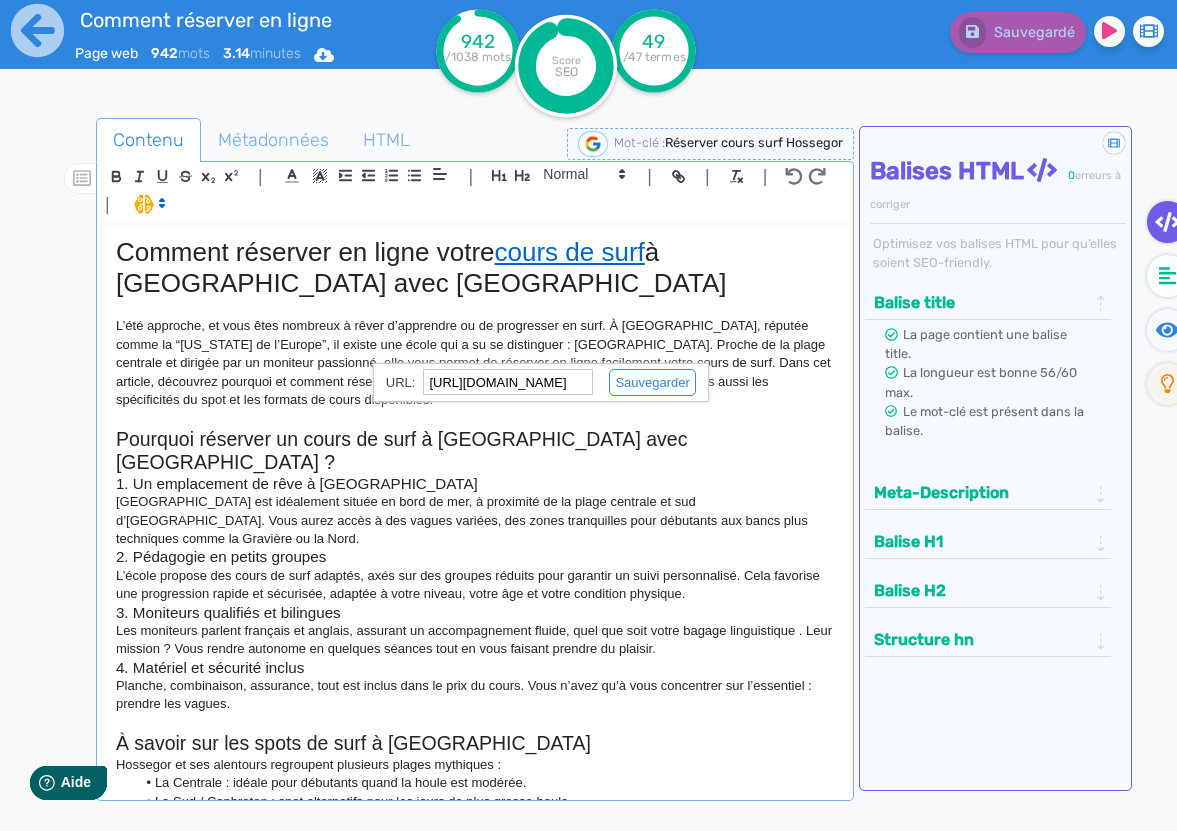 scroll, scrollTop: 0, scrollLeft: 148, axis: horizontal 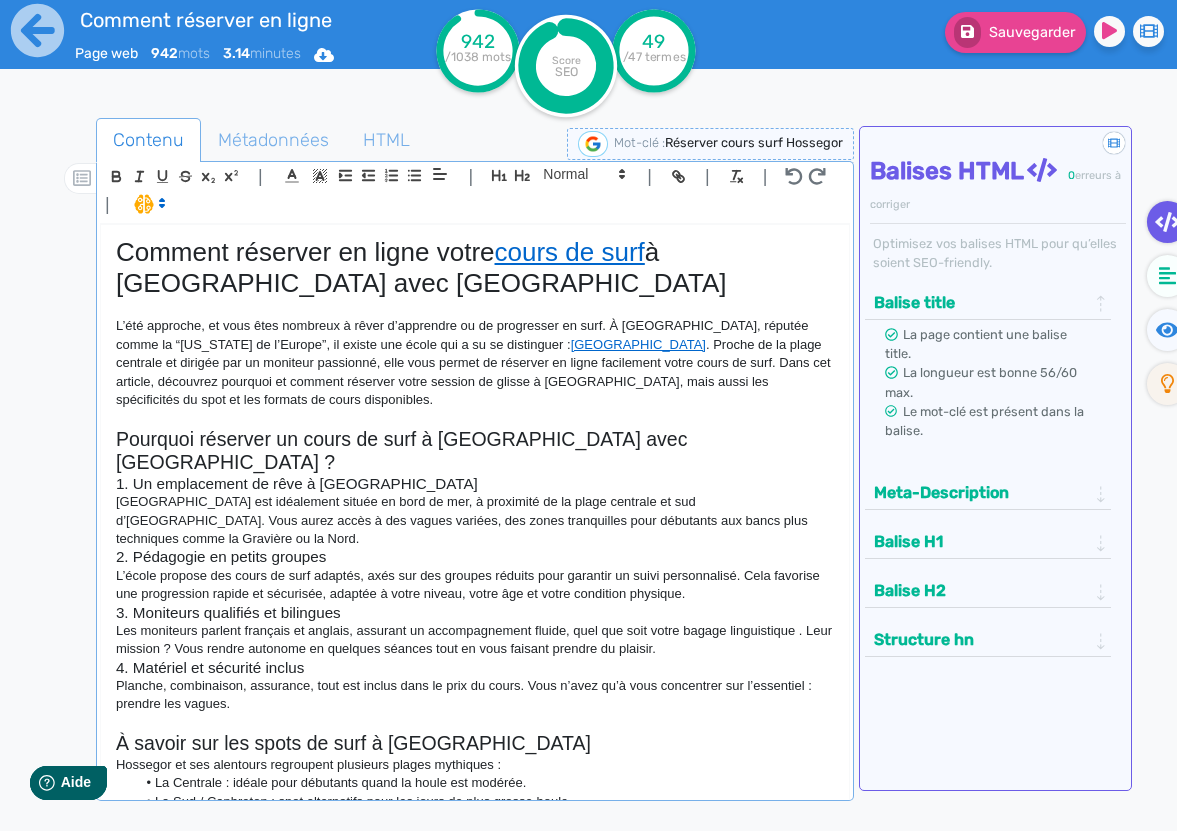 click on "L’été approche, et vous êtes nombreux à rêver d’apprendre ou de progresser en surf. À Hossegor, réputée comme la “California de l’Europe”, il existe une école qui a su se distinguer :  Yosurf School . Proche de la plage centrale et dirigée par un moniteur passionné, elle vous permet de réserver en ligne facilement votre cours de surf. Dans cet article, découvrez pourquoi et comment réserver votre session de glisse à Hossegor, mais aussi les spécificités du spot et les formats de cours disponibles." 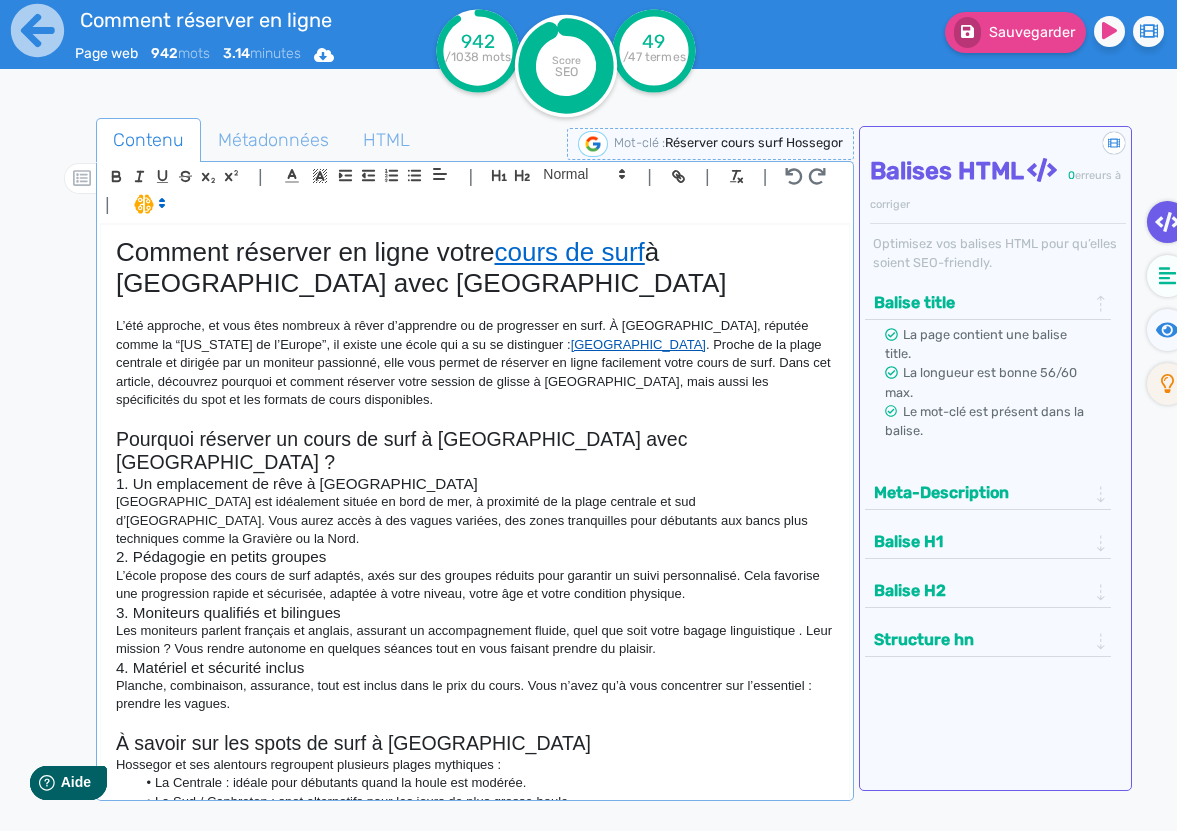 click on "Yosurf School" 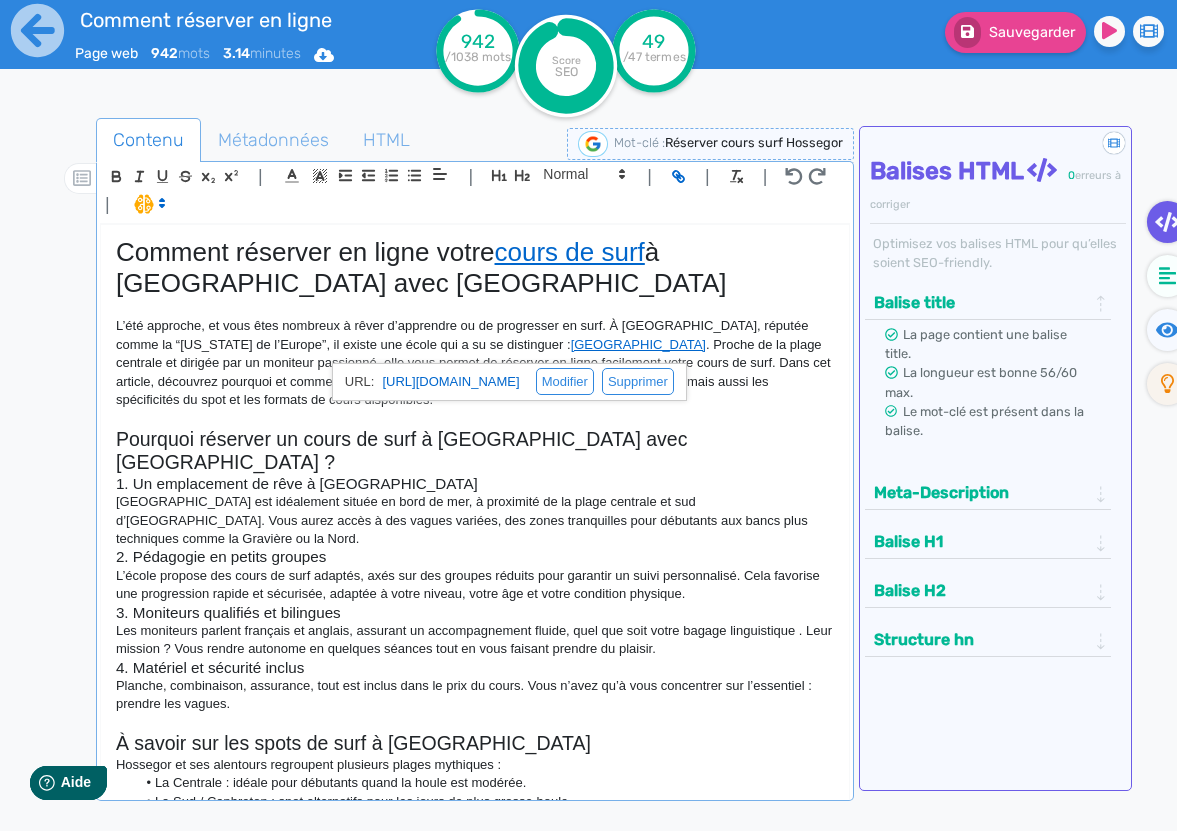 click 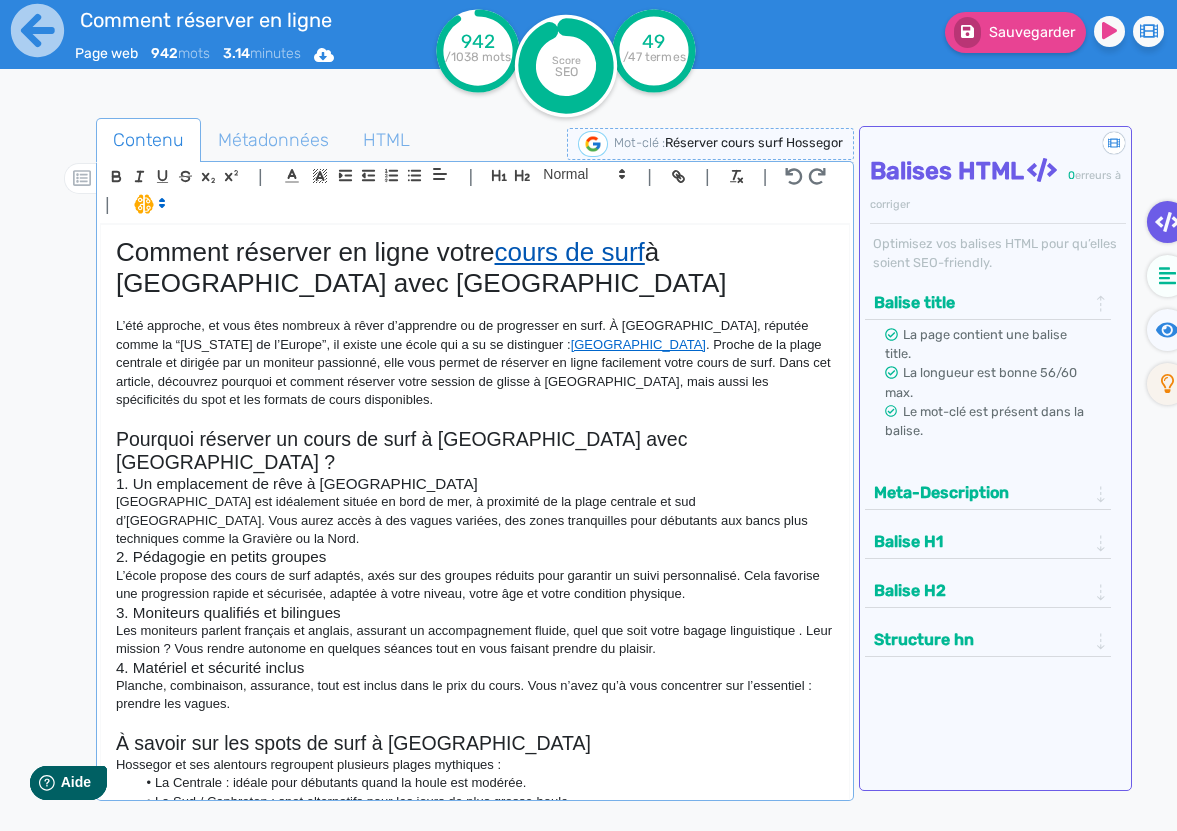 click on "cours de surf" 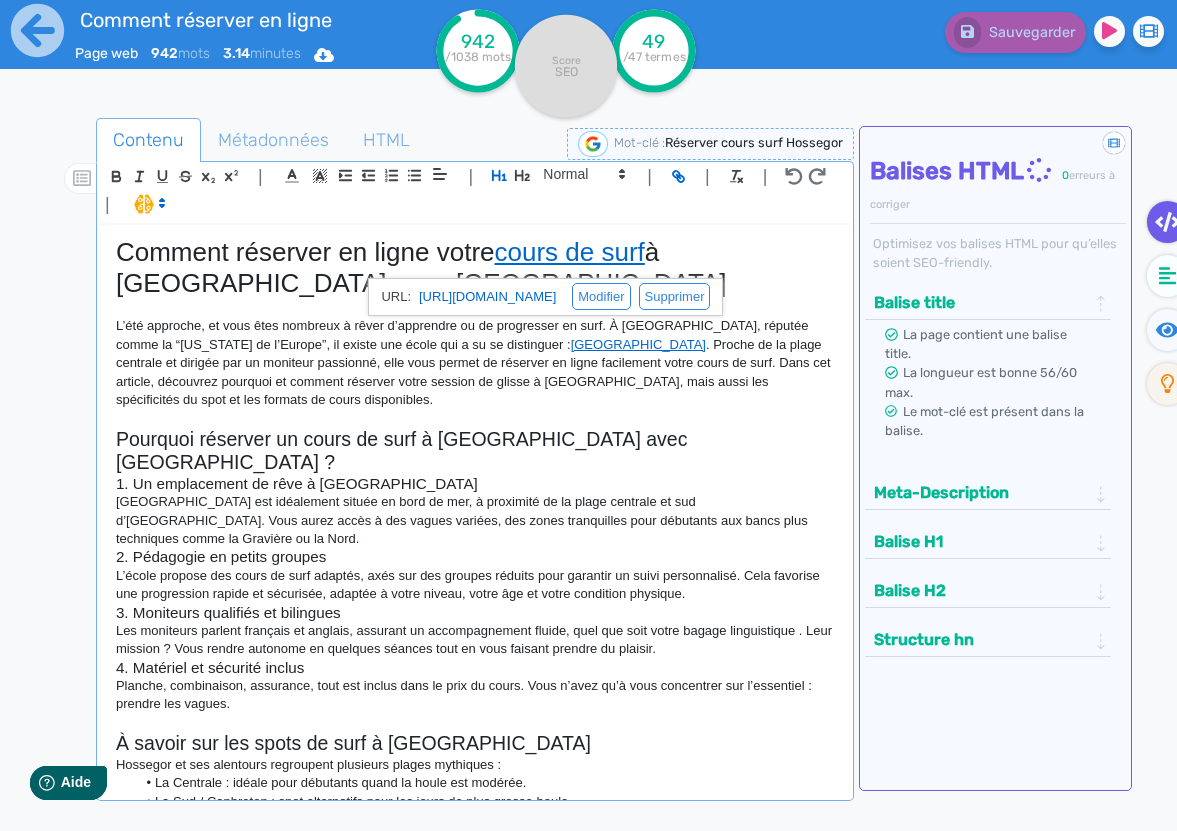 click on "L’été approche, et vous êtes nombreux à rêver d’apprendre ou de progresser en surf. À Hossegor, réputée comme la “California de l’Europe”, il existe une école qui a su se distinguer :  Yosurf School . Proche de la plage centrale et dirigée par un moniteur passionné, elle vous permet de réserver en ligne facilement votre cours de surf. Dans cet article, découvrez pourquoi et comment réserver votre session de glisse à Hossegor, mais aussi les spécificités du spot et les formats de cours disponibles." 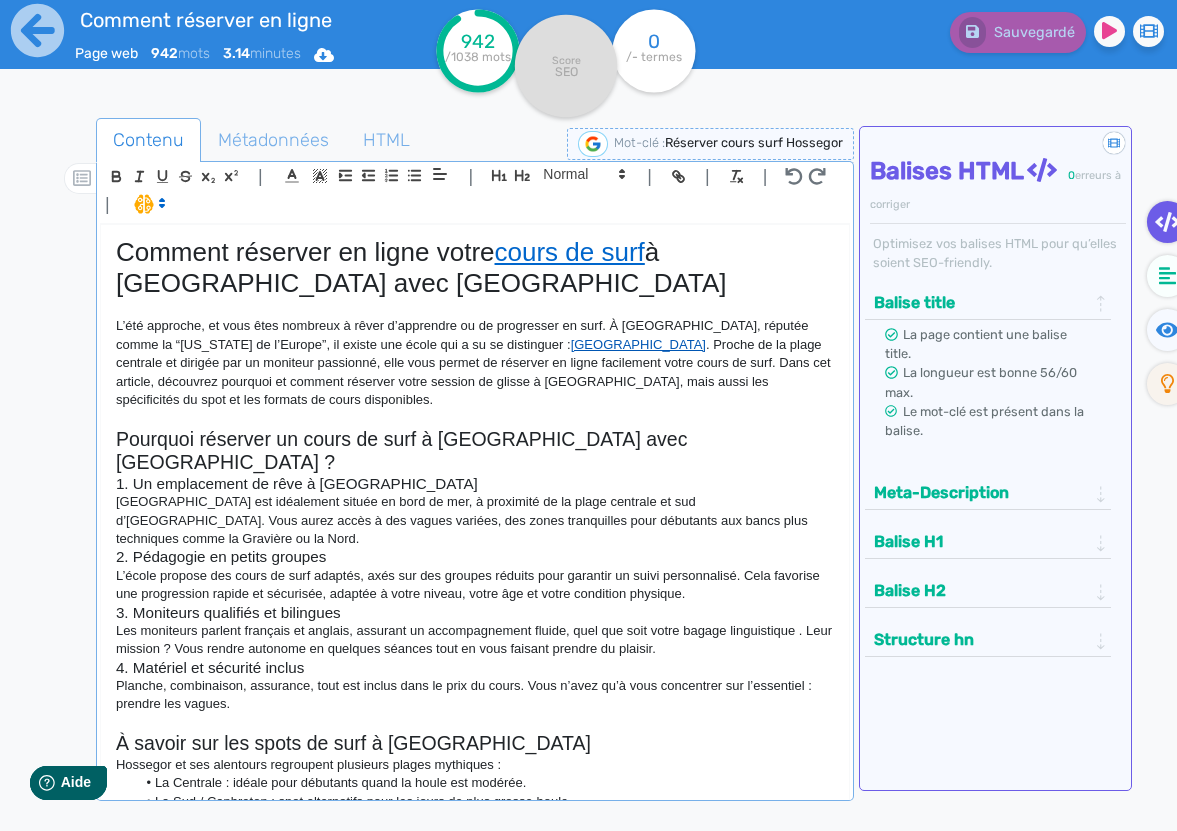 click on "Yosurf School" 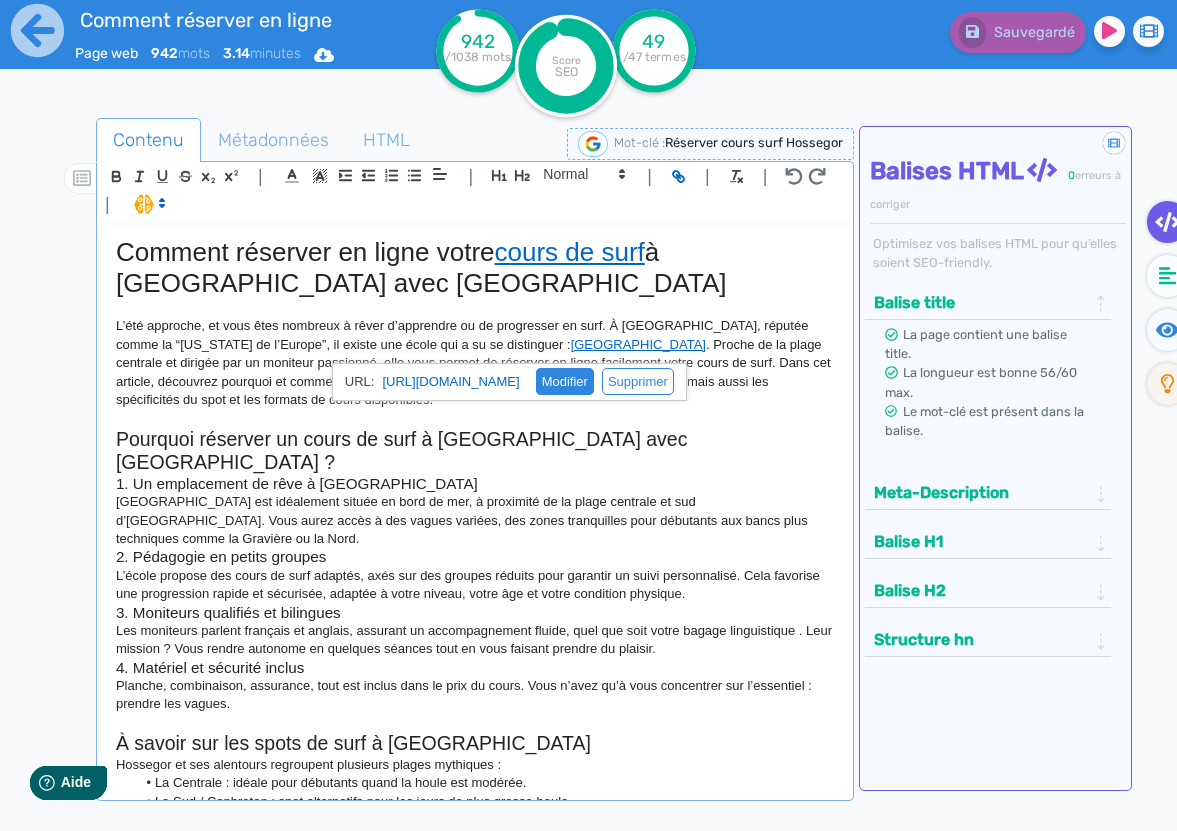 click 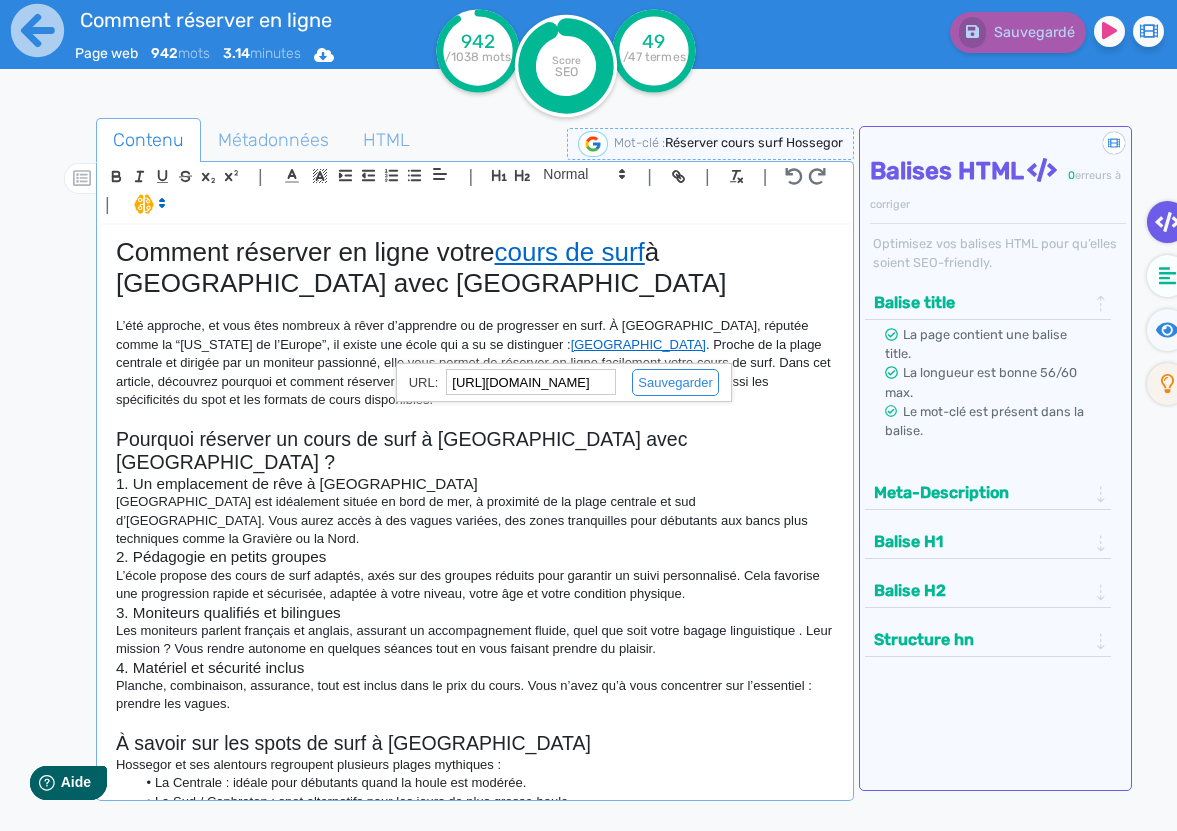 scroll, scrollTop: 0, scrollLeft: 148, axis: horizontal 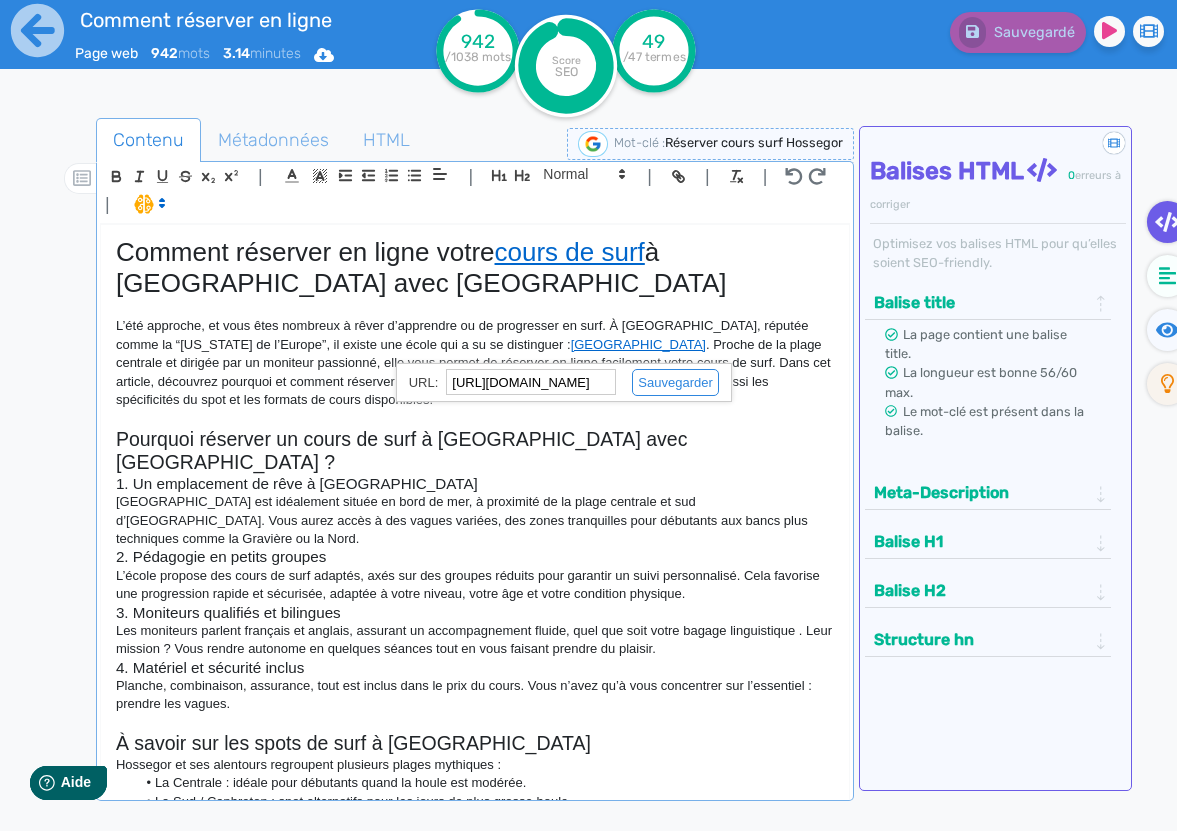 click on "https://hossegor-surf.fr/cours-de-surf-2/stage-de-surf-" 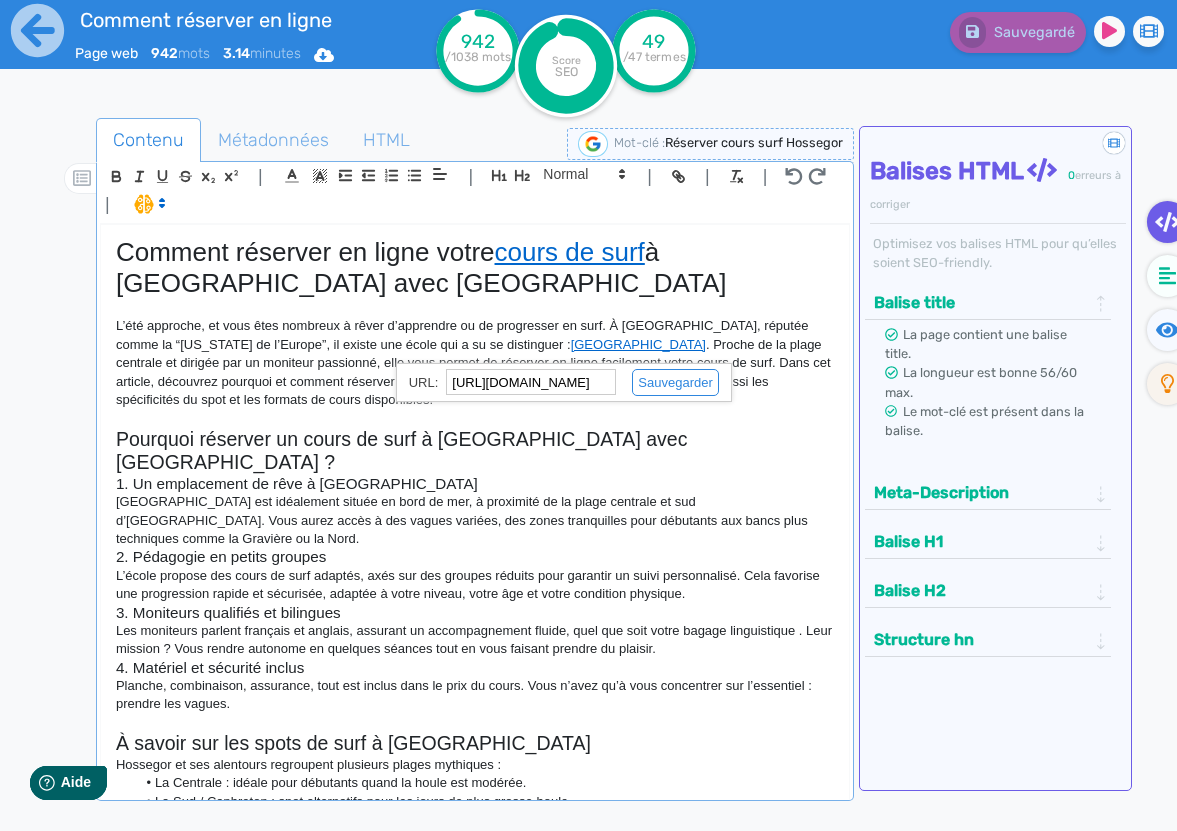 scroll, scrollTop: 0, scrollLeft: 148, axis: horizontal 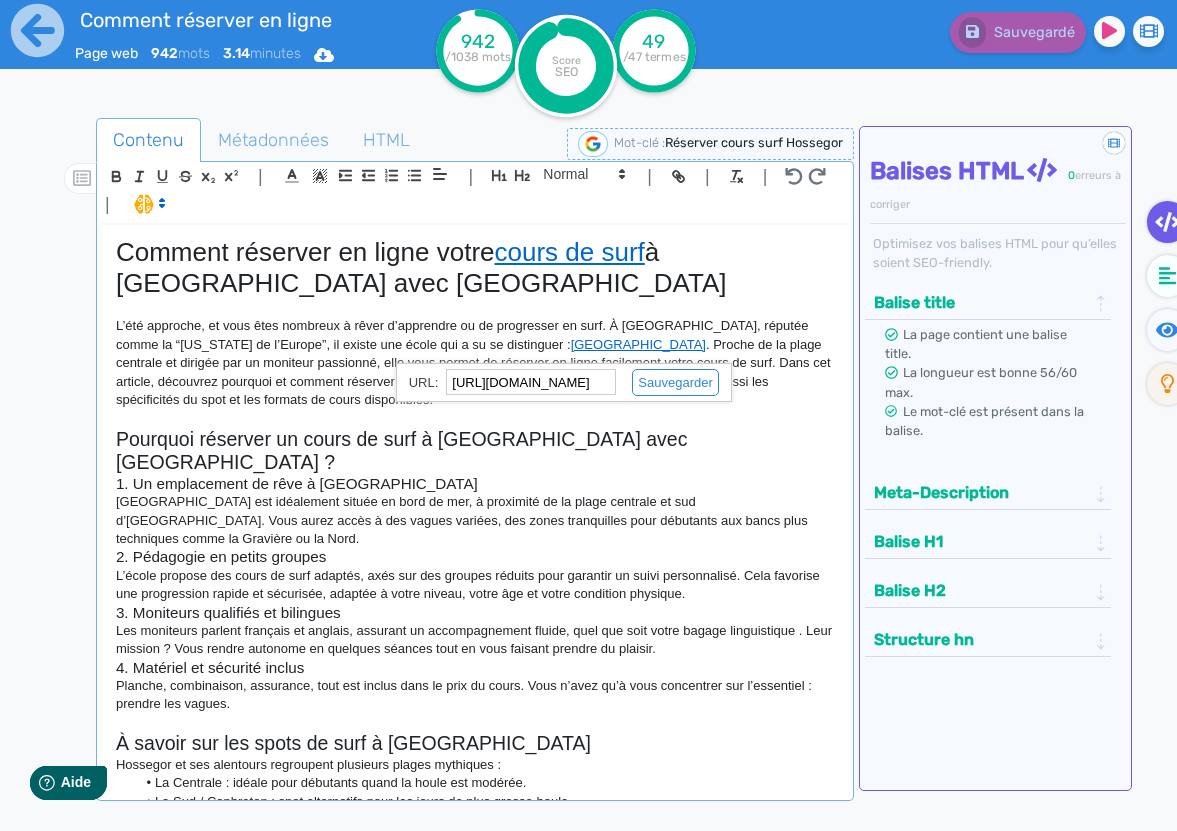click on "https://hossegor-surf.fr/cours-de-surf-2/stage-de-surf-" 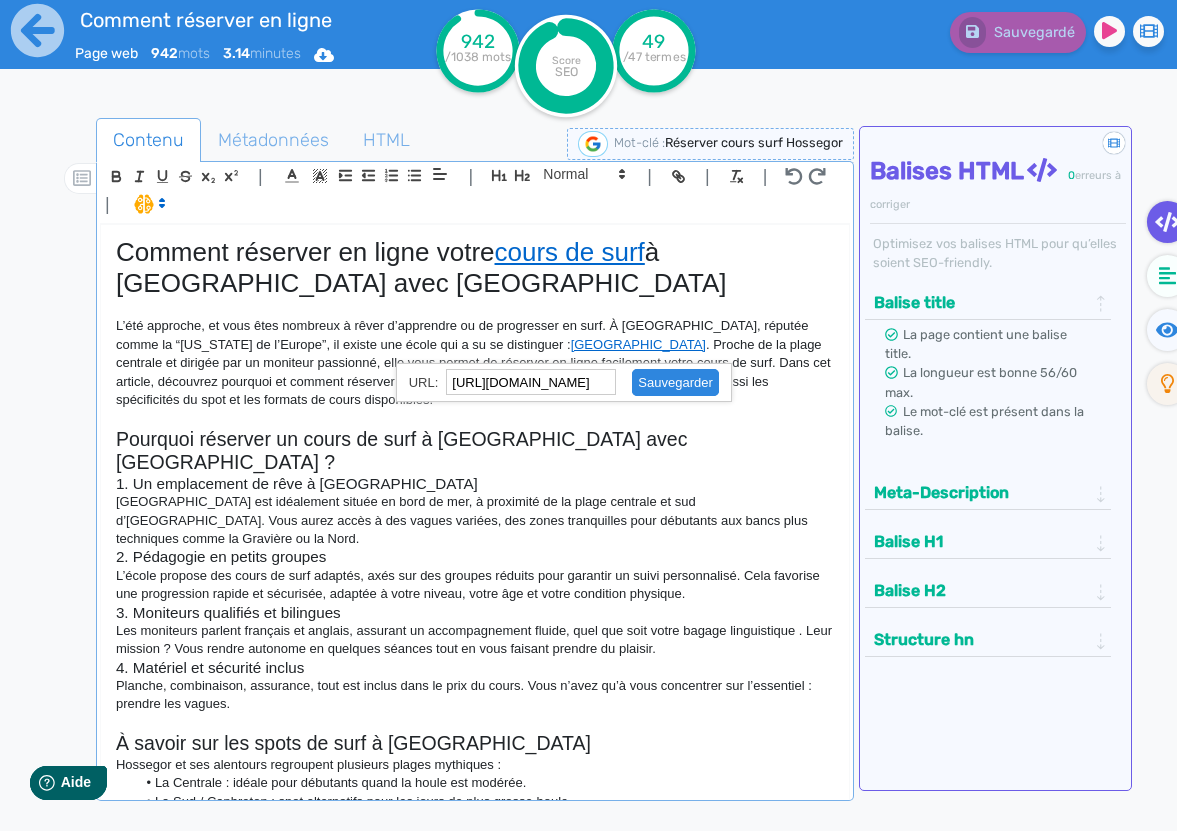 click 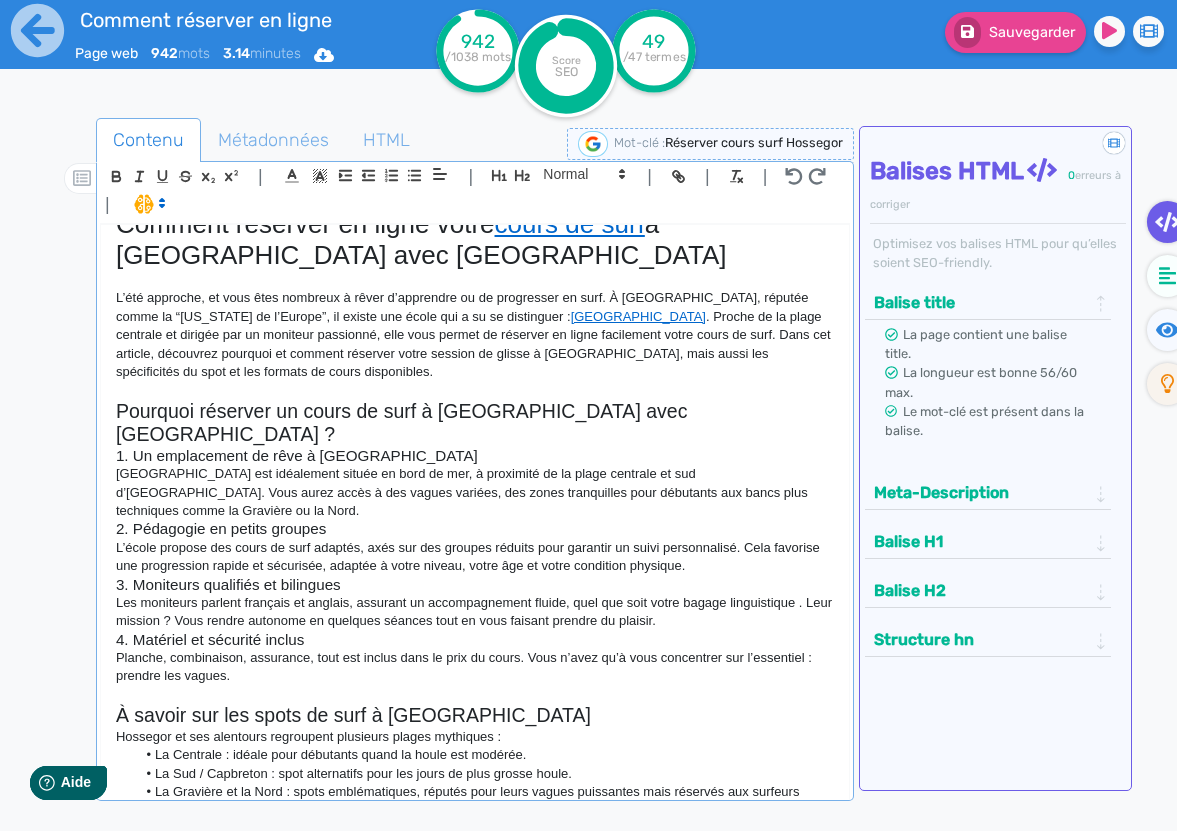 scroll, scrollTop: 70, scrollLeft: 0, axis: vertical 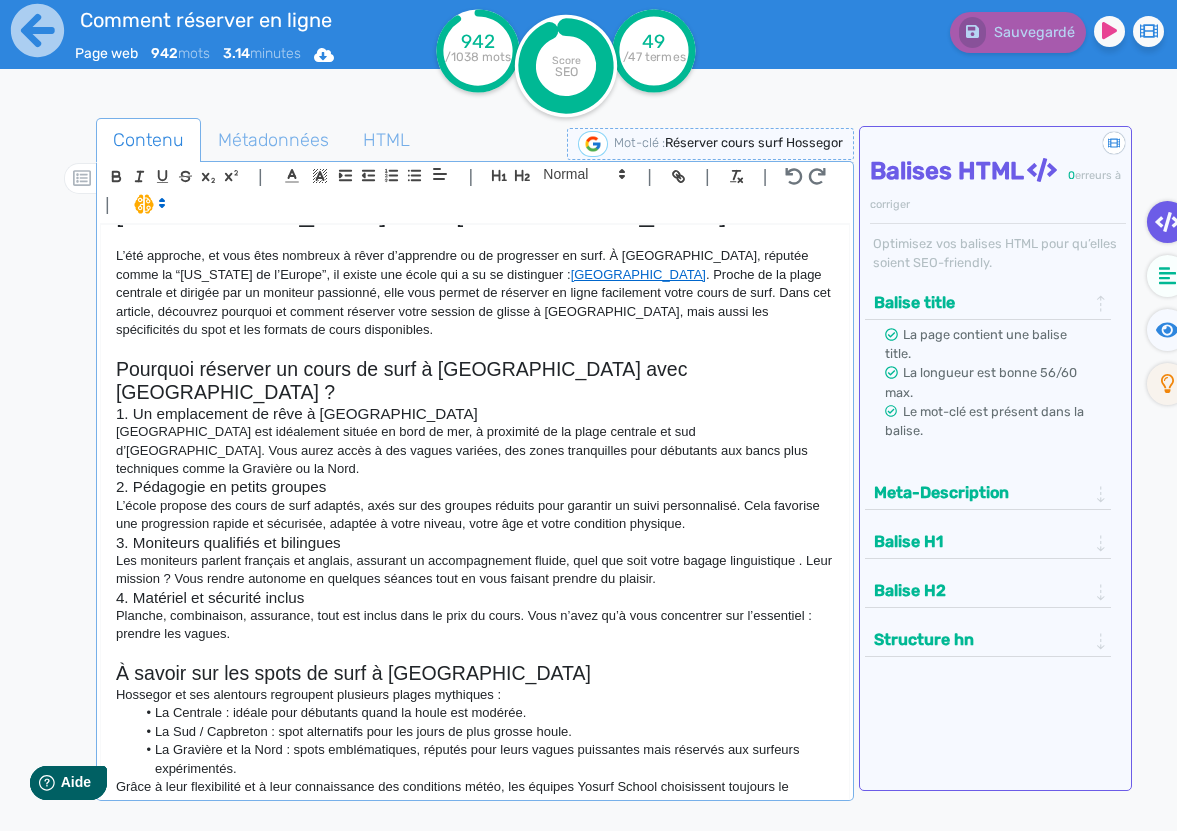 click on "Pourquoi réserver un cours de surf à Hossegor avec Yosurf School ?" 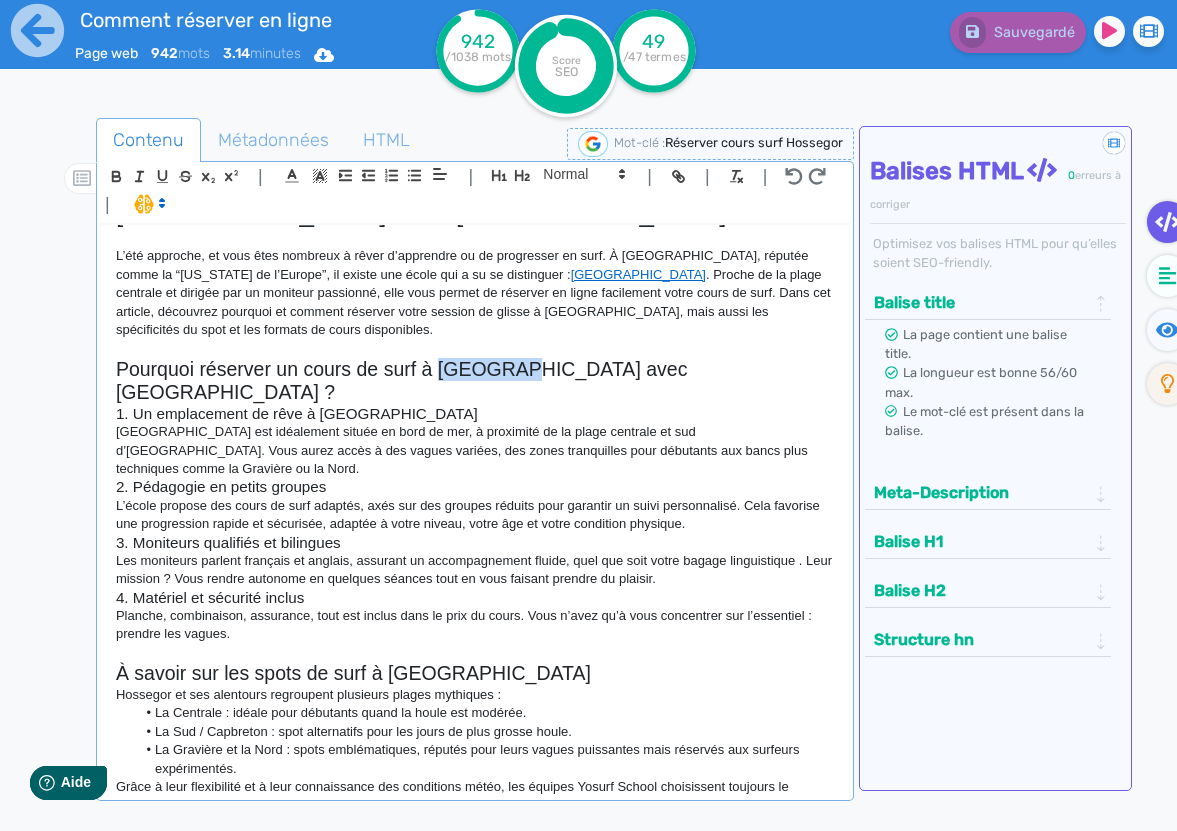 click on "Pourquoi réserver un cours de surf à Hossegor avec Yosurf School ?" 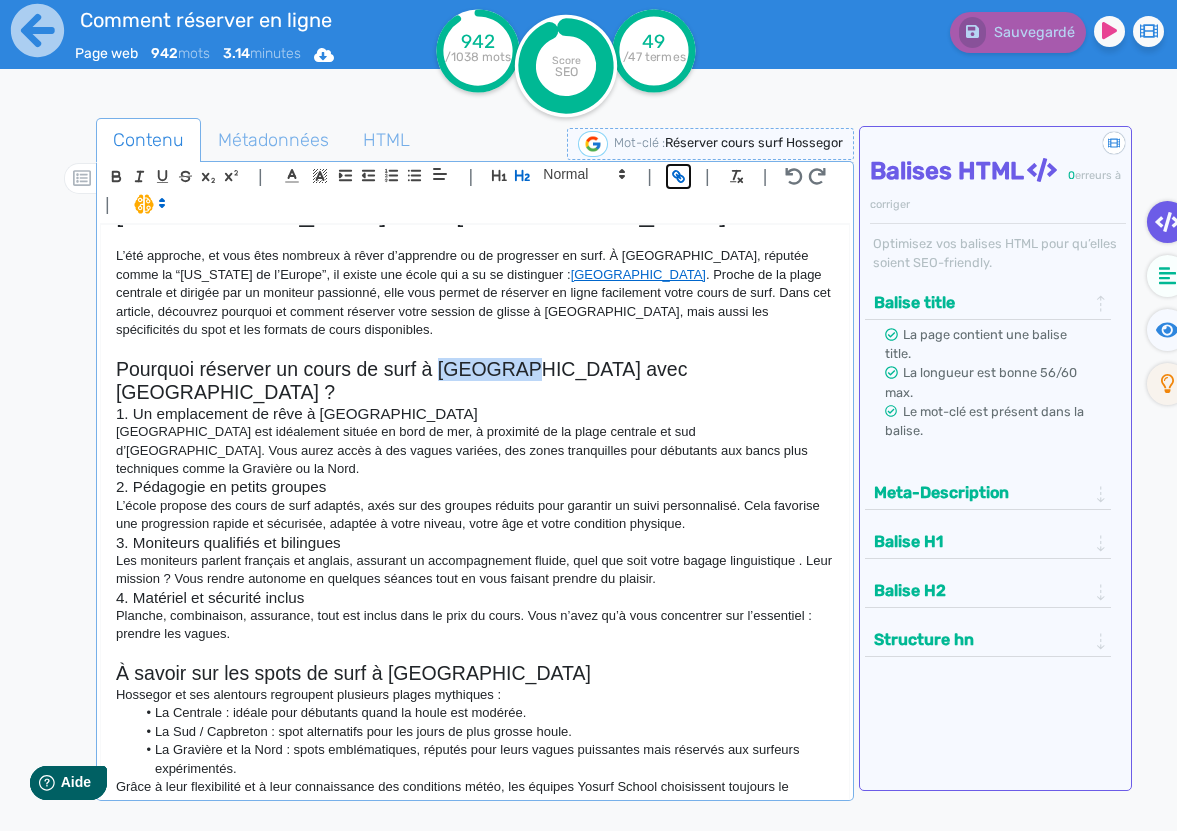 click 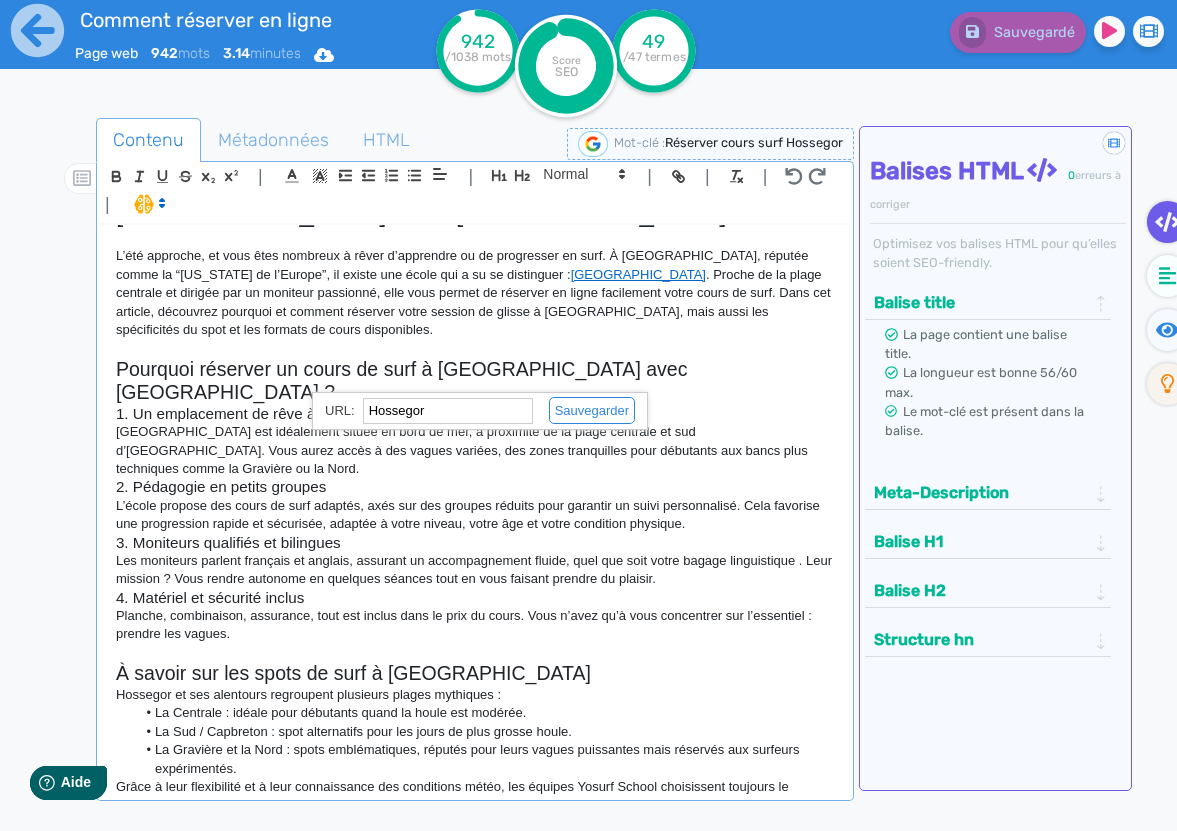 paste on "https://hossegor-surf.fr/lecole-de-surf/hossegor-surf/" 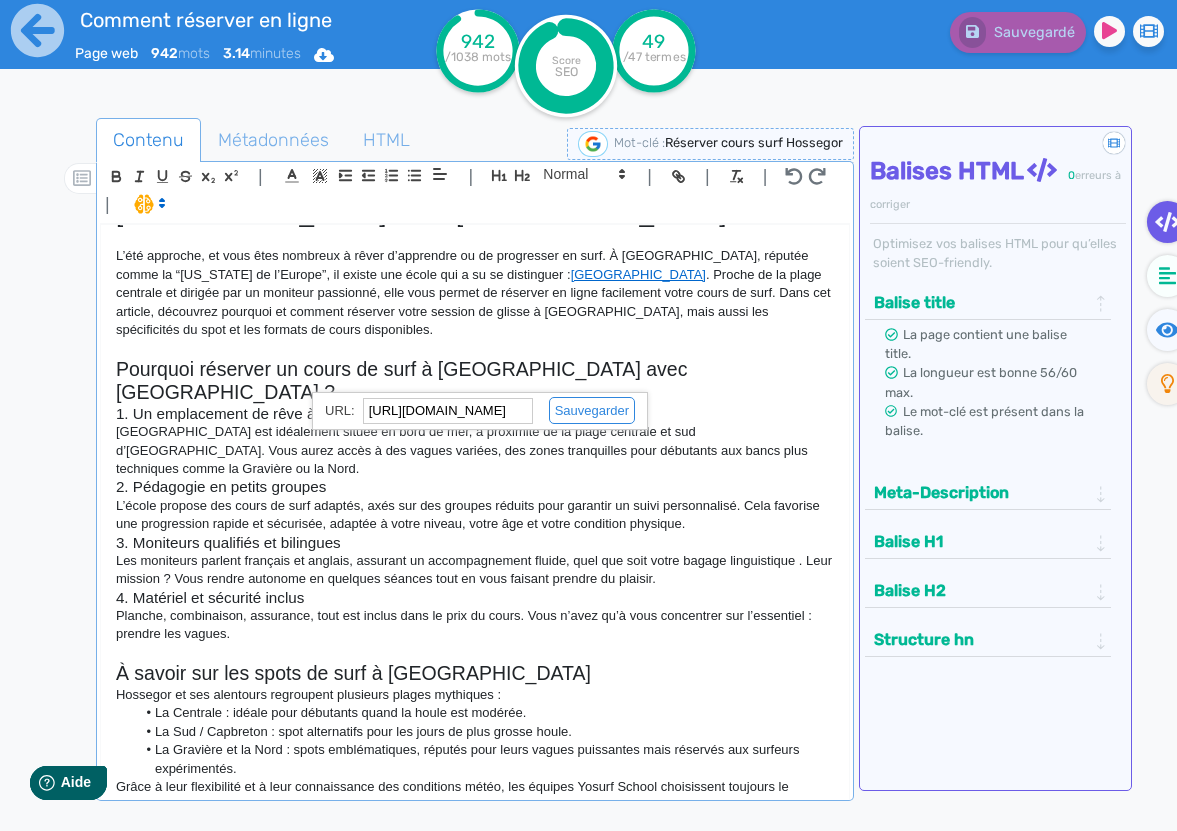 scroll, scrollTop: 0, scrollLeft: 141, axis: horizontal 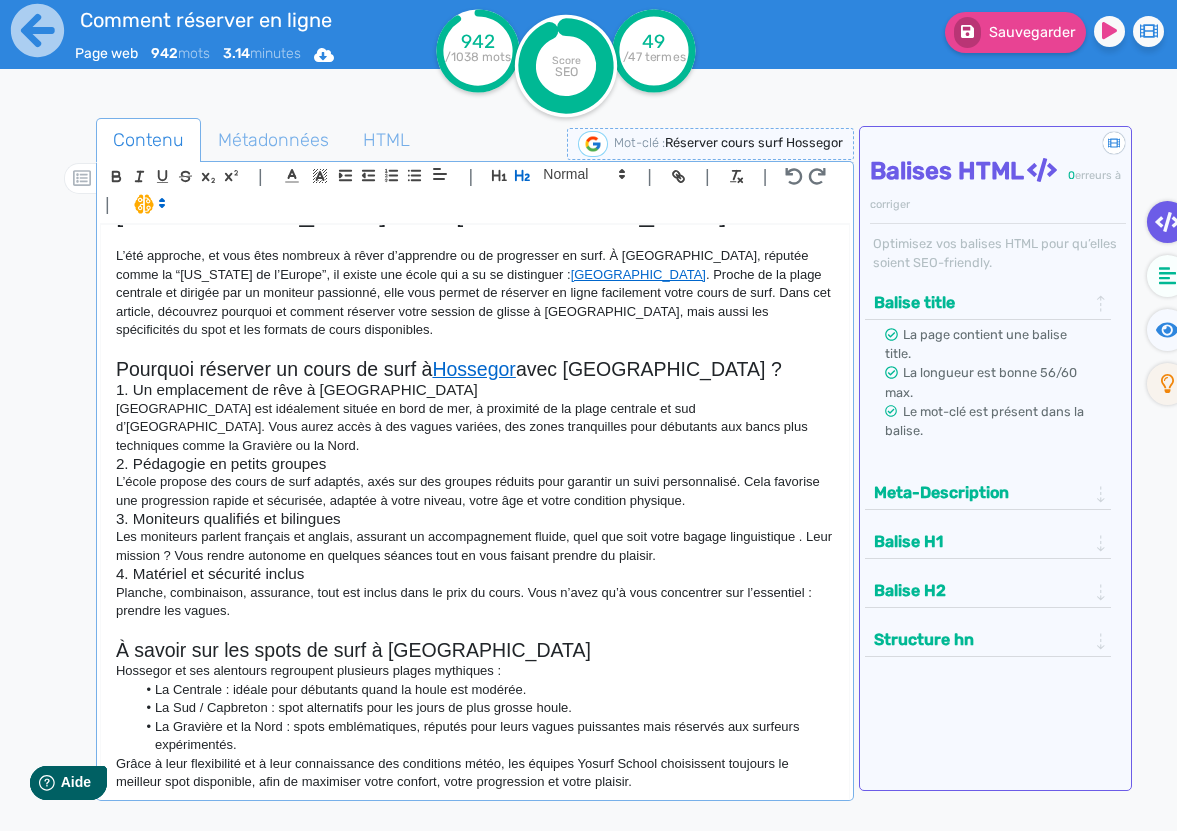 click on "L’école propose des cours de surf adaptés, axés sur des groupes réduits pour garantir un suivi personnalisé. Cela favorise une progression rapide et sécurisée, adaptée à votre niveau, votre âge et votre condition physique." 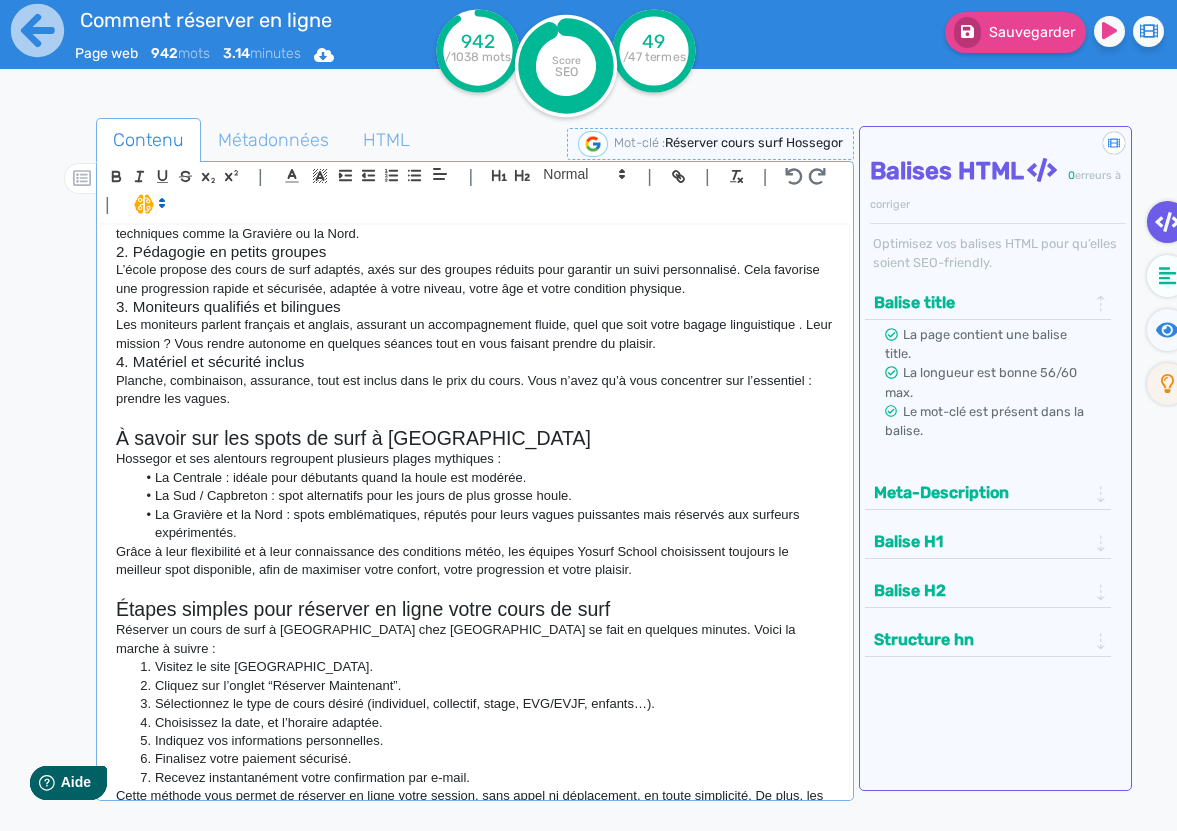 scroll, scrollTop: 299, scrollLeft: 0, axis: vertical 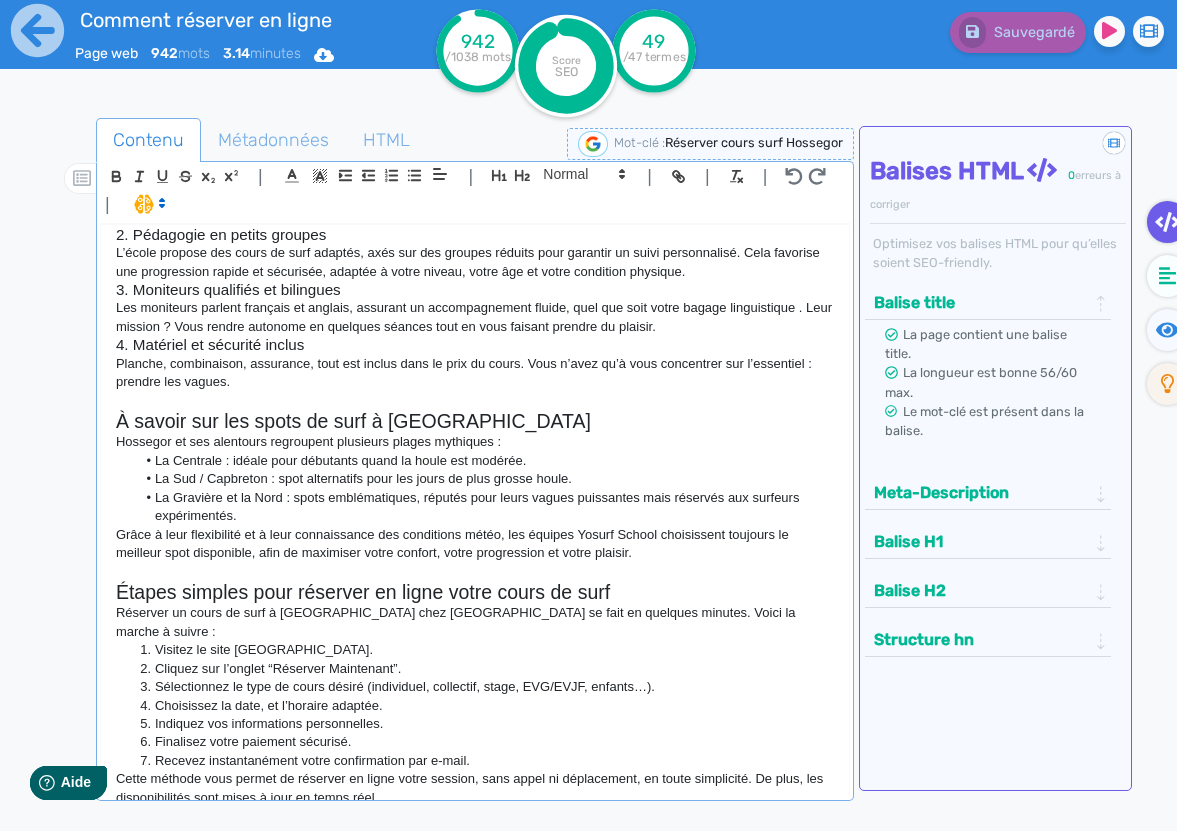 click on "À savoir sur les spots de surf à Hossegor" 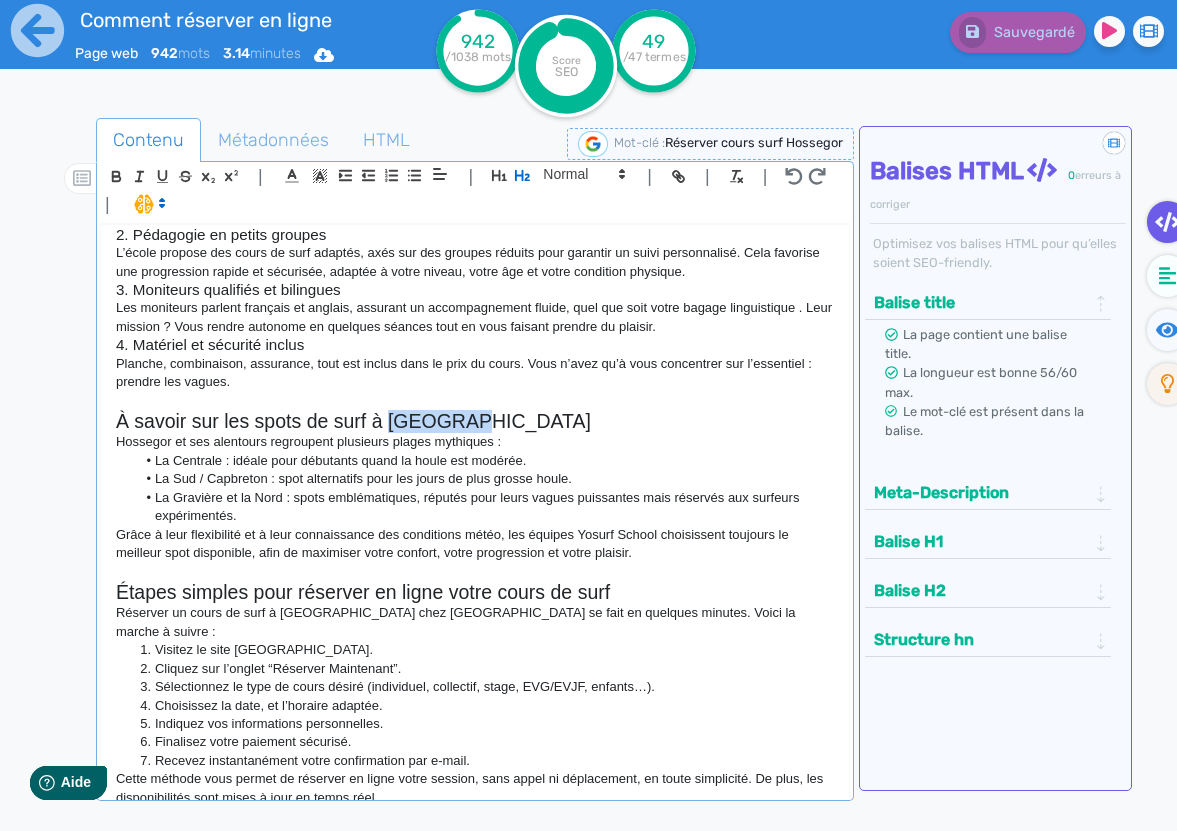 click on "À savoir sur les spots de surf à Hossegor" 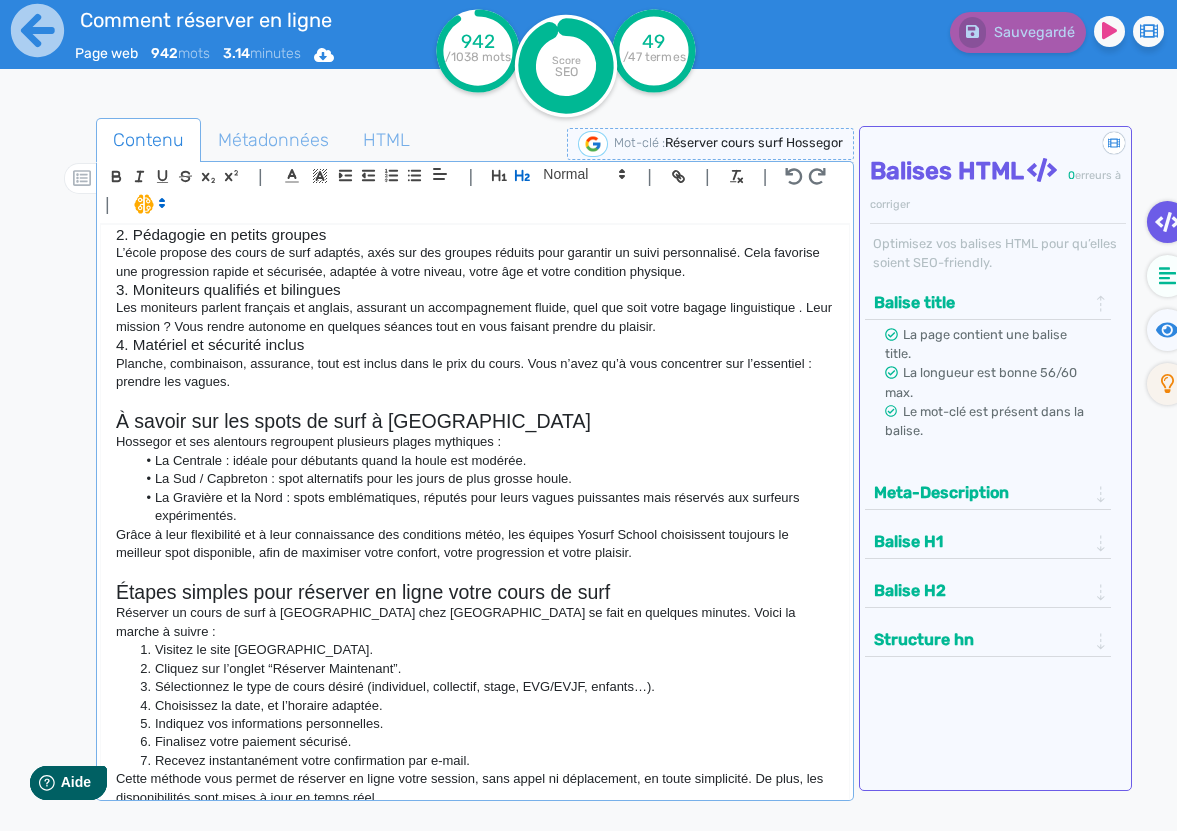click on "À savoir sur les spots de surf à Hossegor" 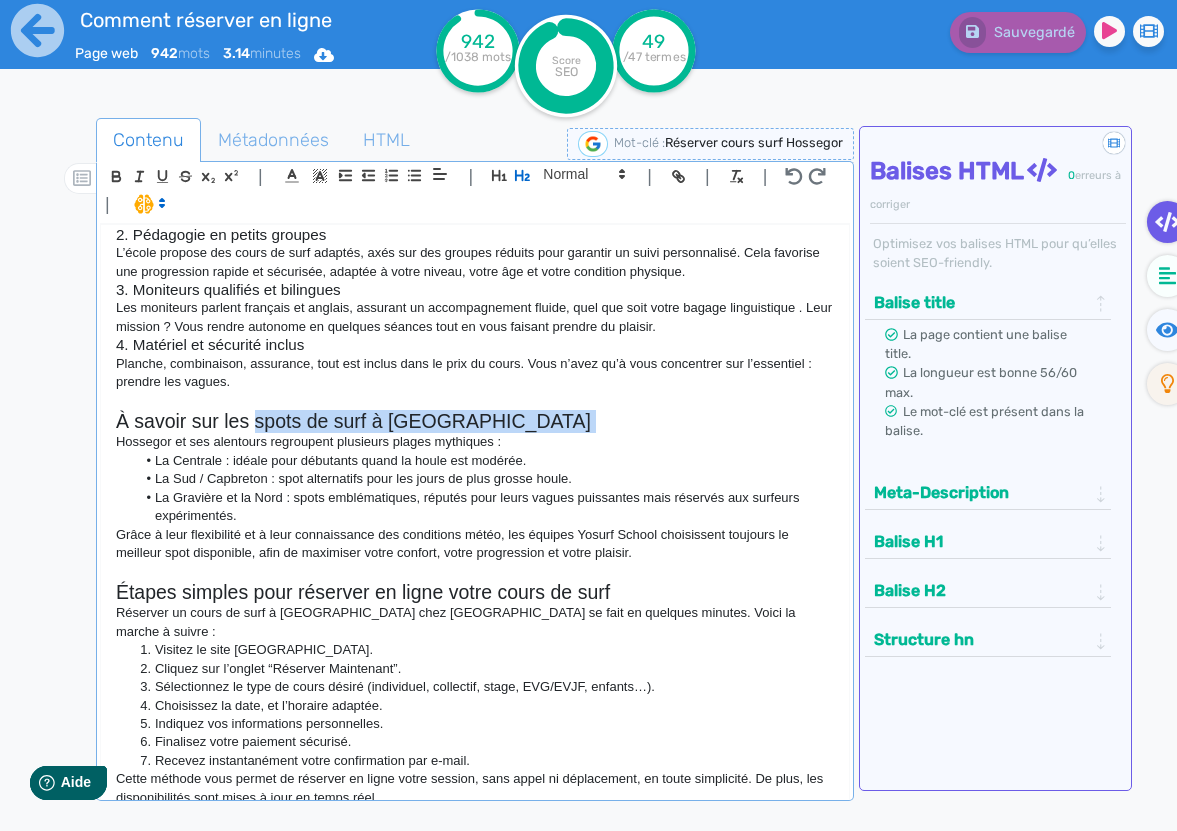 drag, startPoint x: 491, startPoint y: 408, endPoint x: 257, endPoint y: 404, distance: 234.03418 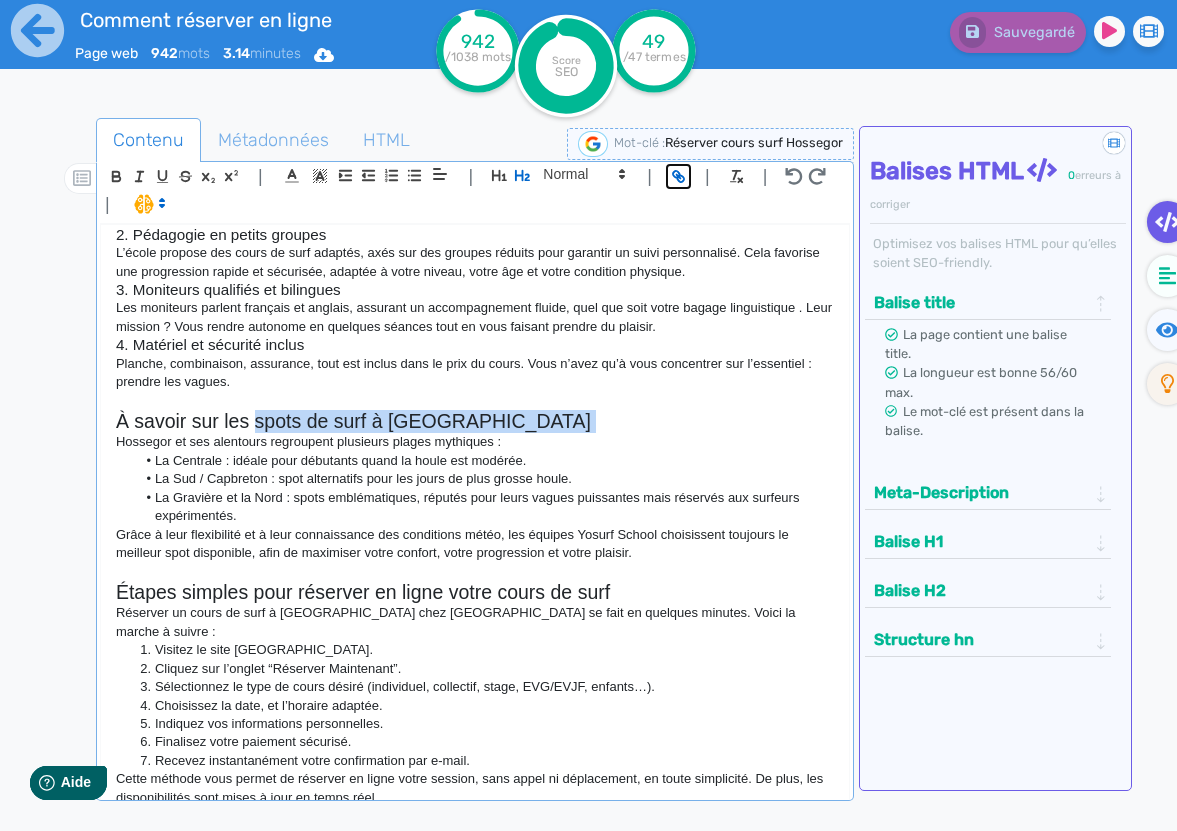 click 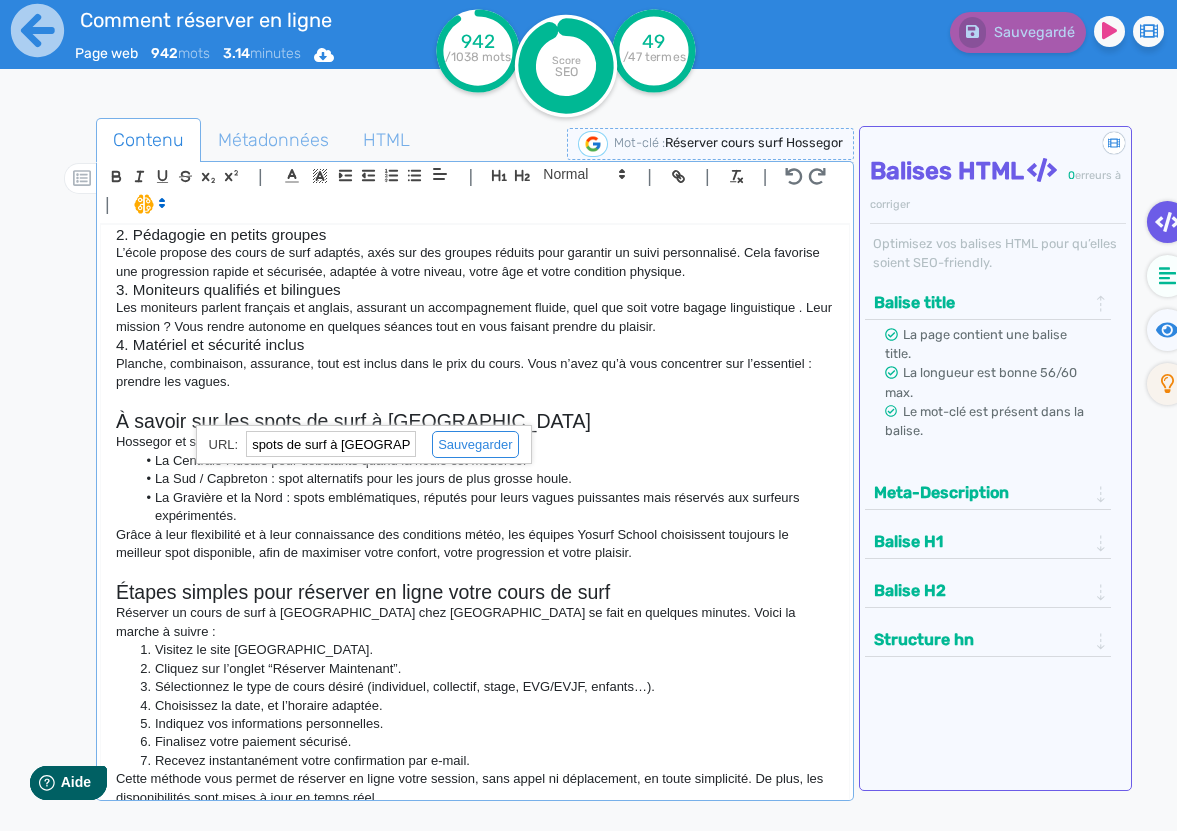 paste on "hossegor-surf.fr/2025/01/14/surf-durant-les-vacances-de-fevrier/" 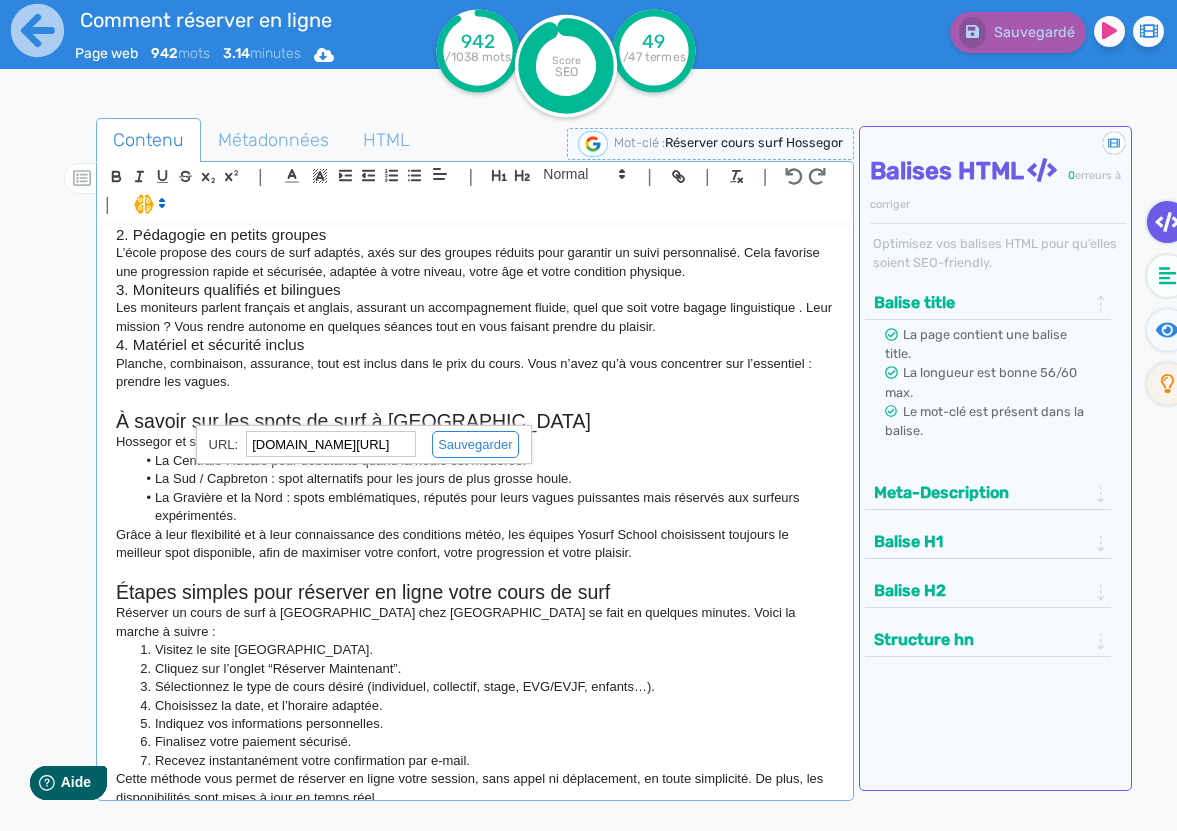scroll, scrollTop: 0, scrollLeft: 0, axis: both 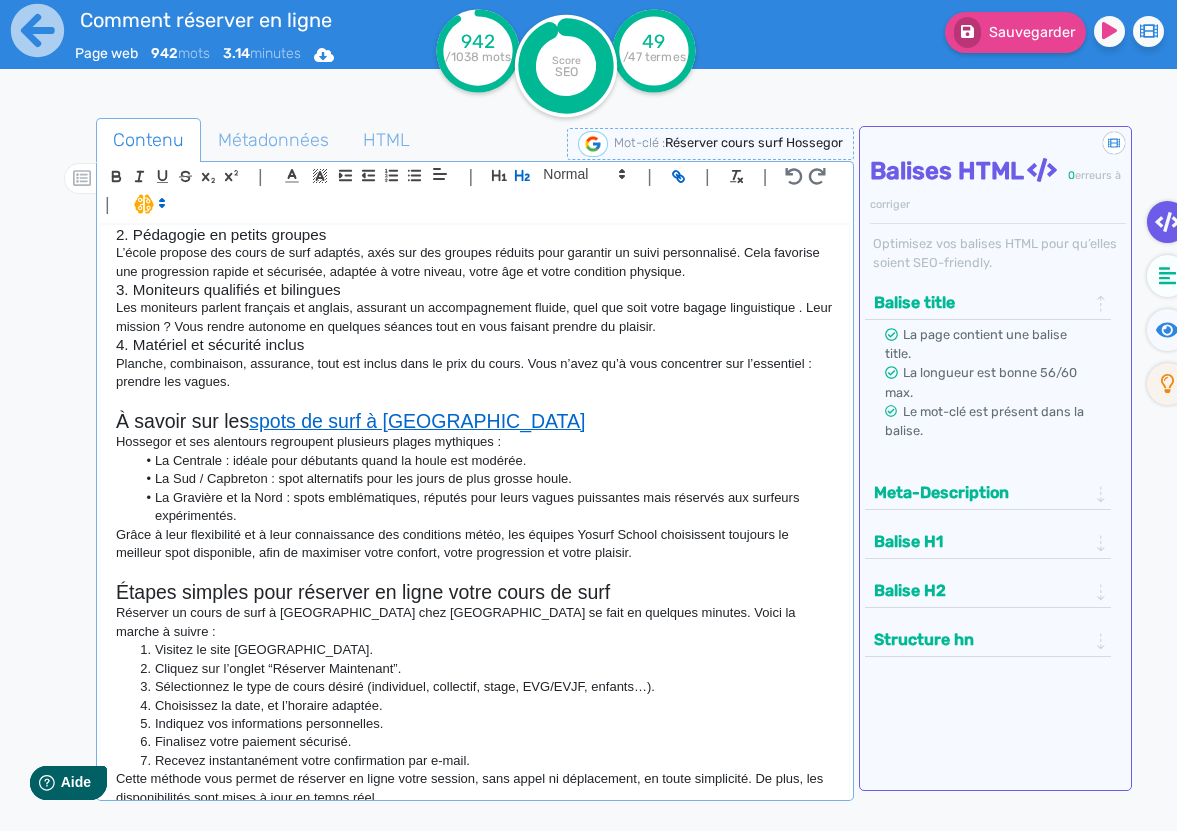 click on "Hossegor et ses alentours regroupent plusieurs plages mythiques :" 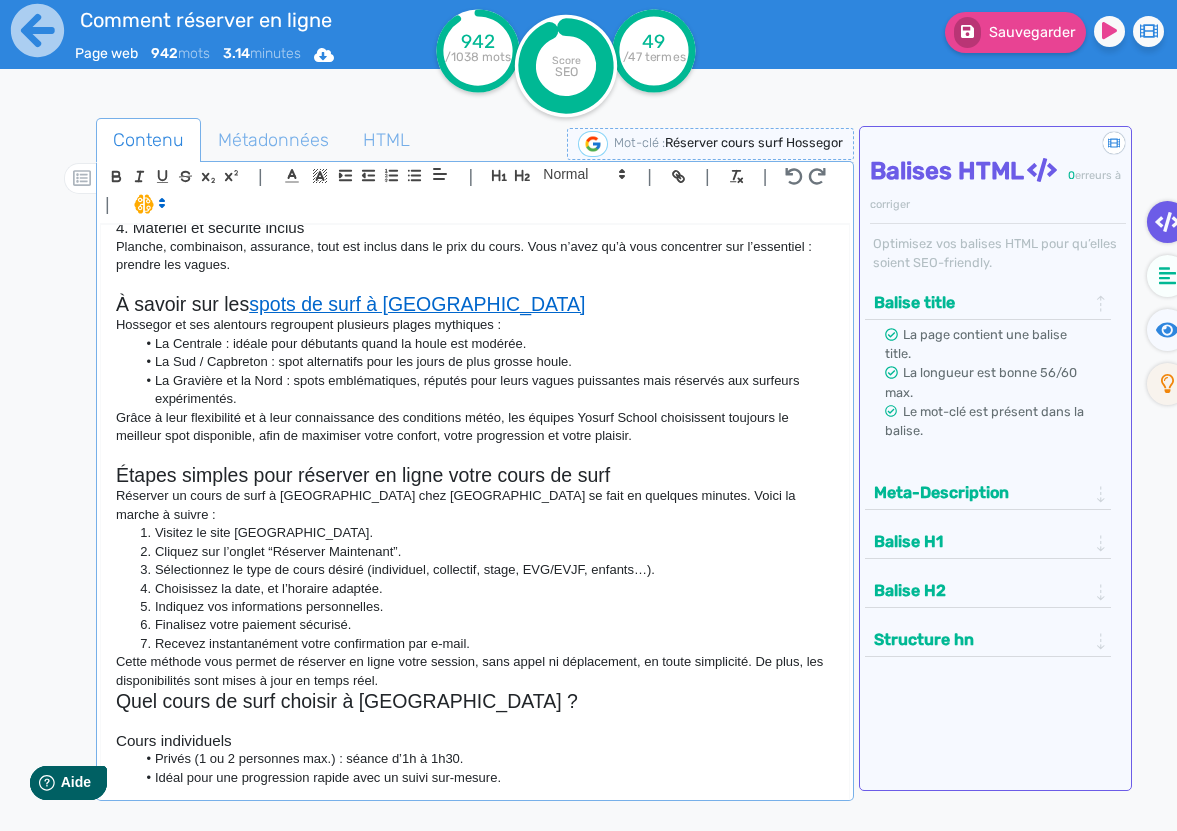 scroll, scrollTop: 417, scrollLeft: 0, axis: vertical 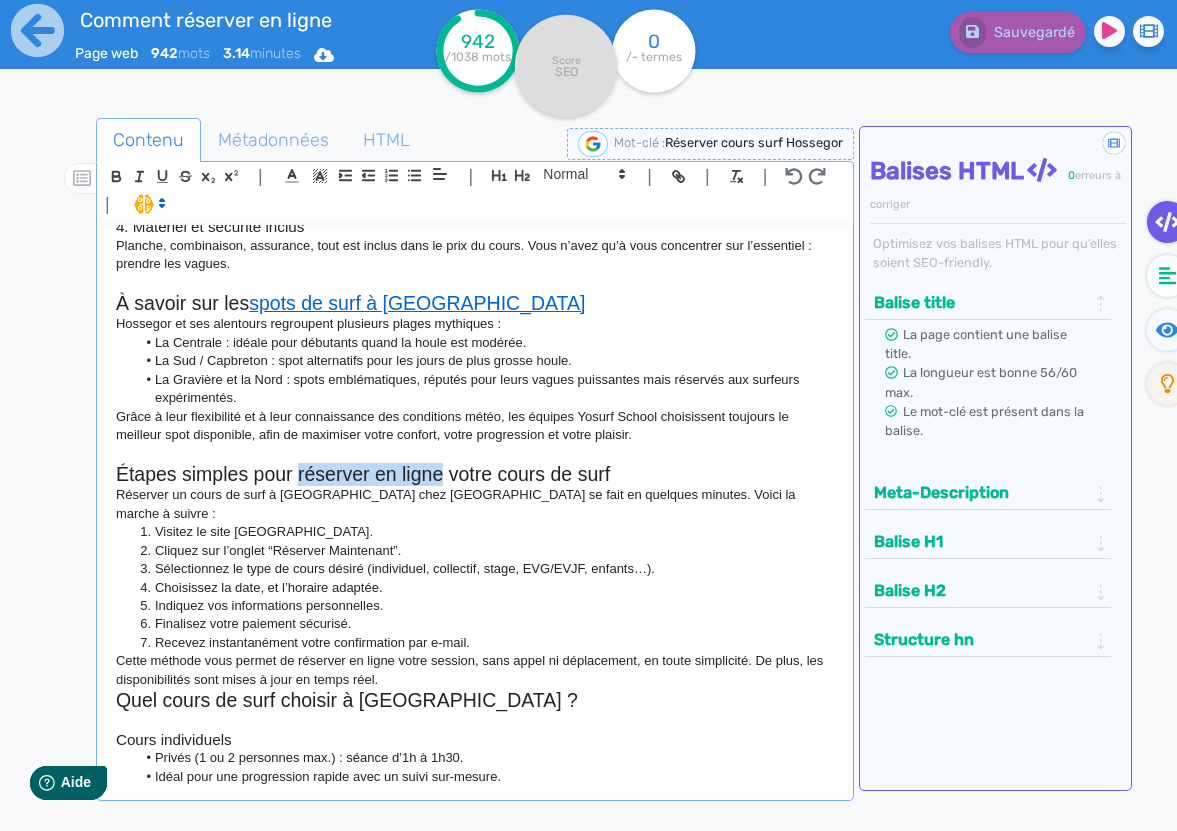 drag, startPoint x: 296, startPoint y: 461, endPoint x: 443, endPoint y: 451, distance: 147.33974 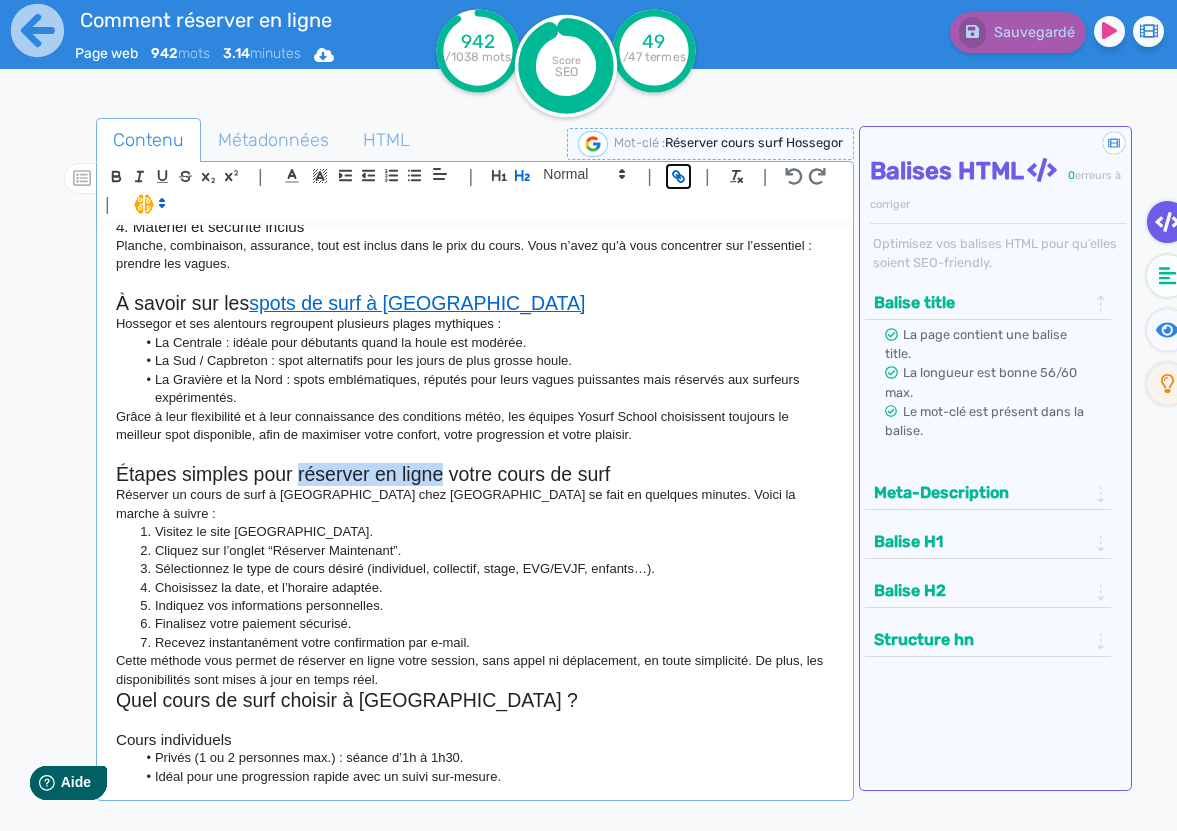 click 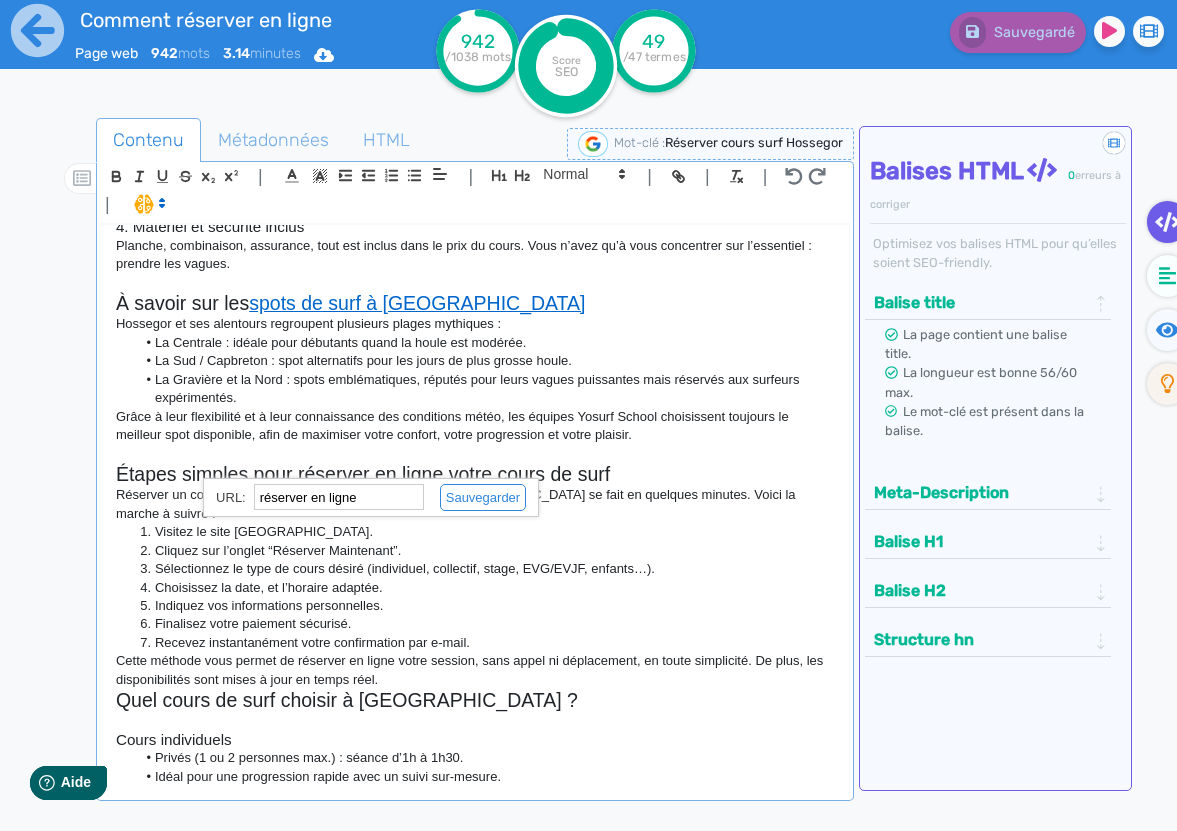 paste on "https://hossegor-surf.fr/reservation-cours-de-surf-a-hossegor/" 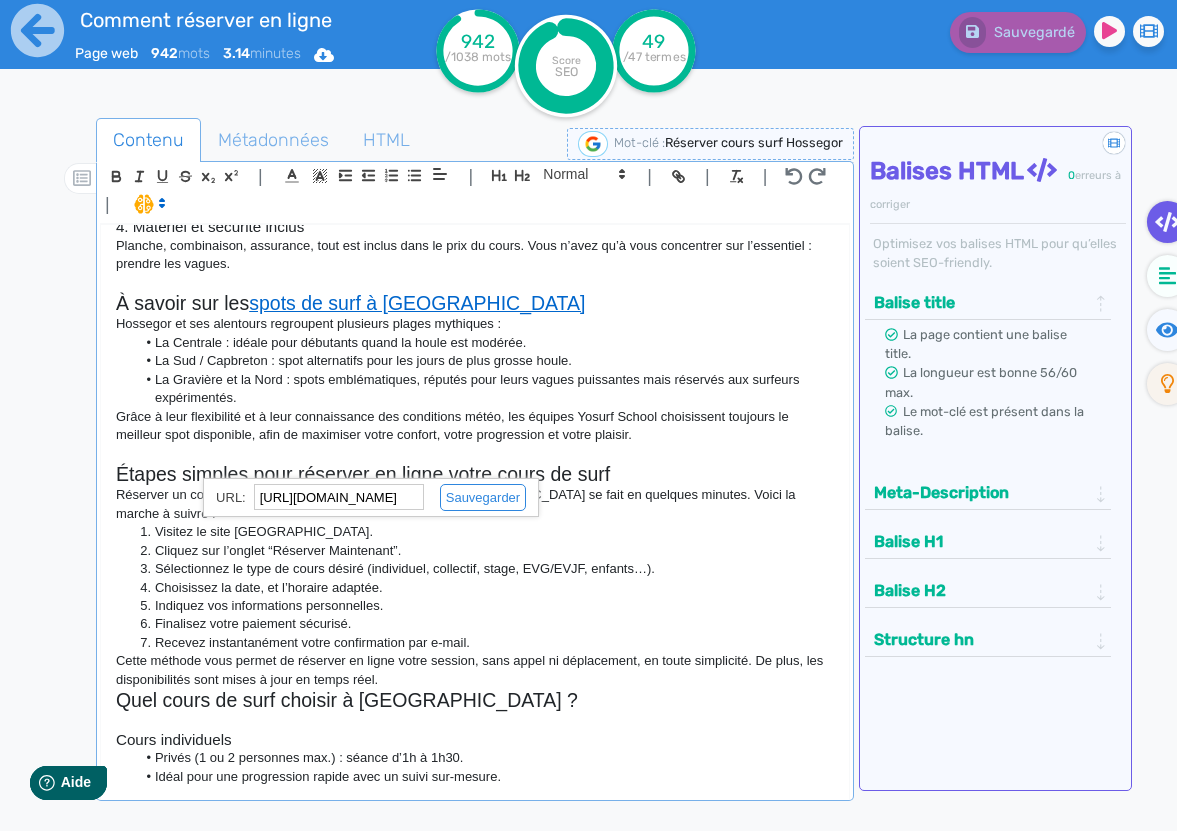 scroll, scrollTop: 0, scrollLeft: 194, axis: horizontal 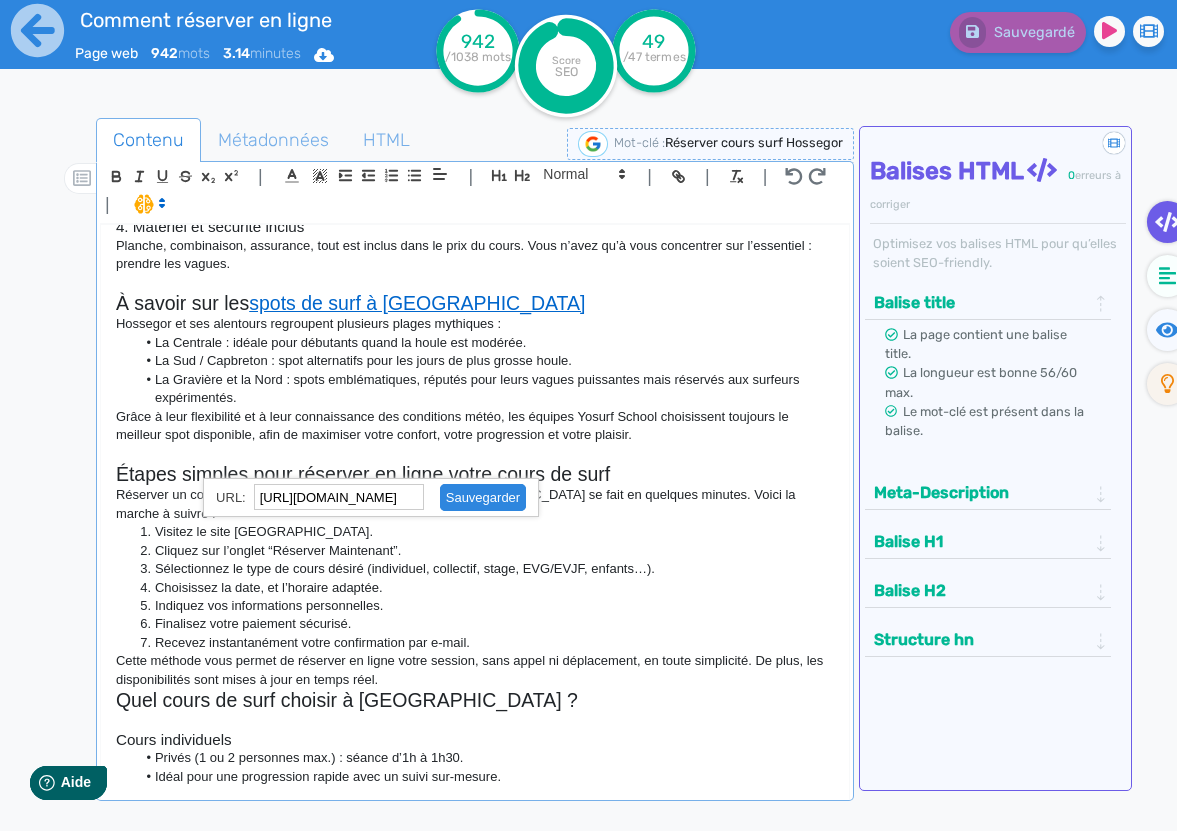 click 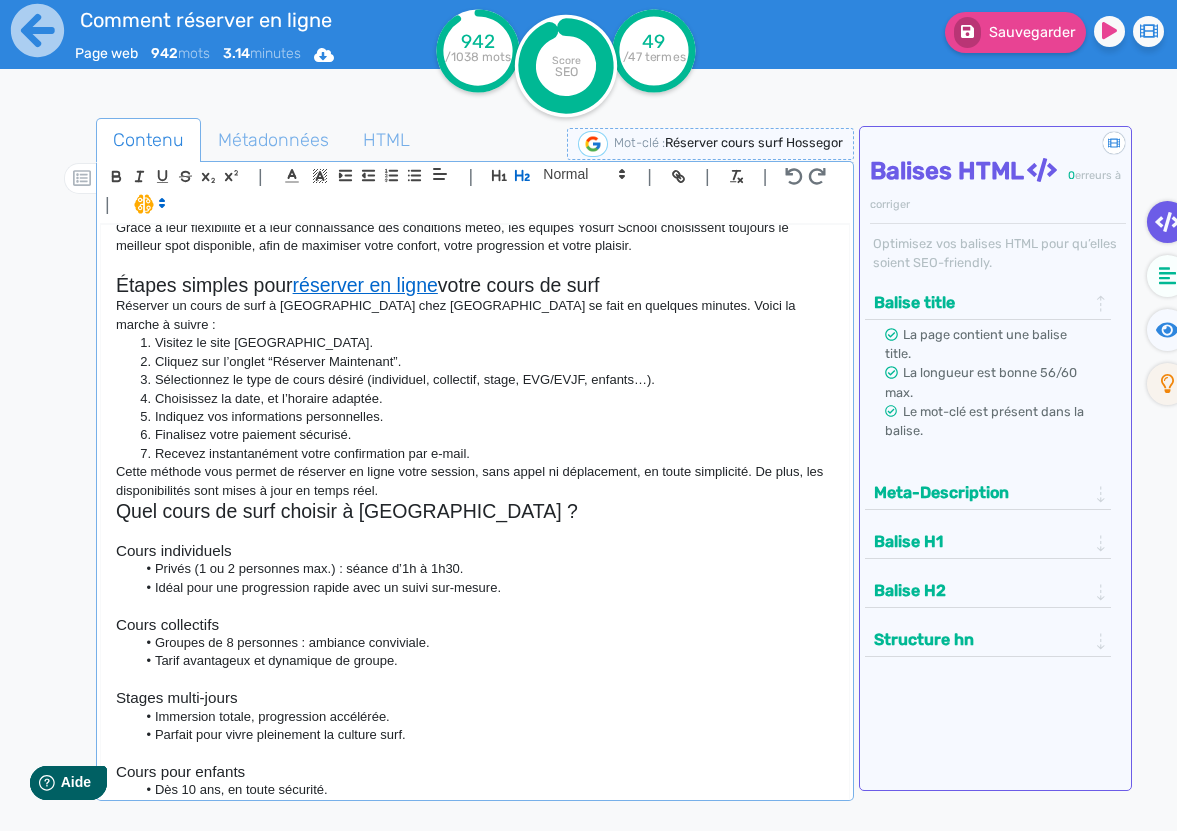 scroll, scrollTop: 607, scrollLeft: 0, axis: vertical 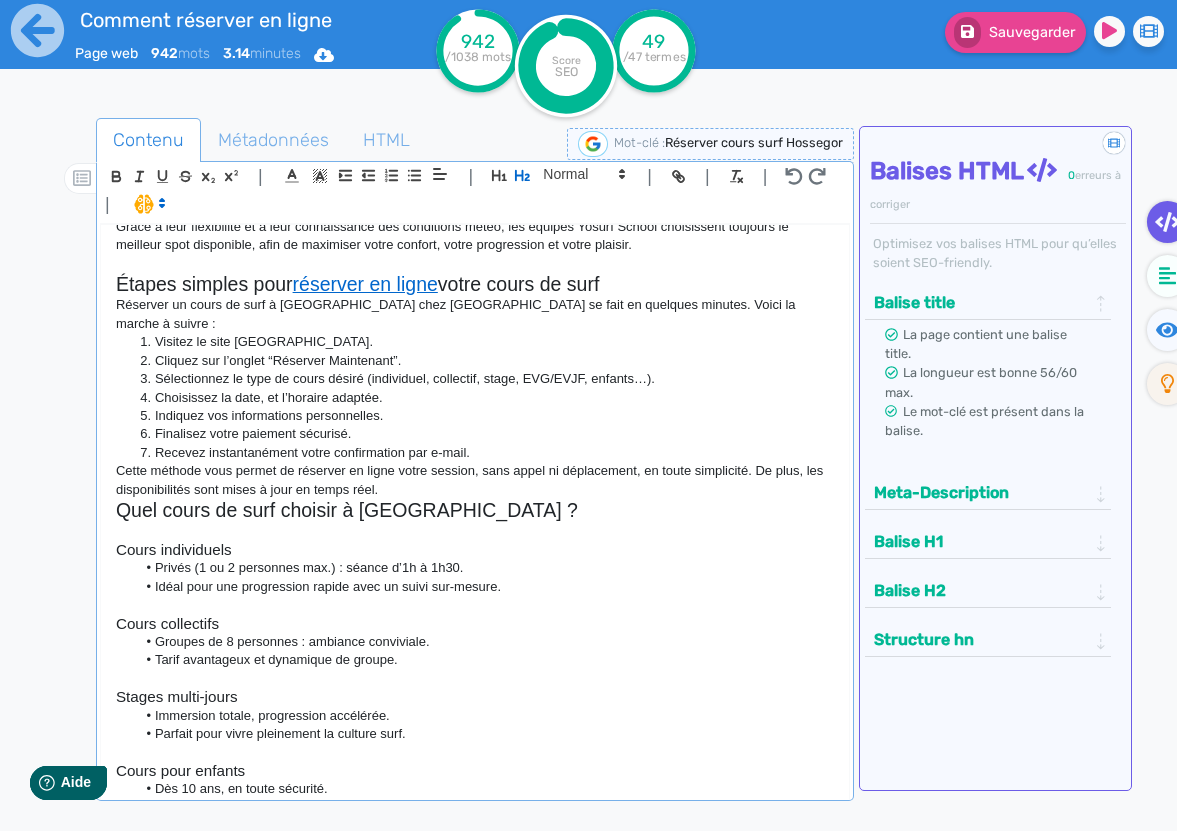 click on "Cette méthode vous permet de réserver en ligne votre session, sans appel ni déplacement, en toute simplicité. De plus, les disponibilités sont mises à jour en temps réel." 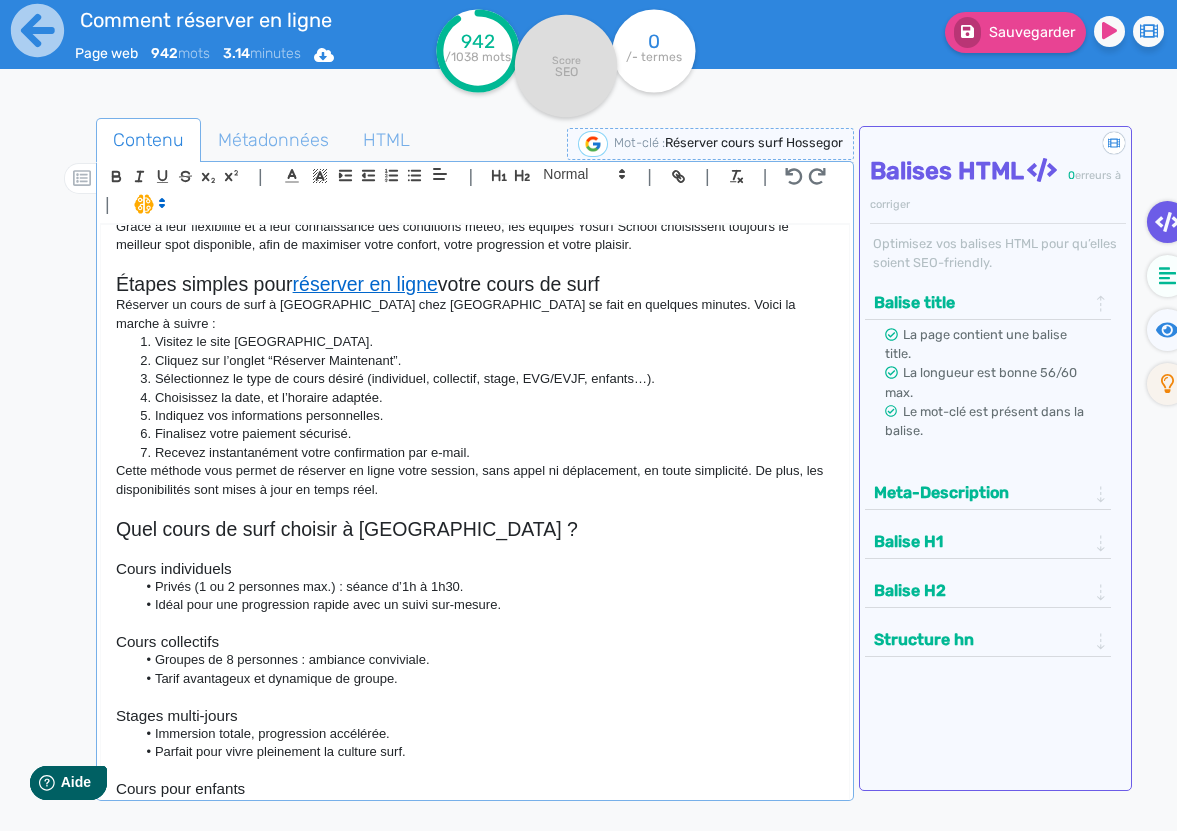 click on "Cours individuels" 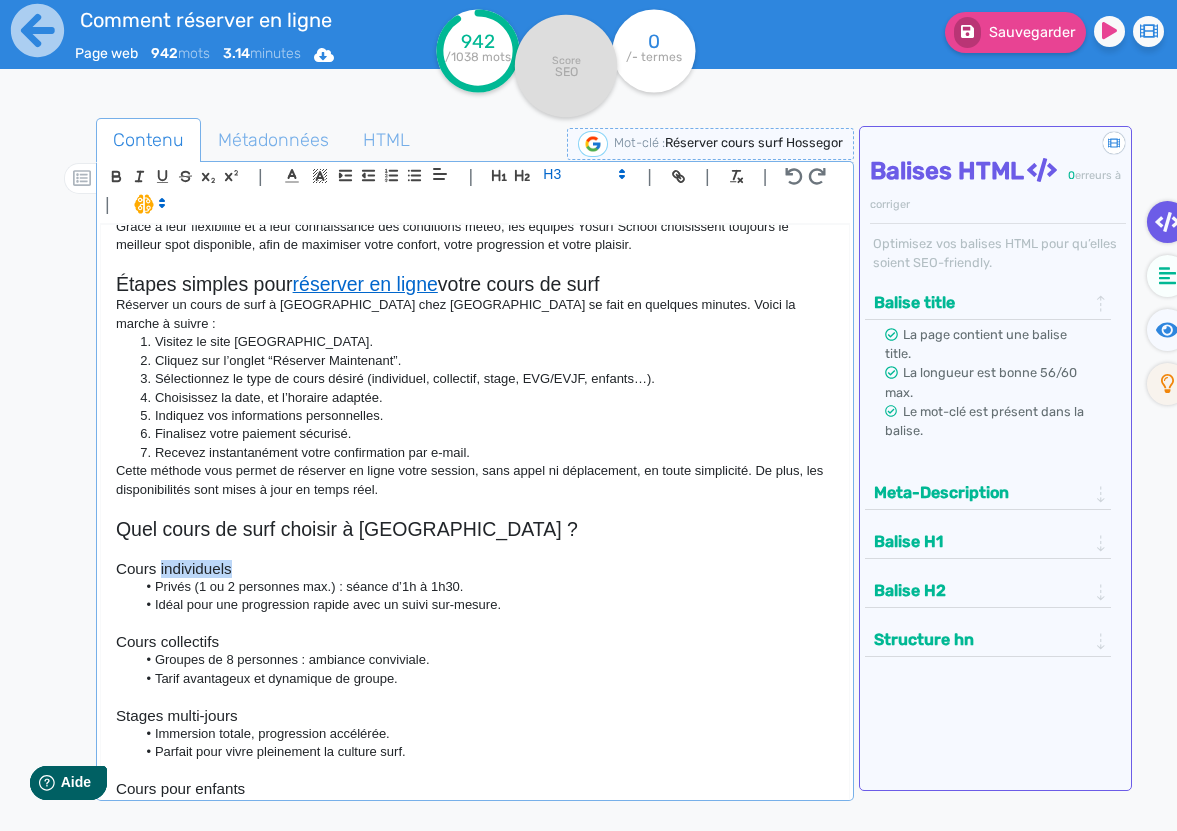 click on "Cours individuels" 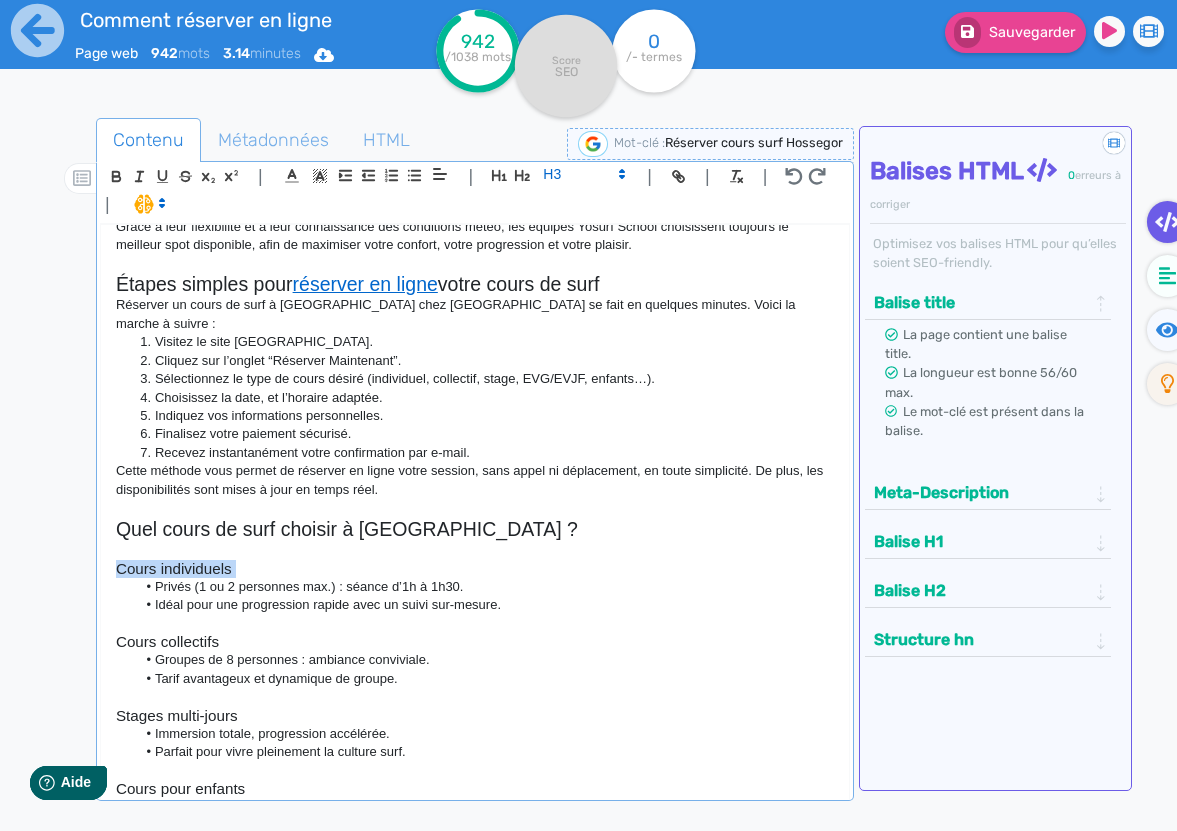 click on "Cours individuels" 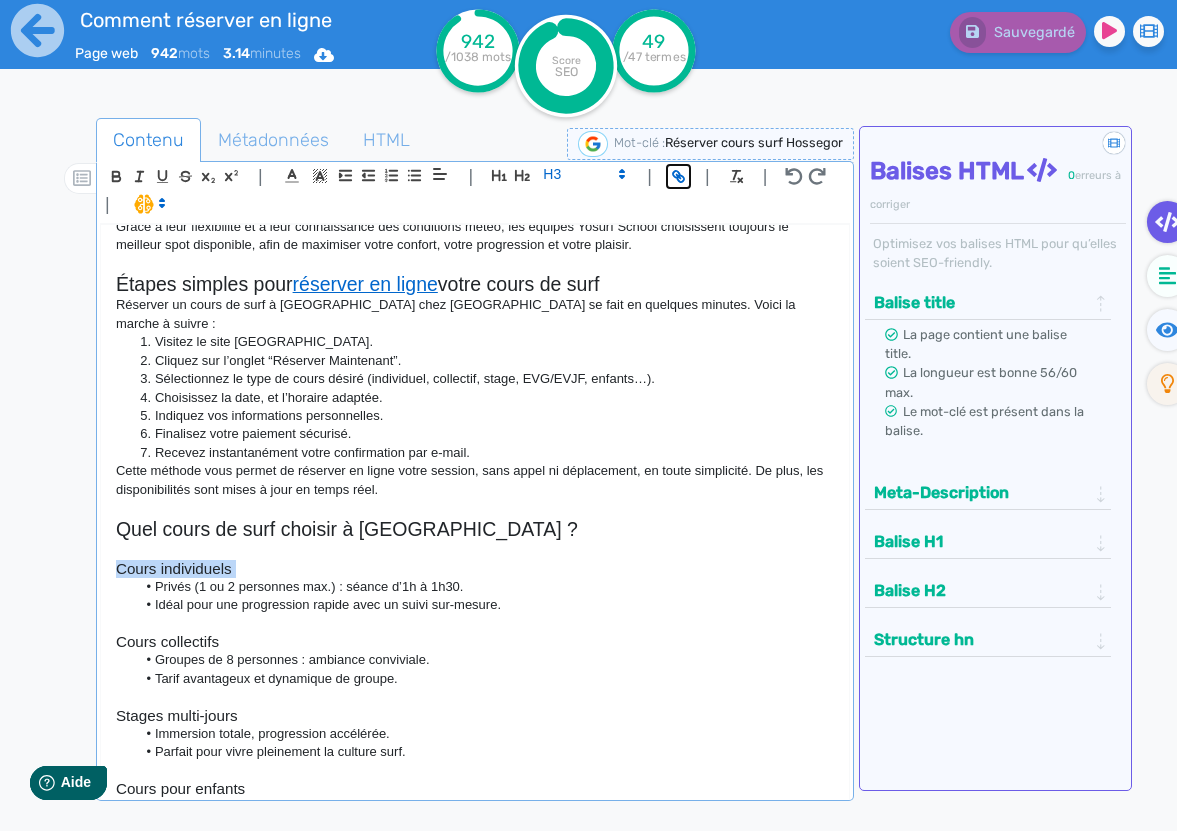click 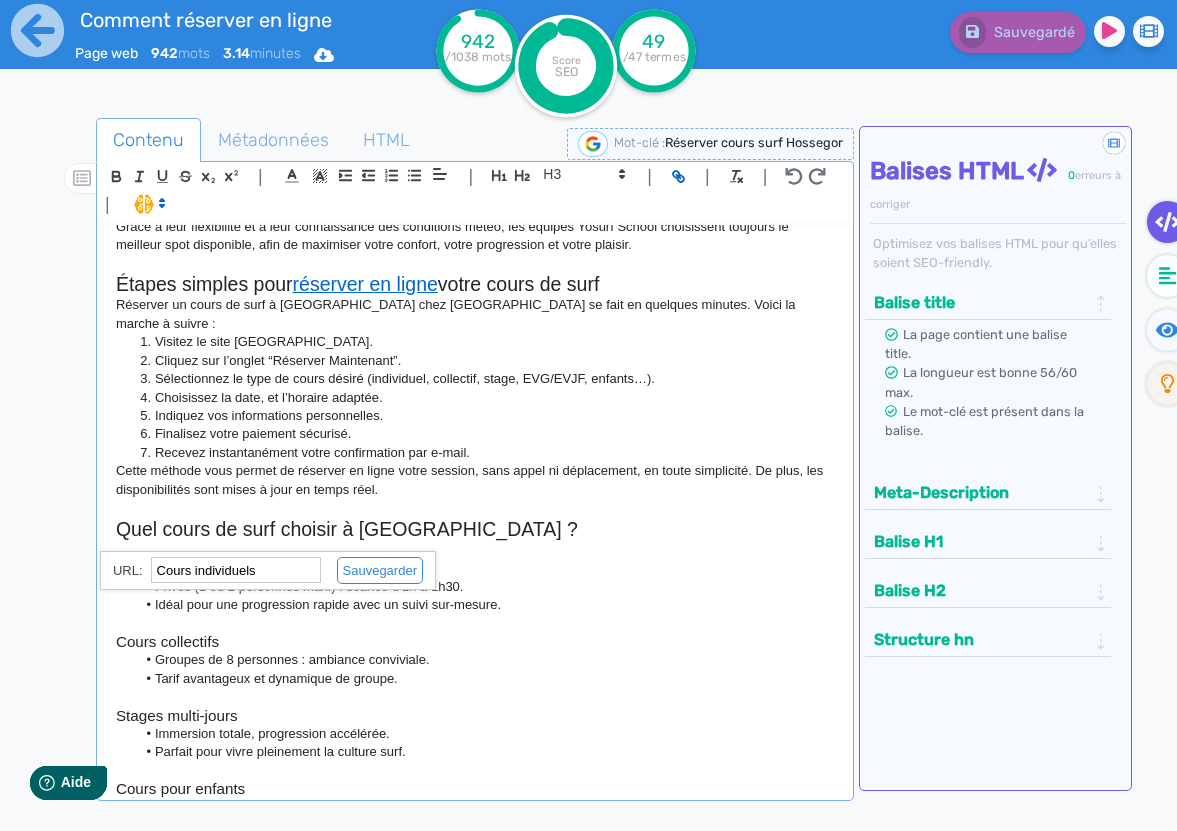 paste on "https://hossegor-surf.fr/cours-de-surf-a-hossegor/" 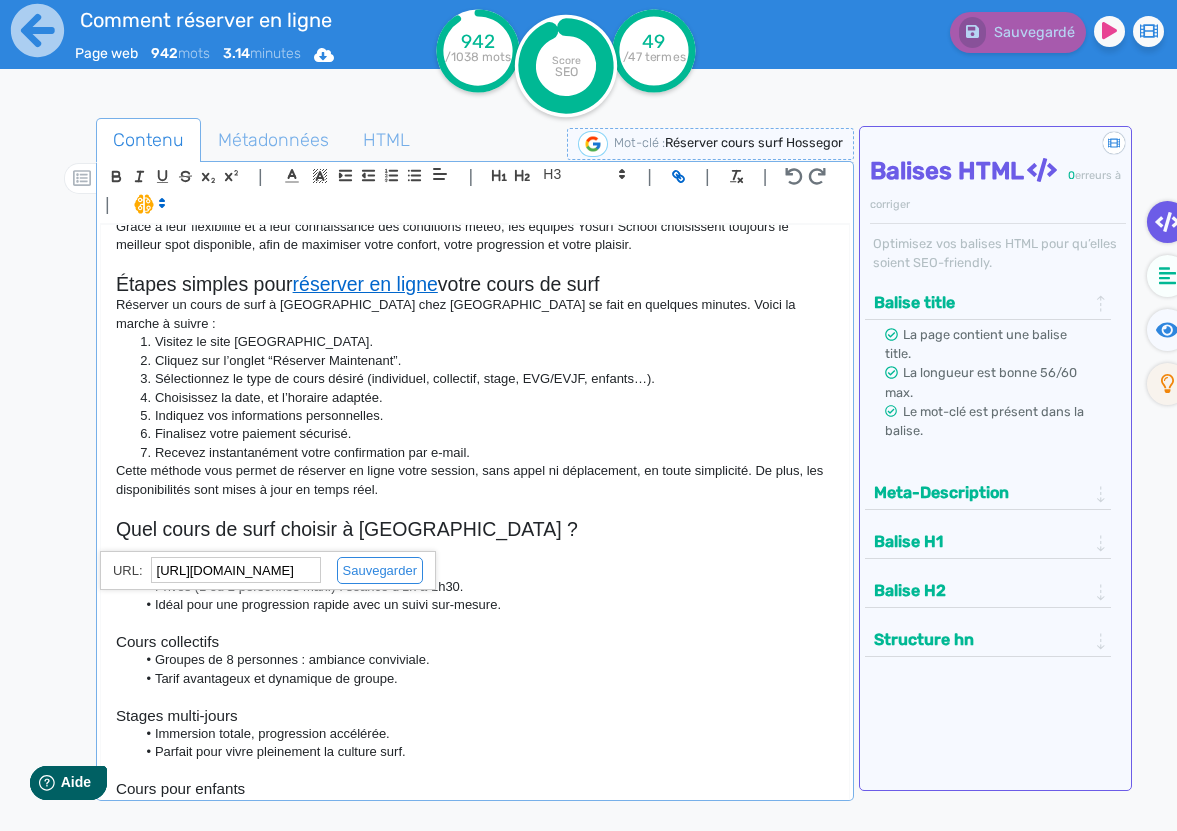 scroll, scrollTop: 0, scrollLeft: 125, axis: horizontal 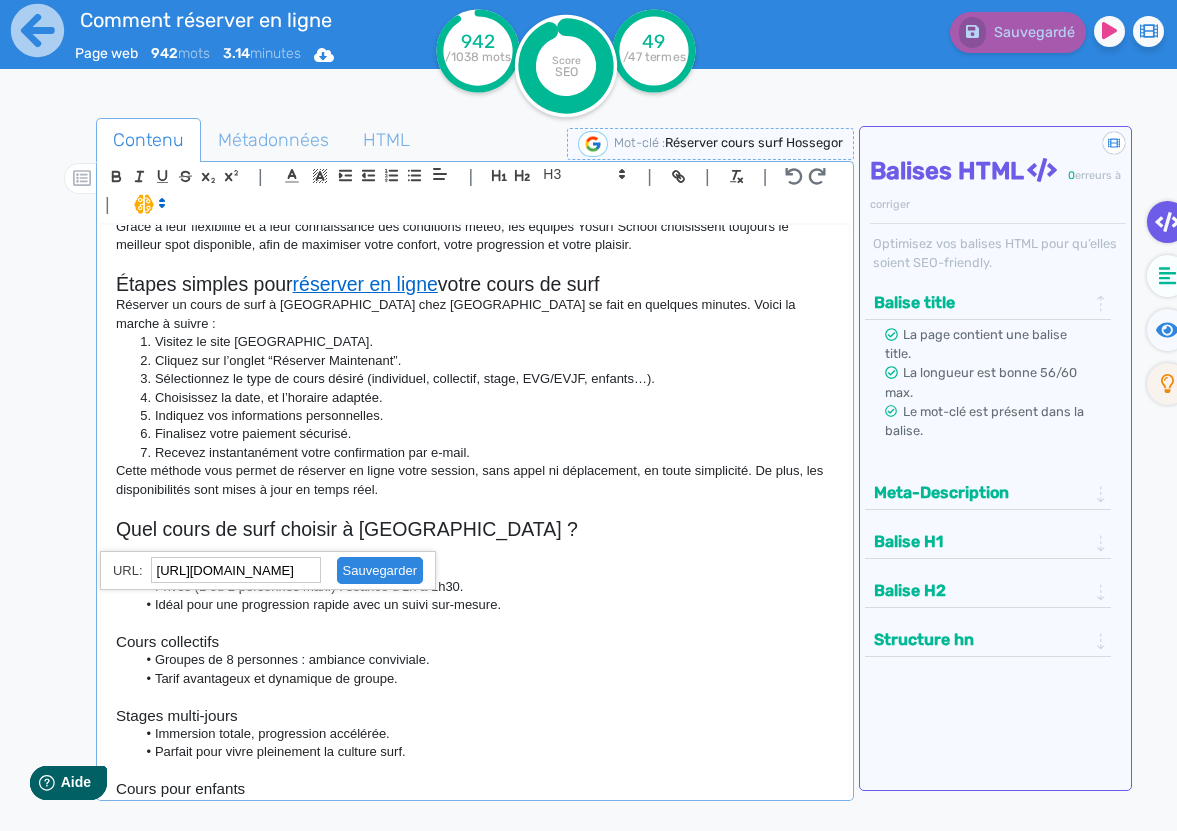 click 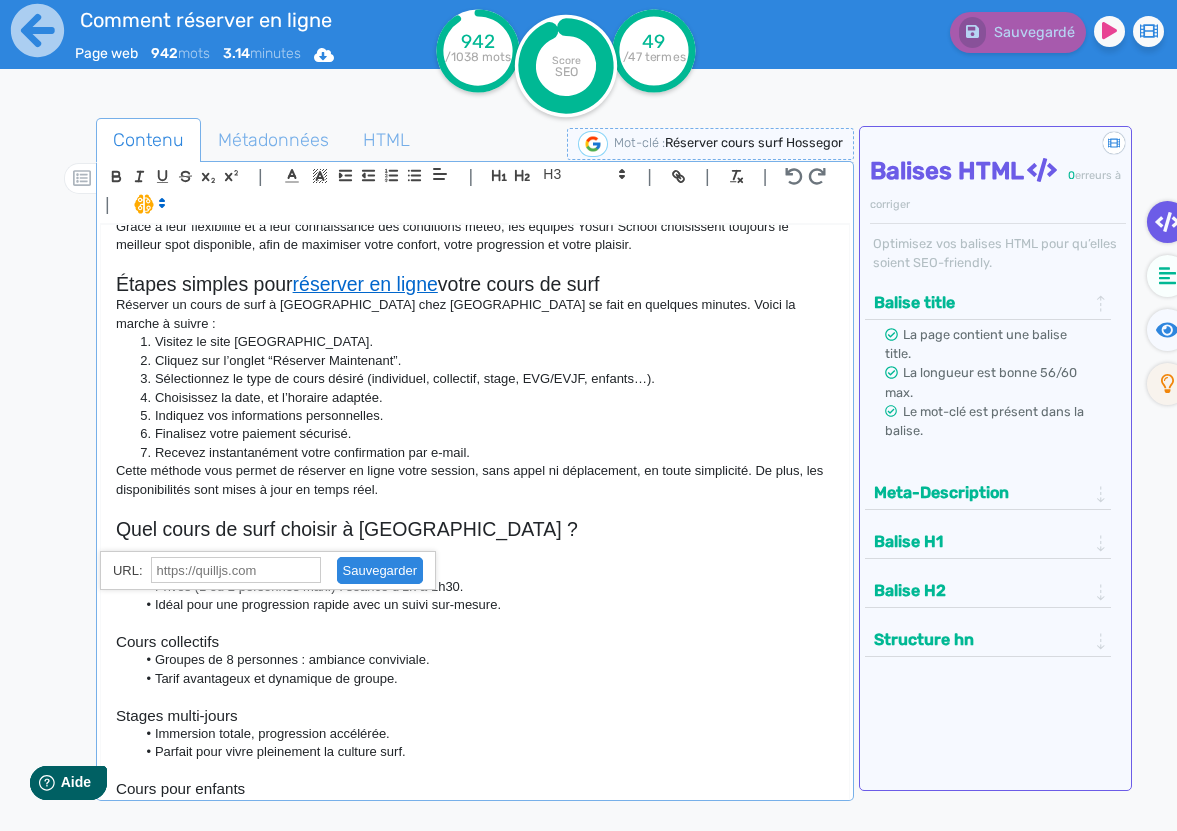 scroll, scrollTop: 0, scrollLeft: 0, axis: both 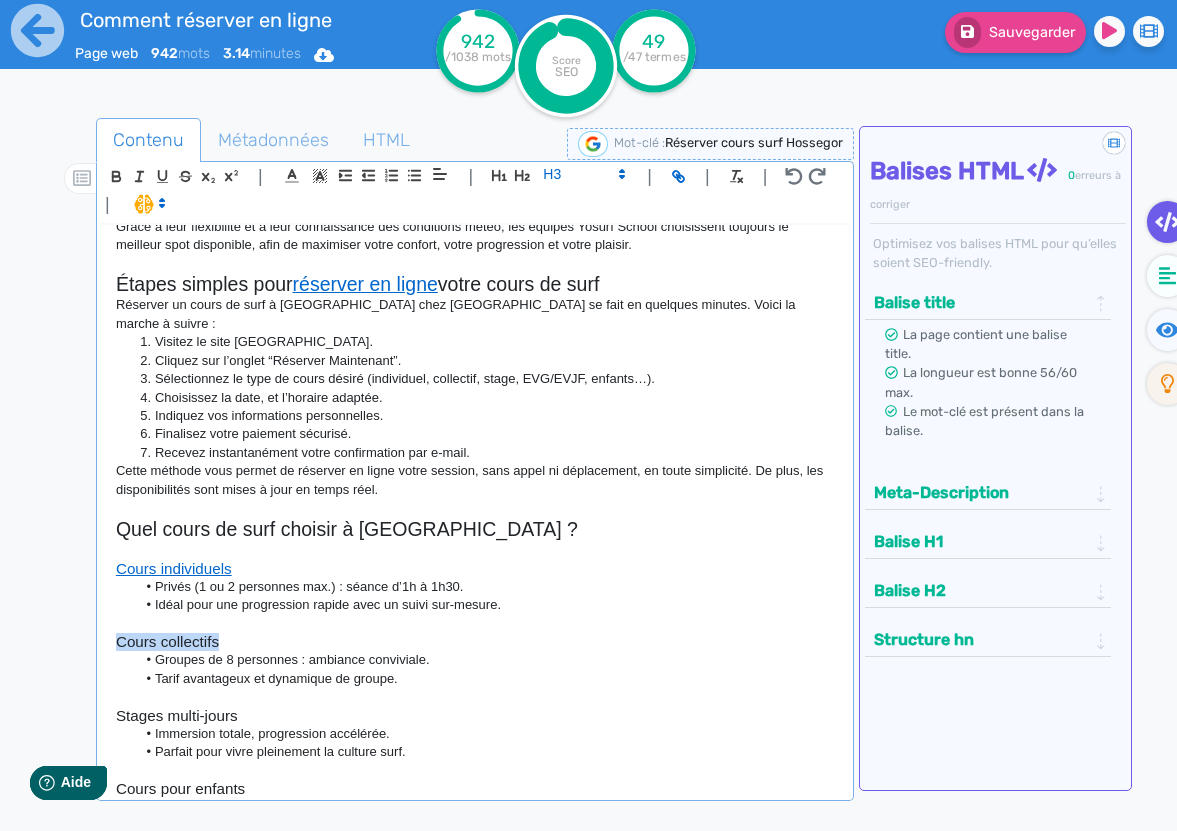 drag, startPoint x: 234, startPoint y: 611, endPoint x: 116, endPoint y: 613, distance: 118.016945 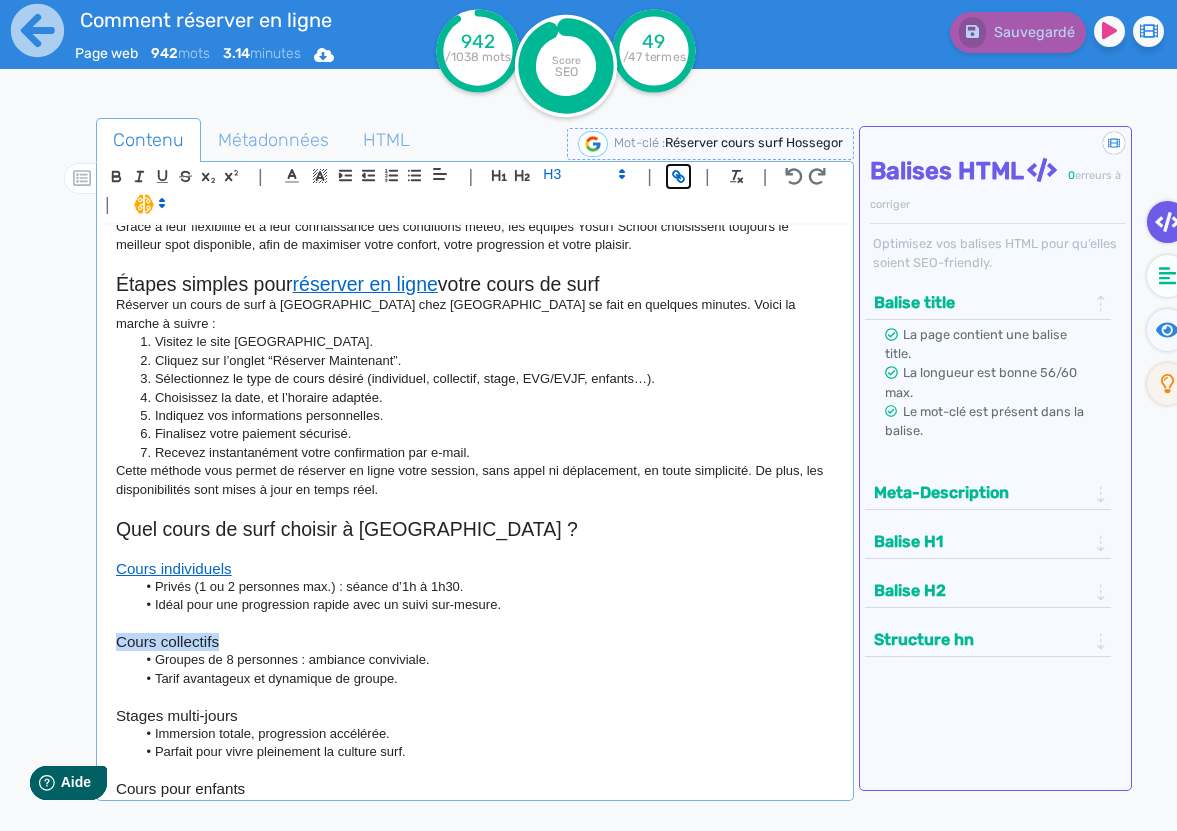 click 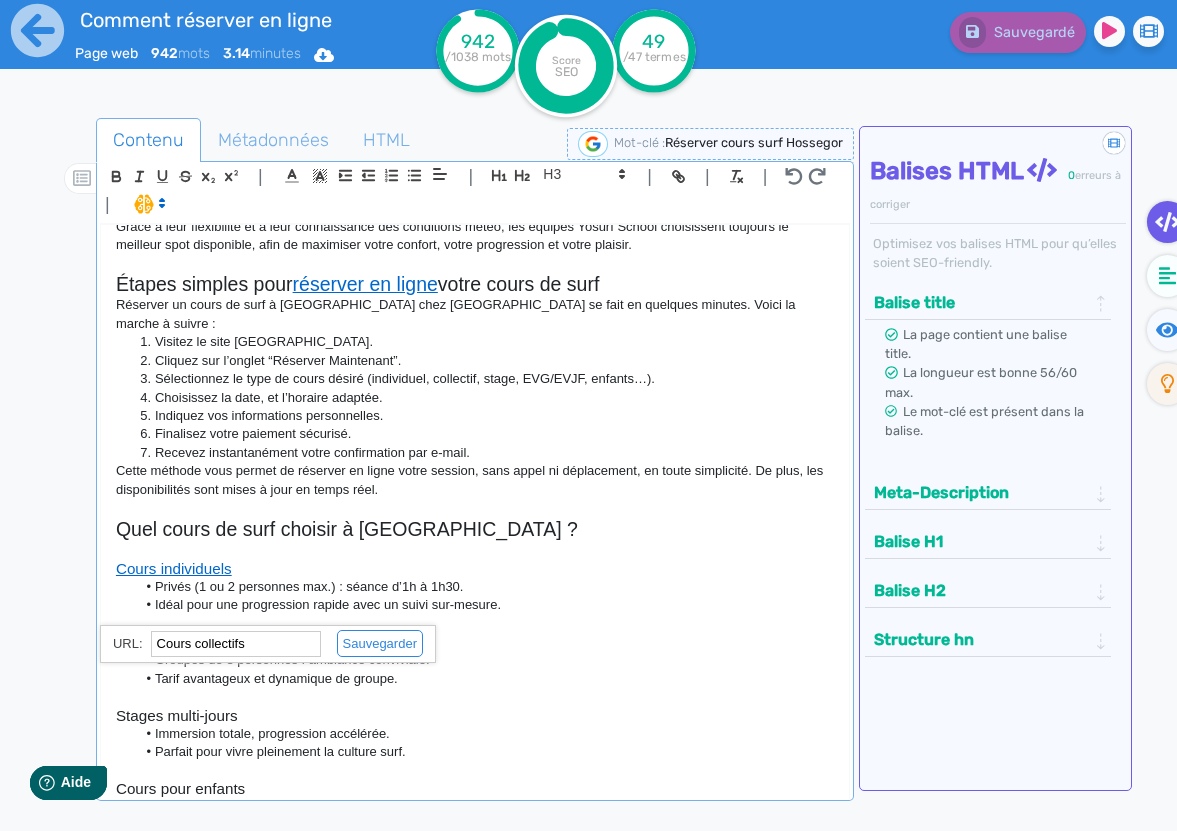 paste on "https://hossegor-surf.fr/cours-de-surf-2/cours-de-surf-collectifs/" 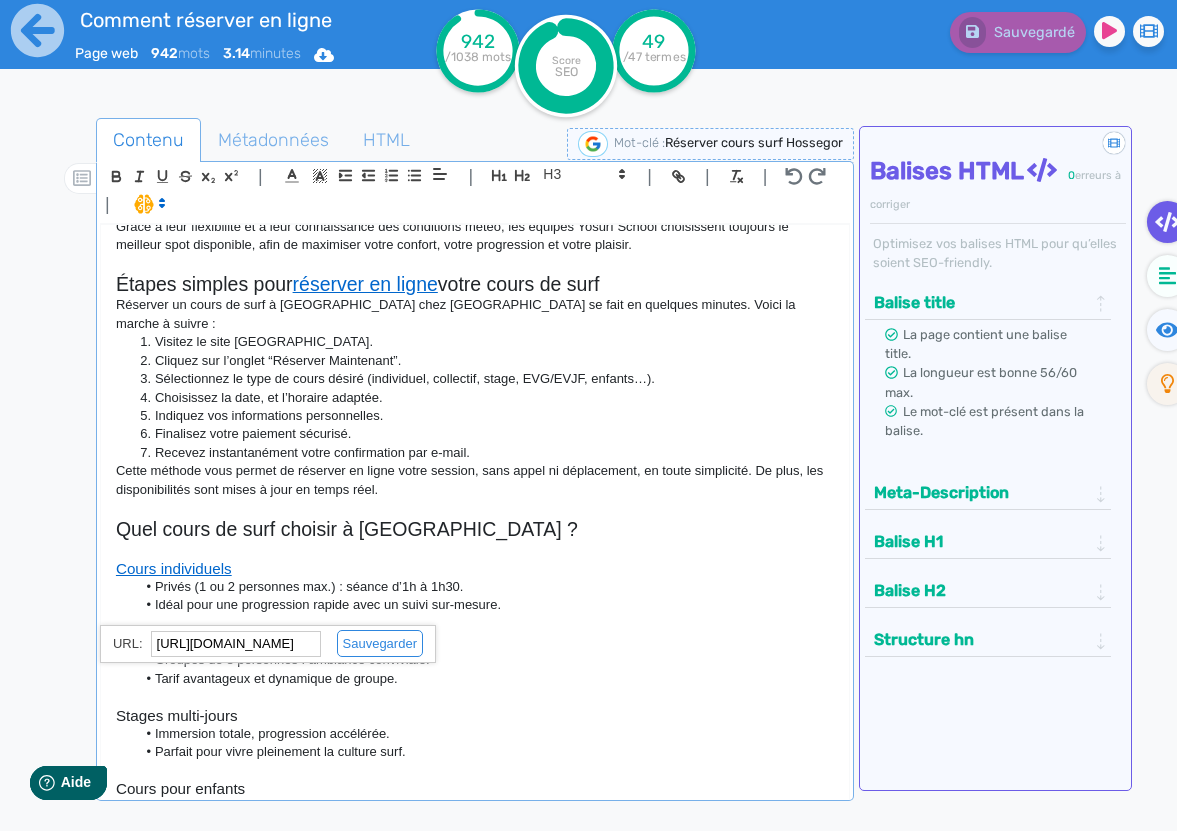scroll, scrollTop: 0, scrollLeft: 202, axis: horizontal 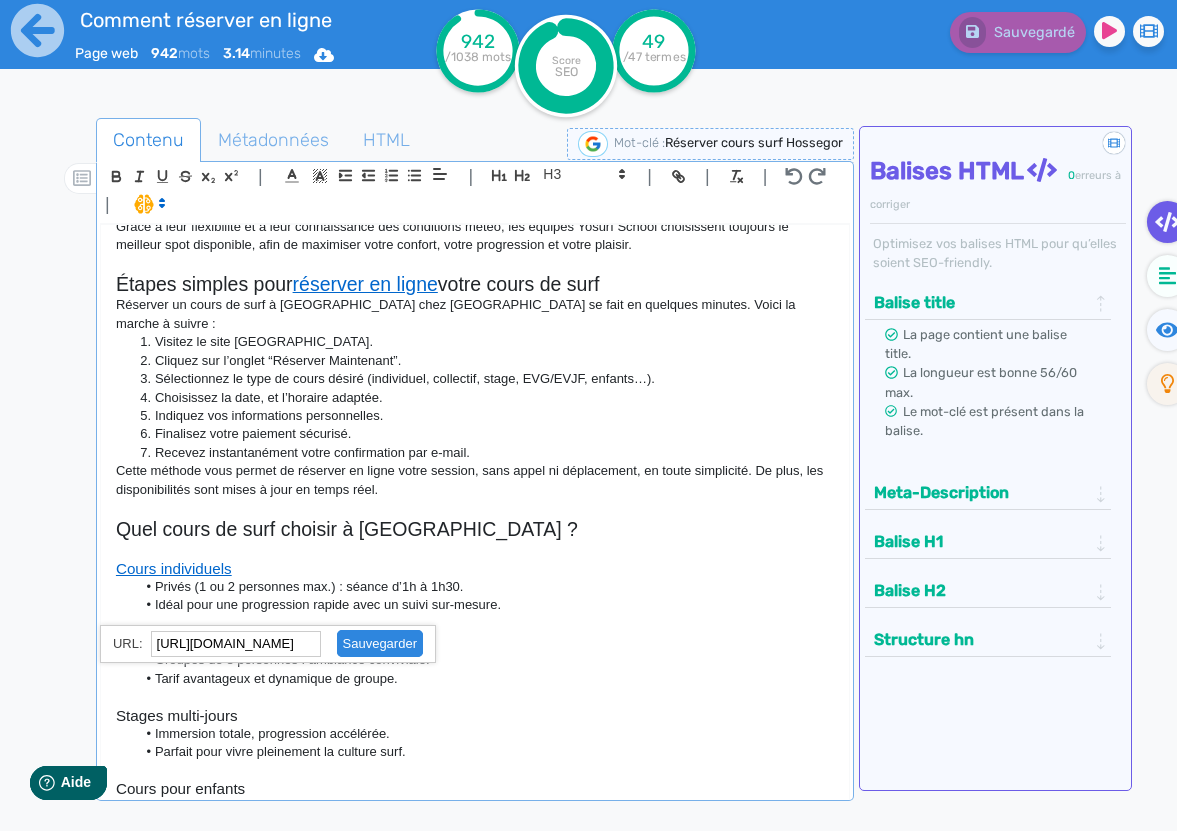 click 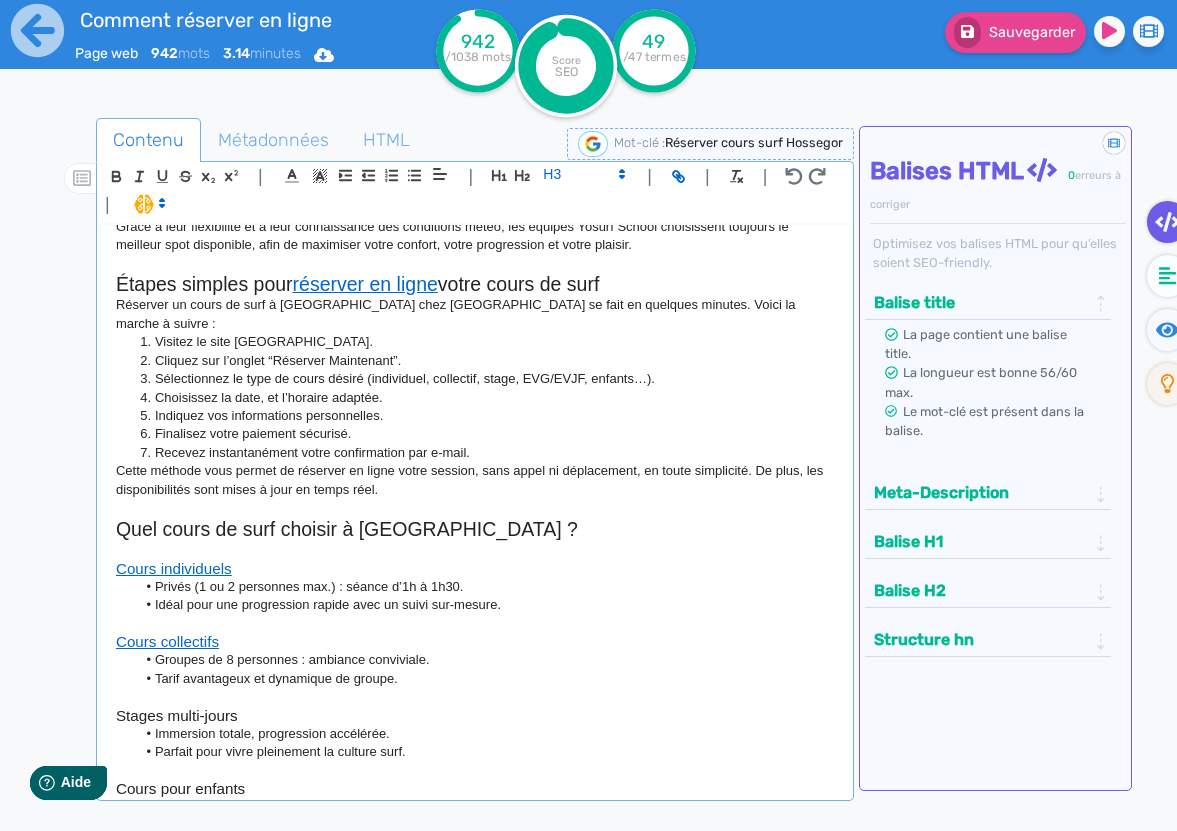 scroll, scrollTop: 781, scrollLeft: 0, axis: vertical 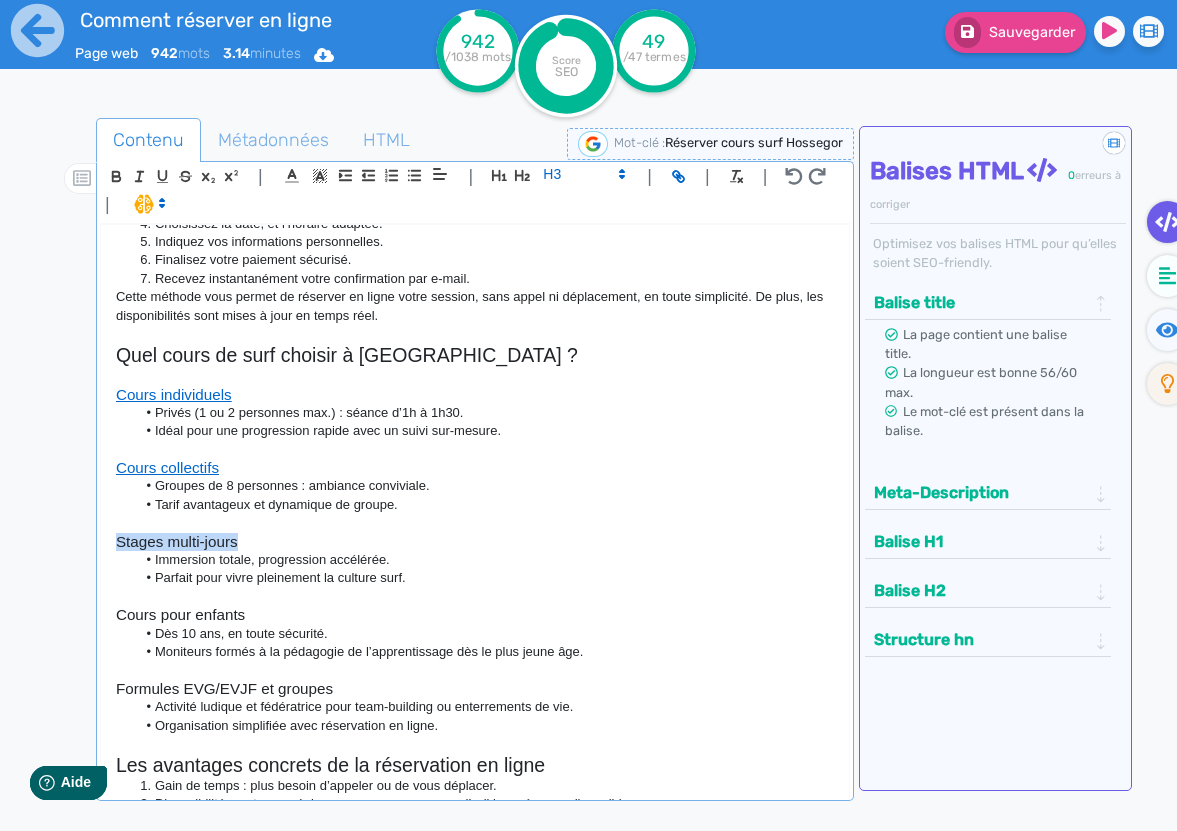 drag, startPoint x: 261, startPoint y: 507, endPoint x: 118, endPoint y: 505, distance: 143.01399 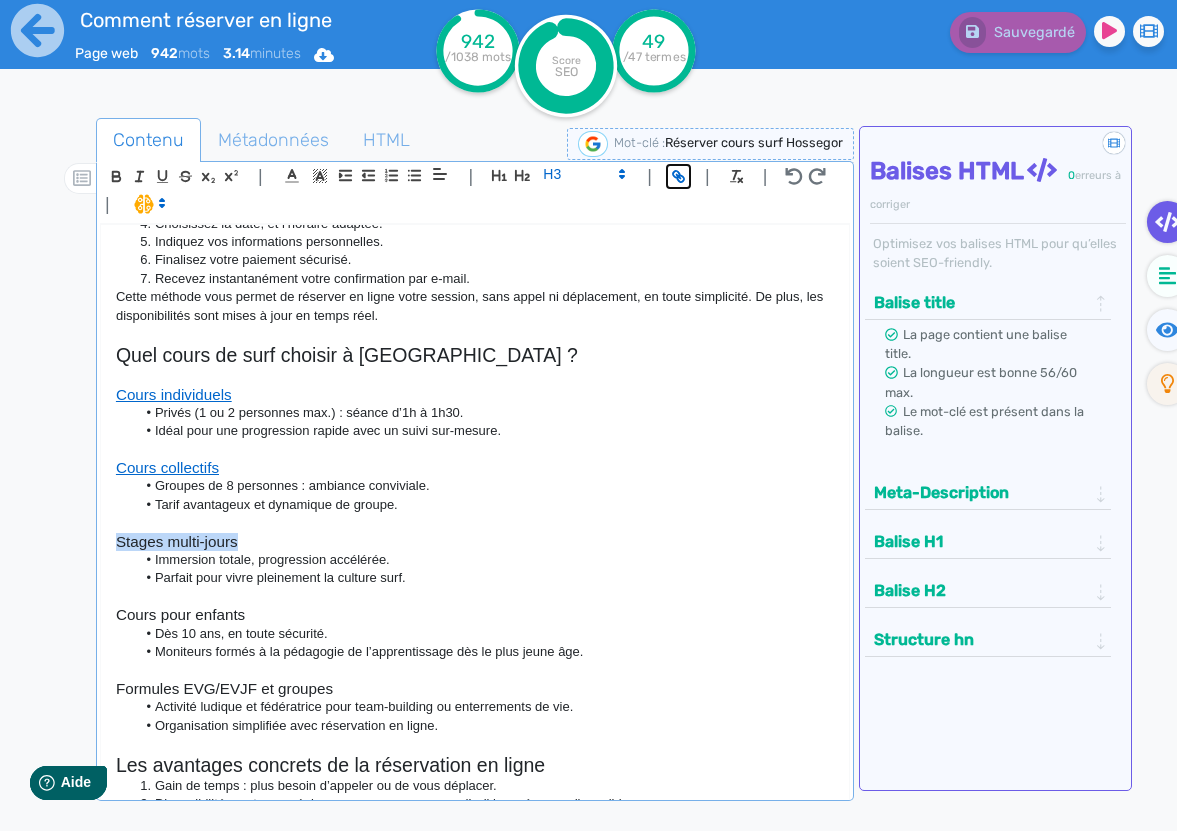 click 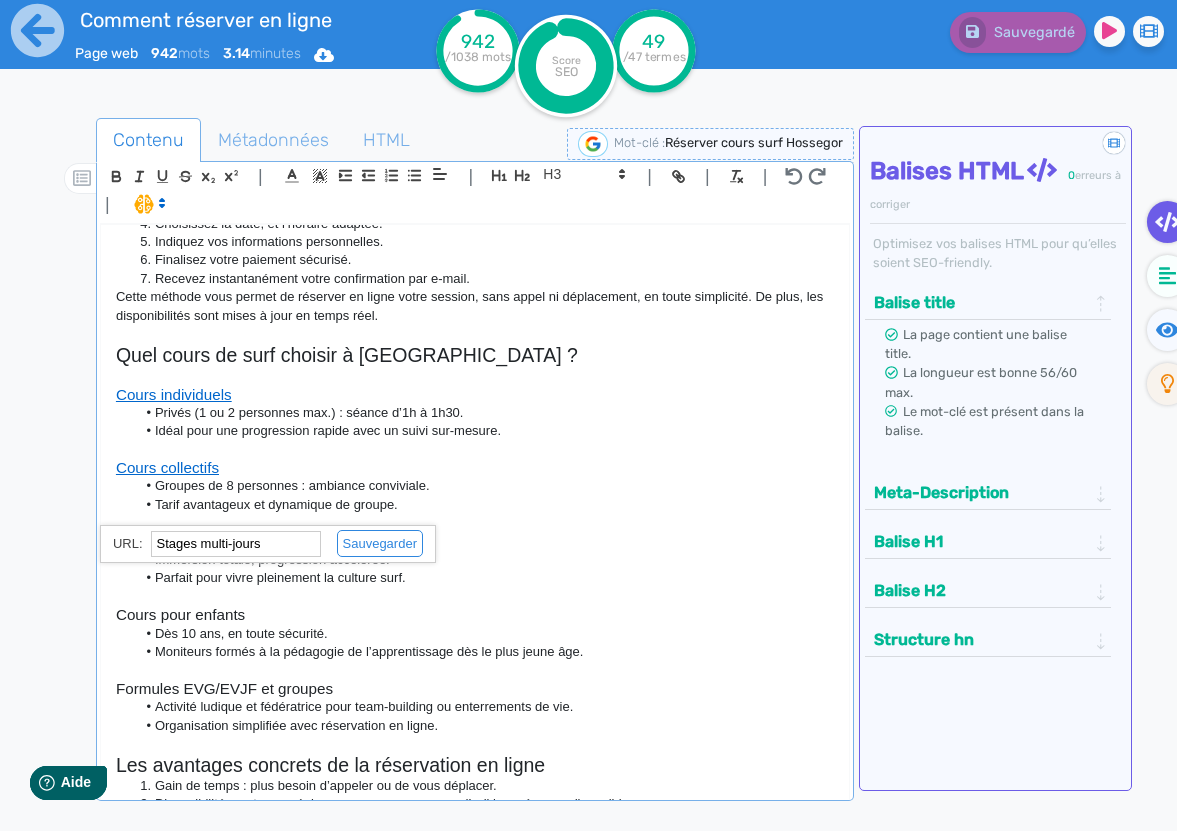 paste on "https://hossegor-surf.fr/cours-de-surf-2/stage-de-surf/" 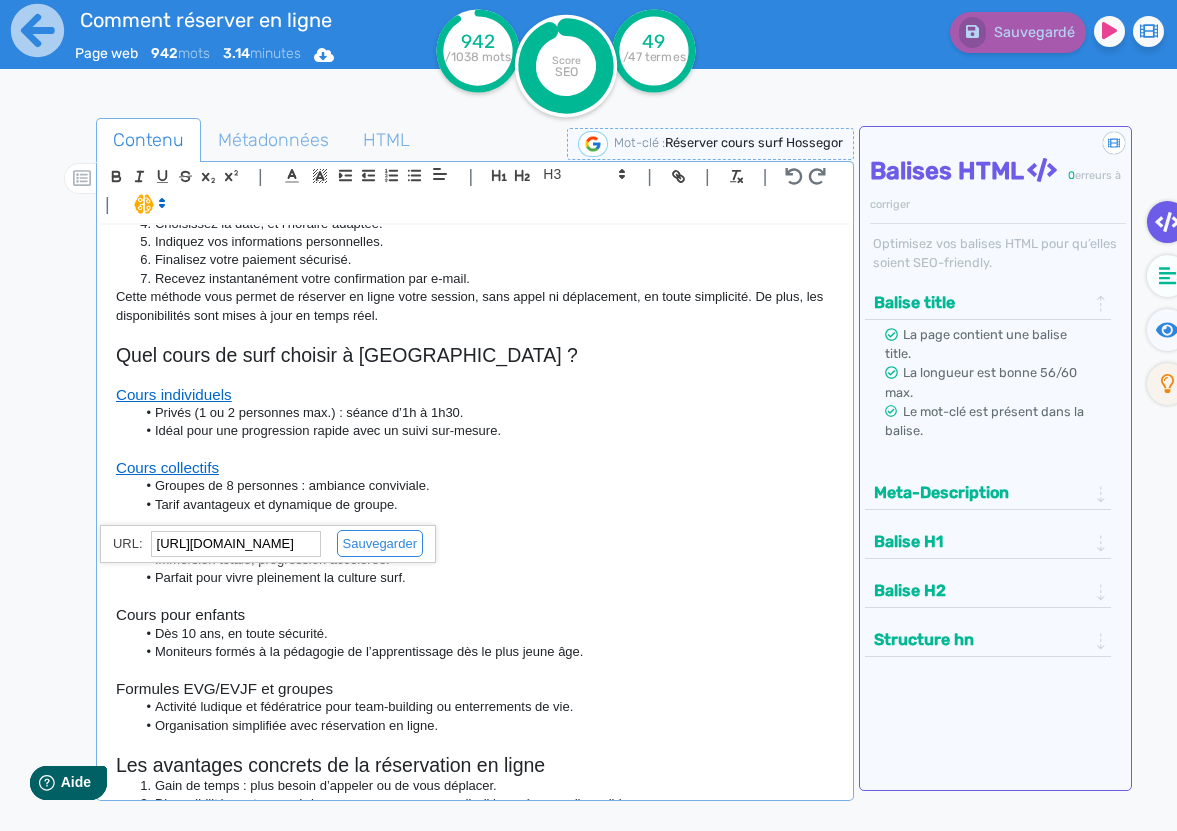 scroll, scrollTop: 0, scrollLeft: 147, axis: horizontal 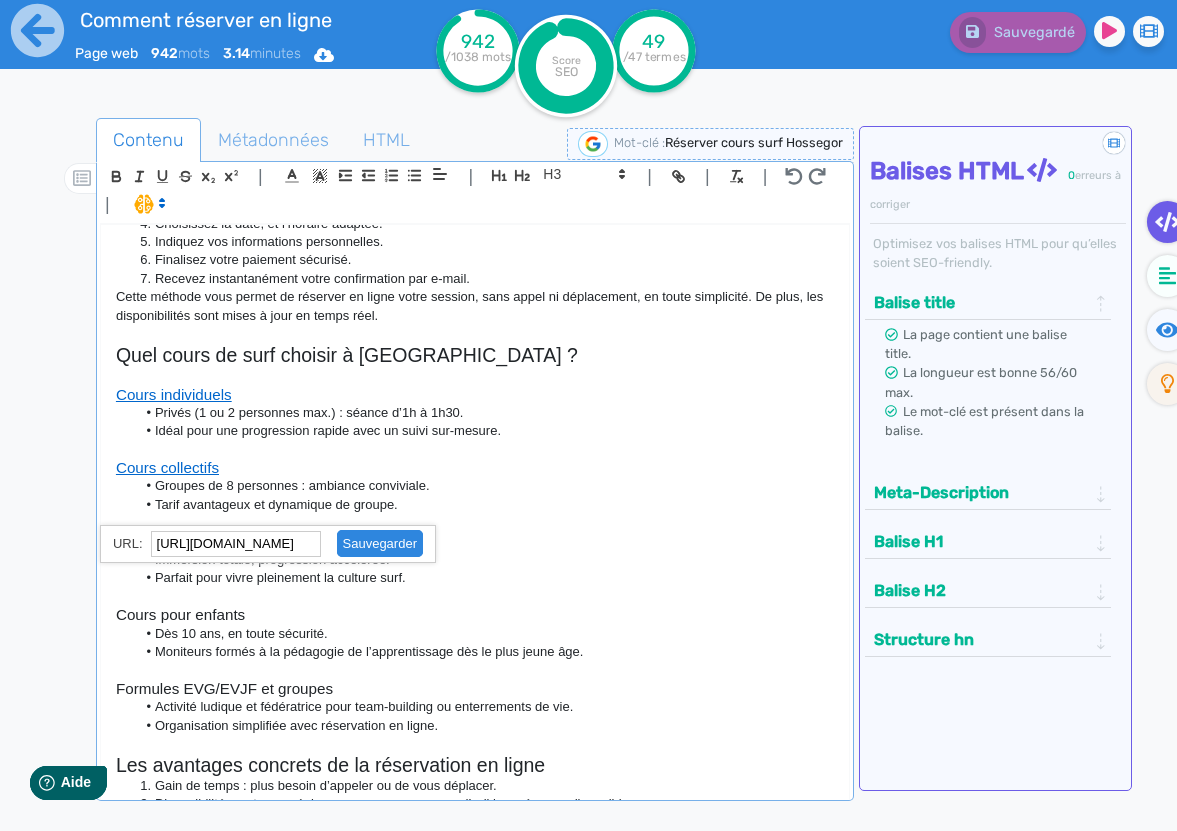 click 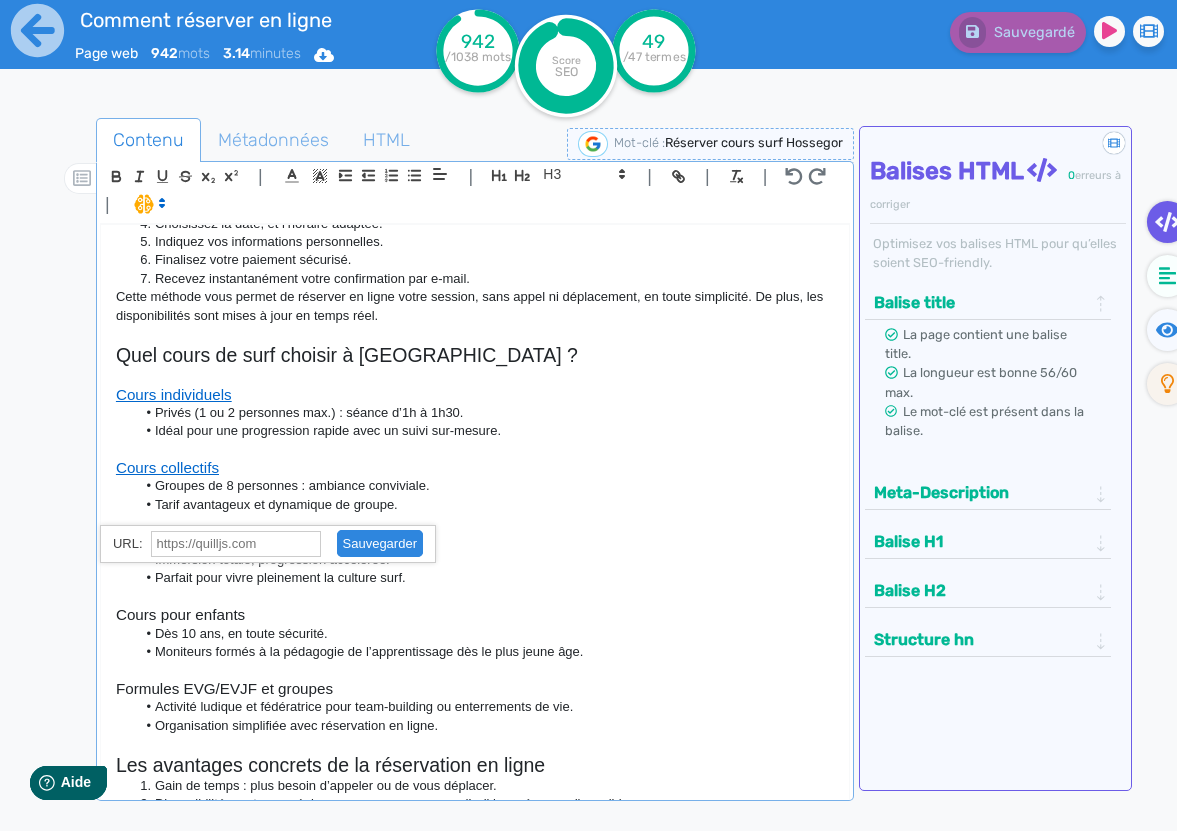 scroll, scrollTop: 0, scrollLeft: 0, axis: both 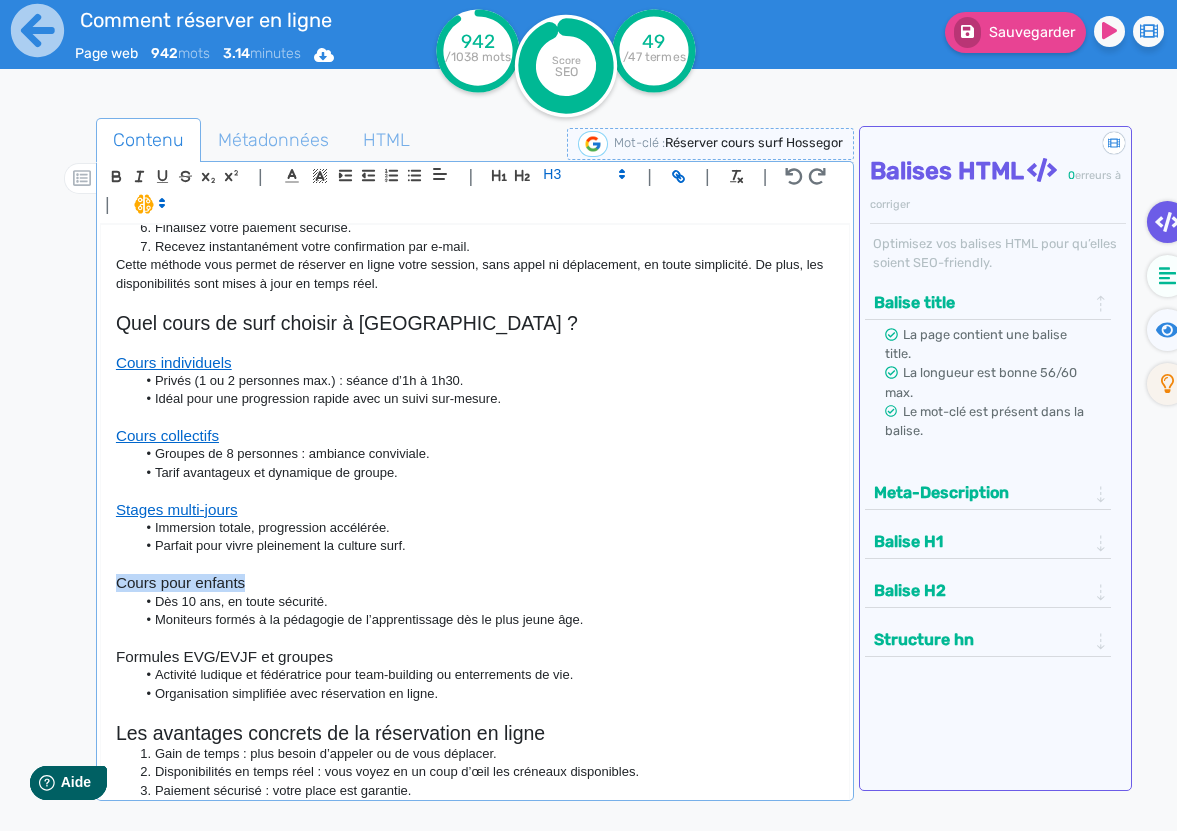 drag, startPoint x: 260, startPoint y: 545, endPoint x: 114, endPoint y: 548, distance: 146.03082 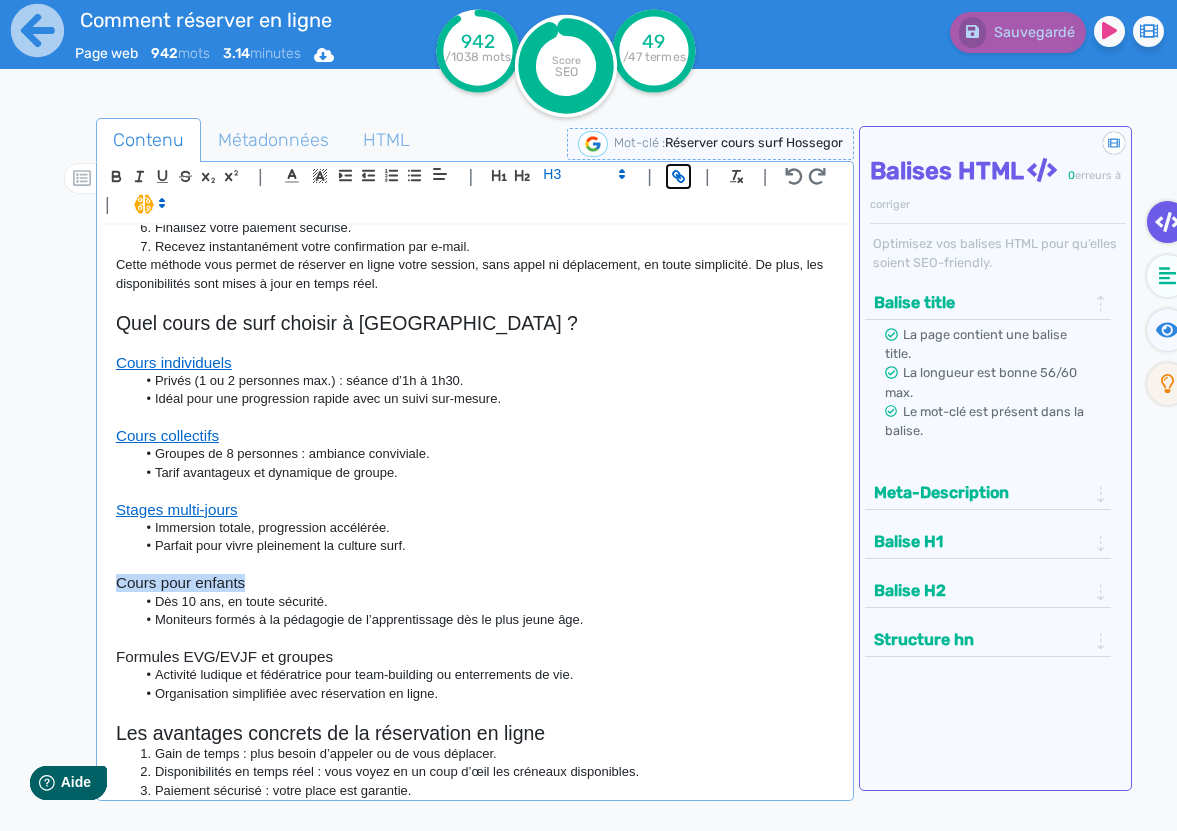 click 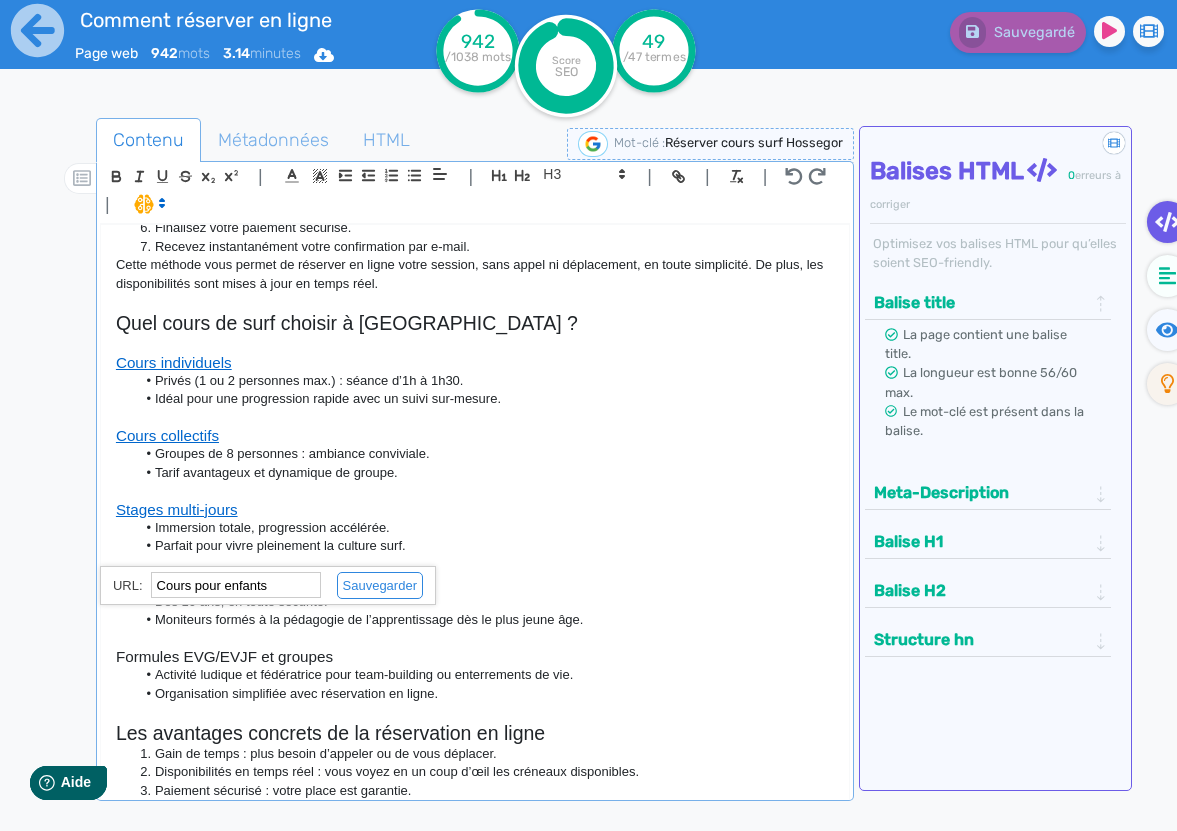 paste on "https://hossegor-surf.fr/cours-de-surf-2/cours-de-surf-enfants/" 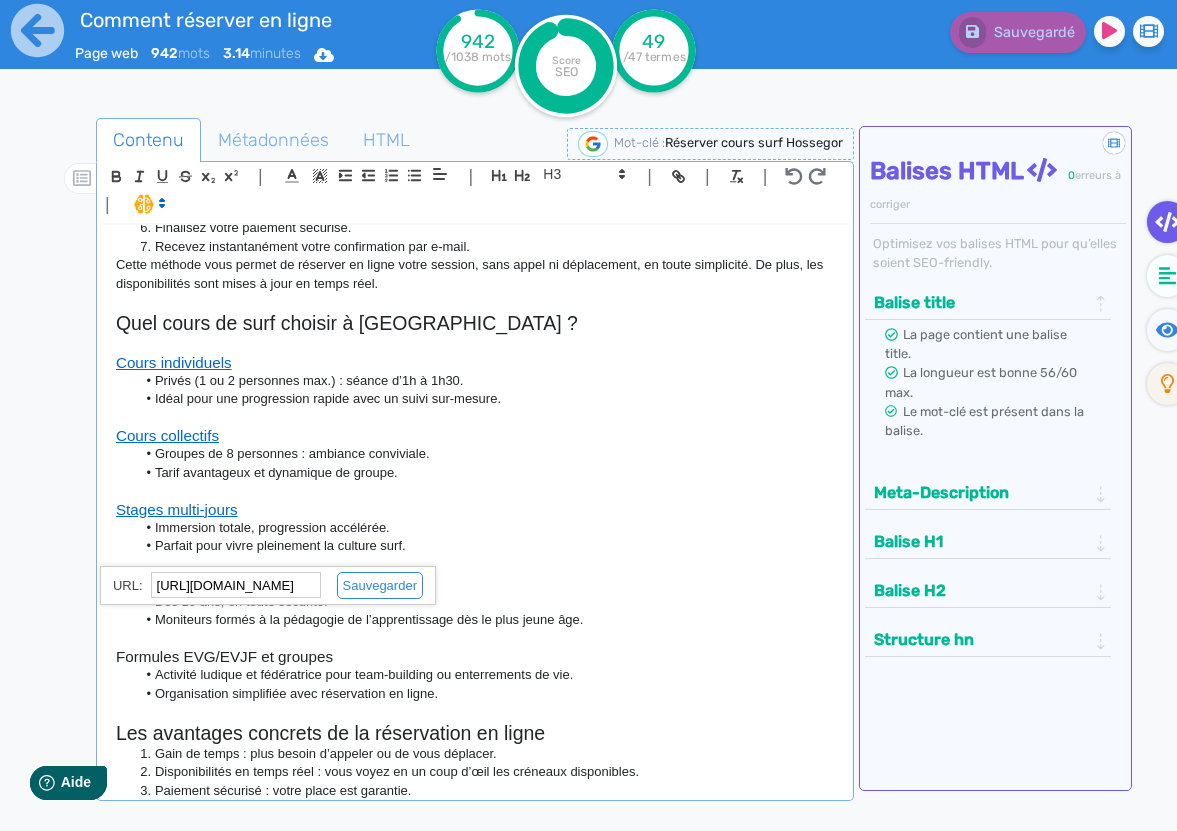 scroll, scrollTop: 0, scrollLeft: 194, axis: horizontal 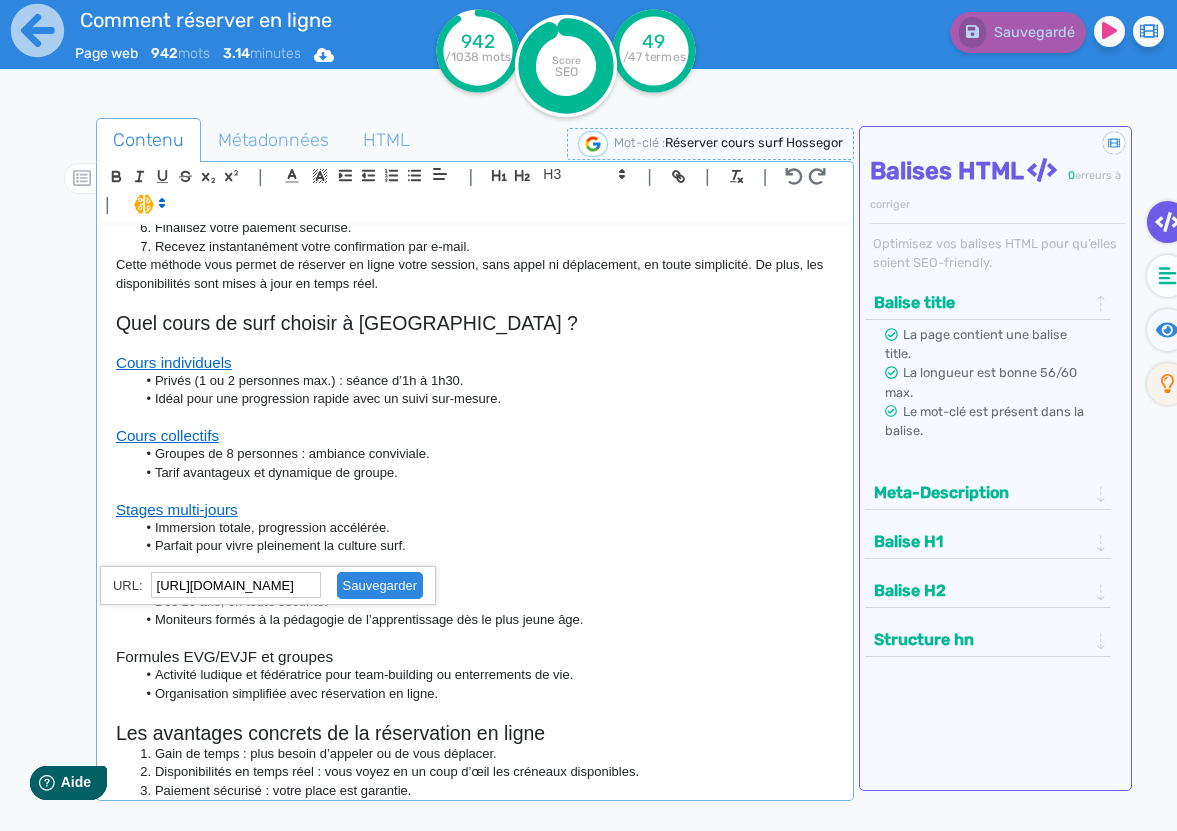 click 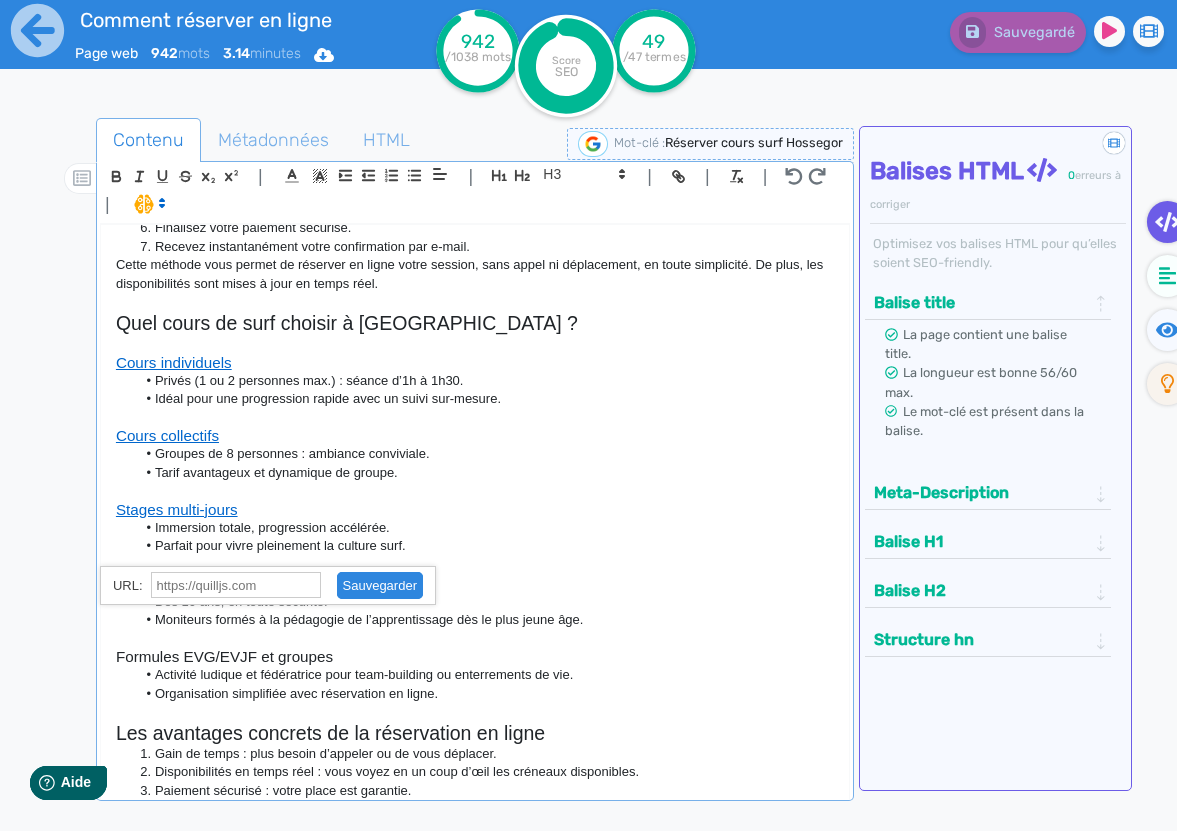 scroll, scrollTop: 0, scrollLeft: 0, axis: both 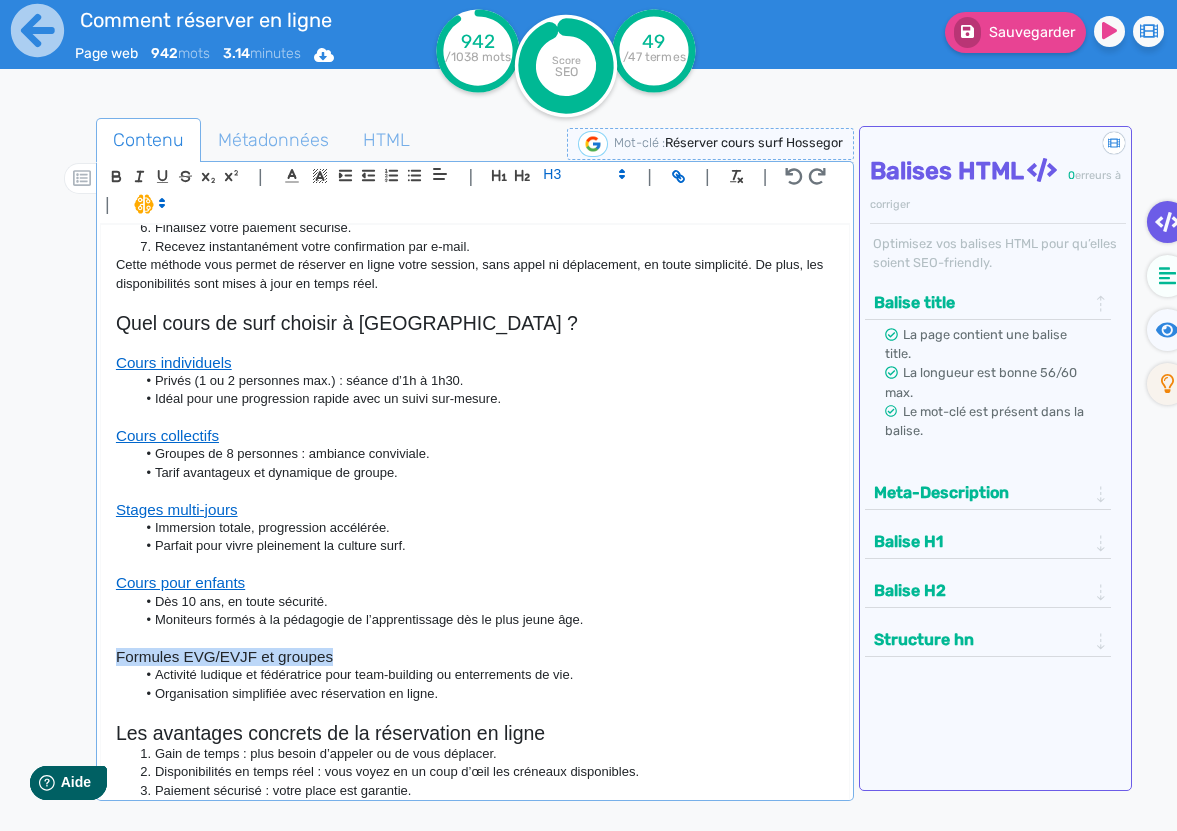 drag, startPoint x: 355, startPoint y: 623, endPoint x: 116, endPoint y: 623, distance: 239 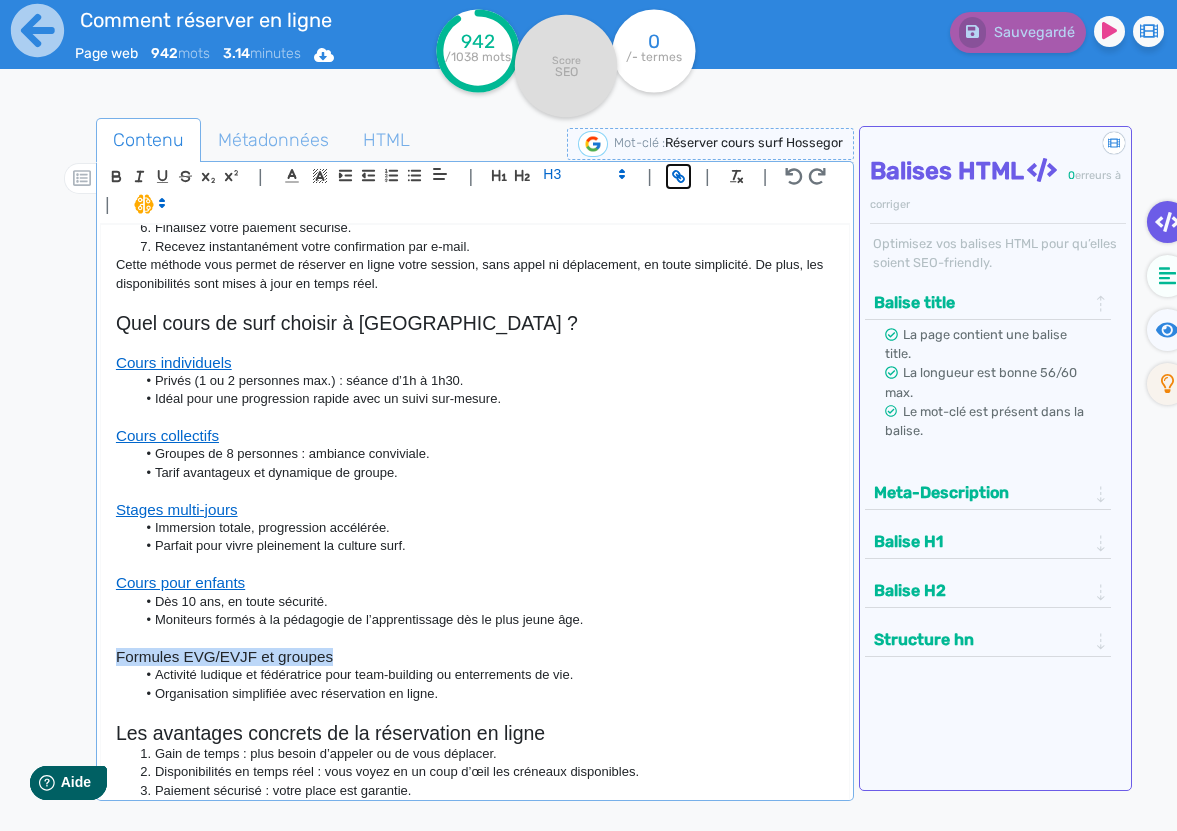 click 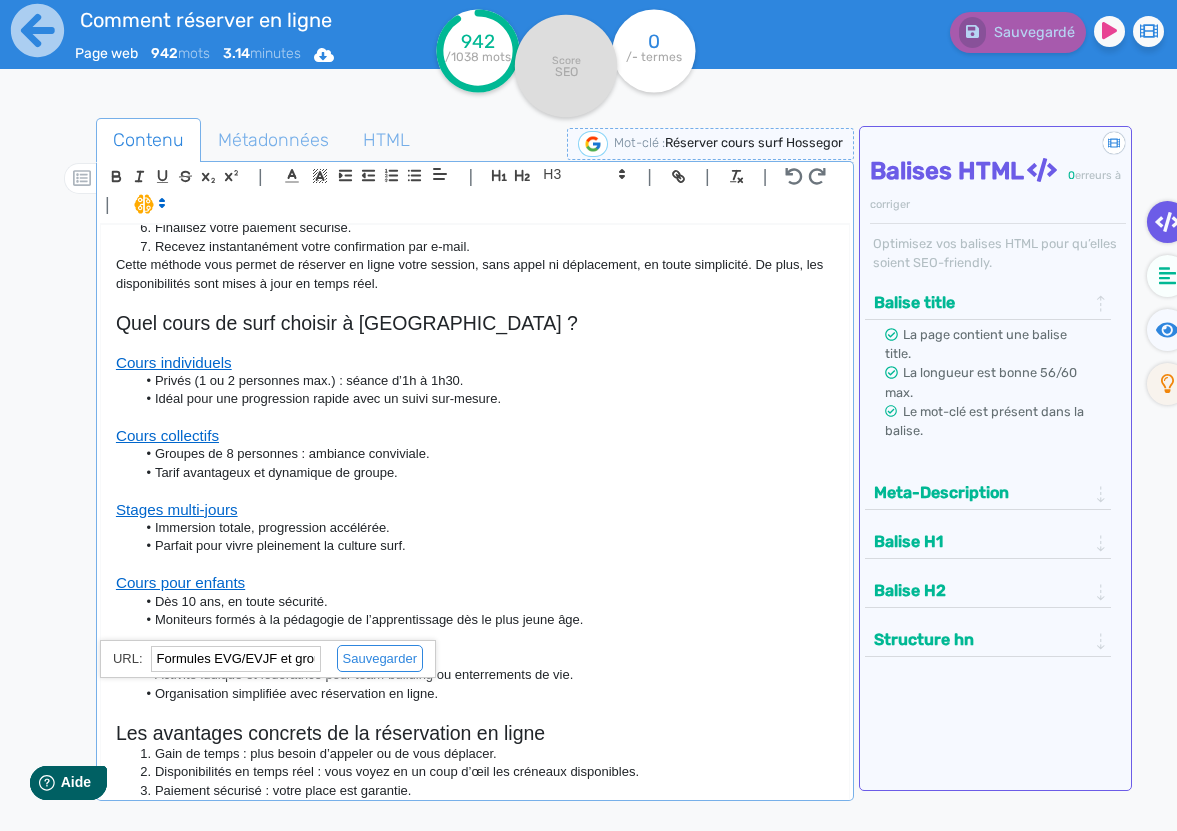 paste on "https://hossegor-surf.fr/evjf-et-evg-surf/" 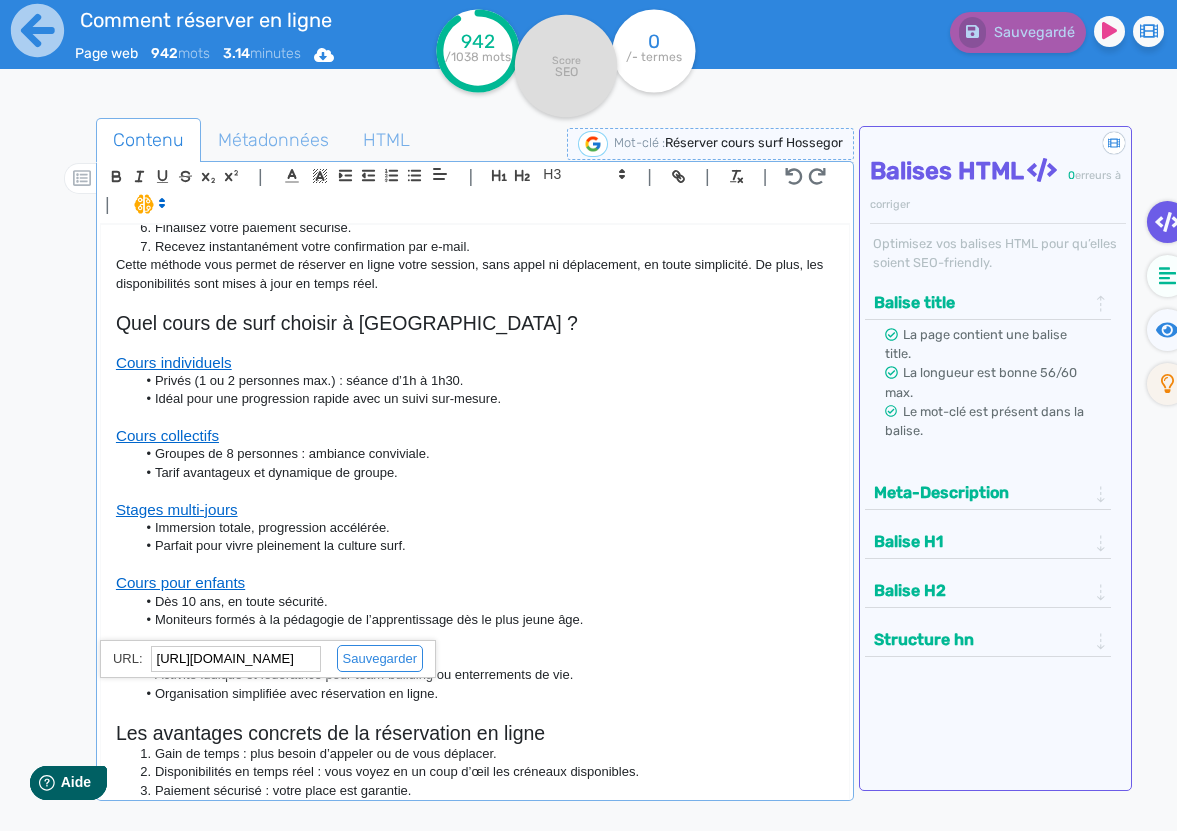 scroll, scrollTop: 0, scrollLeft: 66, axis: horizontal 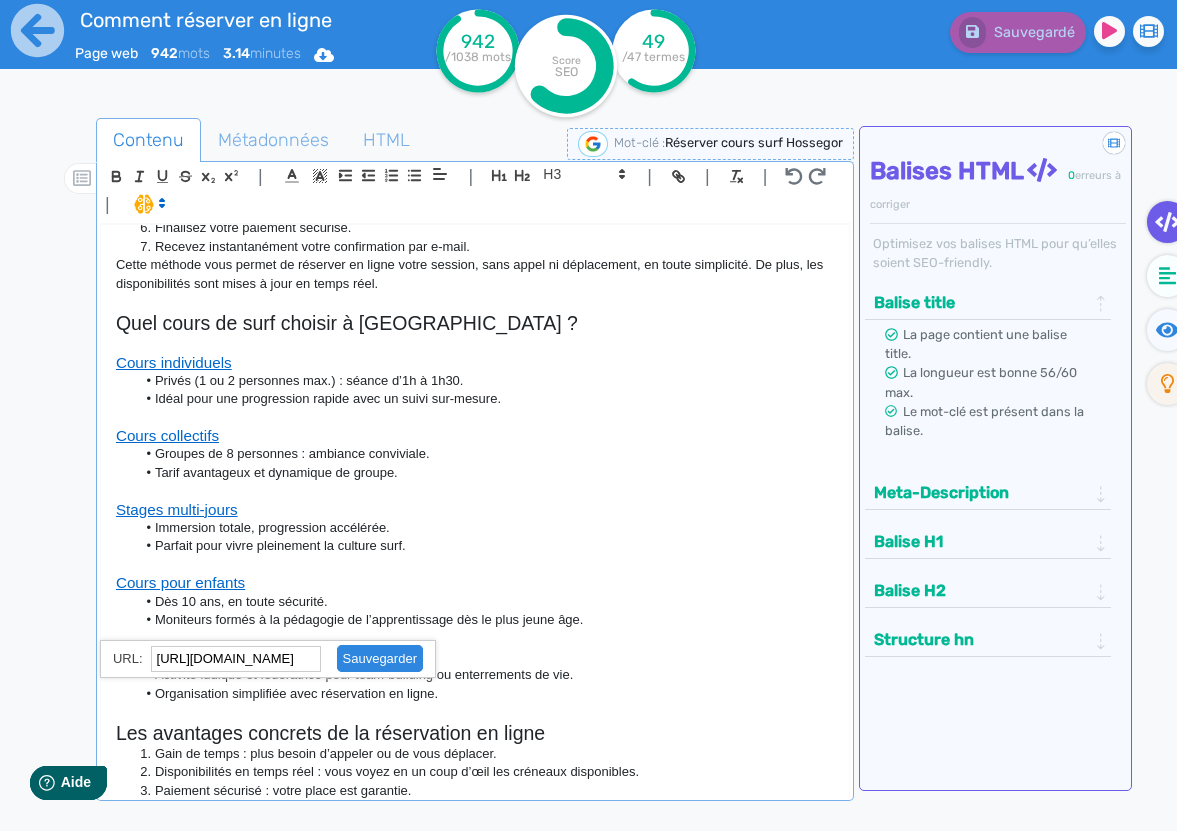 click 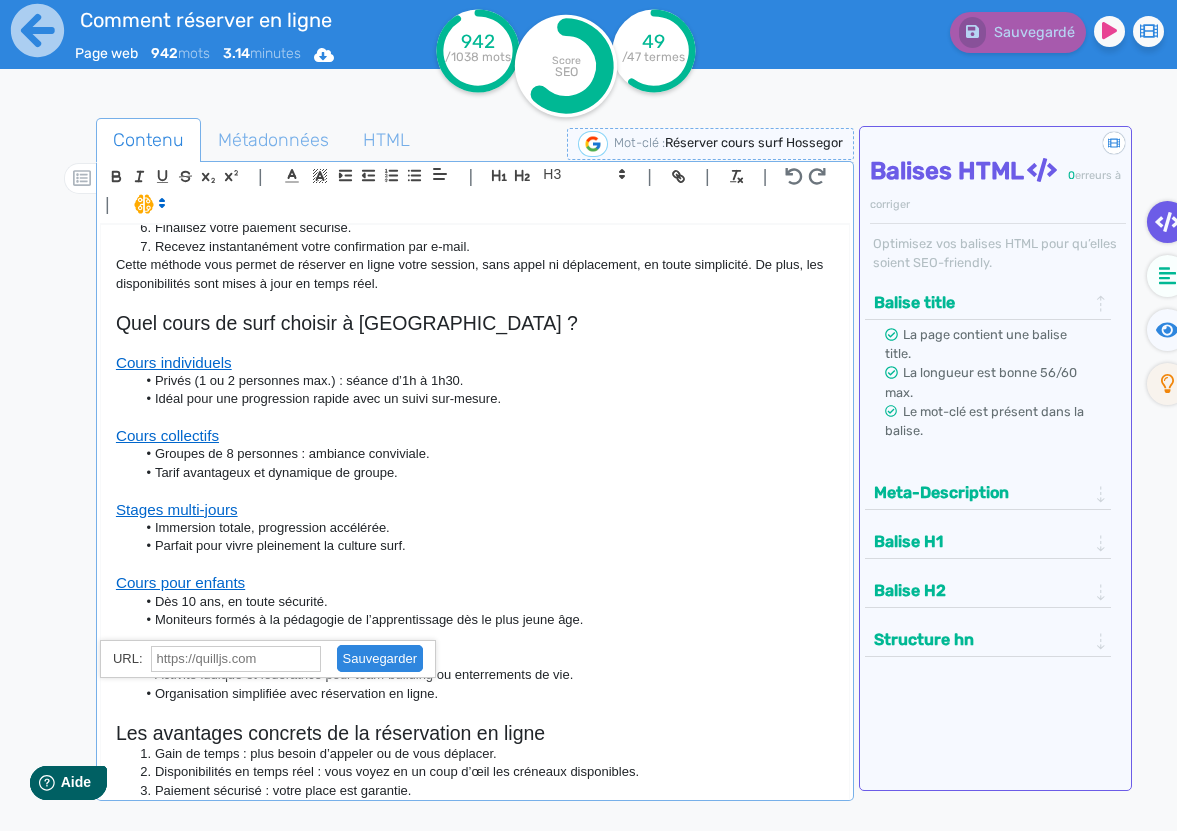 scroll, scrollTop: 0, scrollLeft: 0, axis: both 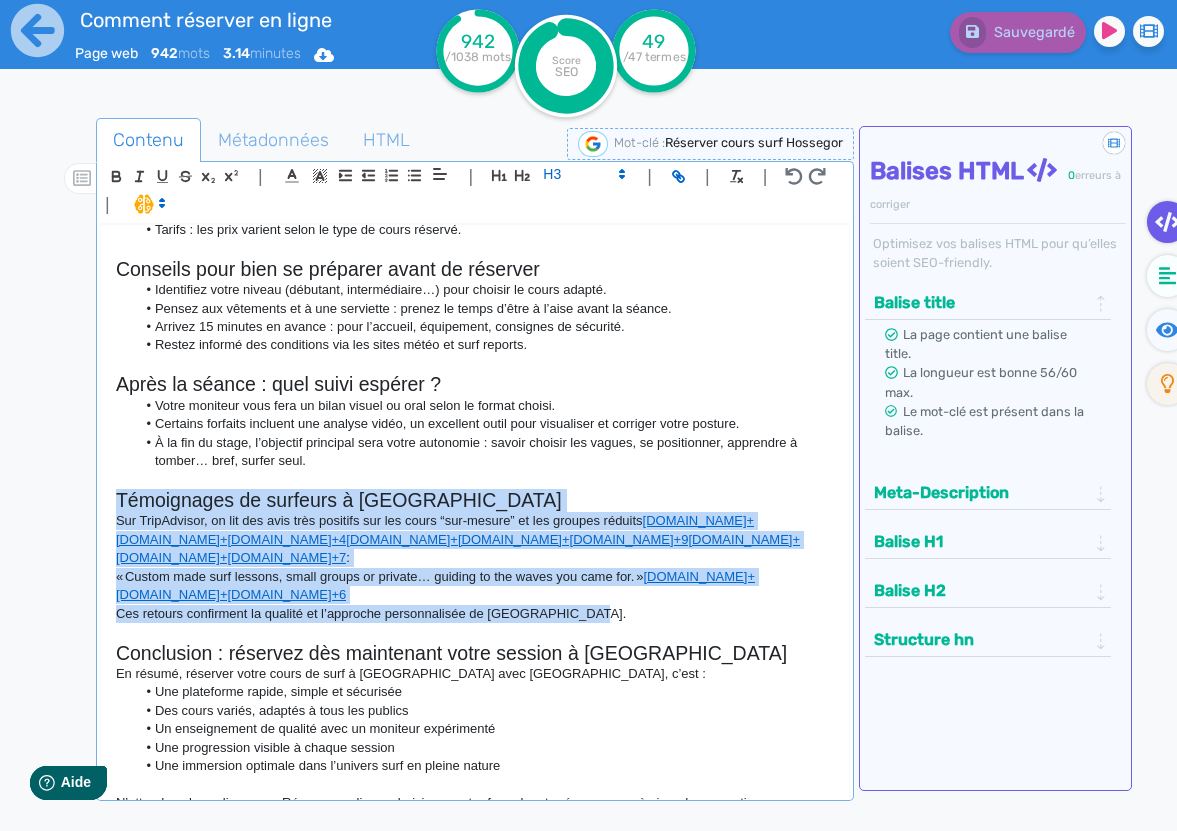 drag, startPoint x: 591, startPoint y: 585, endPoint x: 107, endPoint y: 461, distance: 499.63187 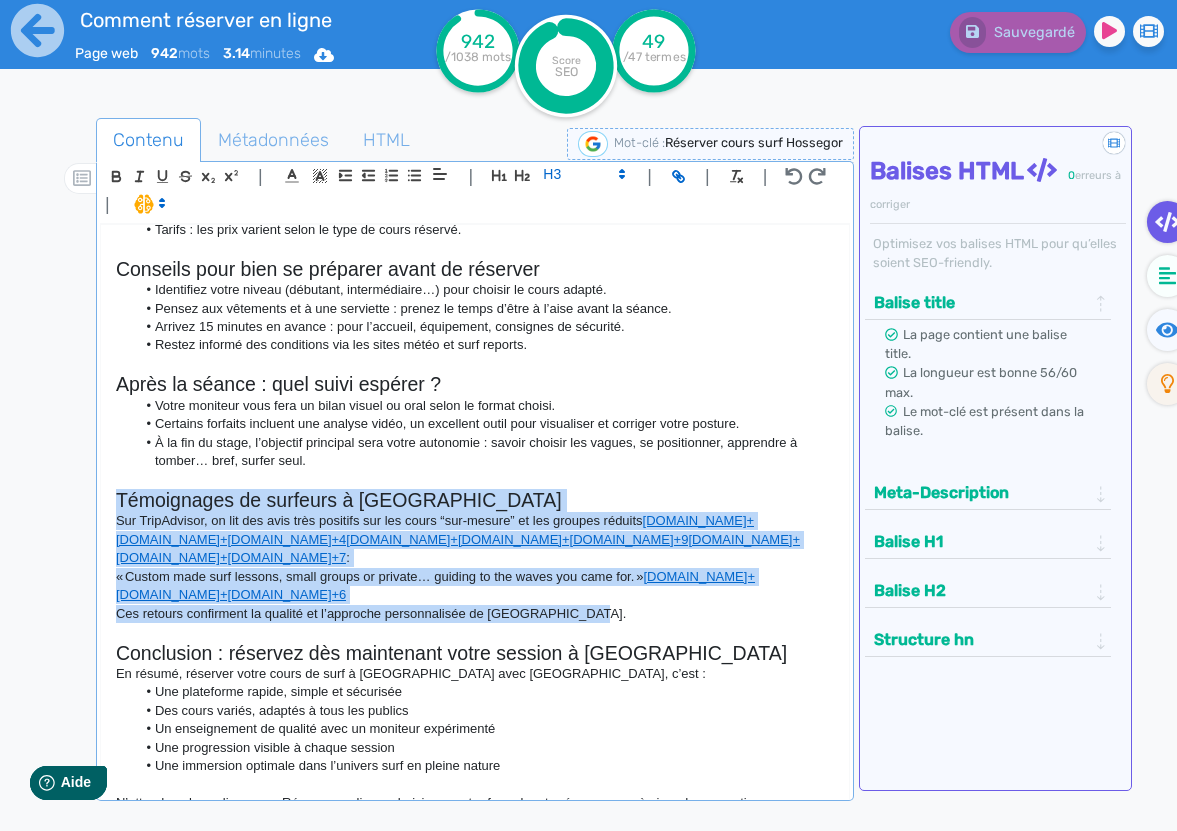 click on "Comment réserver en ligne votre  cours de surf  à Hossegor avec Yosurf School L’été approche, et vous êtes nombreux à rêver d’apprendre ou de progresser en surf. À Hossegor, réputée comme la “California de l’Europe”, il existe une école qui a su se distinguer :  Yosurf School . Proche de la plage centrale et dirigée par un moniteur passionné, elle vous permet de réserver en ligne facilement votre cours de surf. Dans cet article, découvrez pourquoi et comment réserver votre session de glisse à Hossegor, mais aussi les spécificités du spot et les formats de cours disponibles. Pourquoi réserver un cours de surf à  Hossegor  avec Yosurf School ? 1. Un emplacement de rêve à Hossegor Yosurf School est idéalement située en bord de mer, à proximité de la plage centrale et sud d’Hossegor. Vous aurez accès à des vagues variées, des zones tranquilles pour débutants aux bancs plus techniques comme la Gravière ou la Nord. 2. Pédagogie en petits groupes À savoir sur les   :" 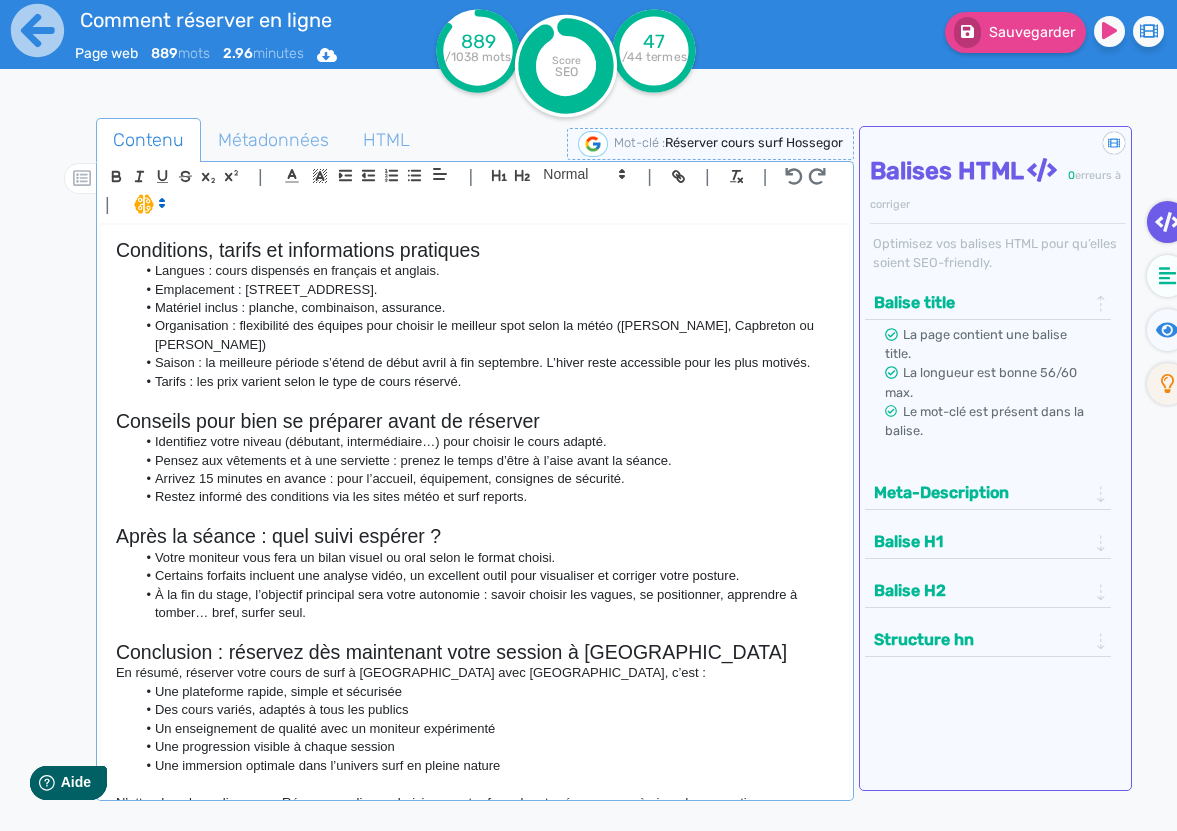 scroll, scrollTop: 1429, scrollLeft: 0, axis: vertical 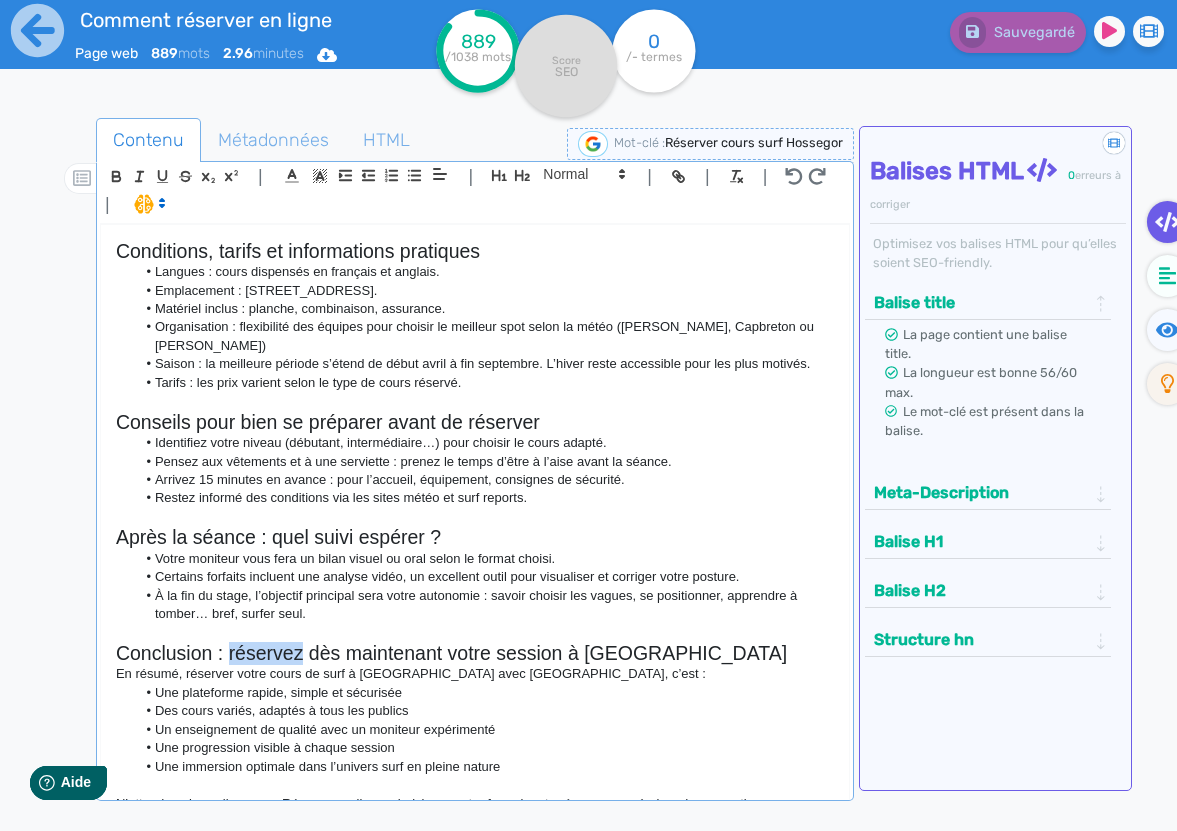 drag, startPoint x: 228, startPoint y: 620, endPoint x: 301, endPoint y: 618, distance: 73.02739 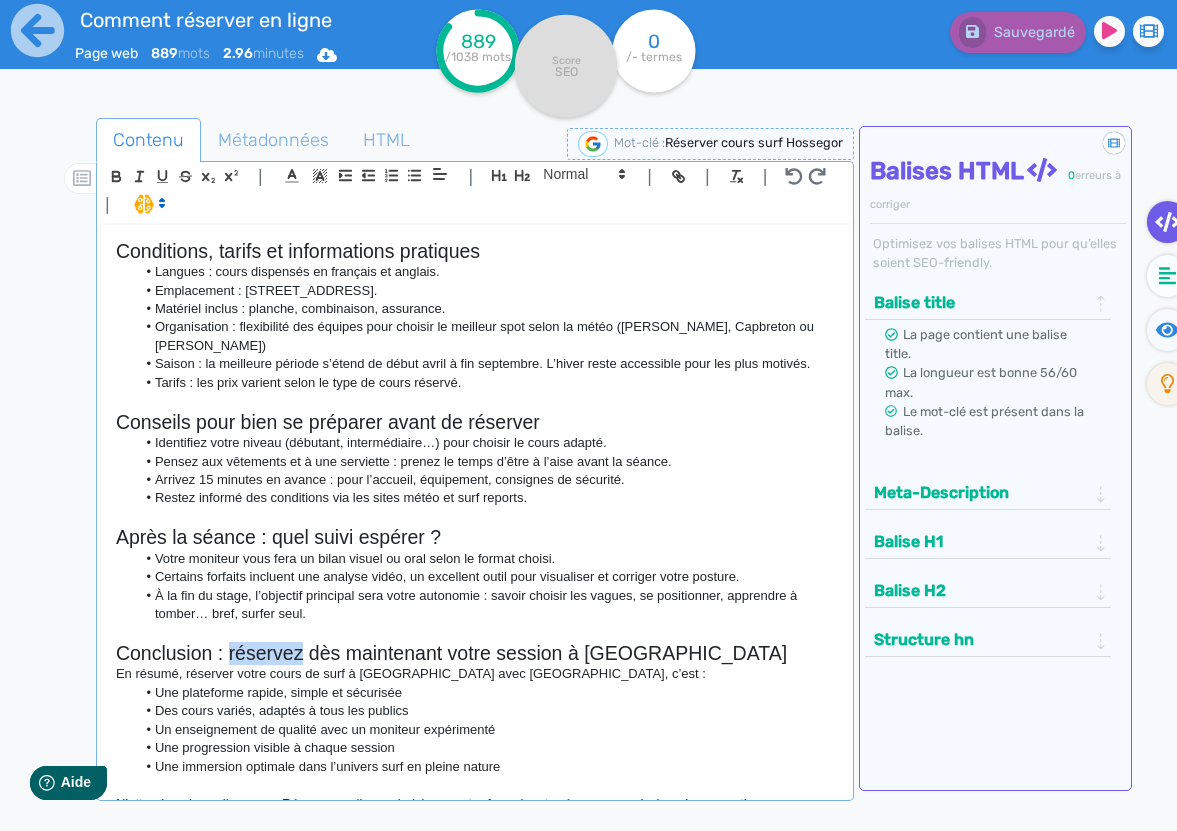 click on "Conclusion : réservez dès maintenant votre session à Hossegor" 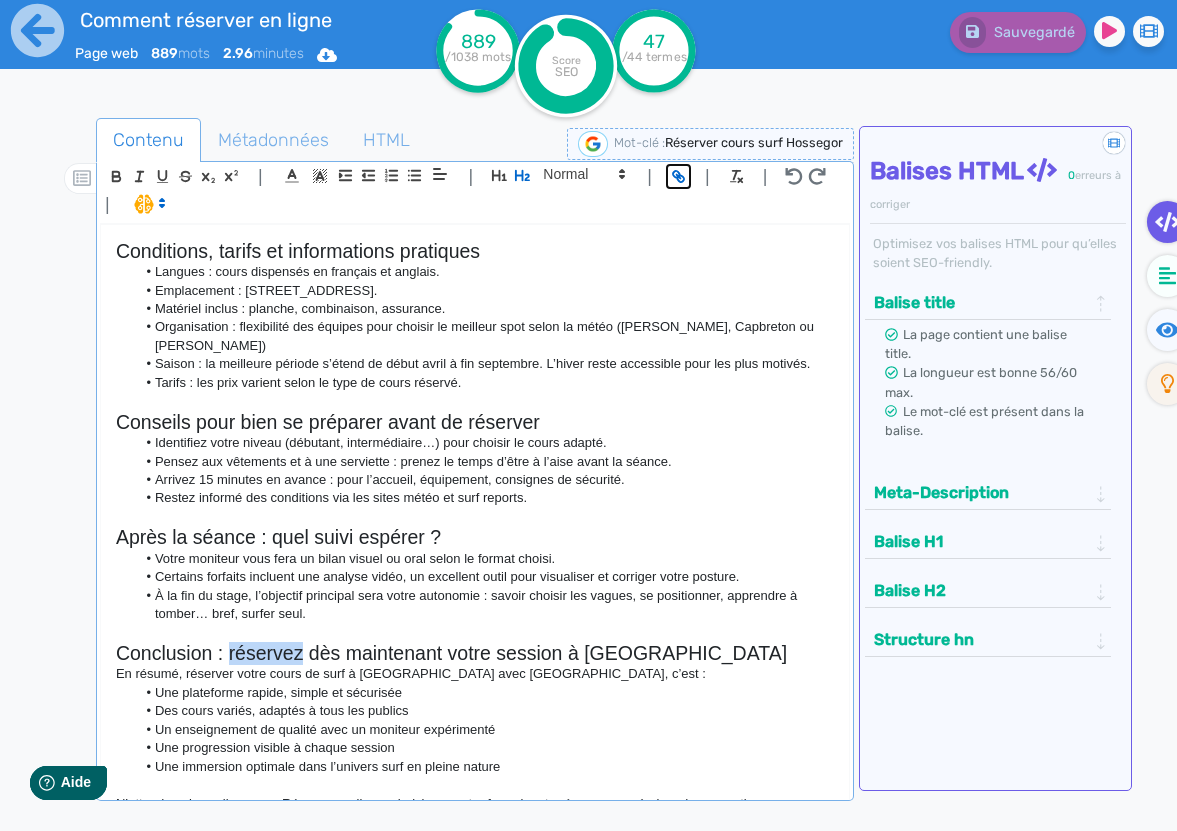 click 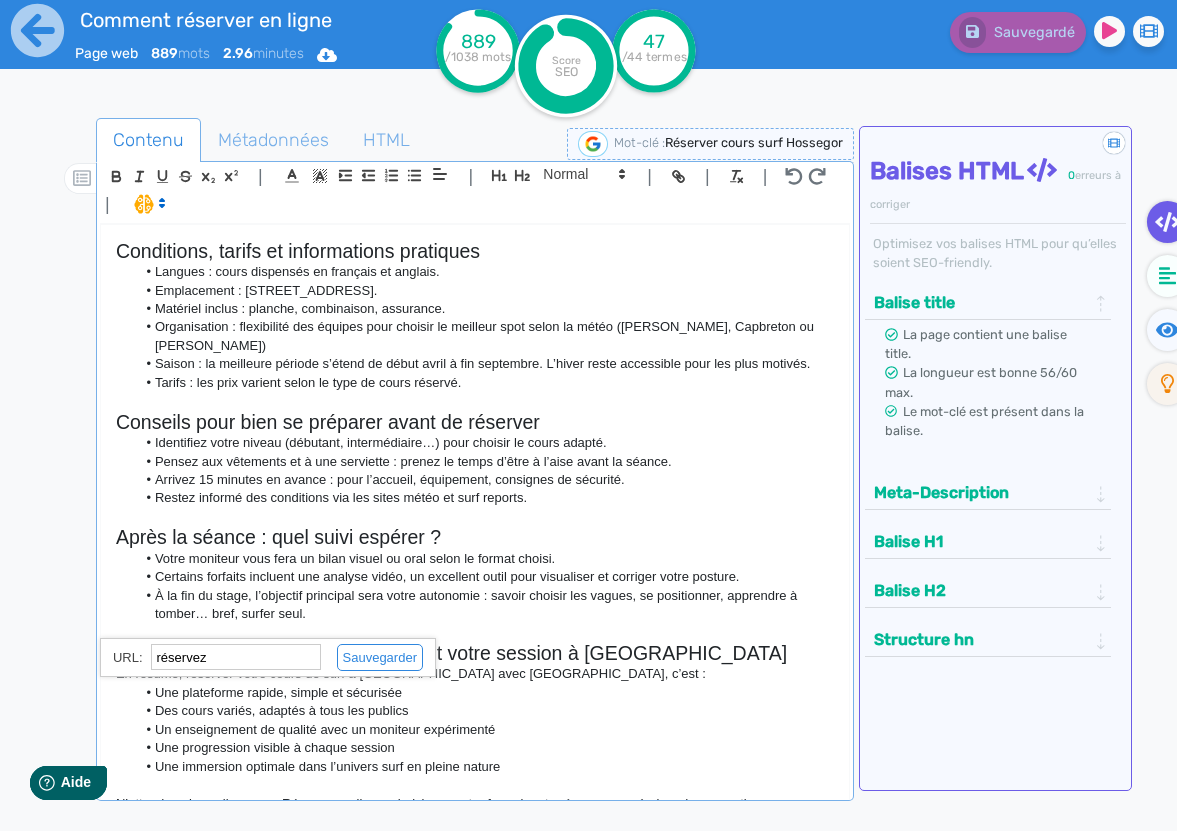 paste on "https://hossegor-surf.fr/reservation-cours-de-surf-a-hossegor/" 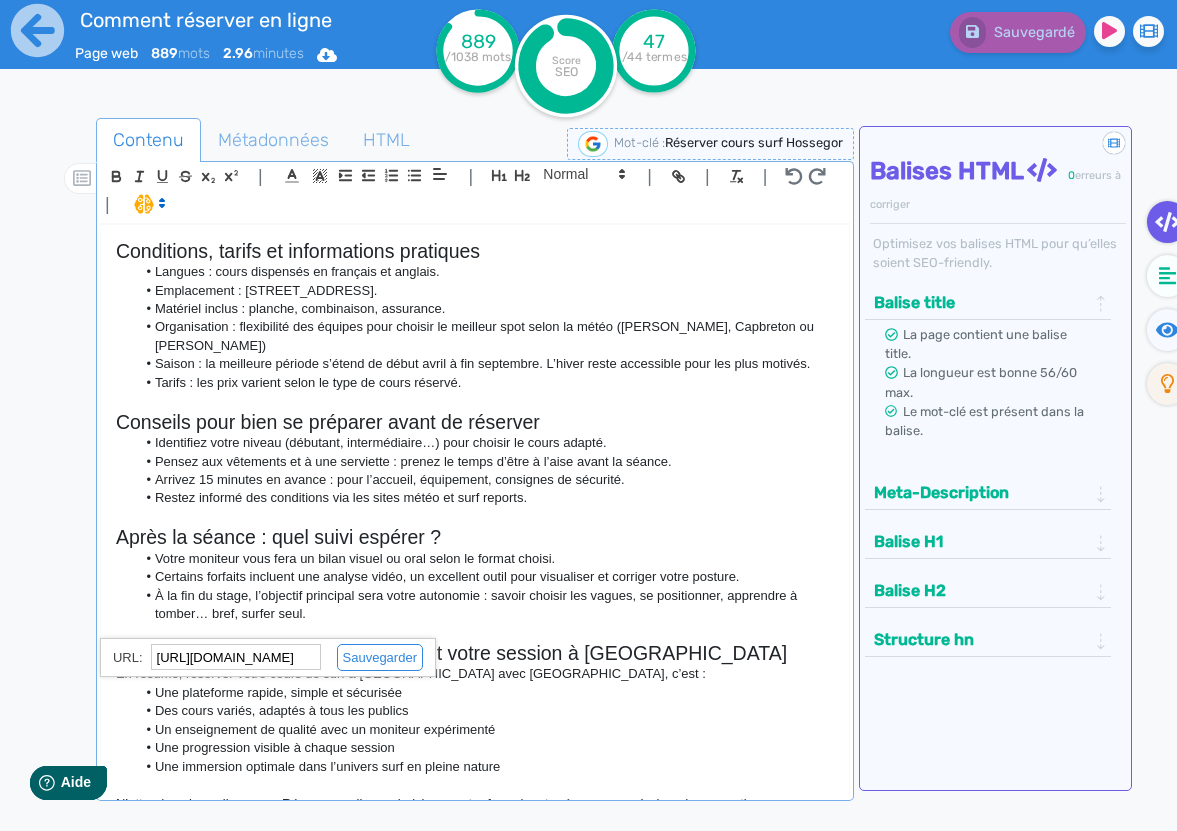 scroll, scrollTop: 0, scrollLeft: 194, axis: horizontal 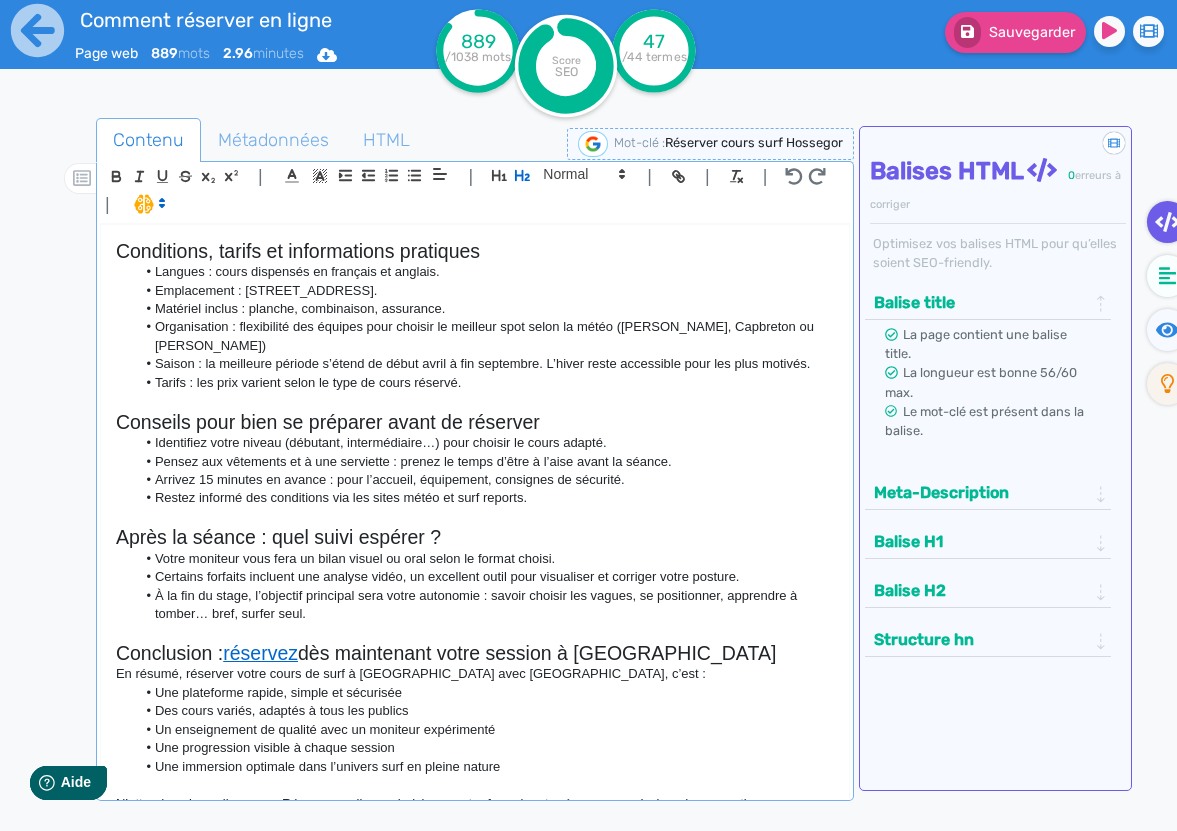 click on "Une plateforme rapide, simple et sécurisée" 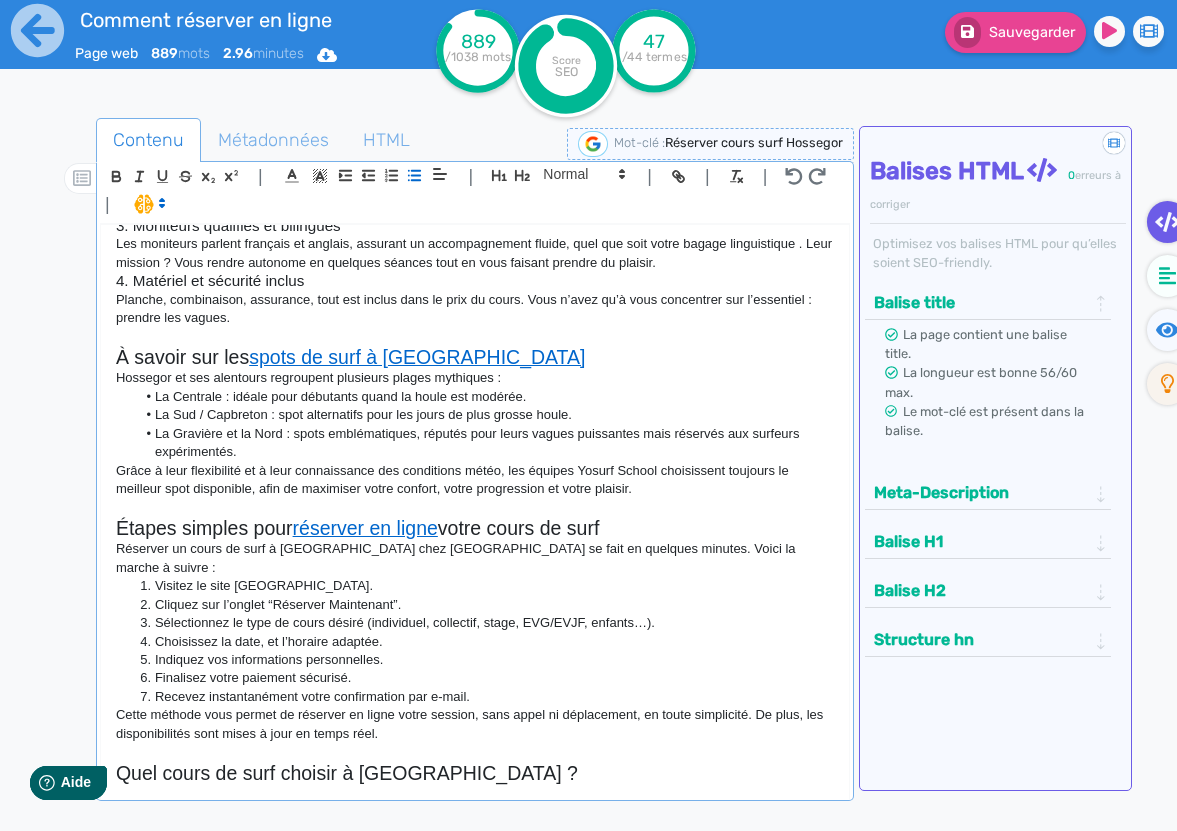 scroll, scrollTop: 0, scrollLeft: 0, axis: both 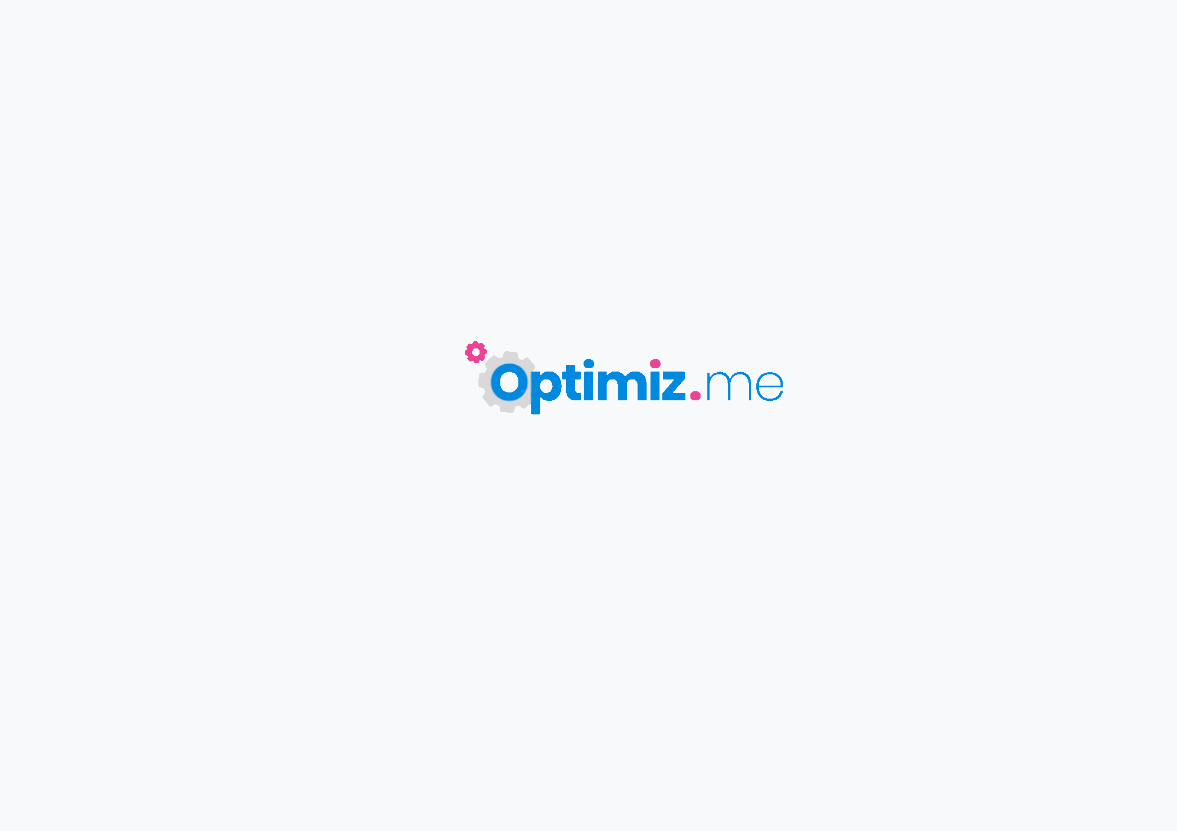 type on "Comment réserver en ligne" 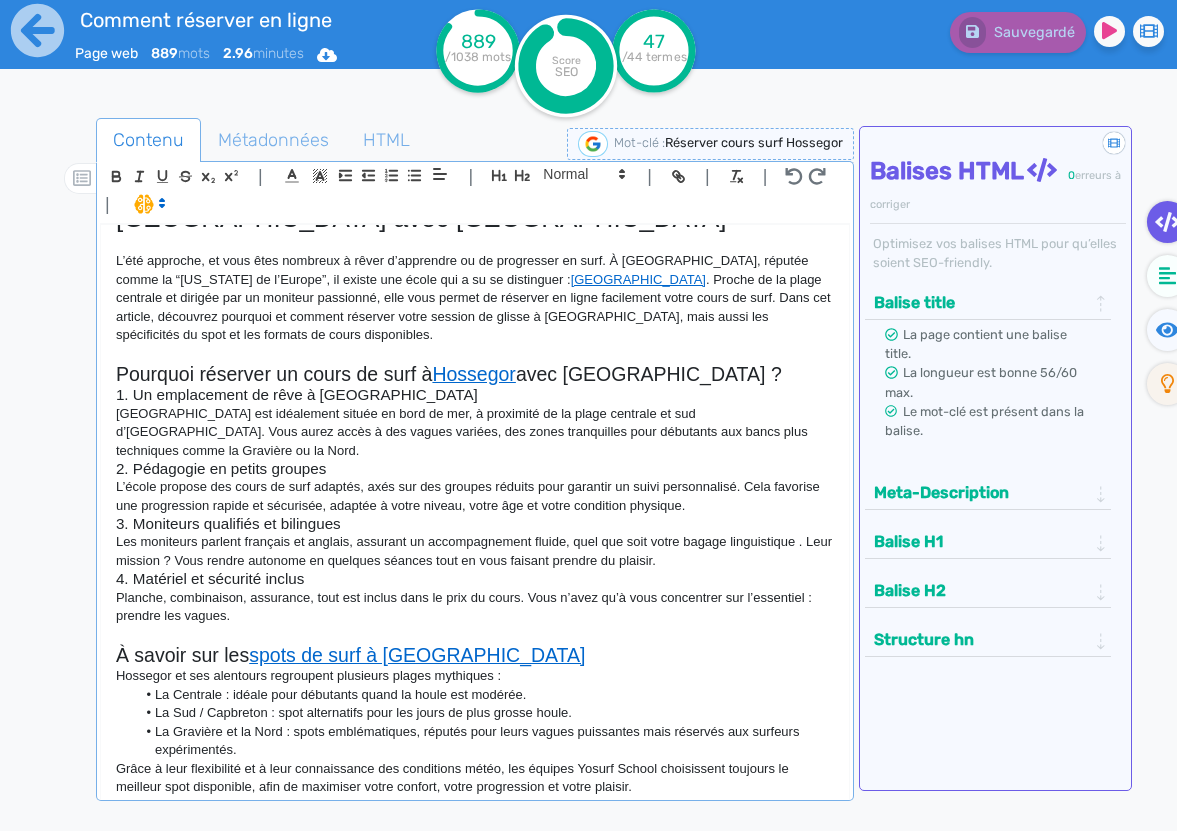 scroll, scrollTop: 88, scrollLeft: 0, axis: vertical 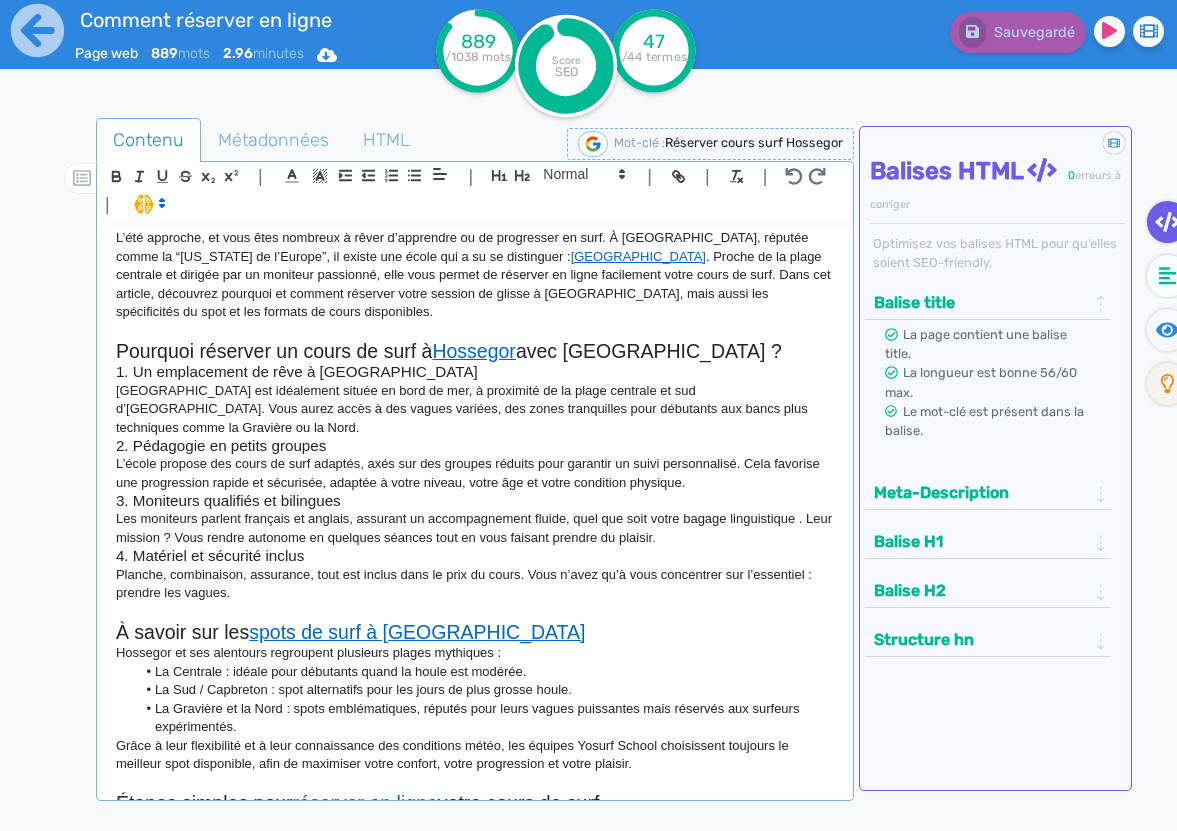 click on "Yosurf School est idéalement située en bord de mer, à proximité de la plage centrale et sud d’Hossegor. Vous aurez accès à des vagues variées, des zones tranquilles pour débutants aux bancs plus techniques comme la Gravière ou la Nord." 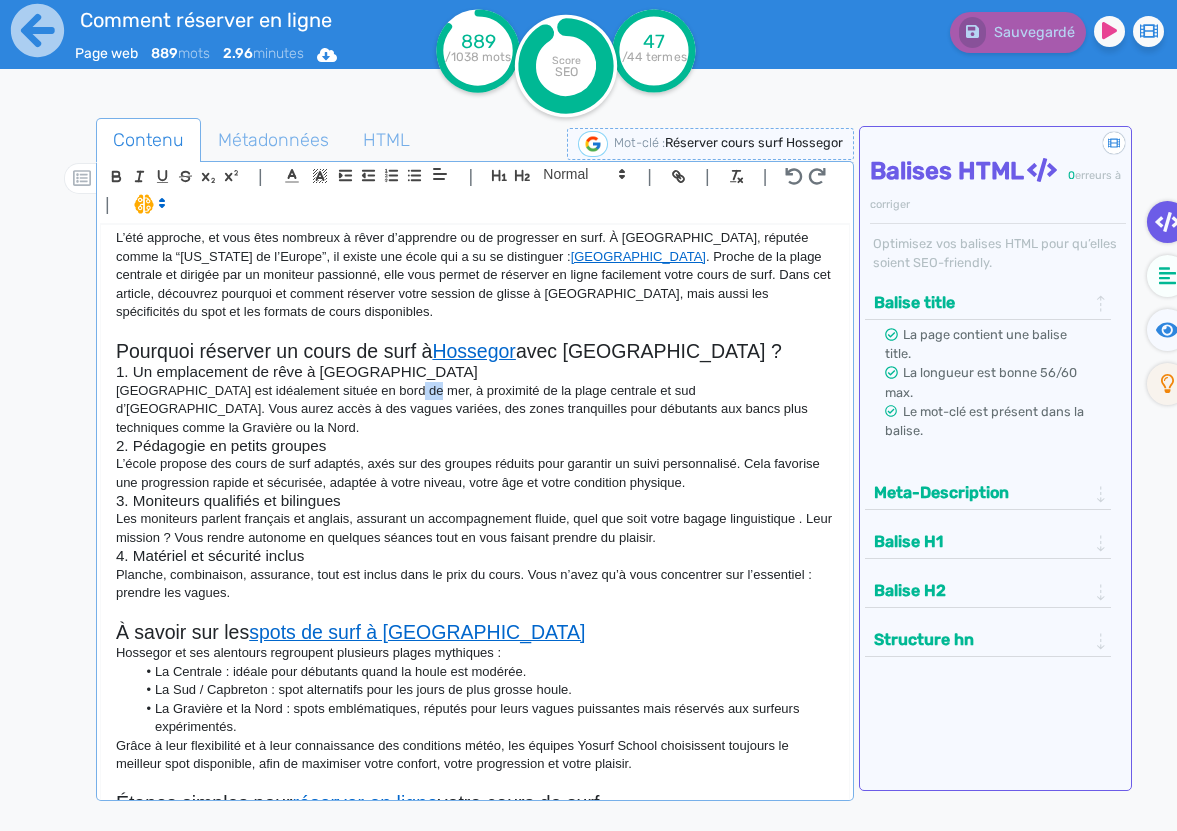 click on "Yosurf School est idéalement située en bord de mer, à proximité de la plage centrale et sud d’Hossegor. Vous aurez accès à des vagues variées, des zones tranquilles pour débutants aux bancs plus techniques comme la Gravière ou la Nord." 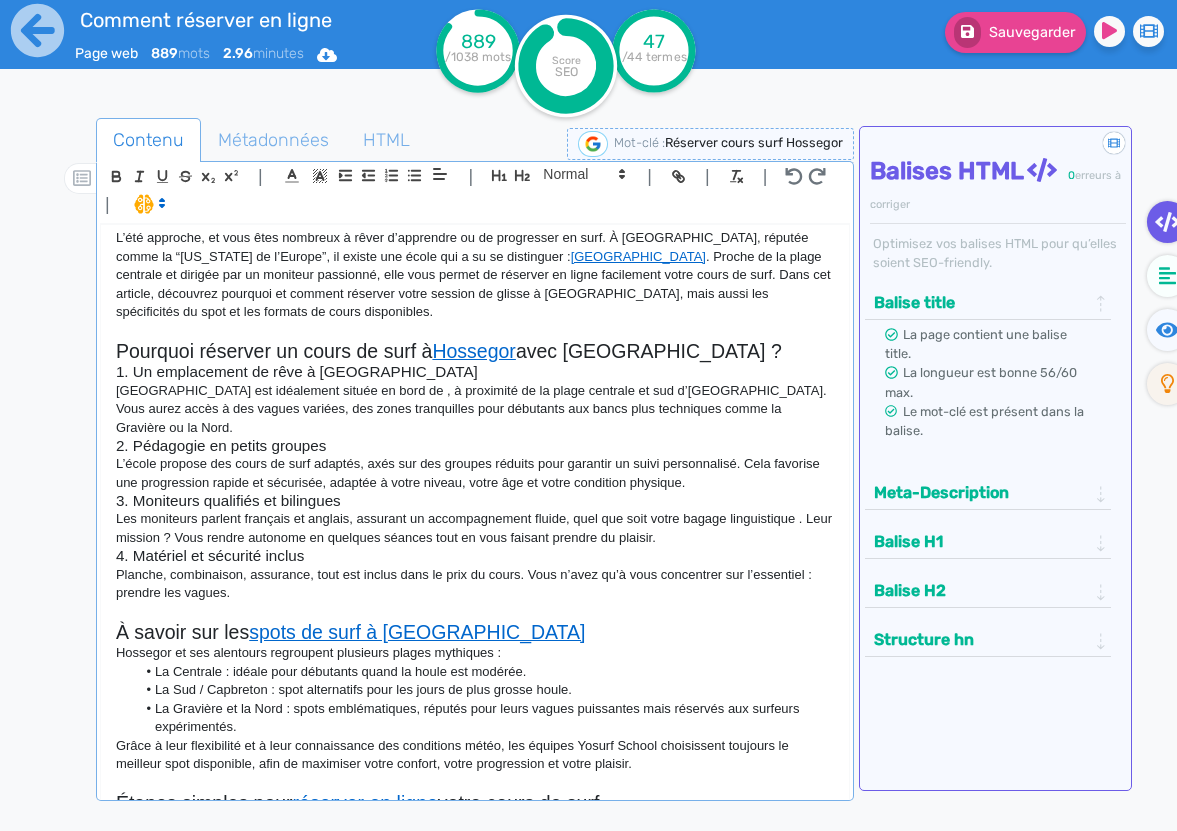 type 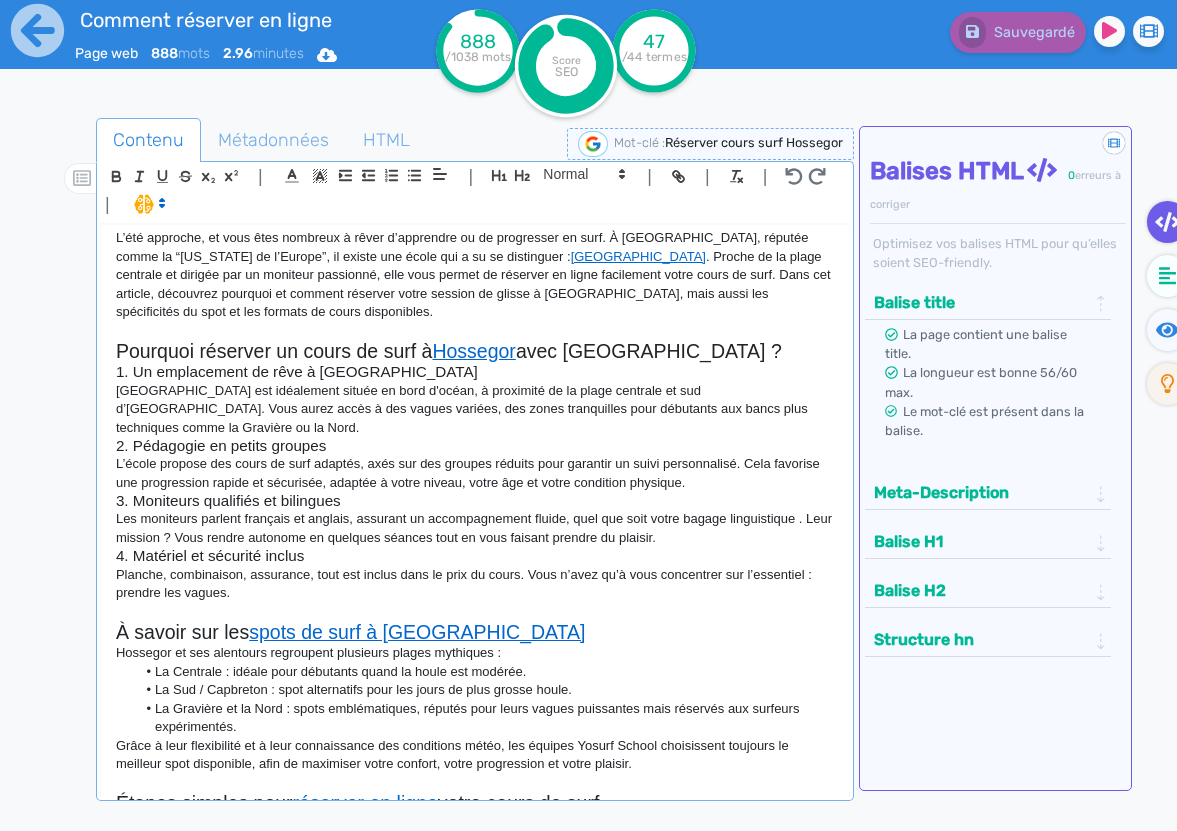 click on "Pourquoi réserver un cours de surf à  Hossegor  avec Yosurf School ?" 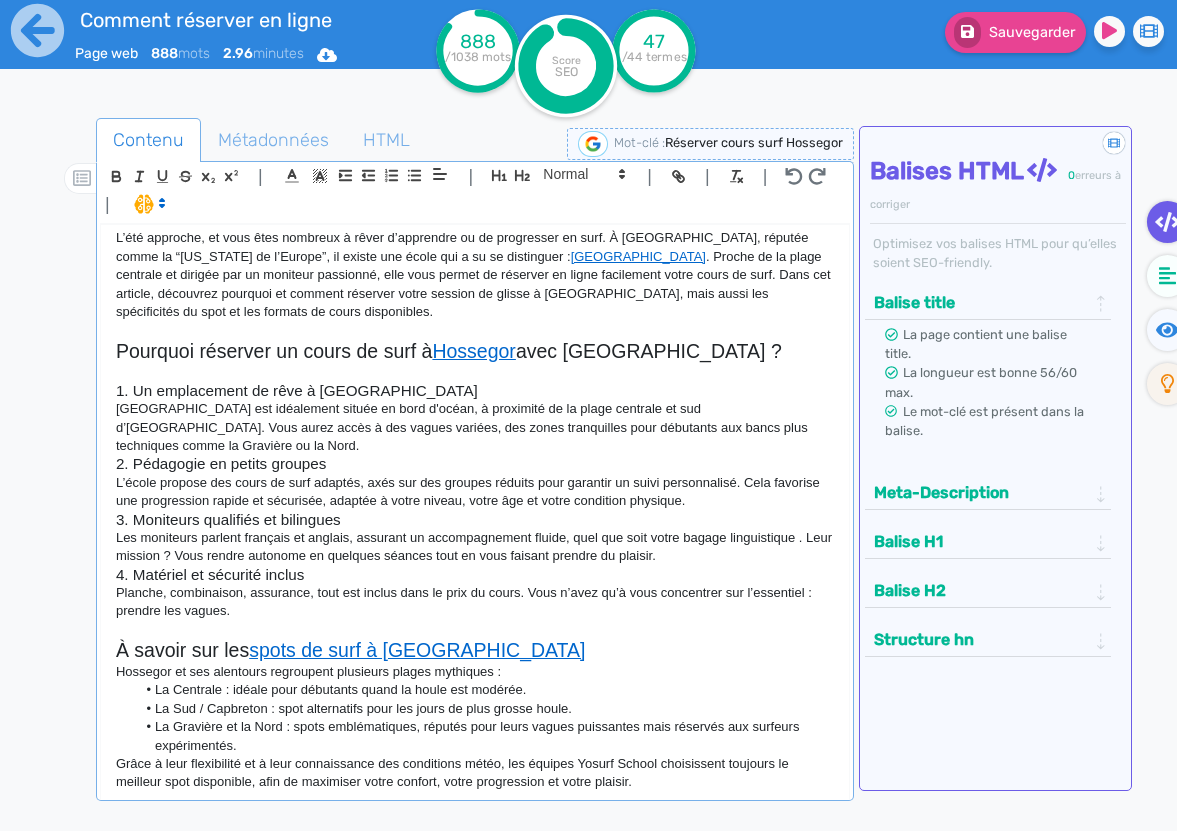 click on "À savoir sur les  spots de surf à Hossegor" 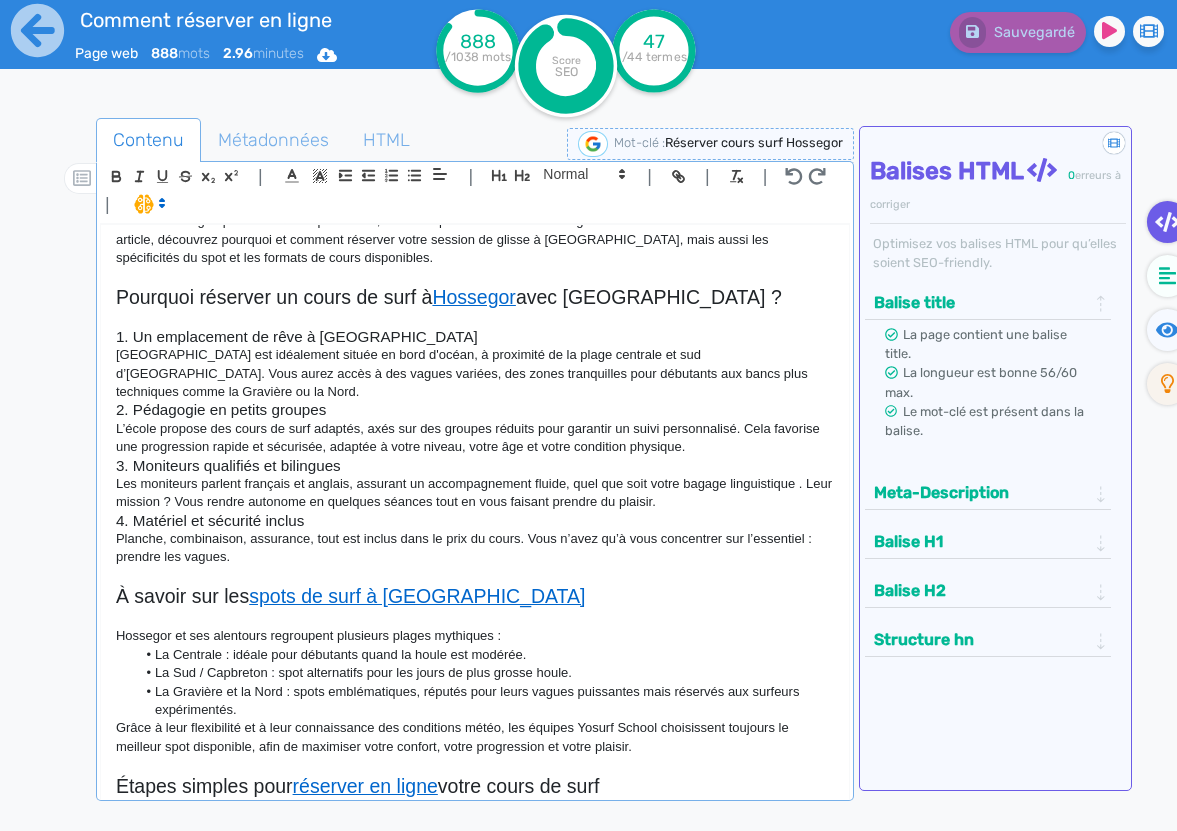 scroll, scrollTop: 168, scrollLeft: 0, axis: vertical 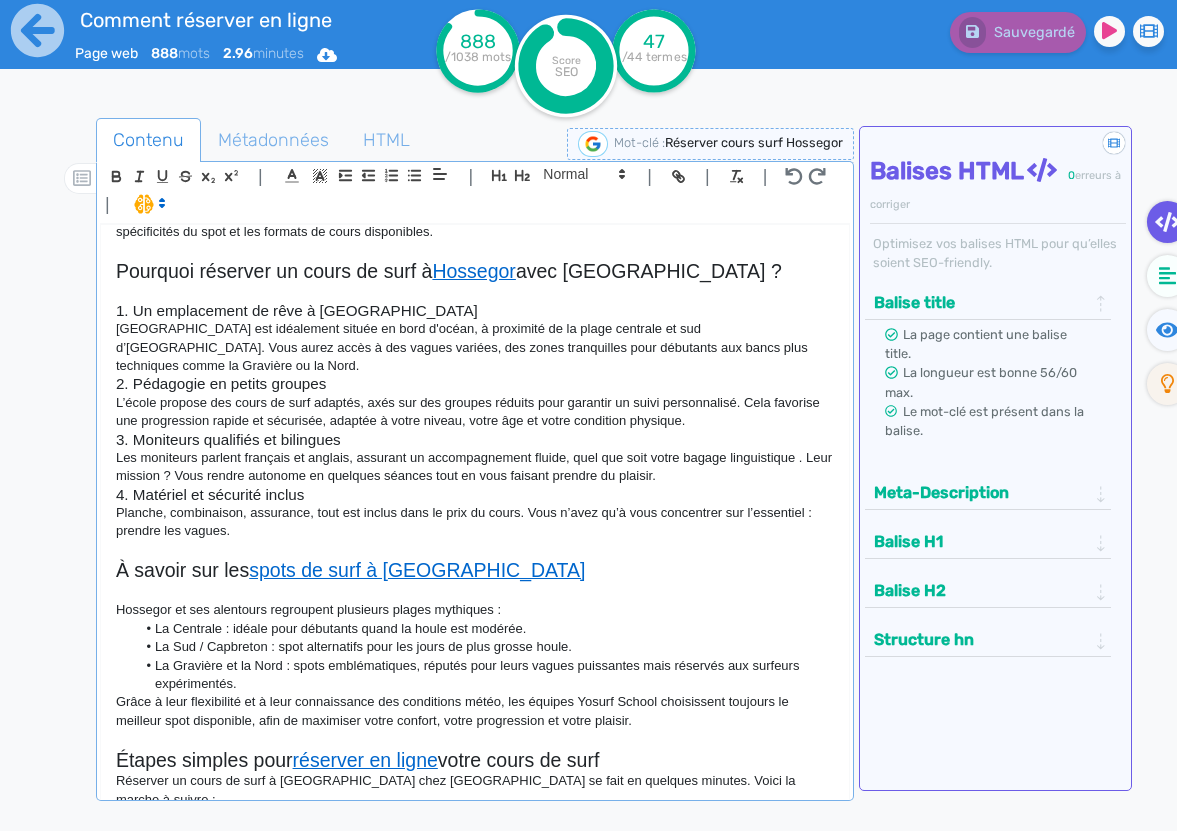 click on "Planche, combinaison, assurance, tout est inclus dans le prix du cours. Vous n’avez qu’à vous concentrer sur l’essentiel : prendre les vagues." 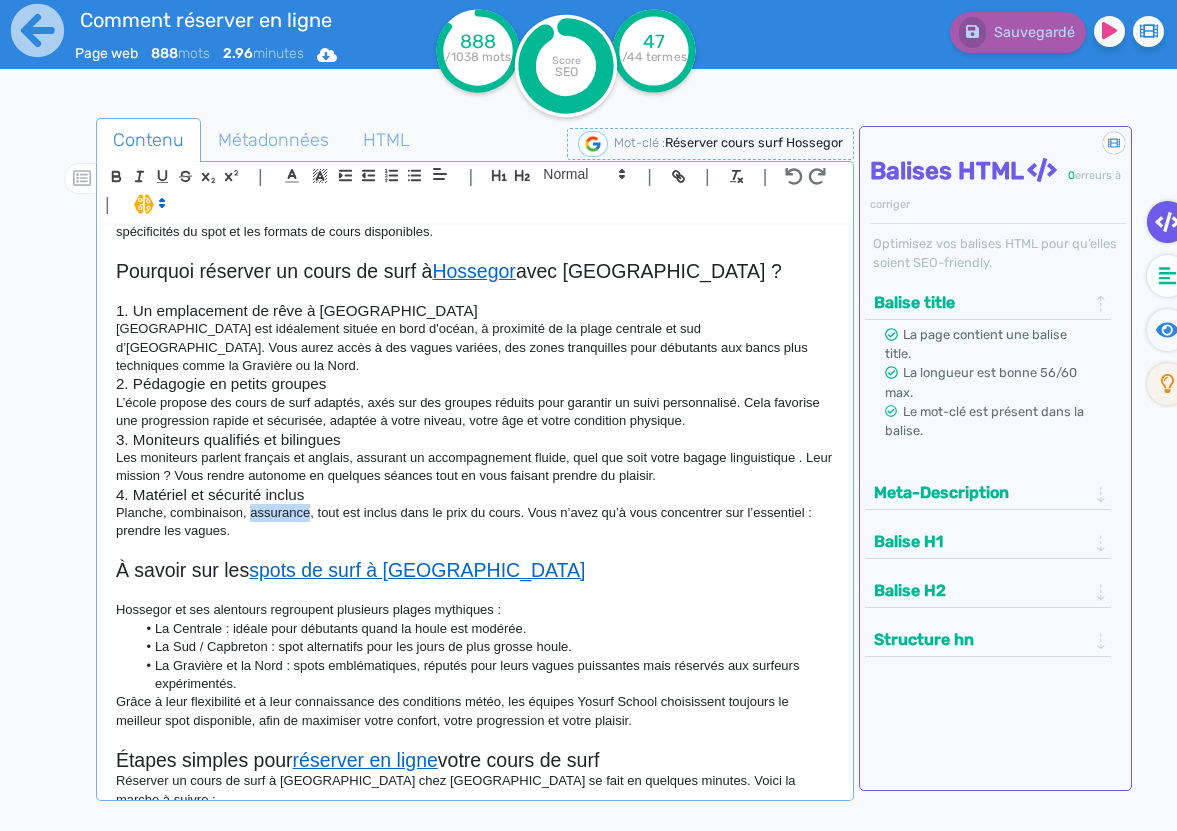 click on "Planche, combinaison, assurance, tout est inclus dans le prix du cours. Vous n’avez qu’à vous concentrer sur l’essentiel : prendre les vagues." 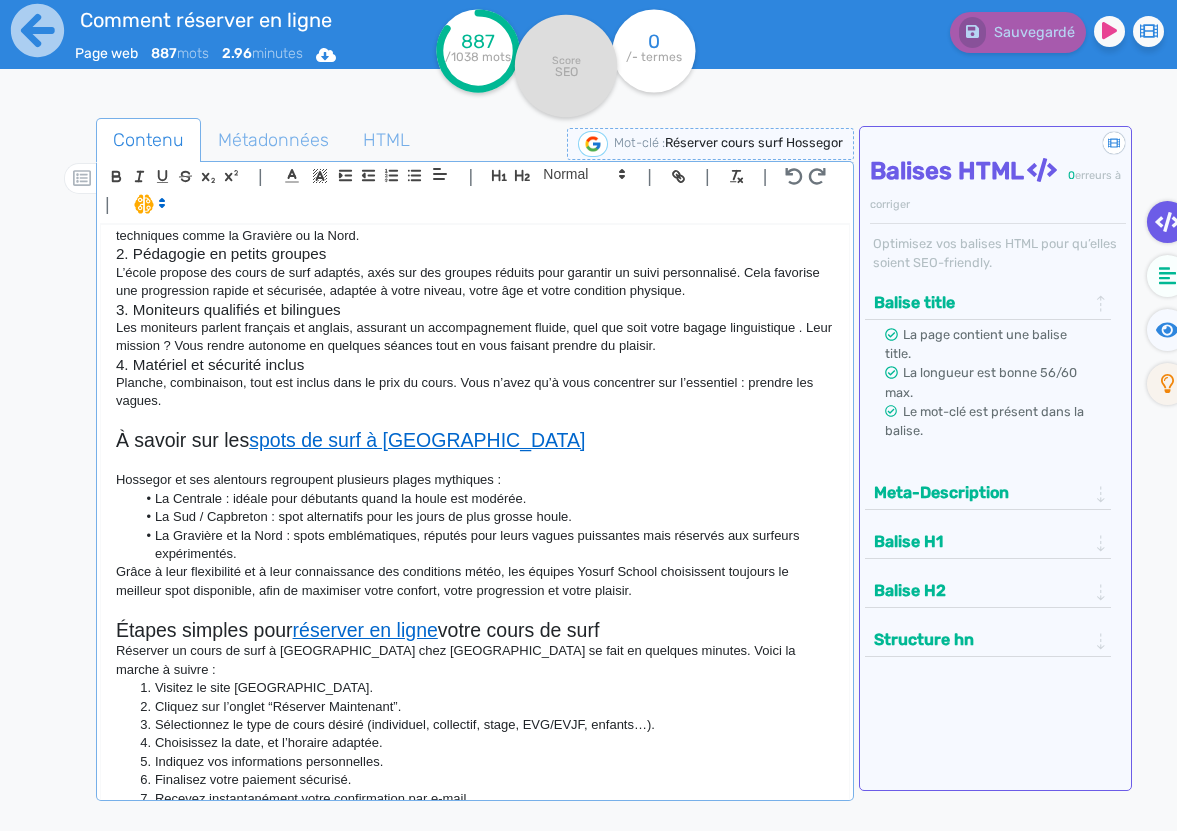 scroll, scrollTop: 299, scrollLeft: 0, axis: vertical 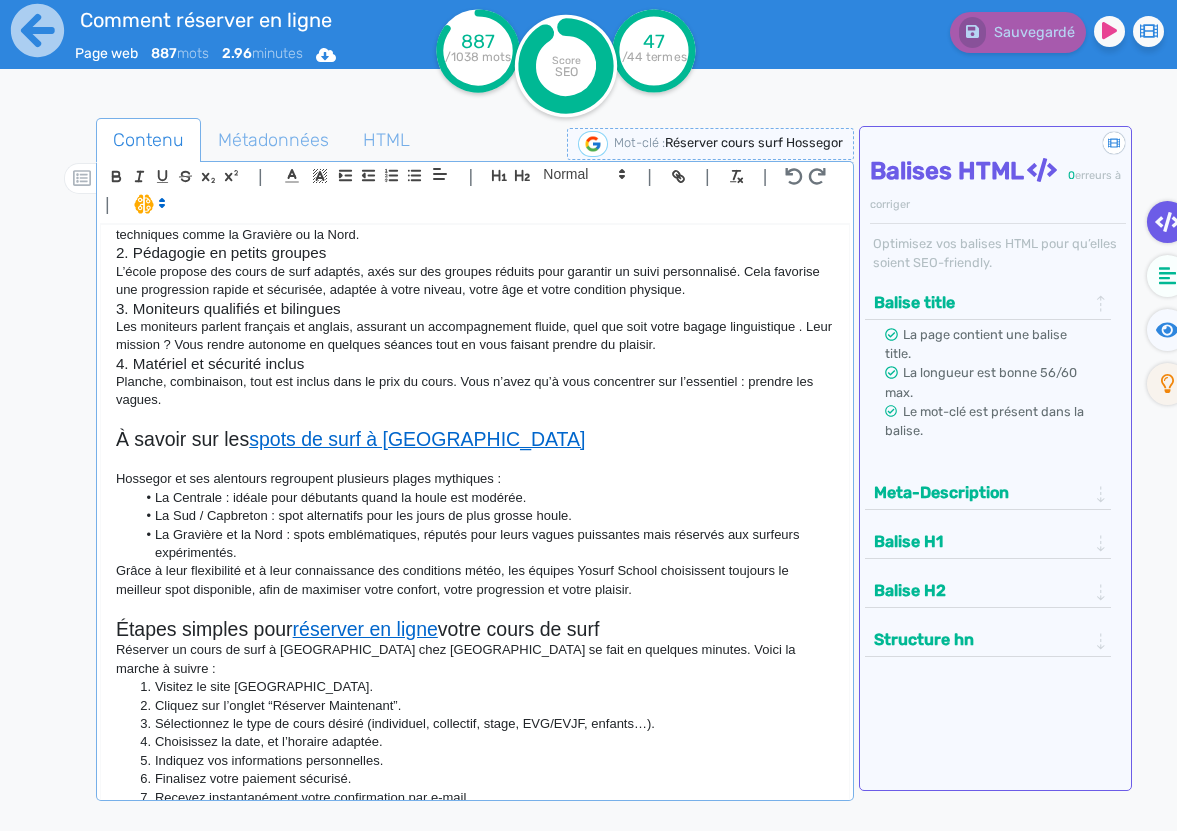 click on "Grâce à leur flexibilité et à leur connaissance des conditions météo, les équipes Yosurf School choisissent toujours le meilleur spot disponible, afin de maximiser votre confort, votre progression et votre plaisir." 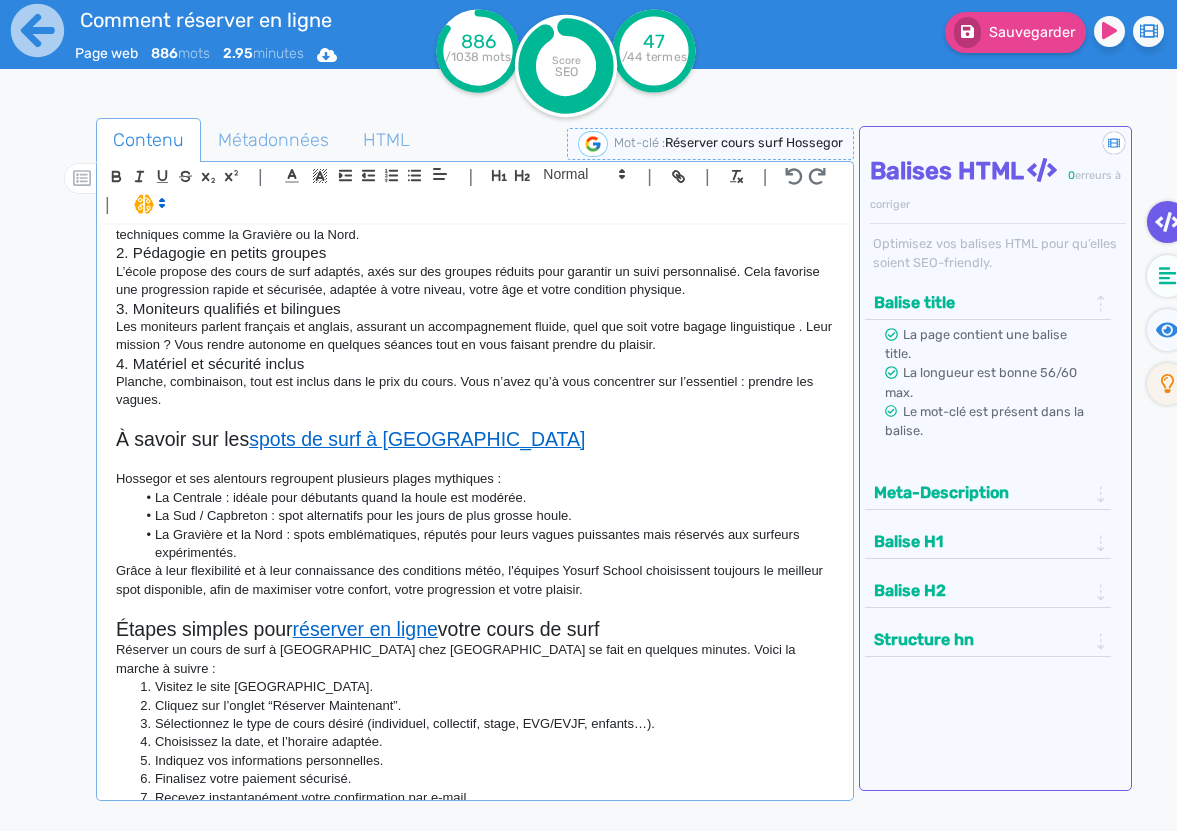 click on "Grâce à leur flexibilité et à leur connaissance des conditions météo, l'équipes Yosurf School choisissent toujours le meilleur spot disponible, afin de maximiser votre confort, votre progression et votre plaisir." 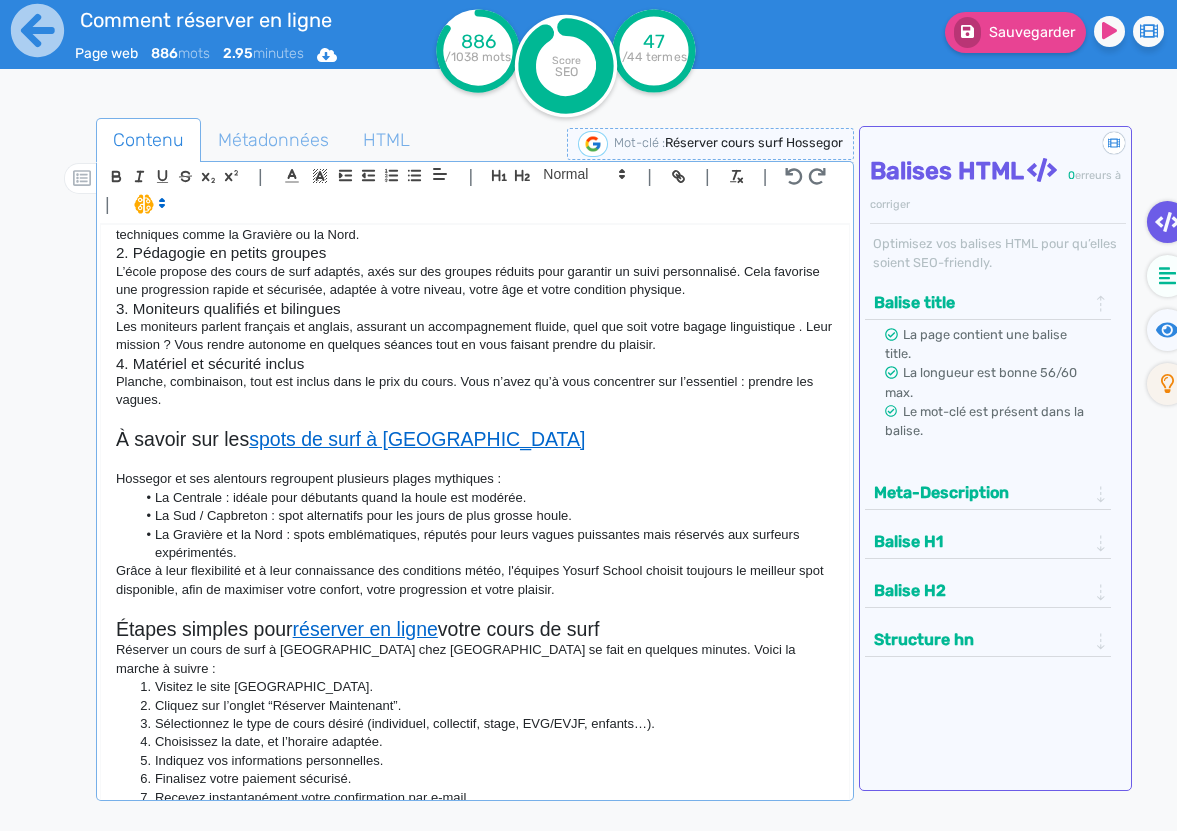 click on "Comment réserver en ligne votre  cours de surf  à Hossegor avec Yosurf School L’été approche, et vous êtes nombreux à rêver d’apprendre ou de progresser en surf. À Hossegor, réputée comme la “California de l’Europe”, il existe une école qui a su se distinguer :  Yosurf School . Proche de la plage centrale et dirigée par un moniteur passionné, elle vous permet de réserver en ligne facilement votre cours de surf. Dans cet article, découvrez pourquoi et comment réserver votre session de glisse à Hossegor, mais aussi les spécificités du spot et les formats de cours disponibles. Pourquoi réserver un cours de surf à  Hossegor  avec Yosurf School ? 1. Un emplacement de rêve à Hossegor Yosurf School est idéalement située en bord d'océan, à proximité de la plage centrale et sud d’Hossegor. Vous aurez accès à des vagues variées, des zones tranquilles pour débutants aux bancs plus techniques comme la Gravière ou la Nord. 2. Pédagogie en petits groupes À savoir sur les" 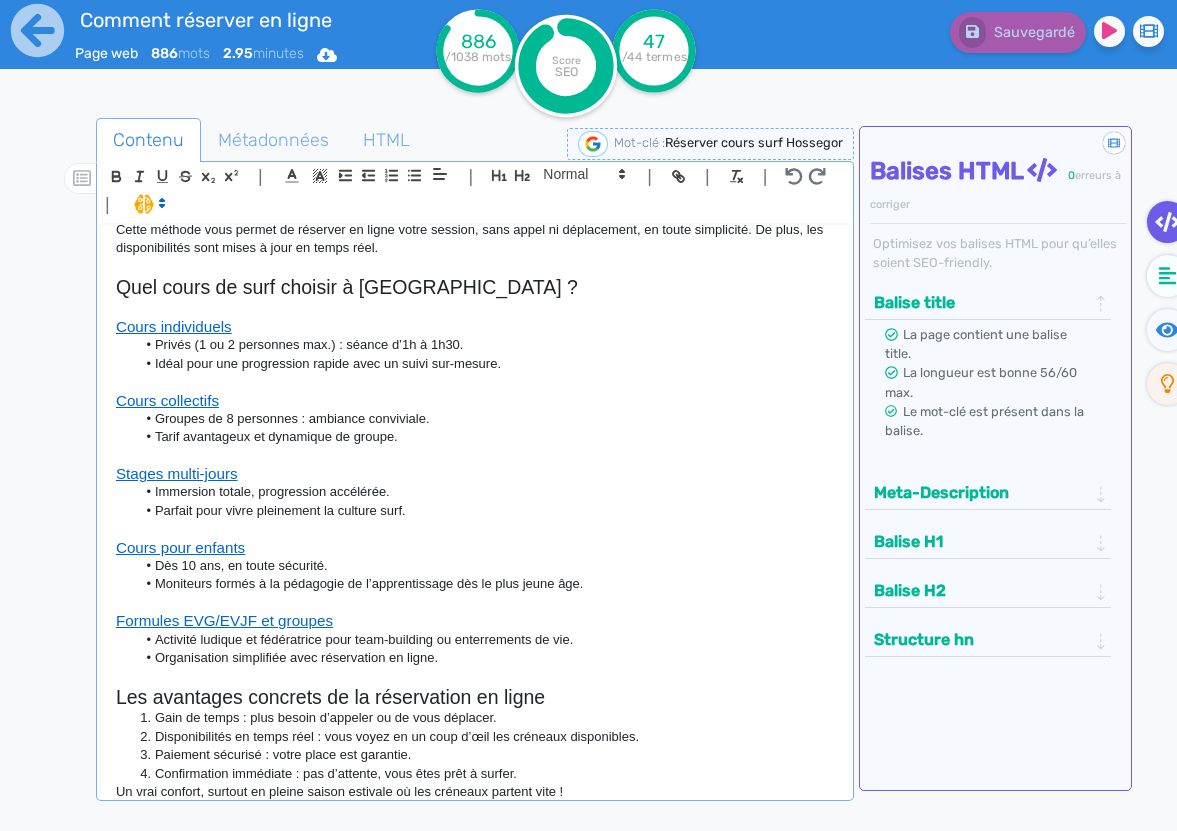 scroll, scrollTop: 953, scrollLeft: 0, axis: vertical 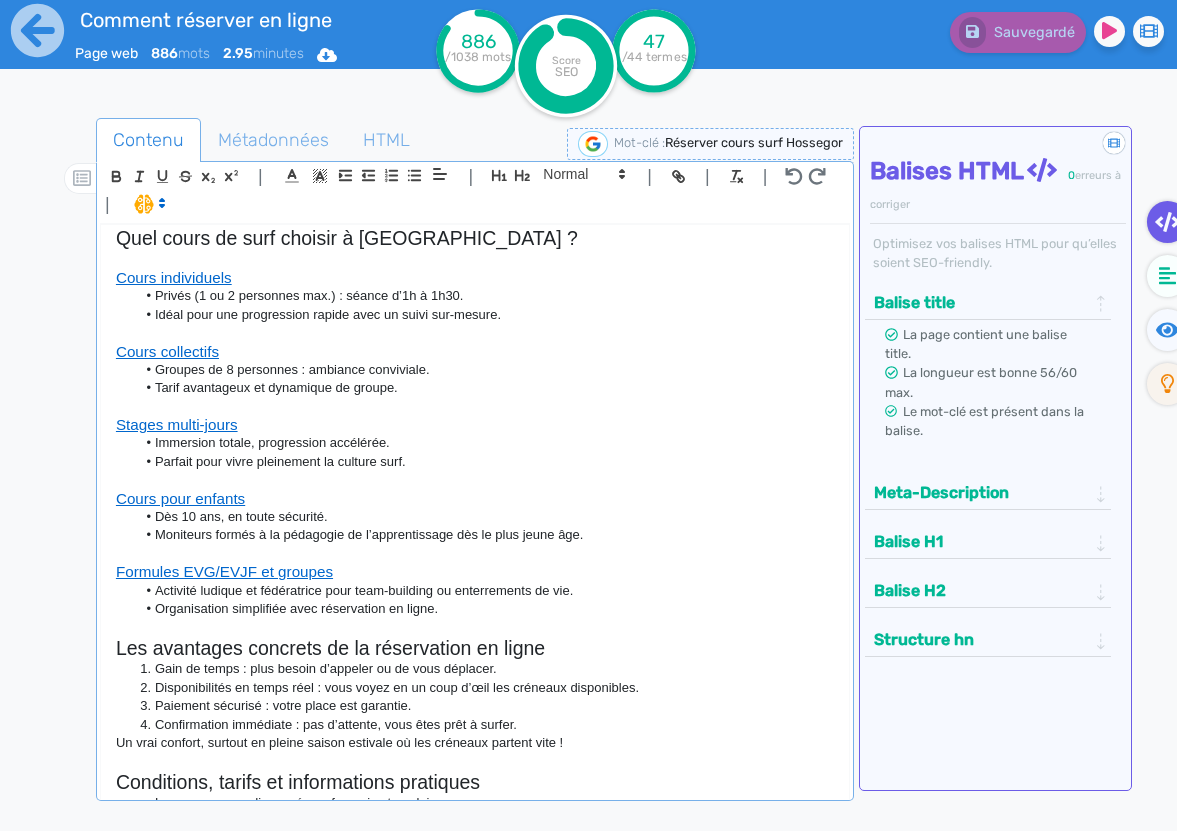 click on "Moniteurs formés à la pédagogie de l’apprentissage dès le plus jeune âge." 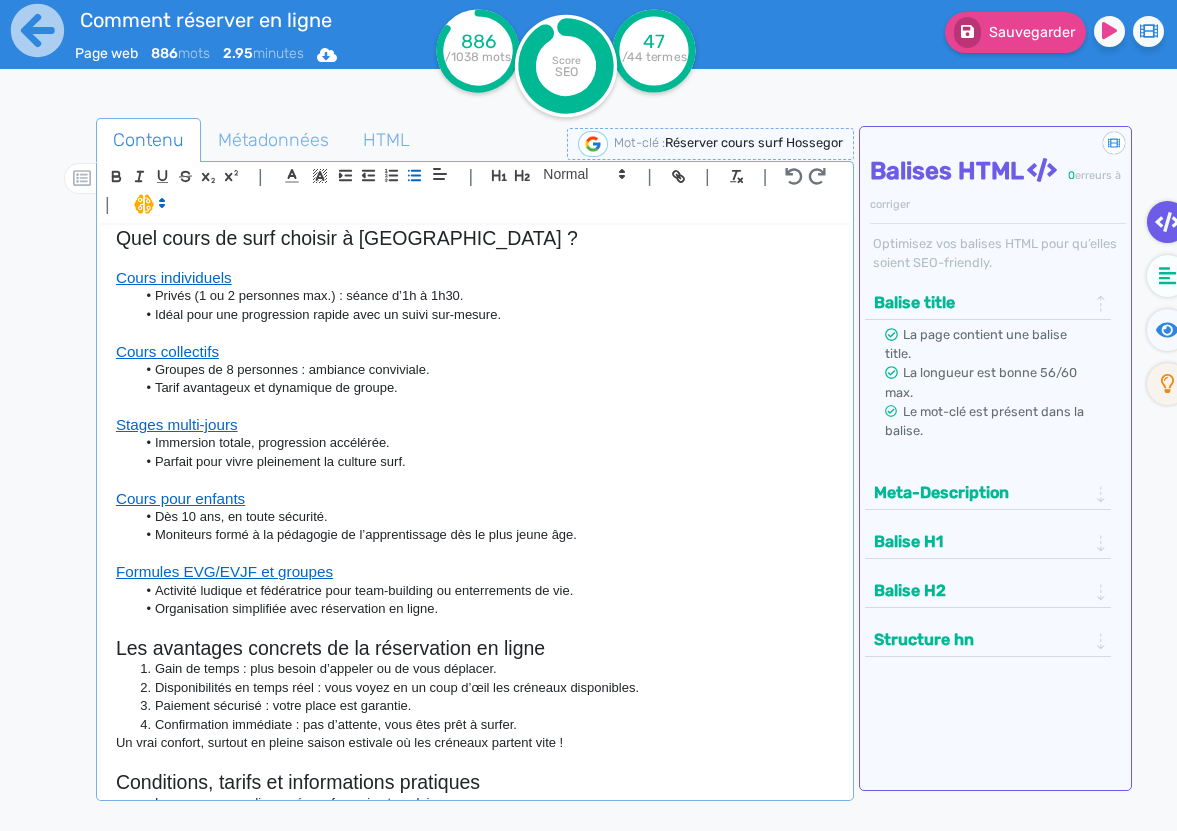 click on "Moniteurs formé à la pédagogie de l’apprentissage dès le plus jeune âge." 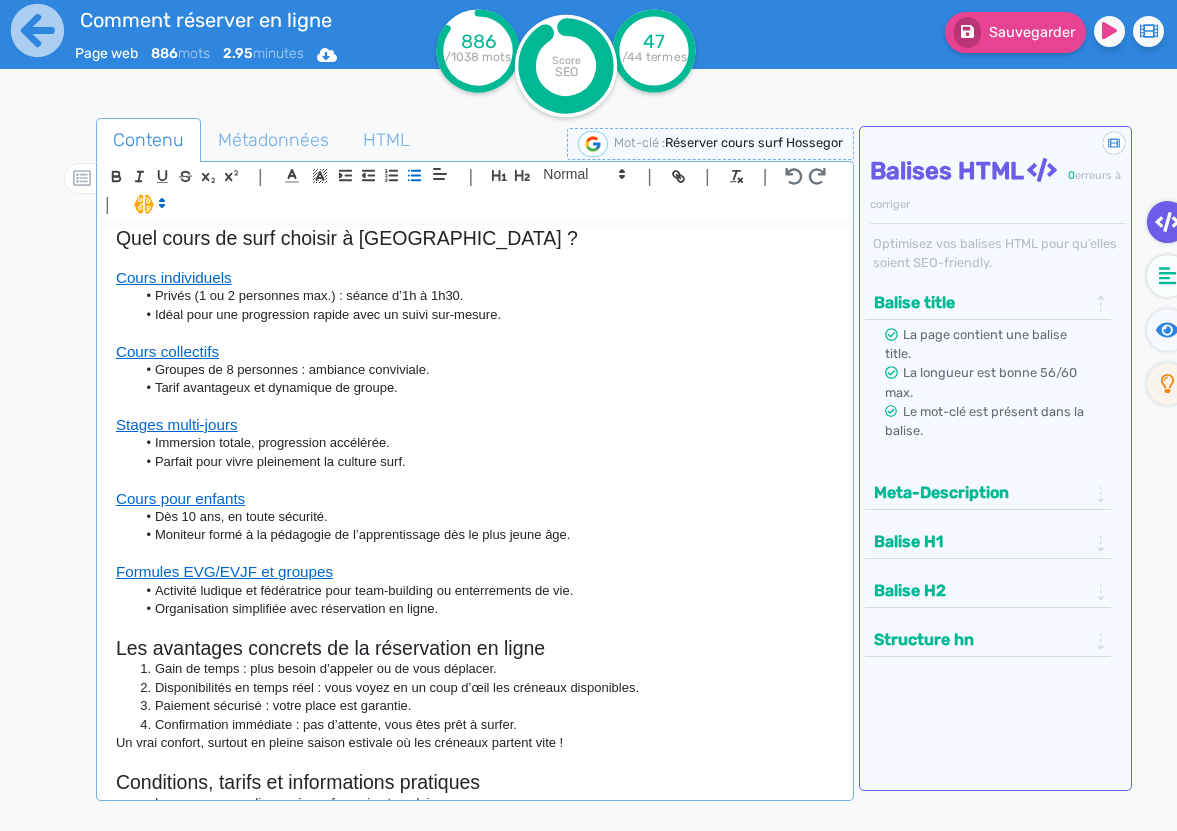 scroll, scrollTop: 1003, scrollLeft: 0, axis: vertical 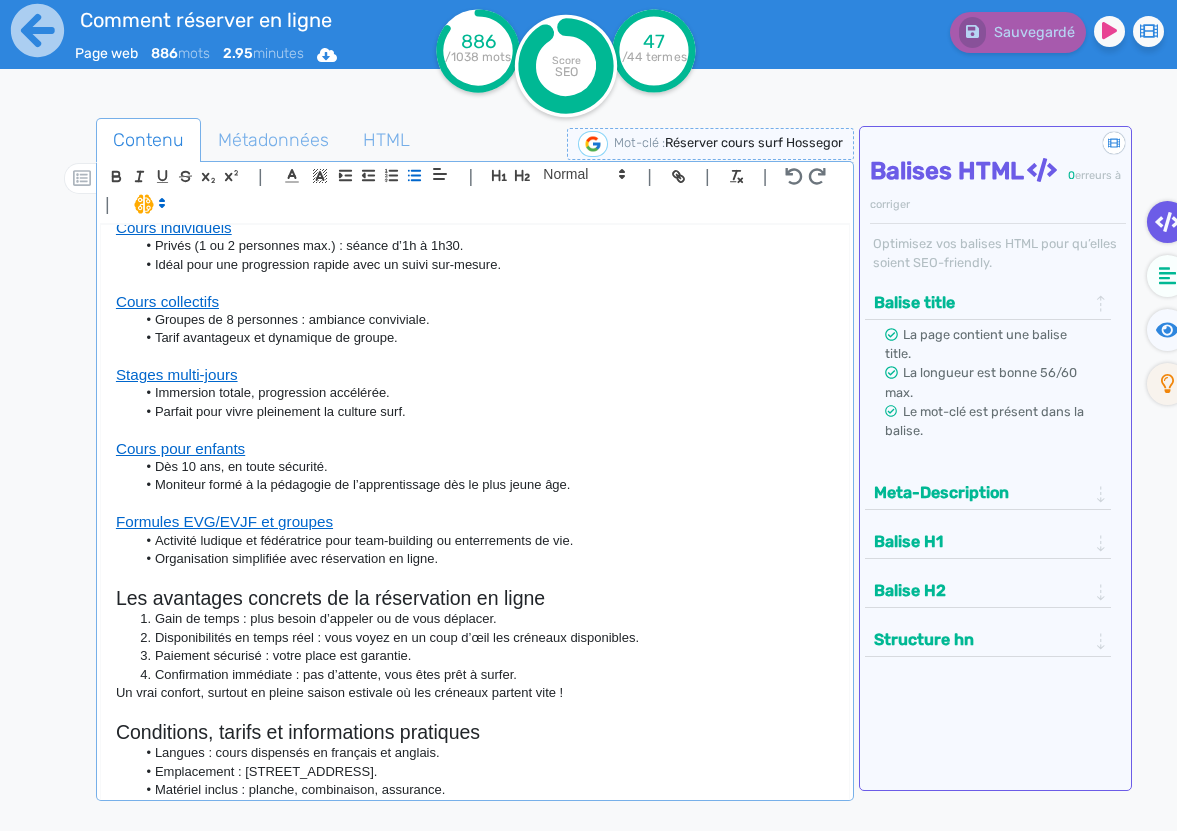 click on "Gain de temps : plus besoin d’appeler ou de vous déplacer." 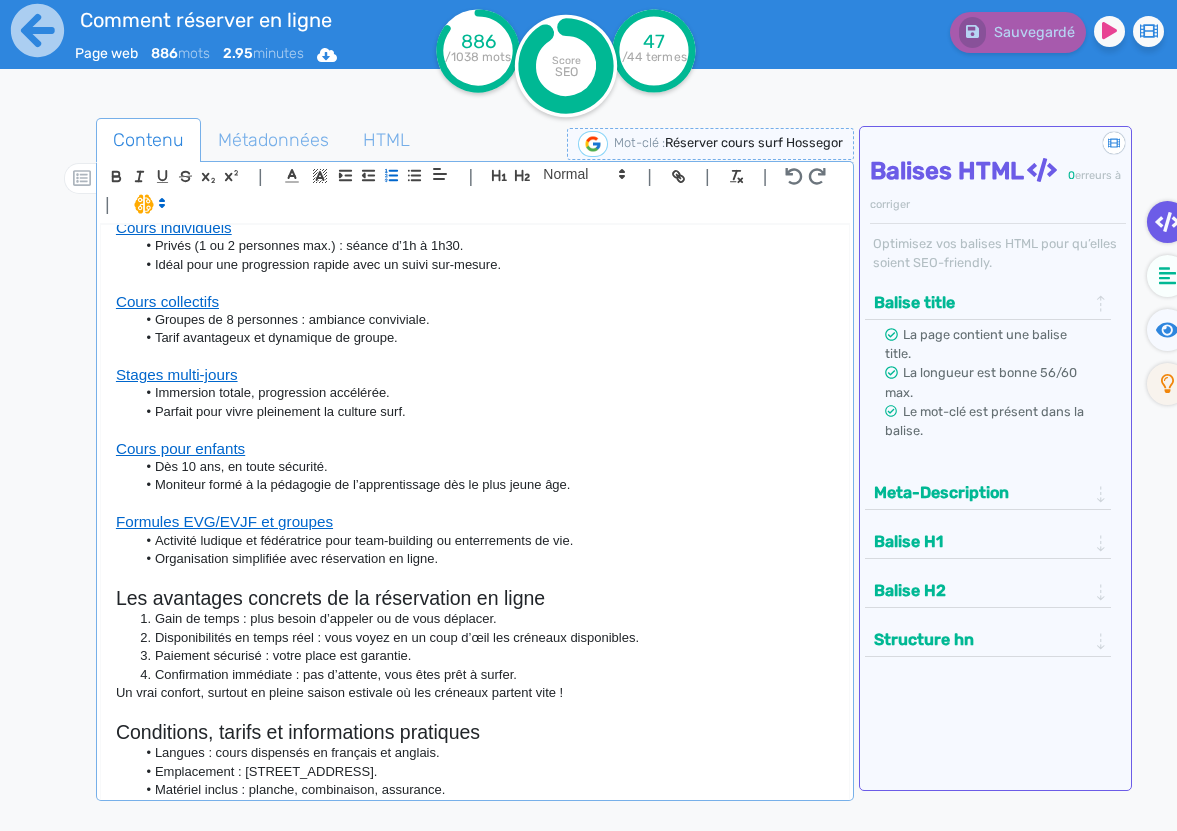 click 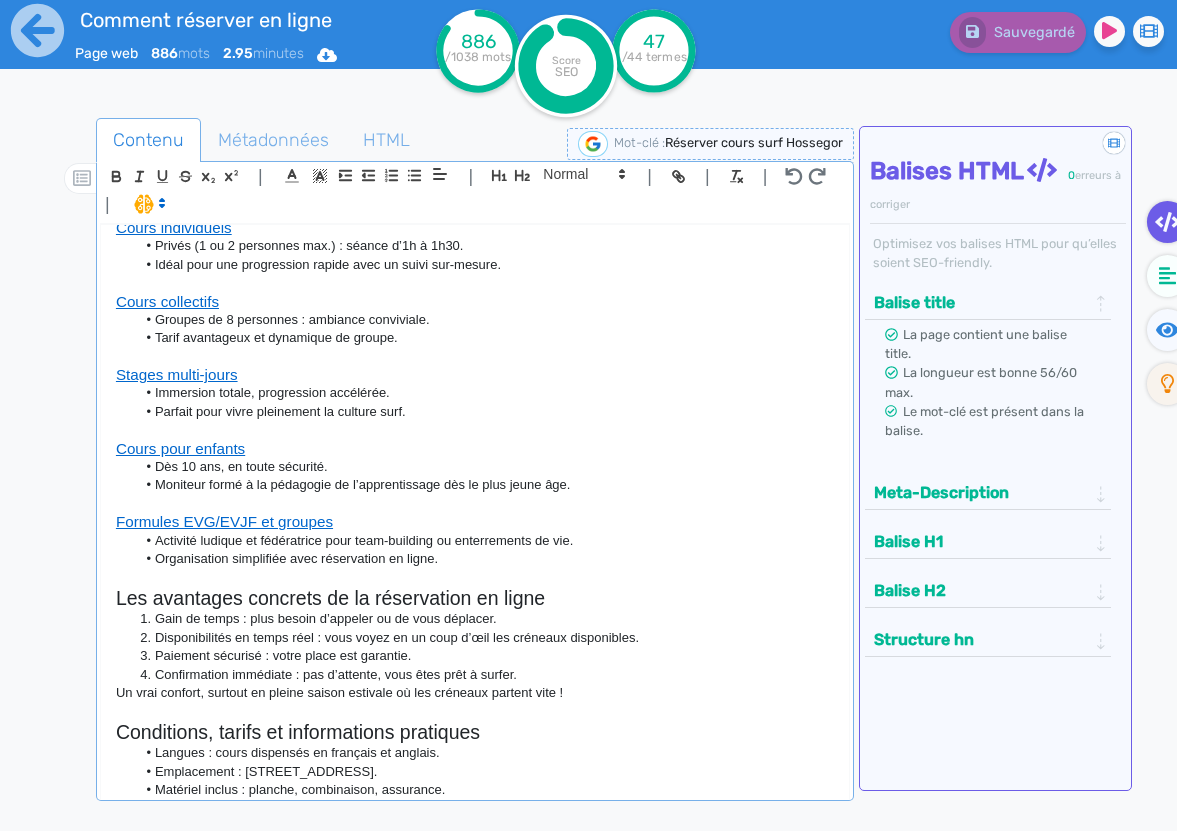 click on "Les avantages concrets de la réservation en ligne" 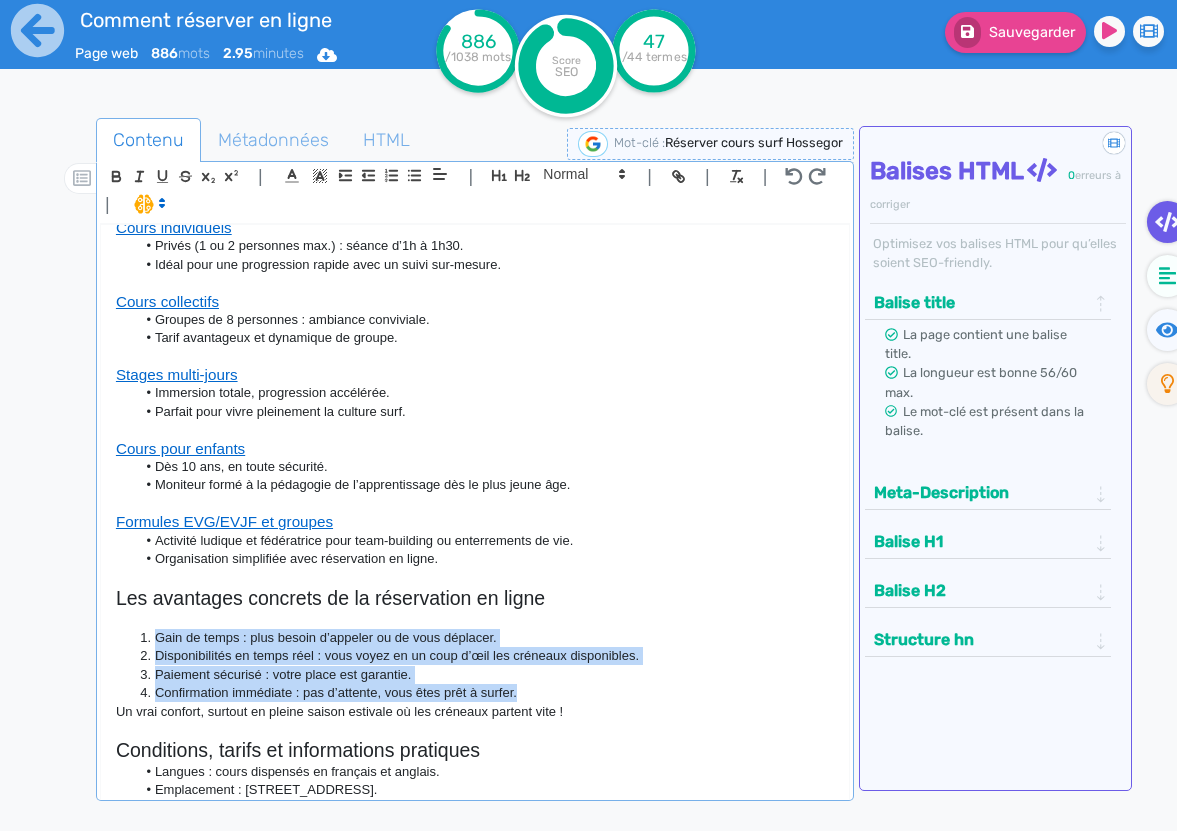 drag, startPoint x: 553, startPoint y: 662, endPoint x: 127, endPoint y: 605, distance: 429.79648 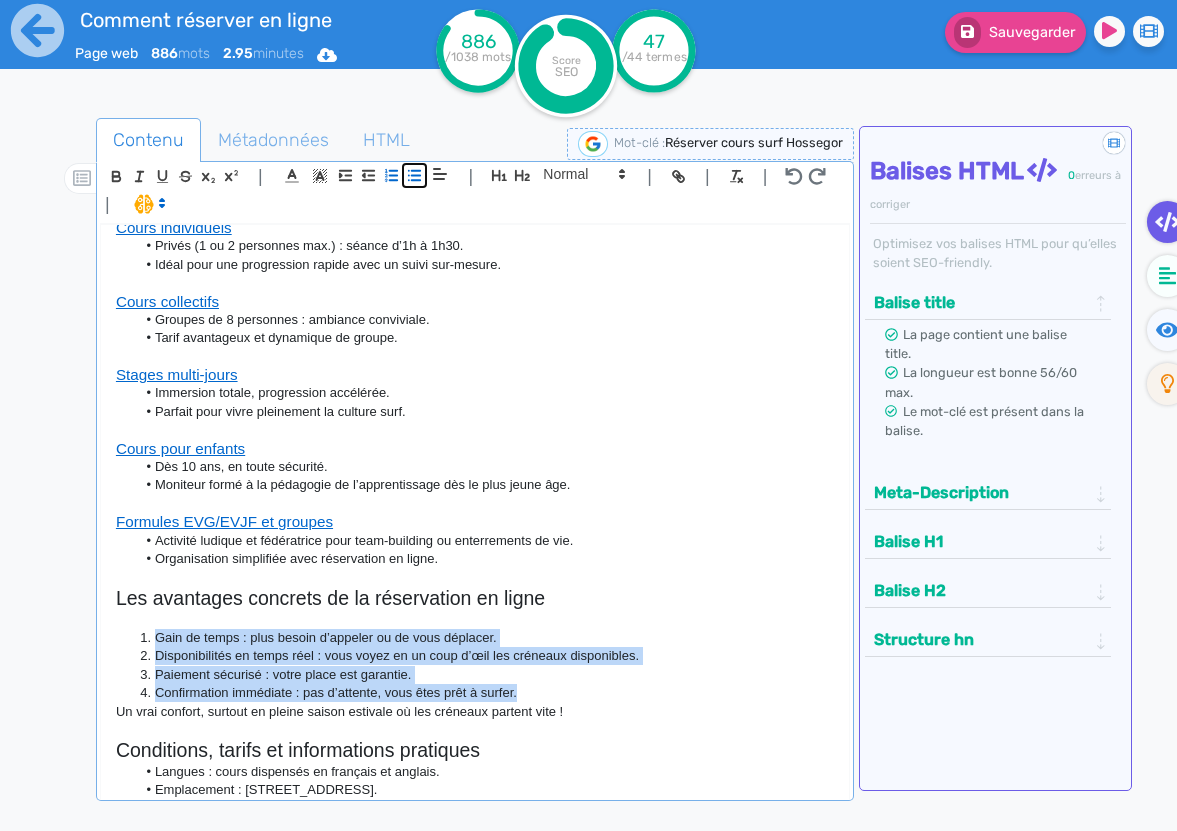 click 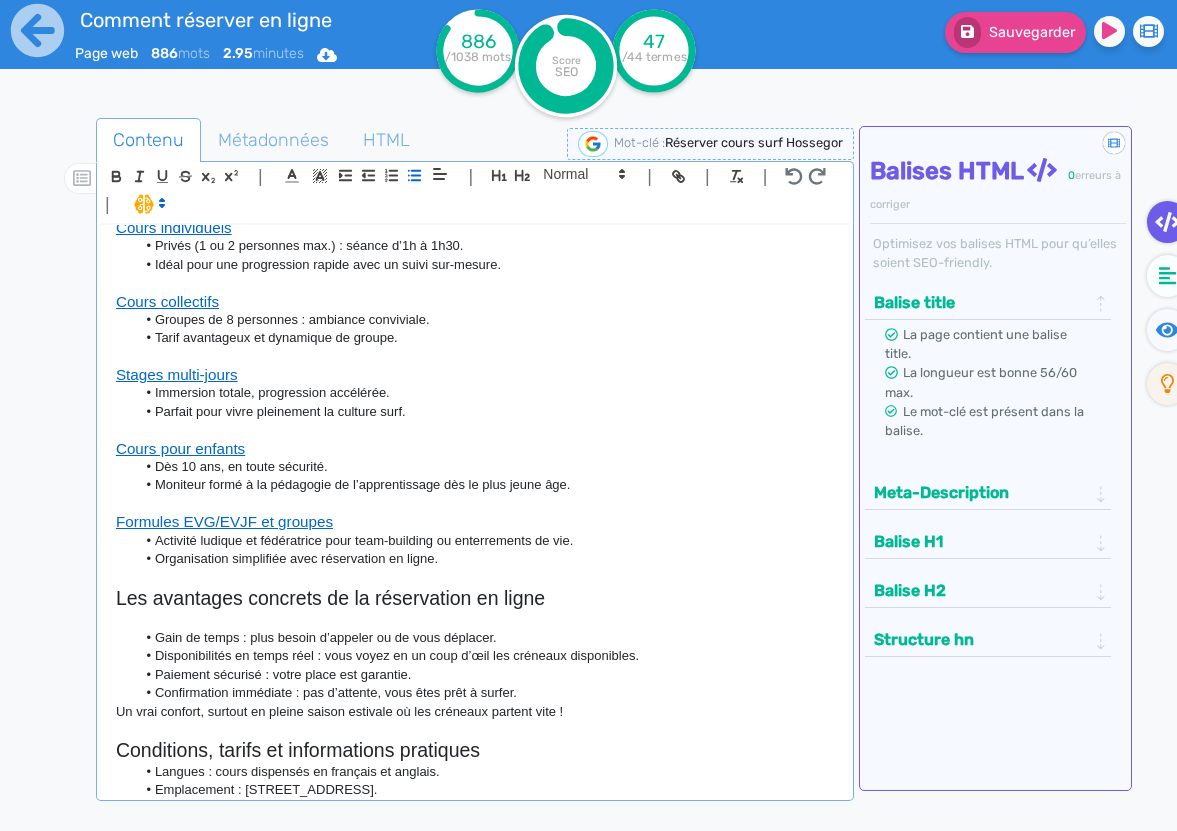 click on "Disponibilités en temps réel : vous voyez en un coup d’œil les créneaux disponibles." 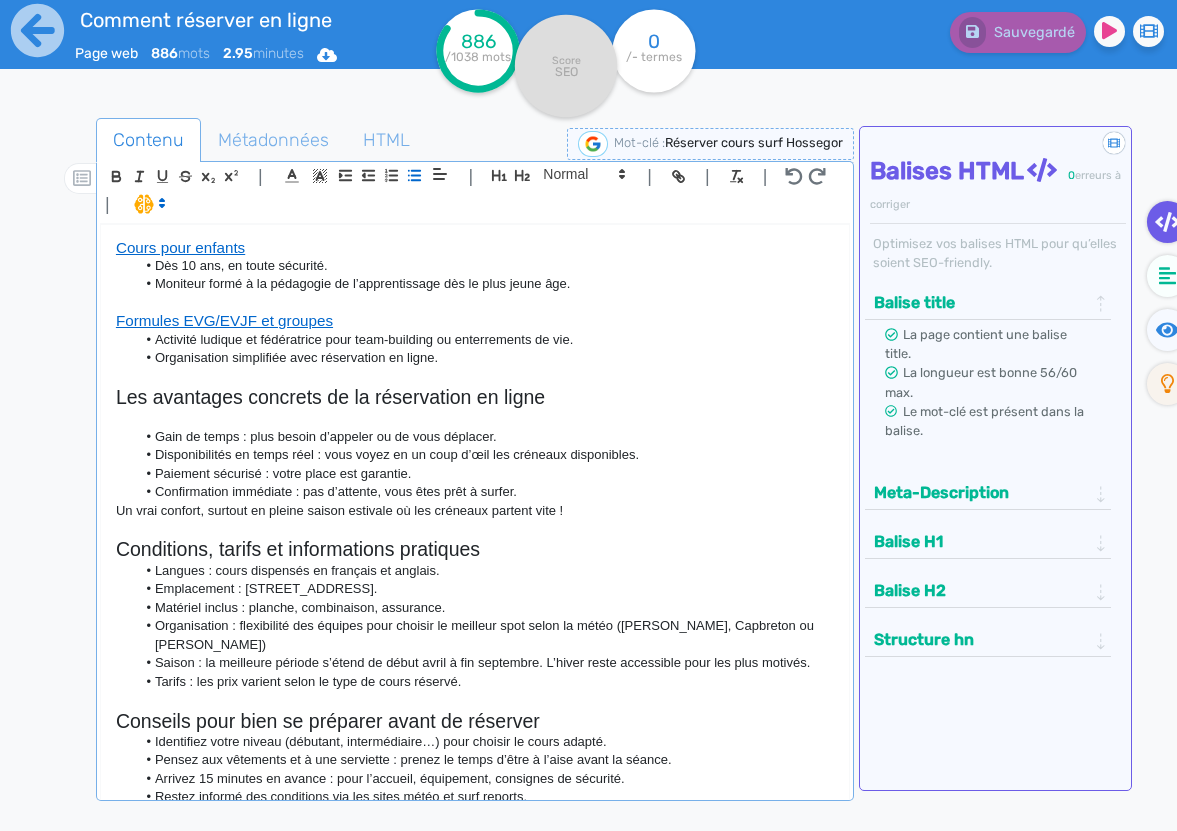 scroll, scrollTop: 1205, scrollLeft: 0, axis: vertical 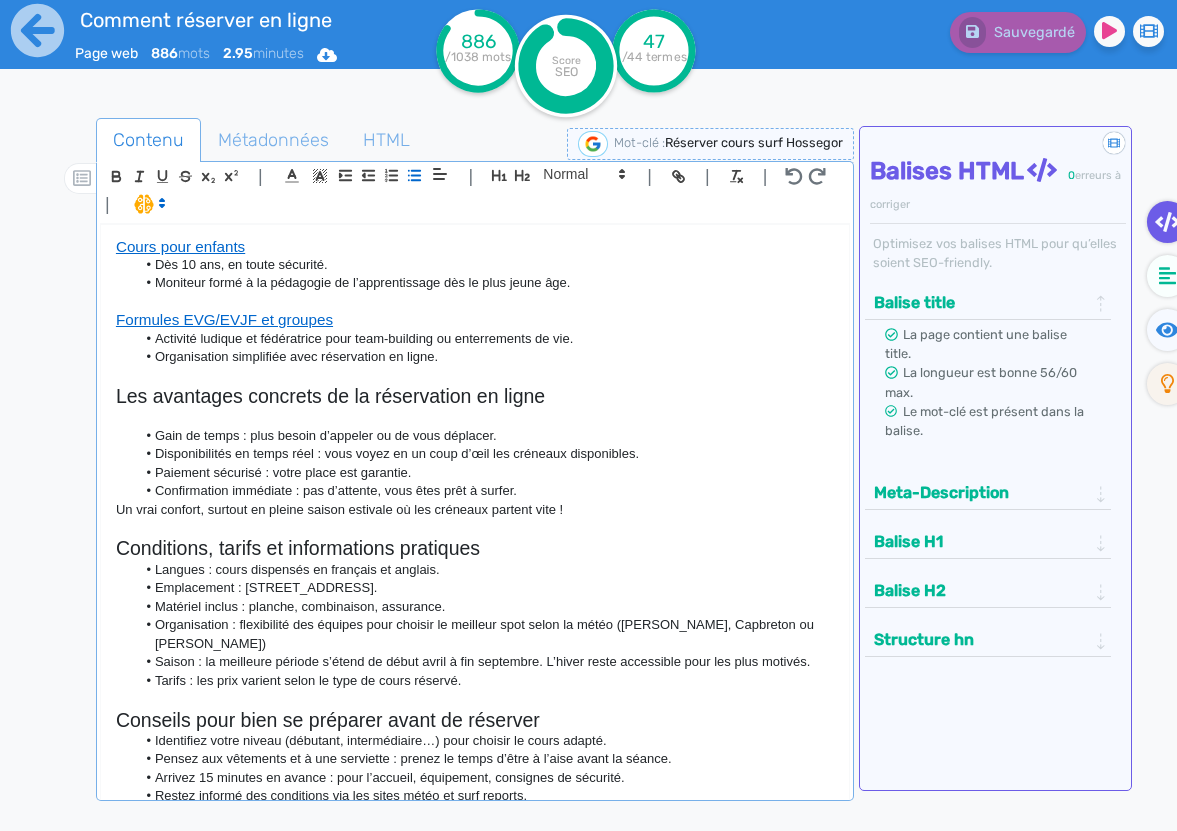 click on "Conditions, tarifs et informations pratiques" 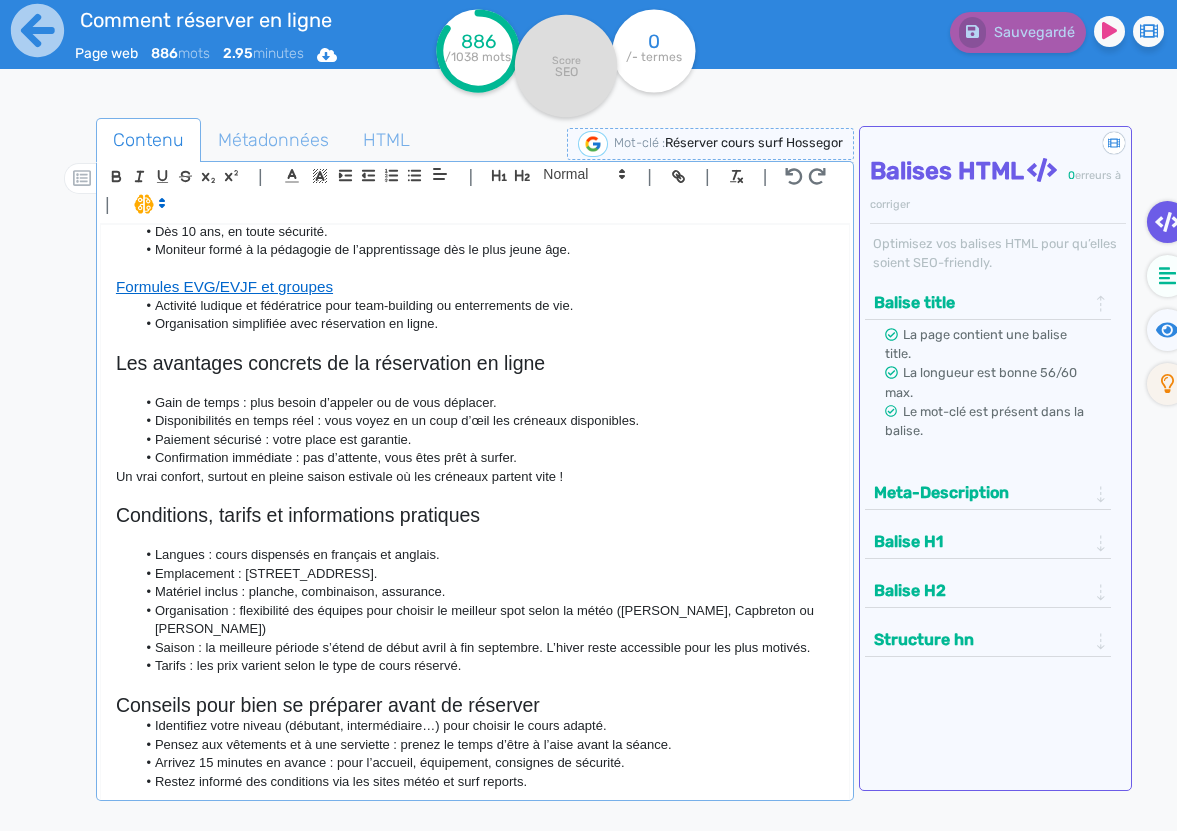 scroll, scrollTop: 1240, scrollLeft: 0, axis: vertical 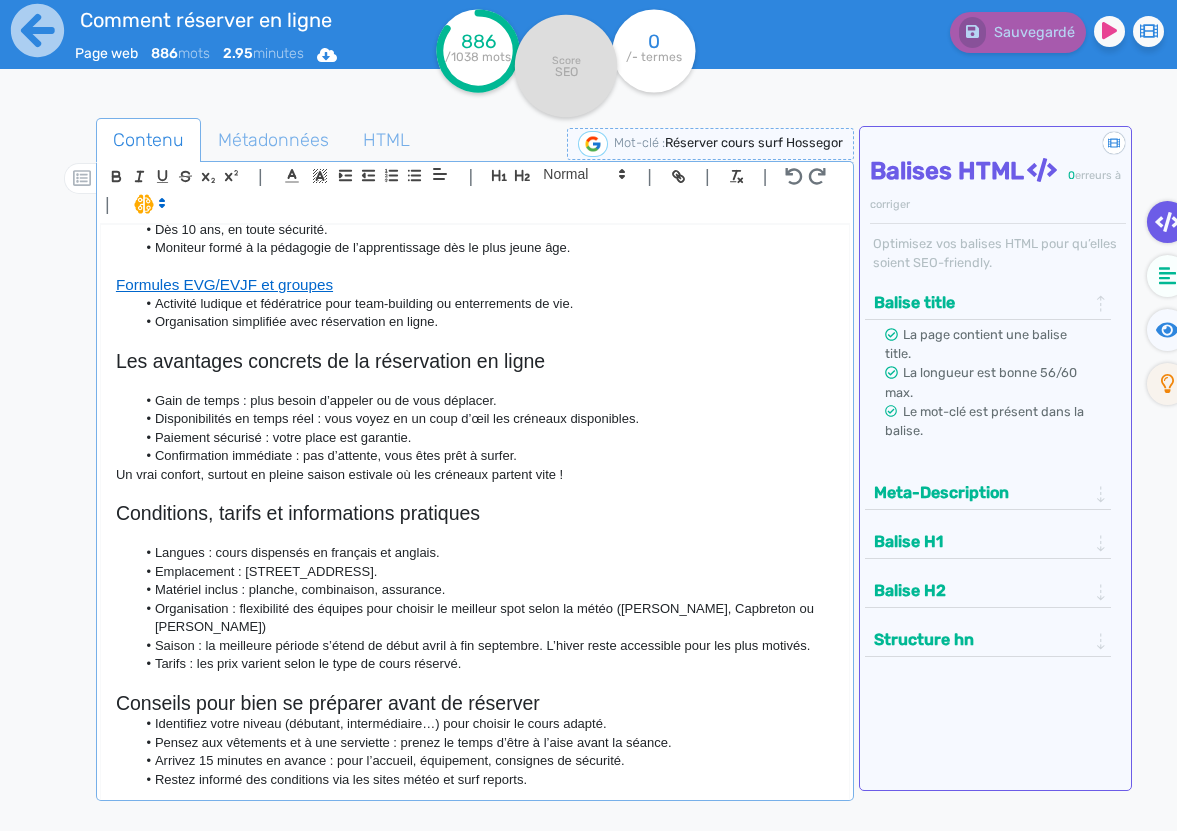 click on "Matériel inclus : planche, combinaison, assurance." 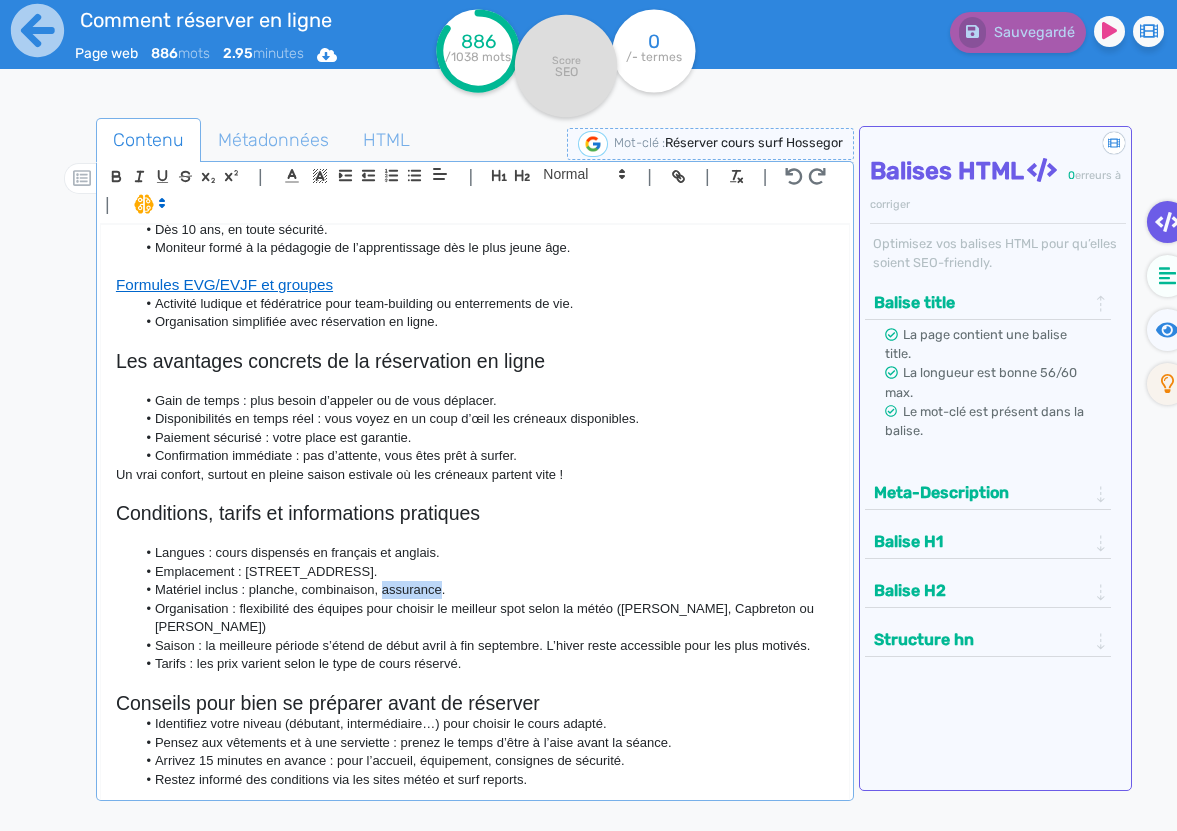 click on "Matériel inclus : planche, combinaison, assurance." 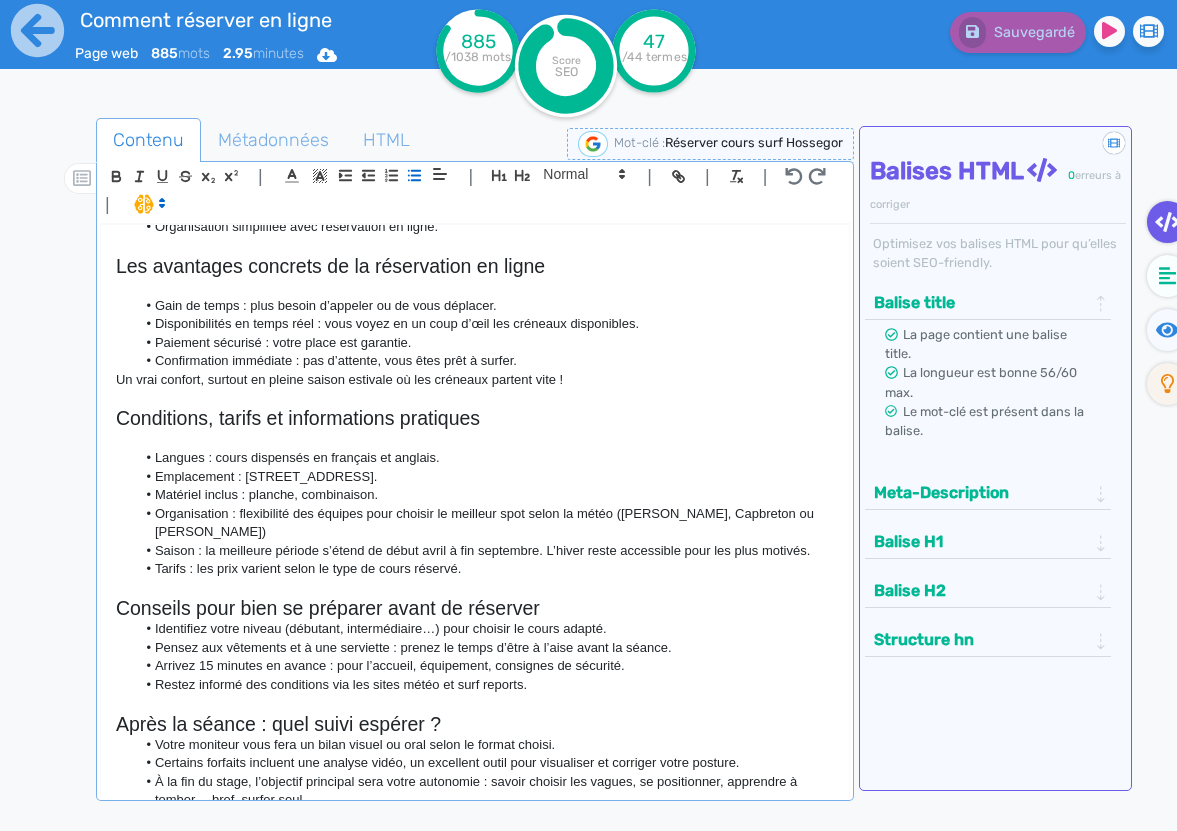 scroll, scrollTop: 1340, scrollLeft: 0, axis: vertical 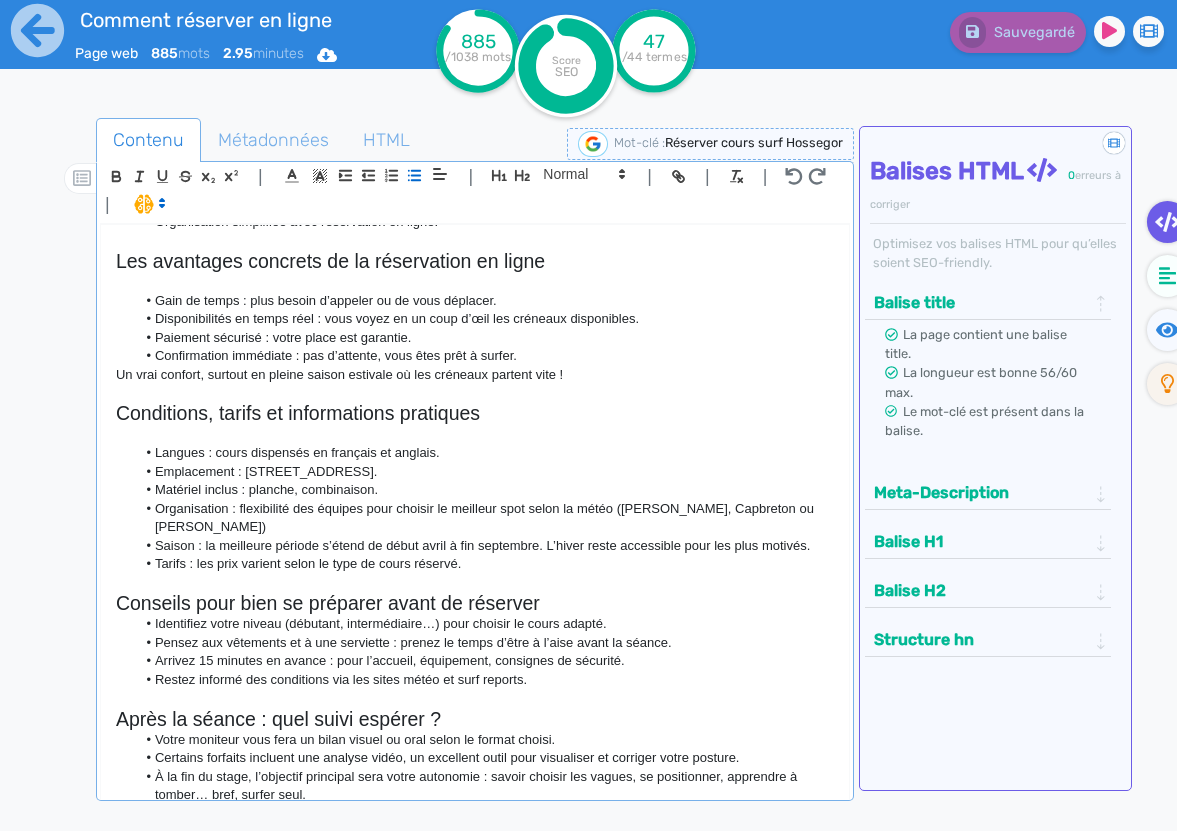 click on "Conseils pour bien se préparer avant de réserver" 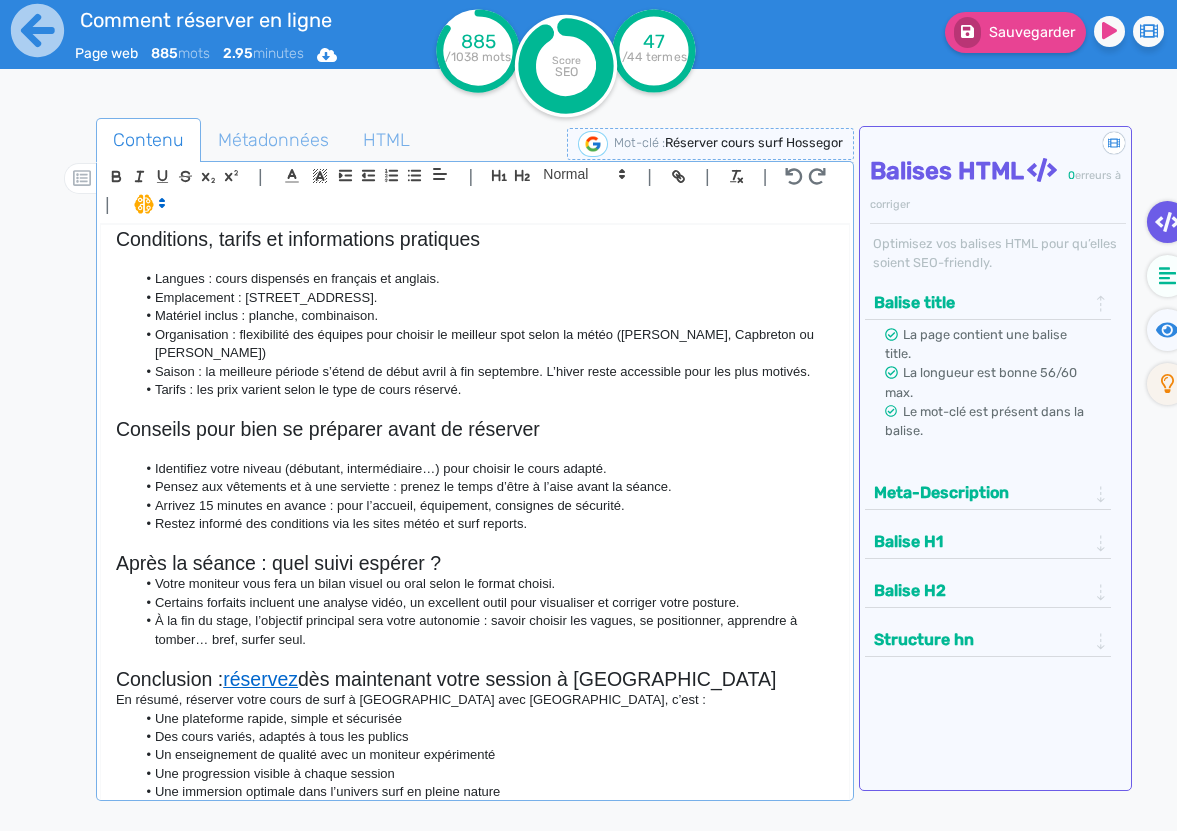 scroll, scrollTop: 1540, scrollLeft: 0, axis: vertical 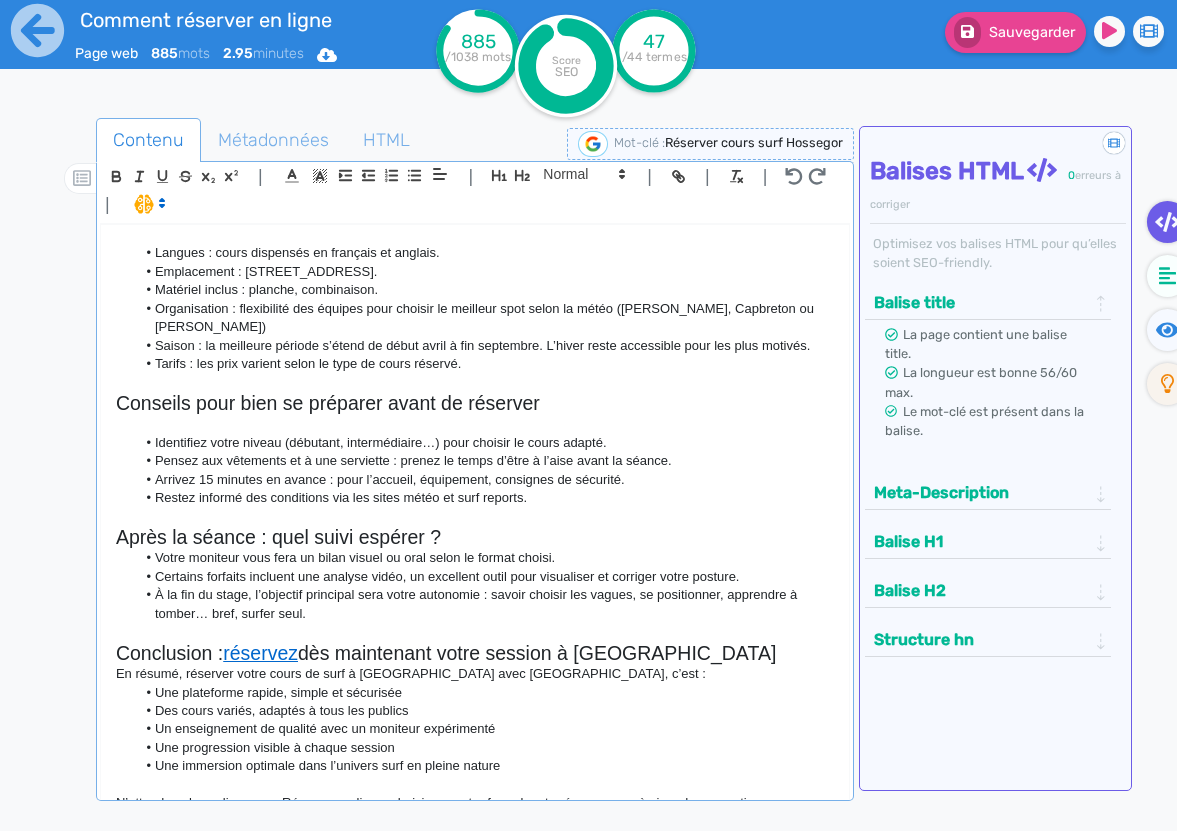 click on "Après la séance : quel suivi espérer ?" 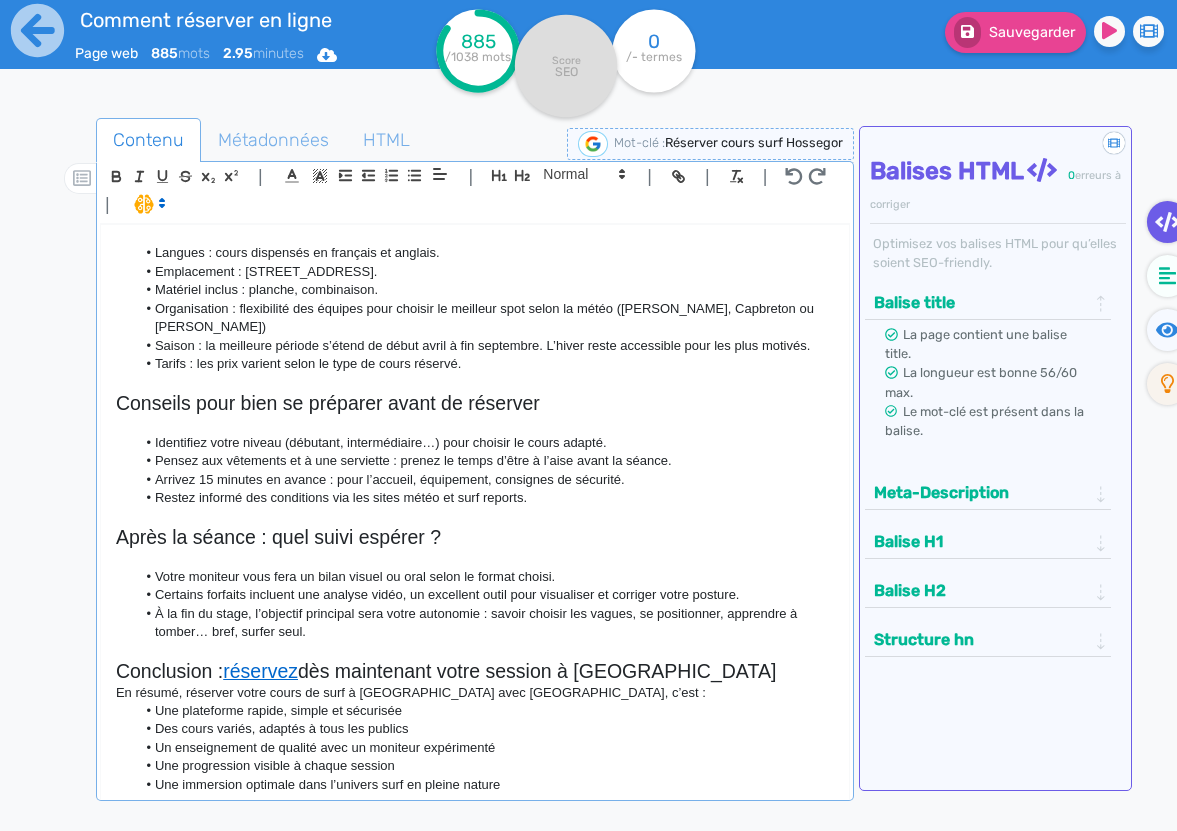 click on "Conclusion :  réservez  dès maintenant votre session à Hossegor" 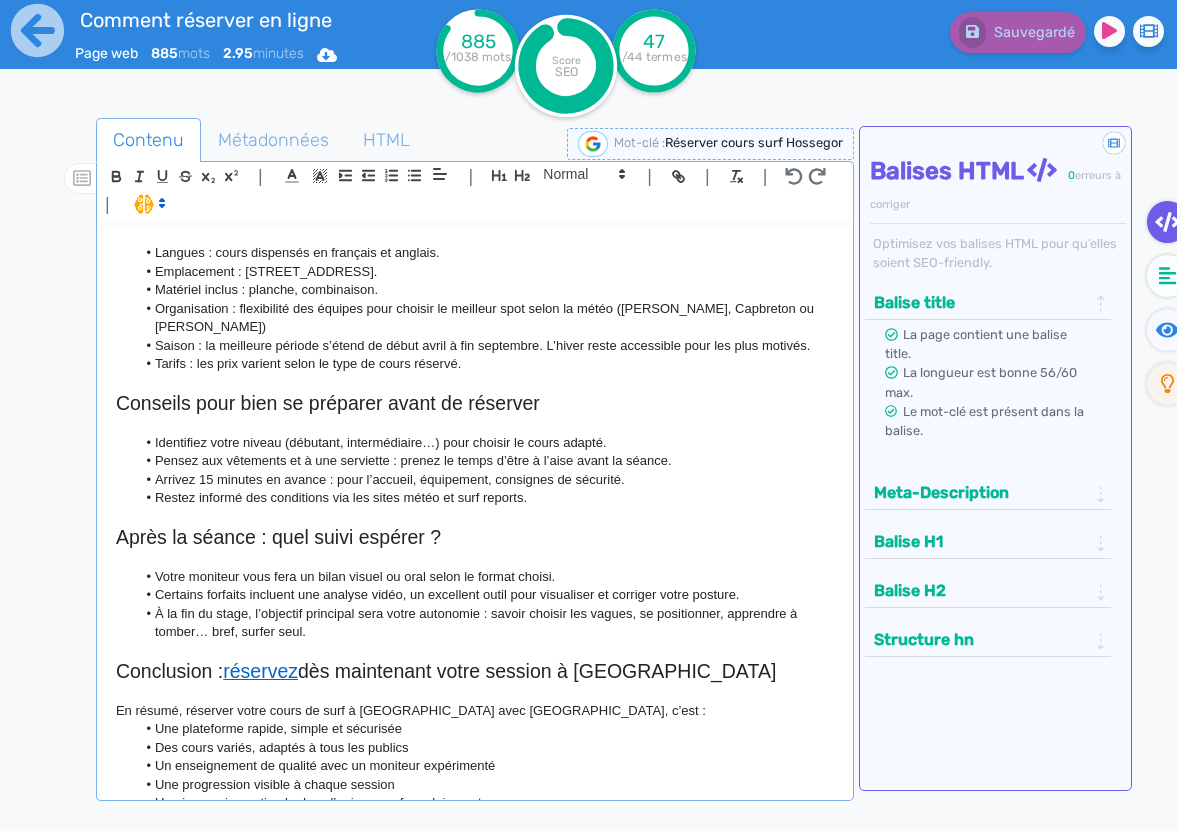 scroll, scrollTop: 1577, scrollLeft: 0, axis: vertical 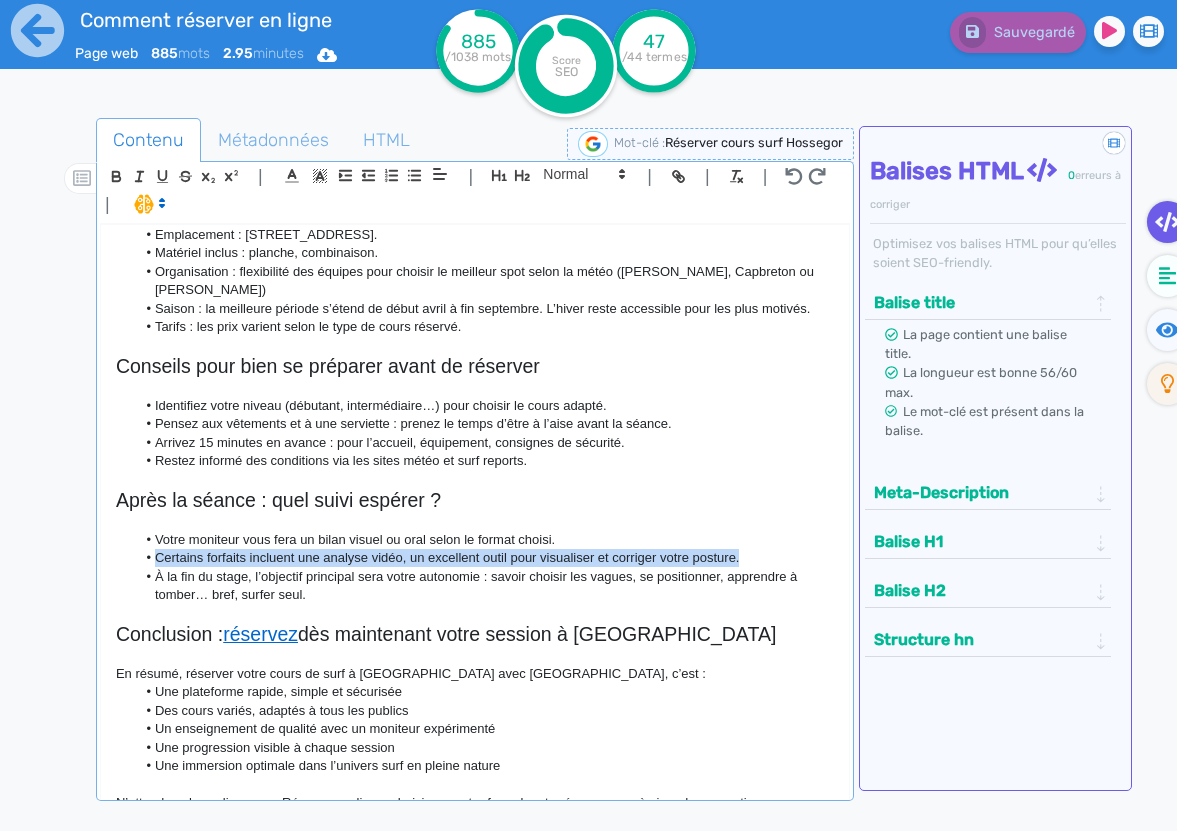 drag, startPoint x: 750, startPoint y: 524, endPoint x: 97, endPoint y: 524, distance: 653 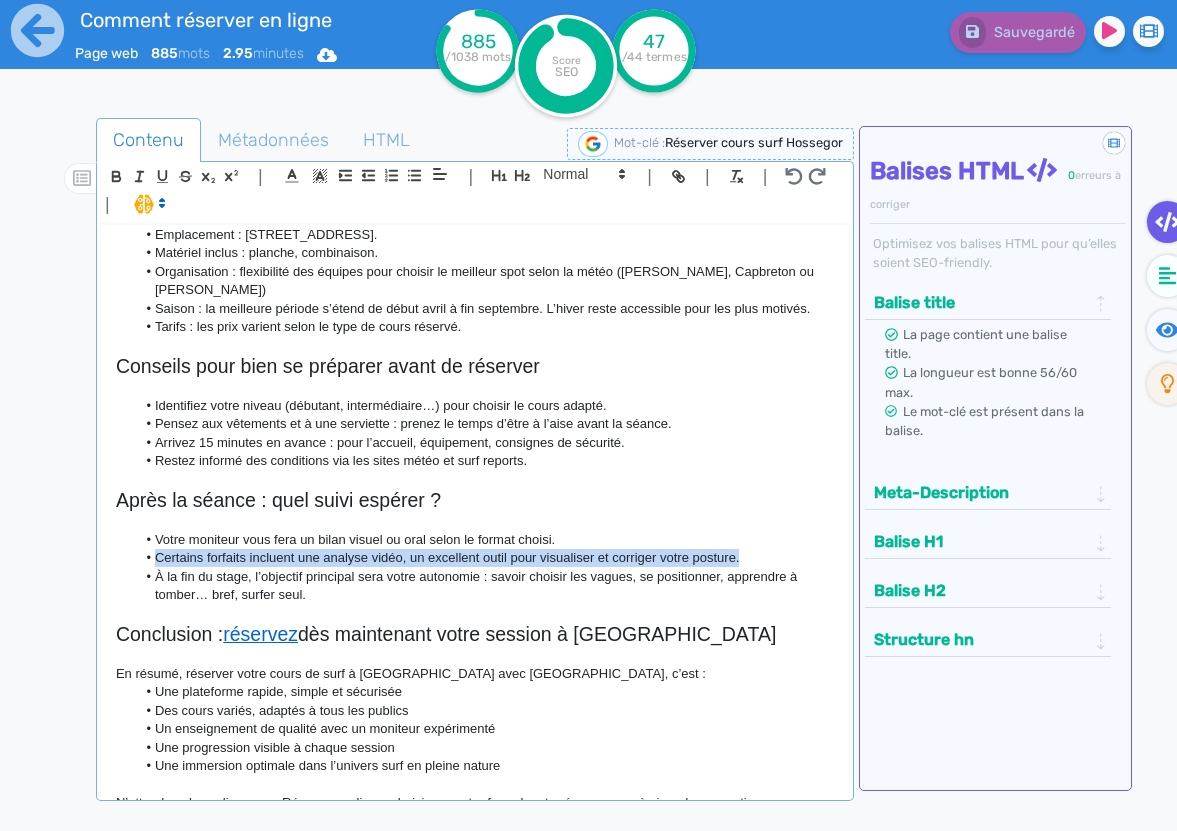 click on "|                                                                                                                                                                                                         |               H3 H4 H5 H6 Normal |         |             | |       Comment réserver en ligne votre  cours de surf  à Hossegor avec Yosurf School L’été approche, et vous êtes nombreux à rêver d’apprendre ou de progresser en surf. À Hossegor, réputée comme la “California de l’Europe”, il existe une école qui a su se distinguer :  Yosurf School . Proche de la plage centrale et dirigée par un moniteur passionné, elle vous permet de réserver en ligne facilement votre cours de surf. Dans cet article, découvrez pourquoi et comment réserver votre session de glisse à Hossegor, mais aussi les spécificités du spot et les formats de cours disponibles. Pourquoi réserver un cours de surf à  Hossegor  avec Yosurf School ? 2. Pédagogie en petits groupes" 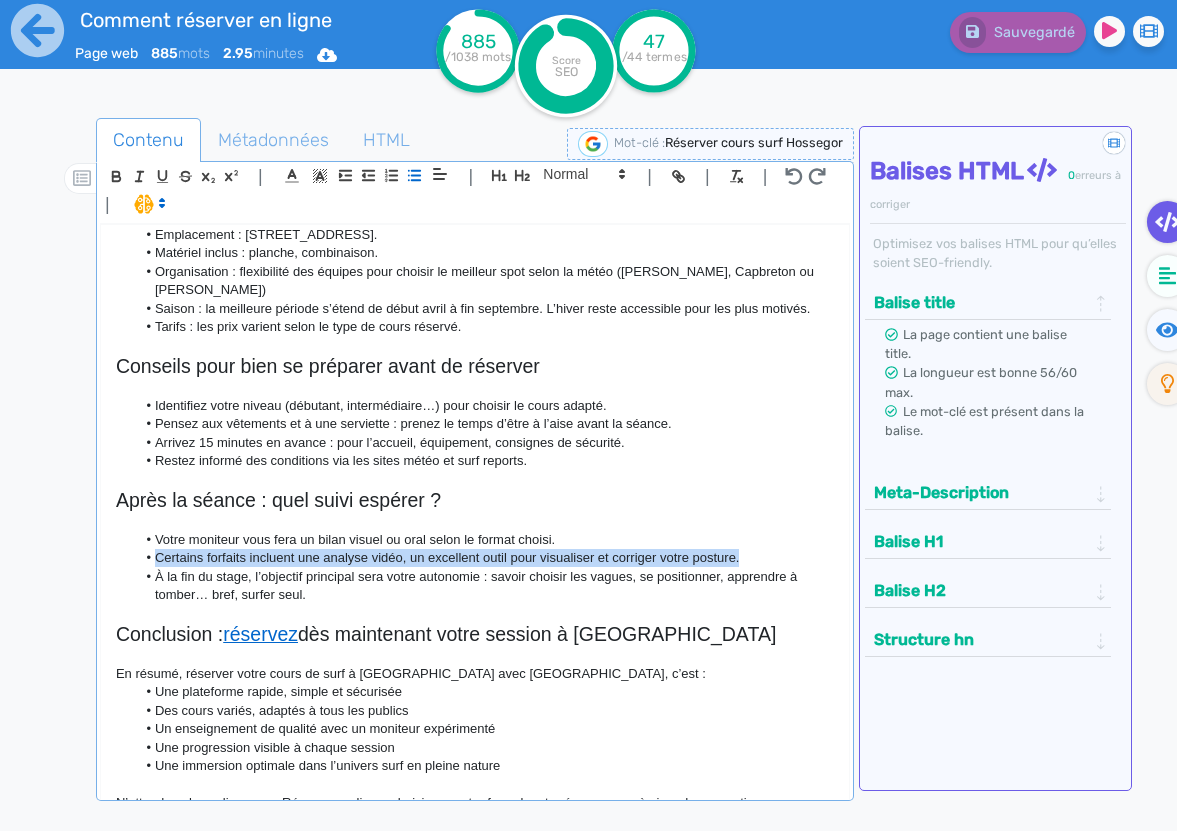 click on "Certains forfaits incluent une analyse vidéo, un excellent outil pour visualiser et corriger votre posture." 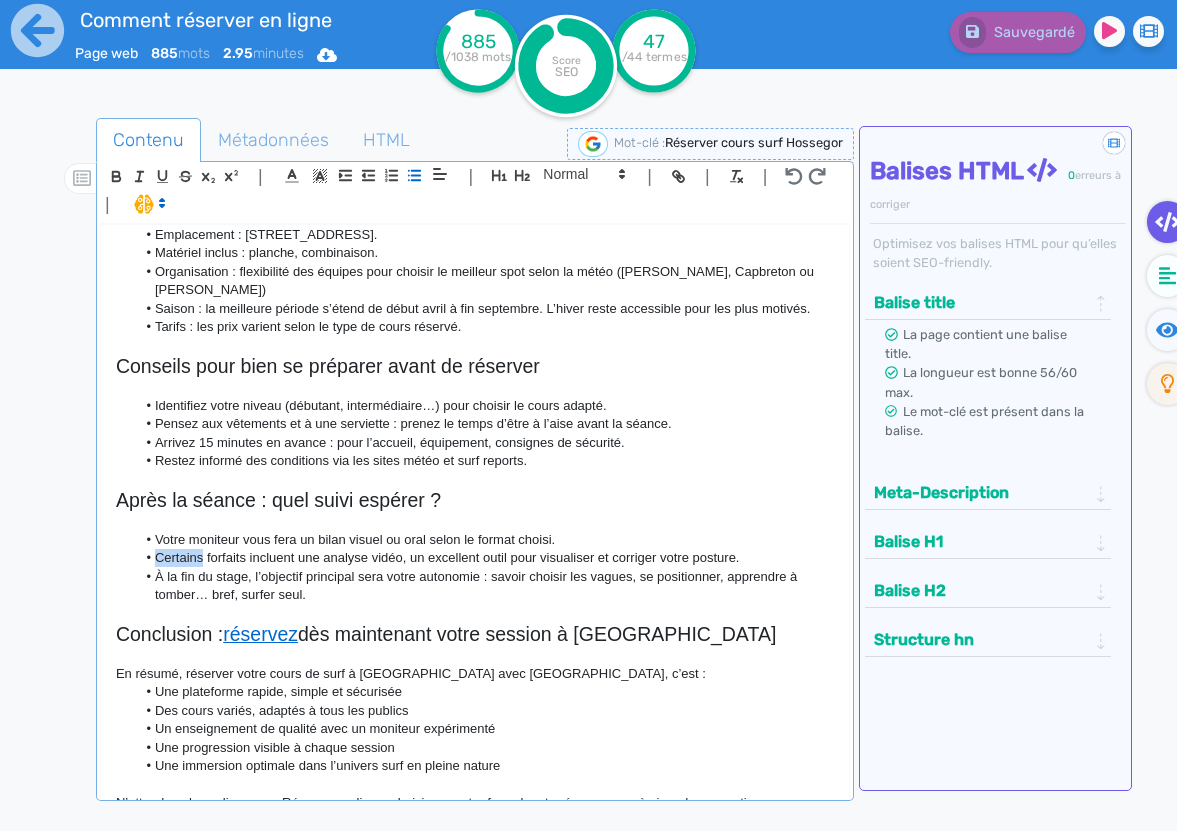 click on "Certains forfaits incluent une analyse vidéo, un excellent outil pour visualiser et corriger votre posture." 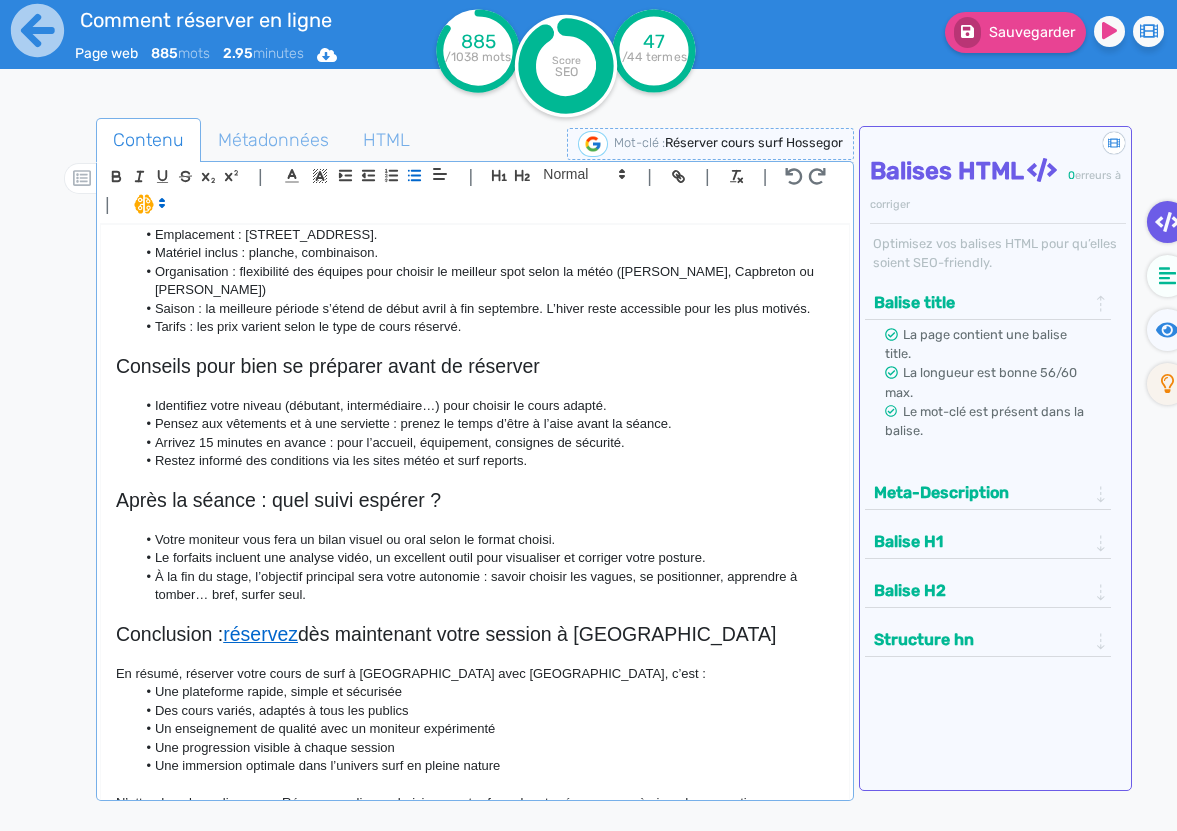 click on "Le forfaits incluent une analyse vidéo, un excellent outil pour visualiser et corriger votre posture." 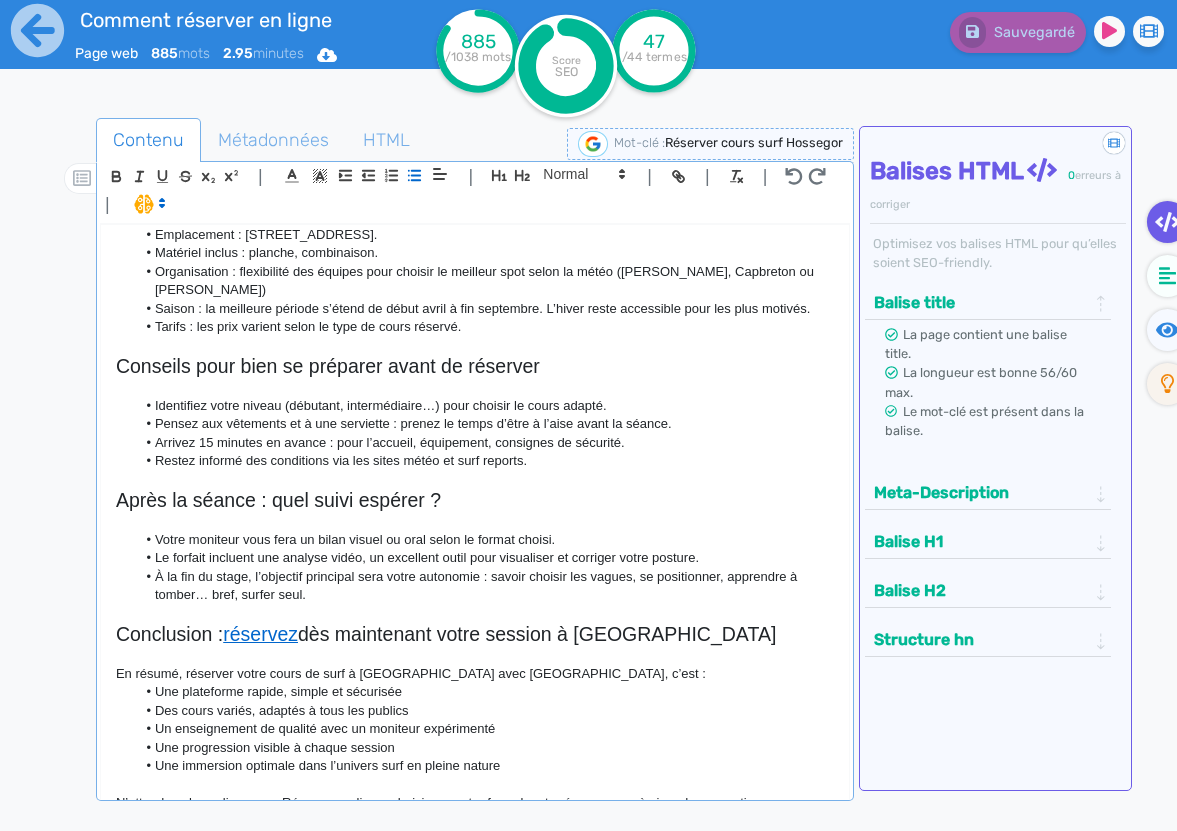 click on "N’attendez plus : cliquez sur Réserver en ligne, choisissez votre formule, et préparez-vous à vivre des sensations inoubliables sur les vagues légendaires d’Hossegor." 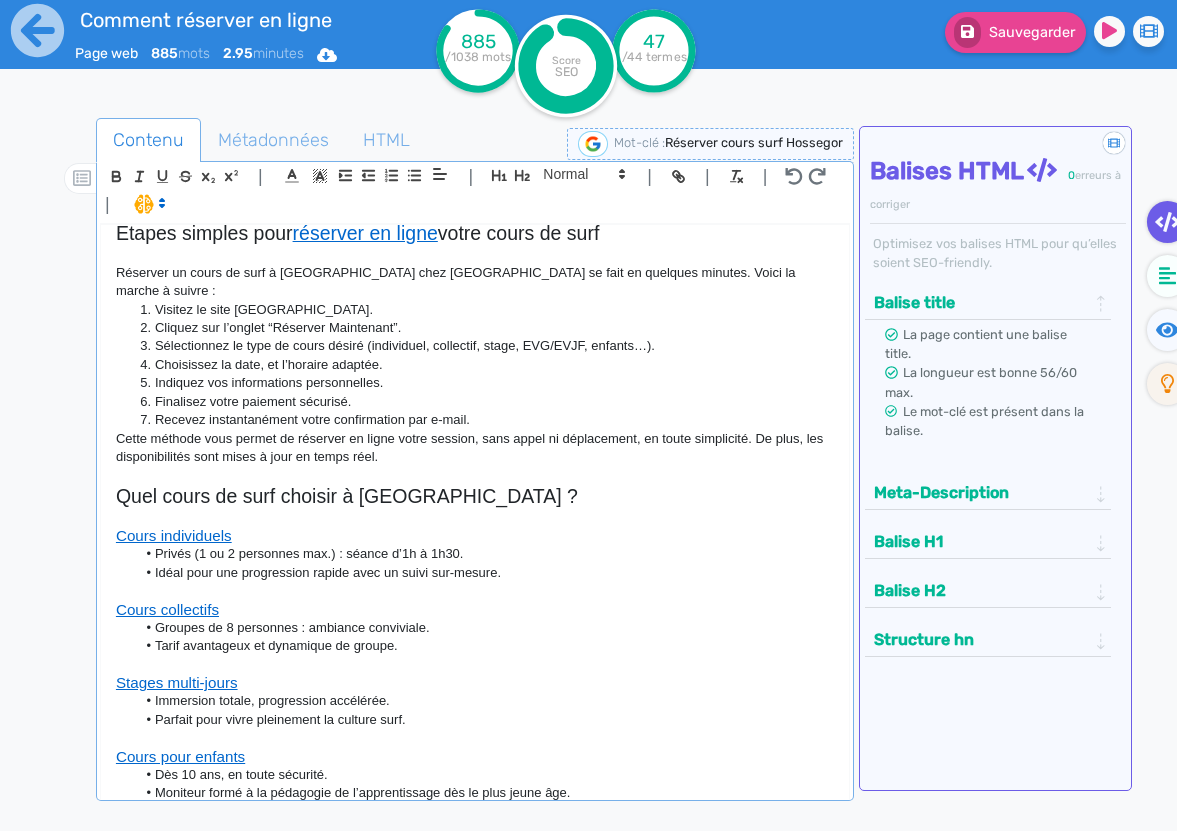 scroll, scrollTop: 0, scrollLeft: 0, axis: both 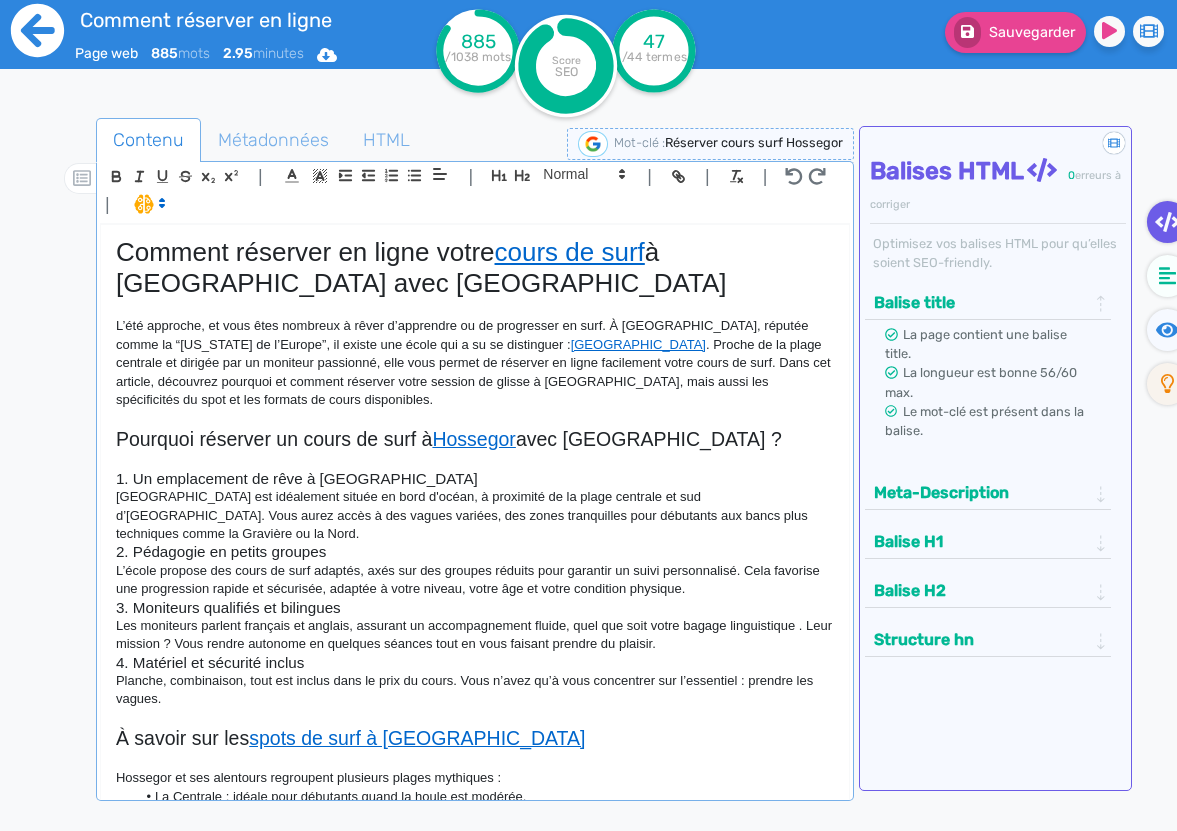 click 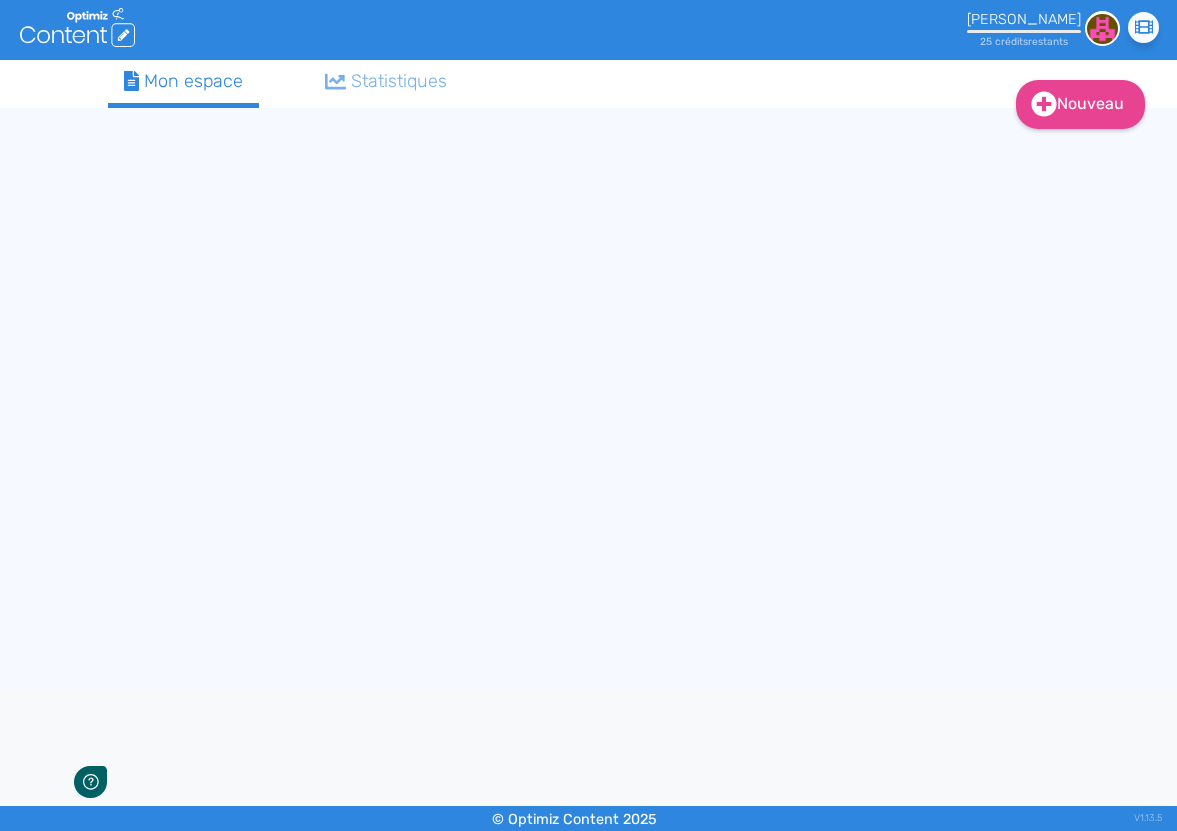 scroll, scrollTop: 0, scrollLeft: 0, axis: both 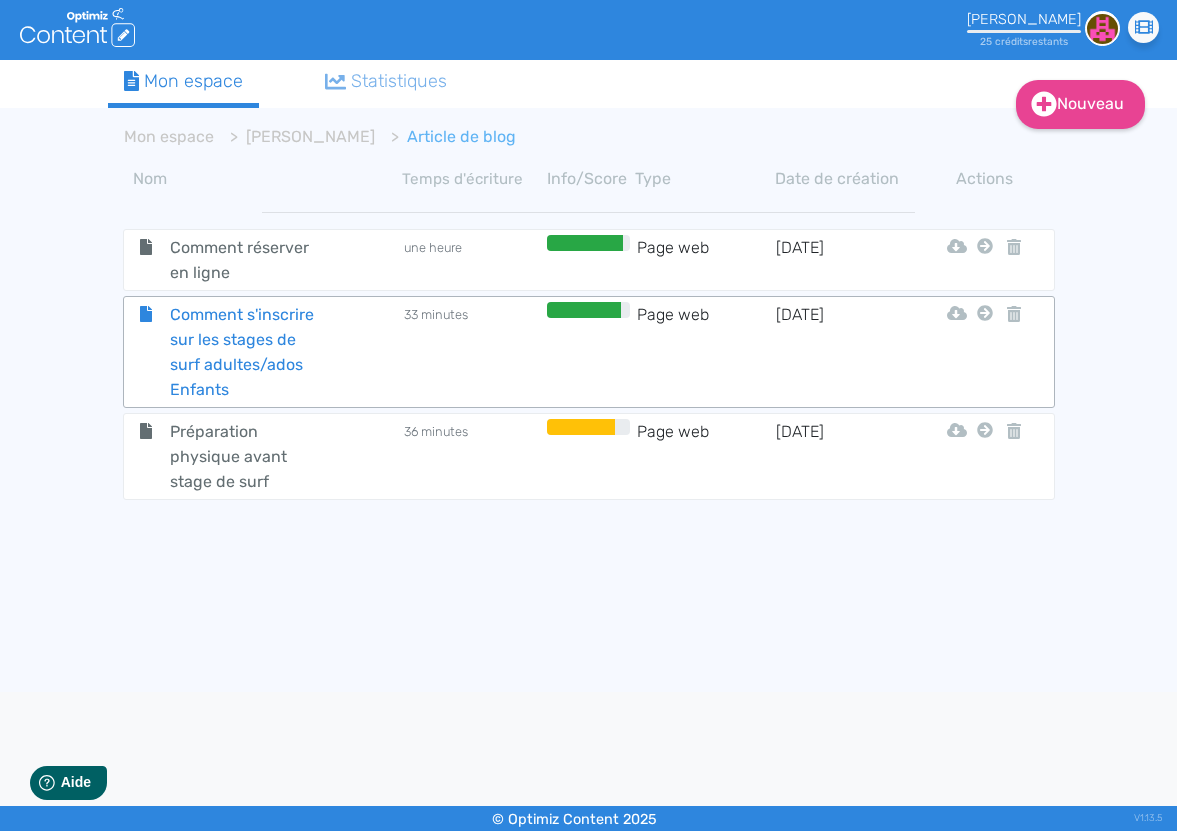 click on "Comment s'inscrire sur les stages de surf adultes/ados Enfants" 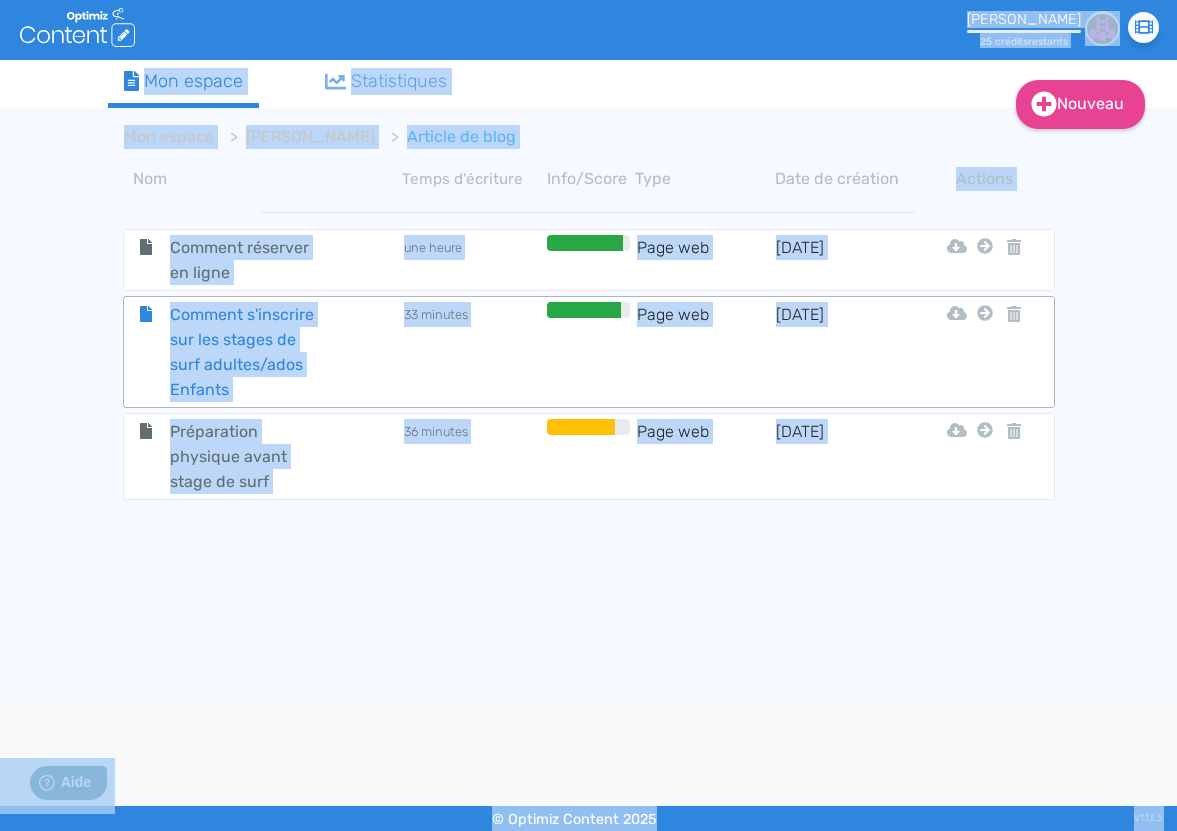 click on ".cls-1 { fill: #fff; }  logos_optimized_solutions Yohan Parnet 25 crédit s  restant s  Didacticiel : Le profil   parnetyo@yahoo.fr      Crédits utilisés  0/25  Vos crédits mensuels seront renouvelés le  23/07/2025  Besoin de credits ?   Déconnexion   Nouveau   Contenu   Dossier   Mon espace   Statistiques  Mon espace Arthur  Article de blog  Nom Temps d'écriture Info/Score Type Date de création Actions Comment réserver en ligne  une heure   Page web   6/7/2025   Html   Pdf   Word   Mon Espace  Comment s'inscrire sur les stages de surf adultes/ados Enfants  33 minutes   Page web   6/7/2025   Html   Pdf   Word   Mon Espace  Préparation physique avant stage de surf  36 minutes   Page web   3/7/2025   Html   Pdf   Word   Mon Espace  © Optimiz Content 2025 V1.13.5" at bounding box center [588, 415] 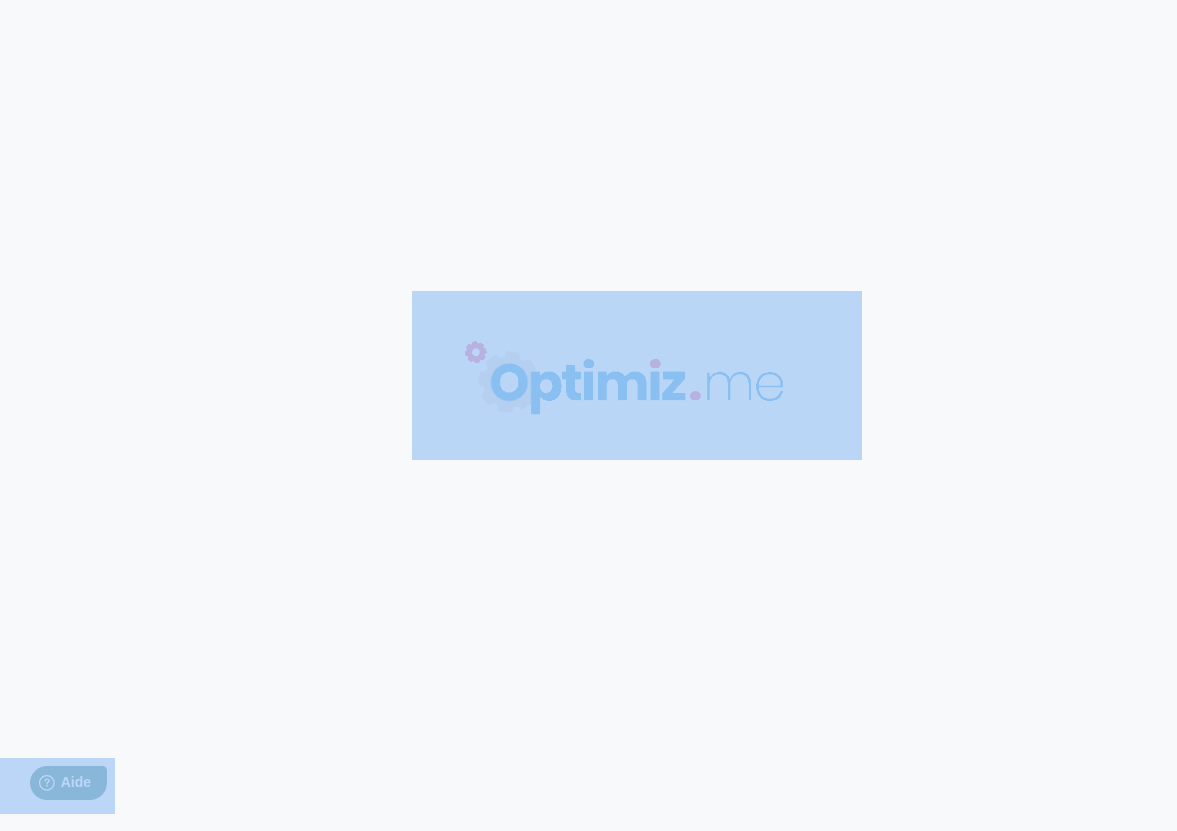 type on "Comment s'inscrire sur les stages de surf adultes/ados Enfants" 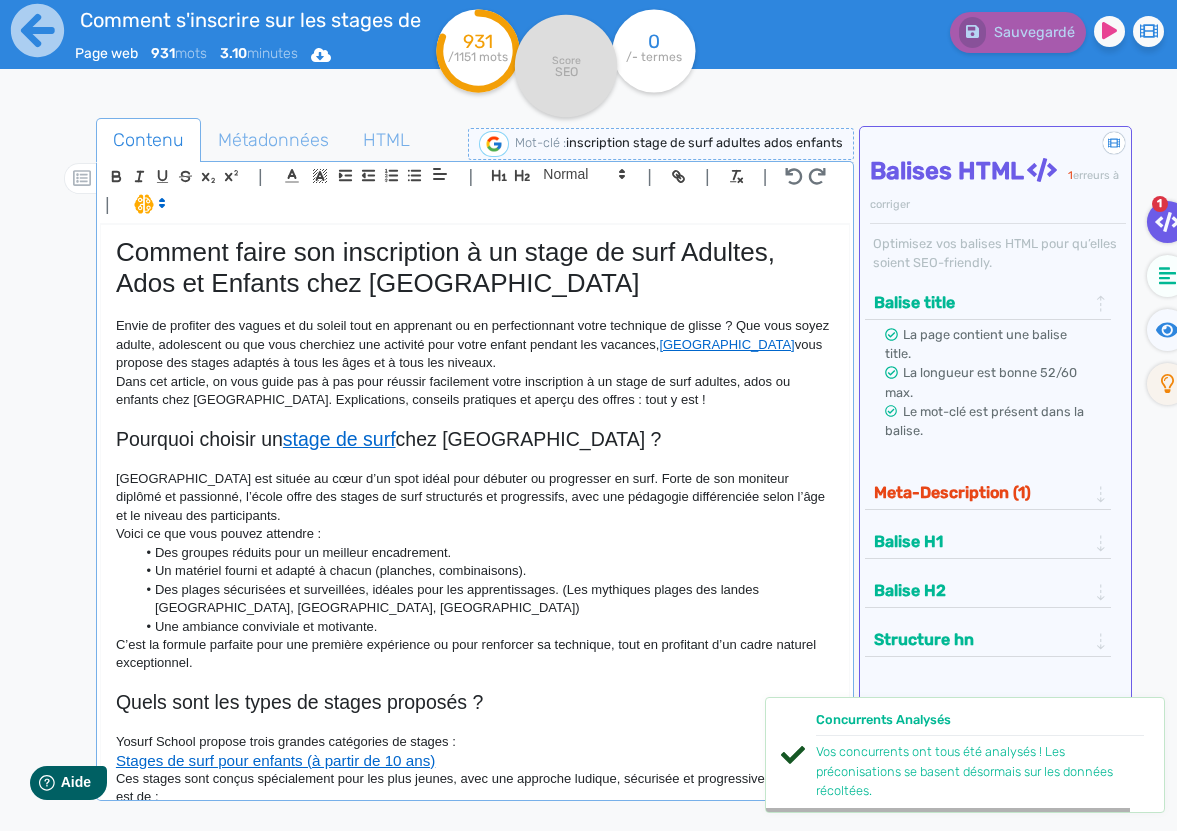 click 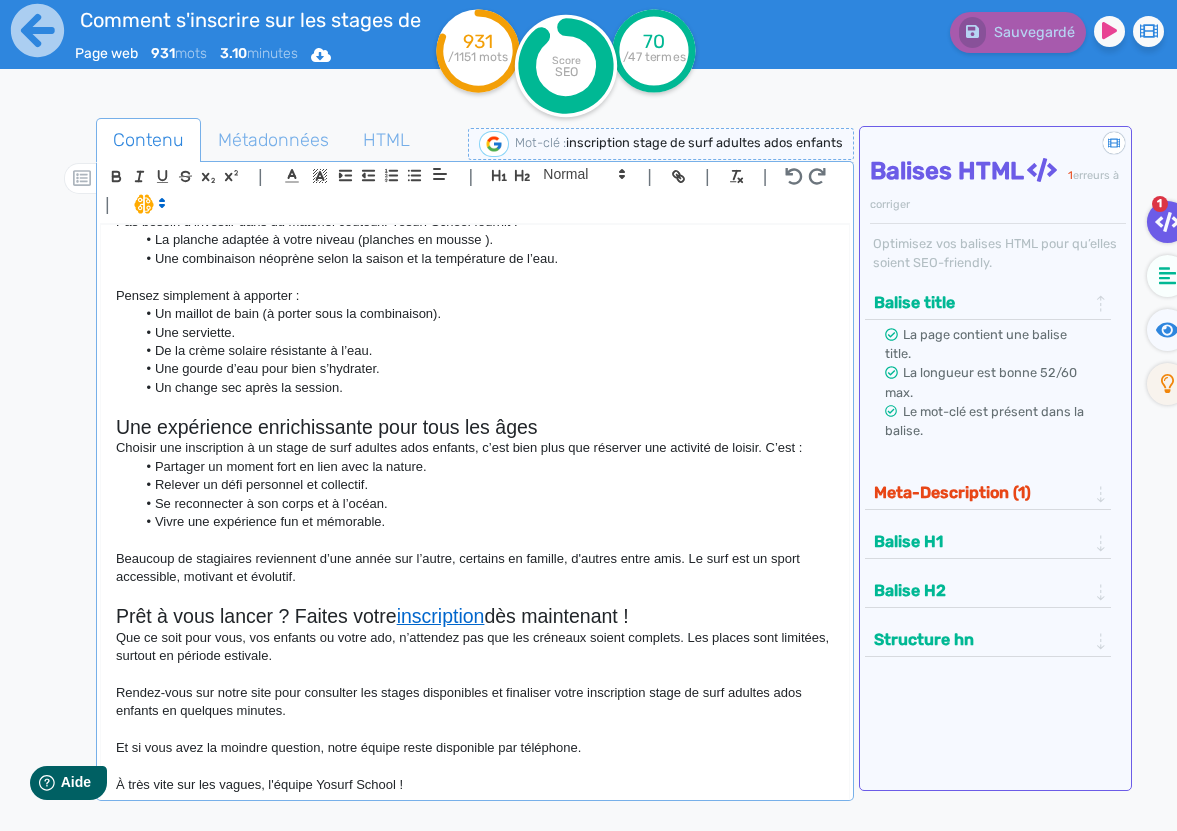 scroll, scrollTop: 1455, scrollLeft: 0, axis: vertical 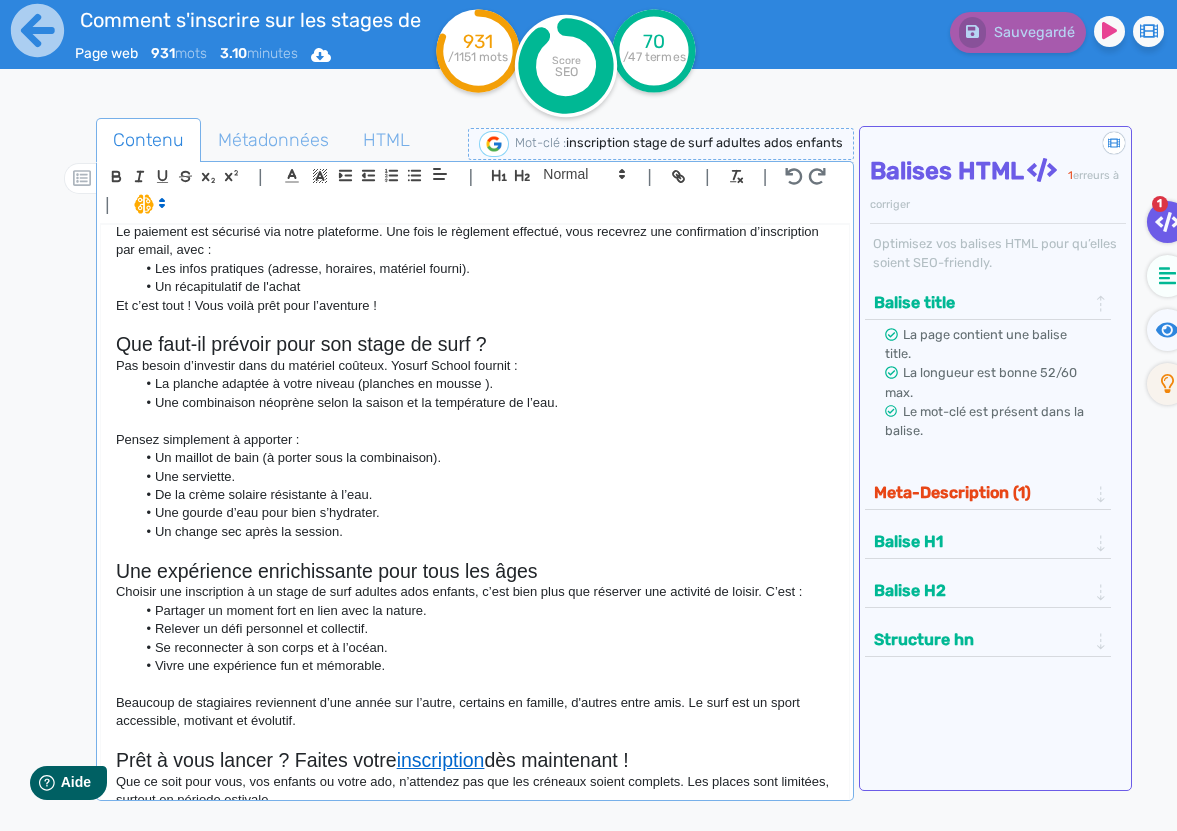 click on "Une expérience enrichissante pour tous les âges" 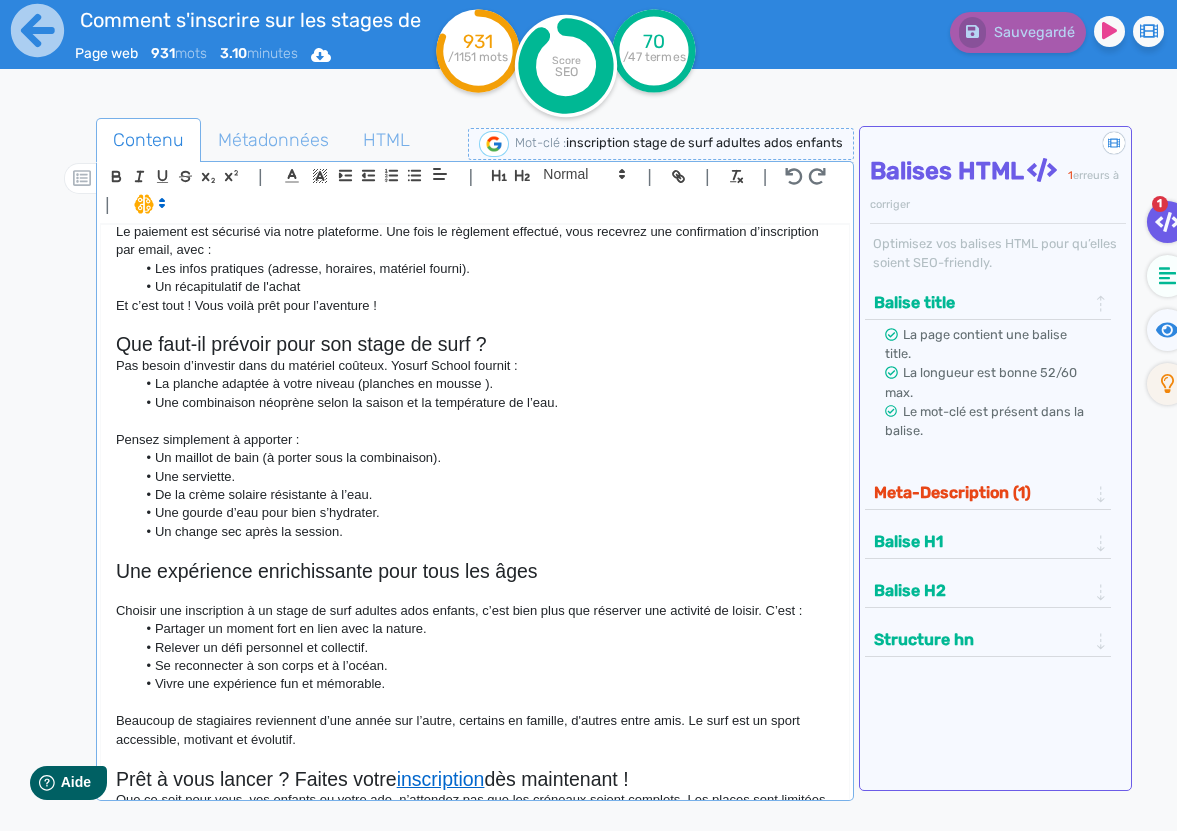 click 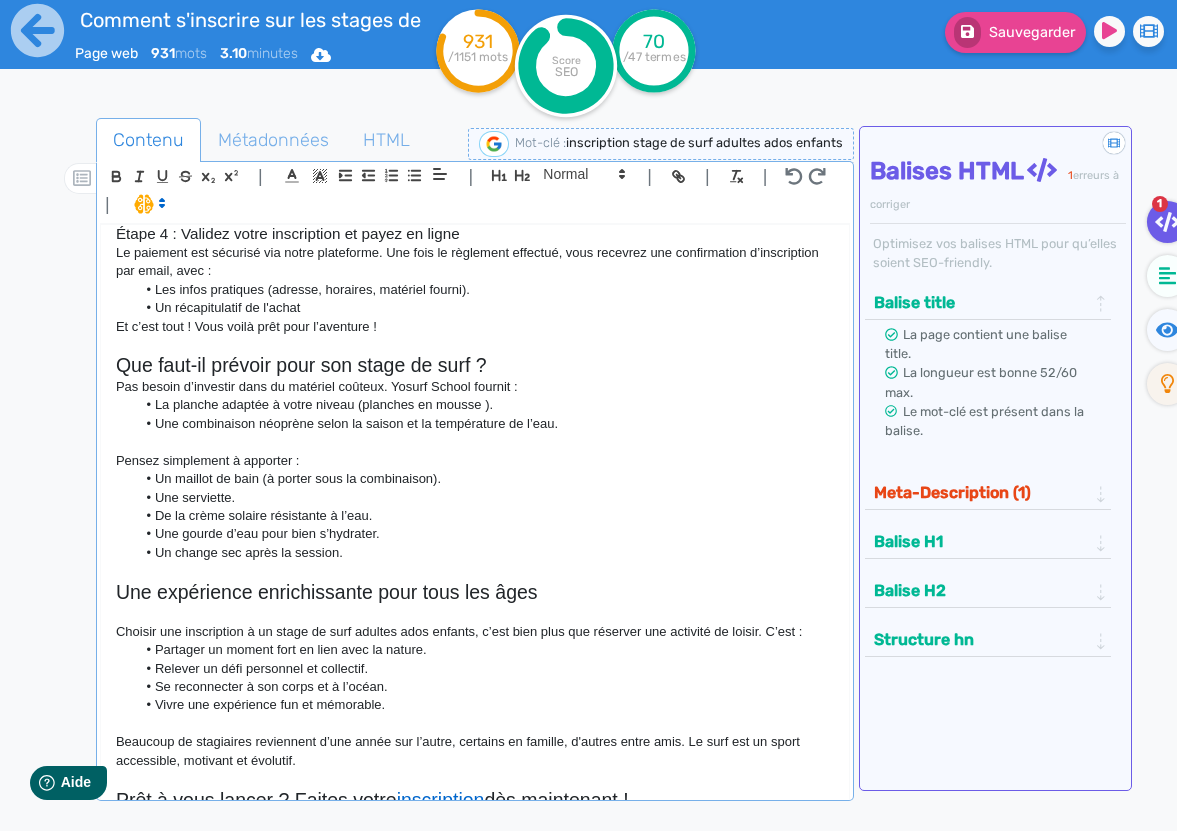 scroll, scrollTop: 1309, scrollLeft: 0, axis: vertical 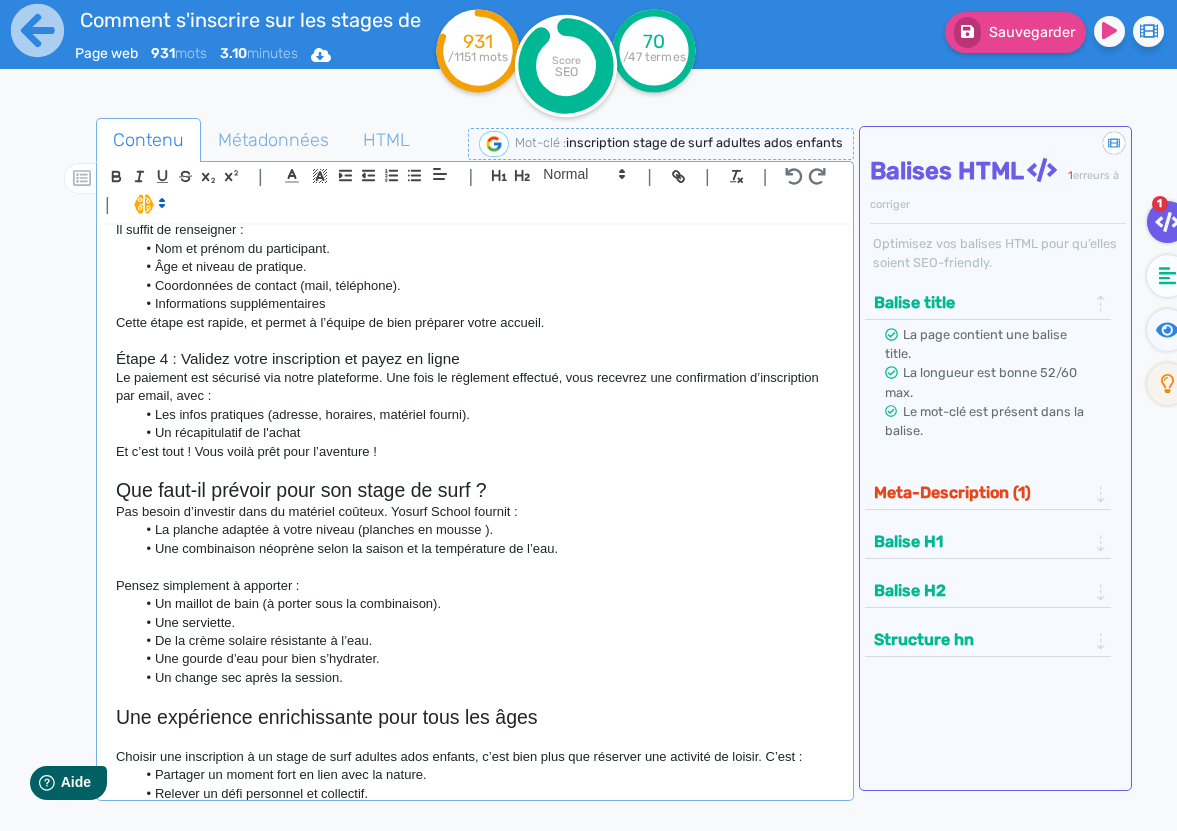 click on "Que faut-il prévoir pour son stage de surf ?" 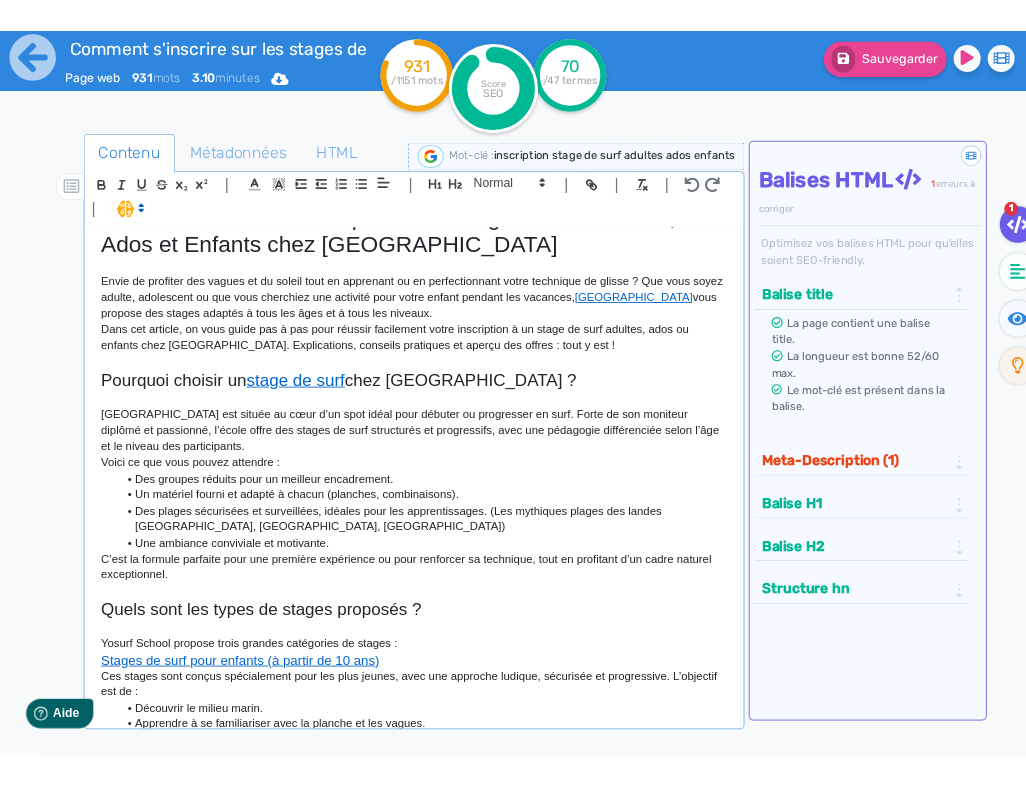 scroll, scrollTop: 0, scrollLeft: 0, axis: both 